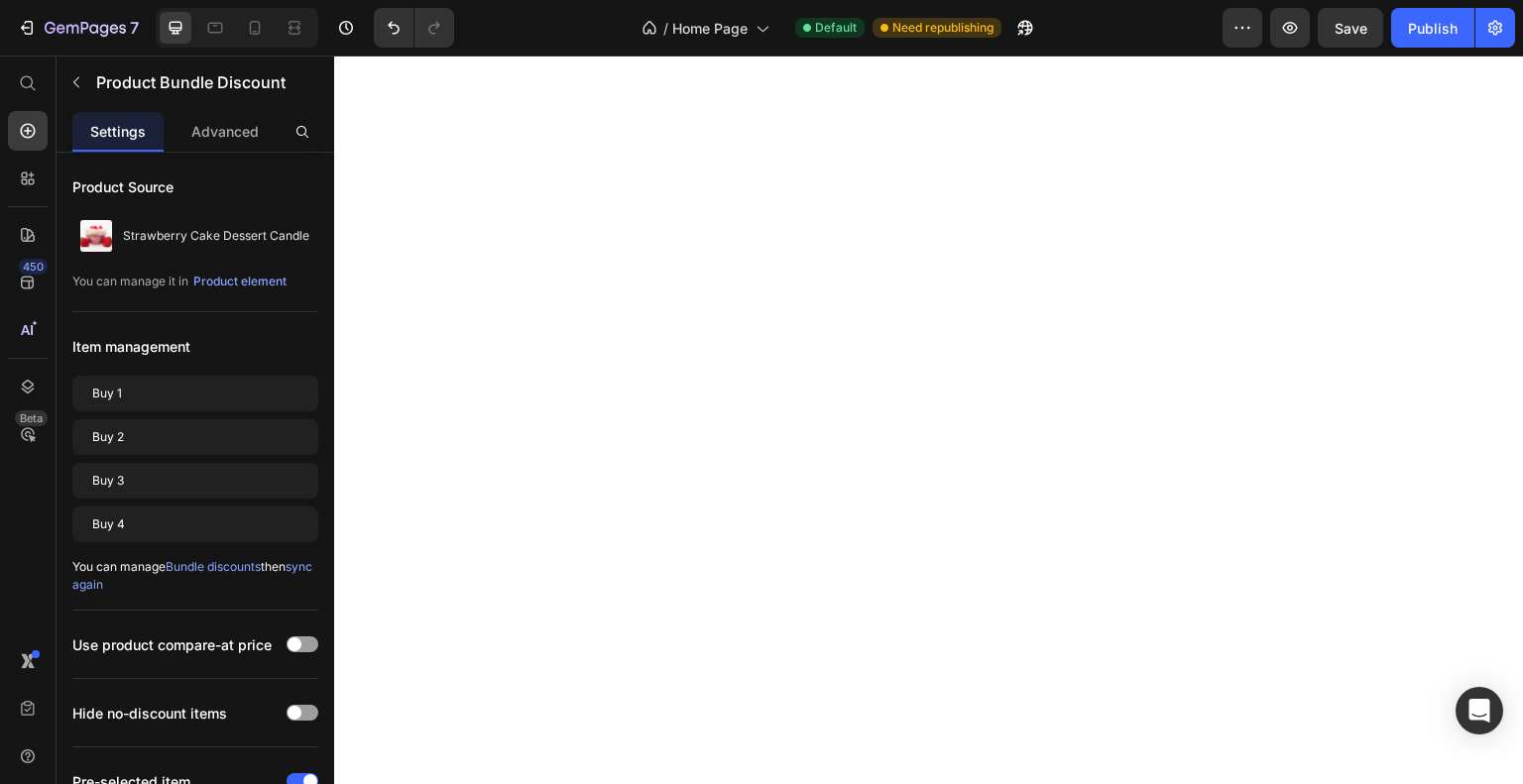scroll, scrollTop: 0, scrollLeft: 0, axis: both 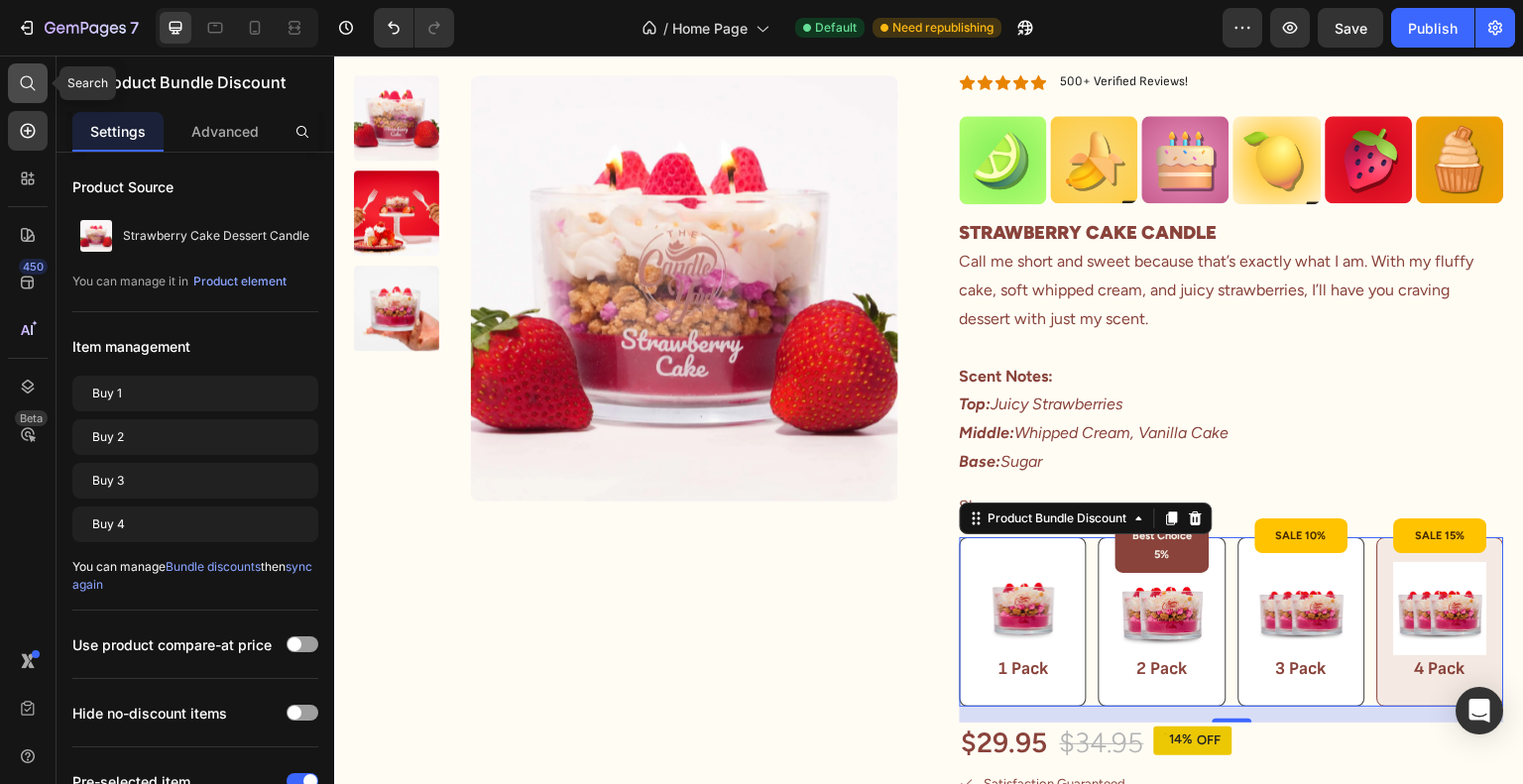 click 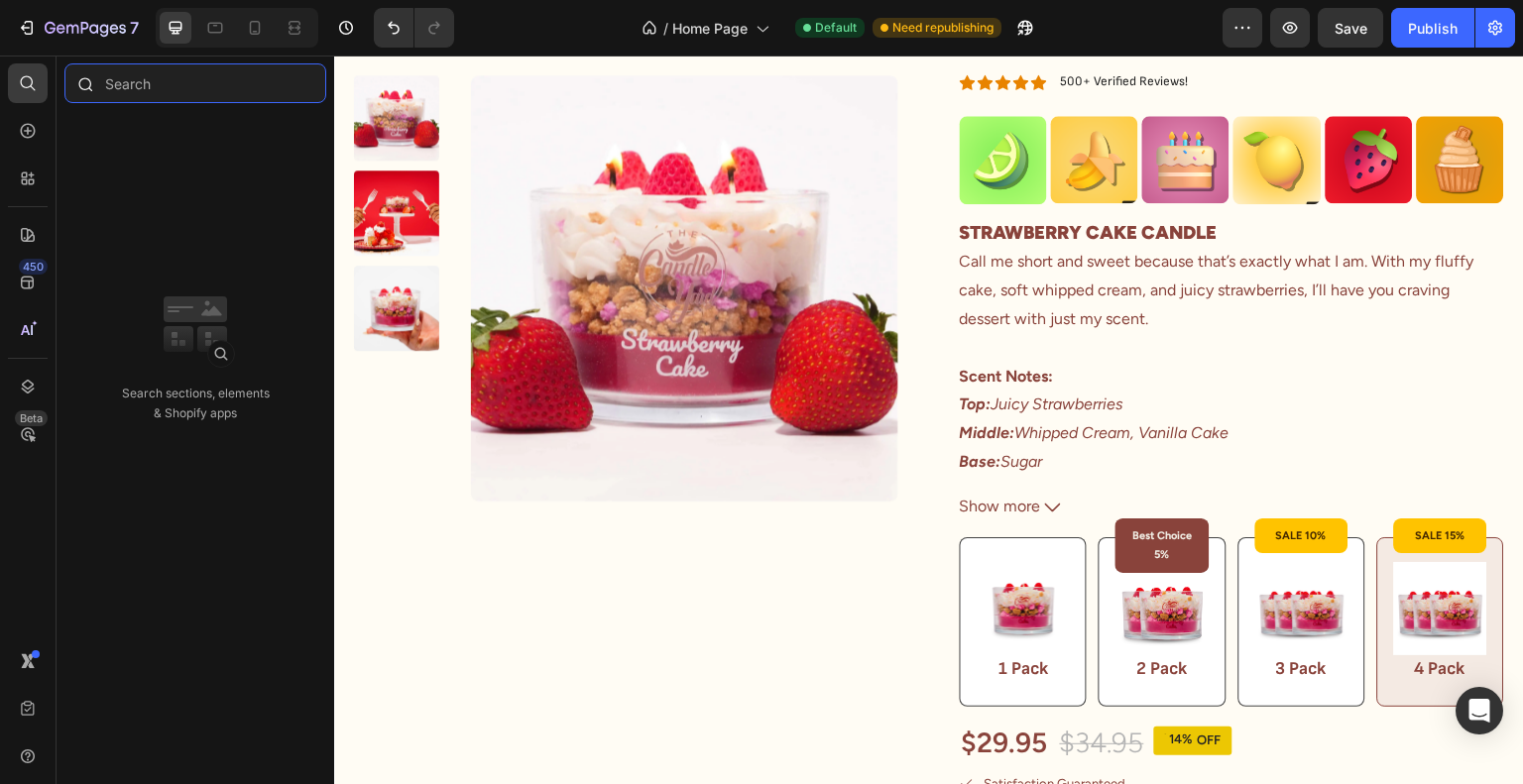 click at bounding box center (195, 83) 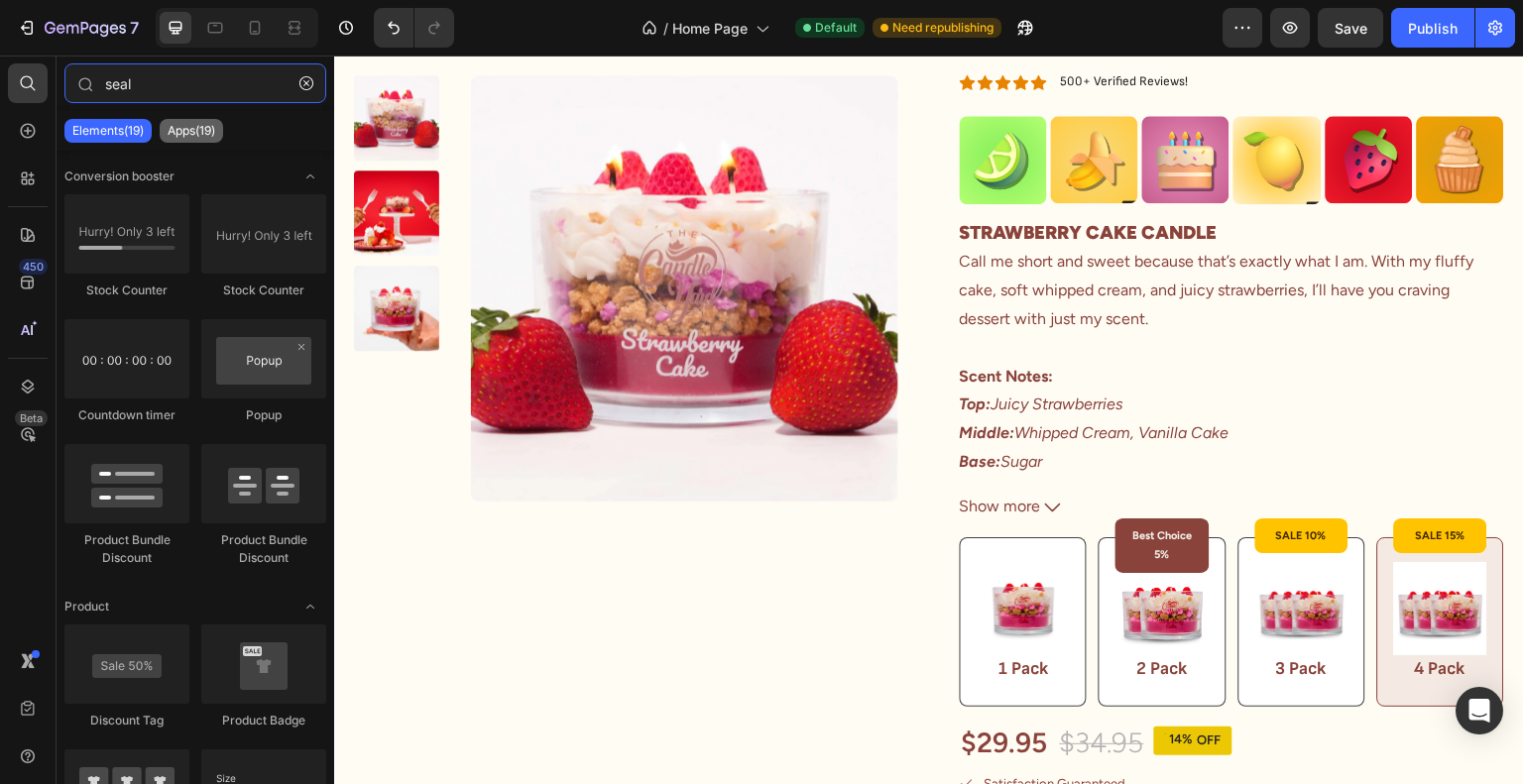 type on "seal" 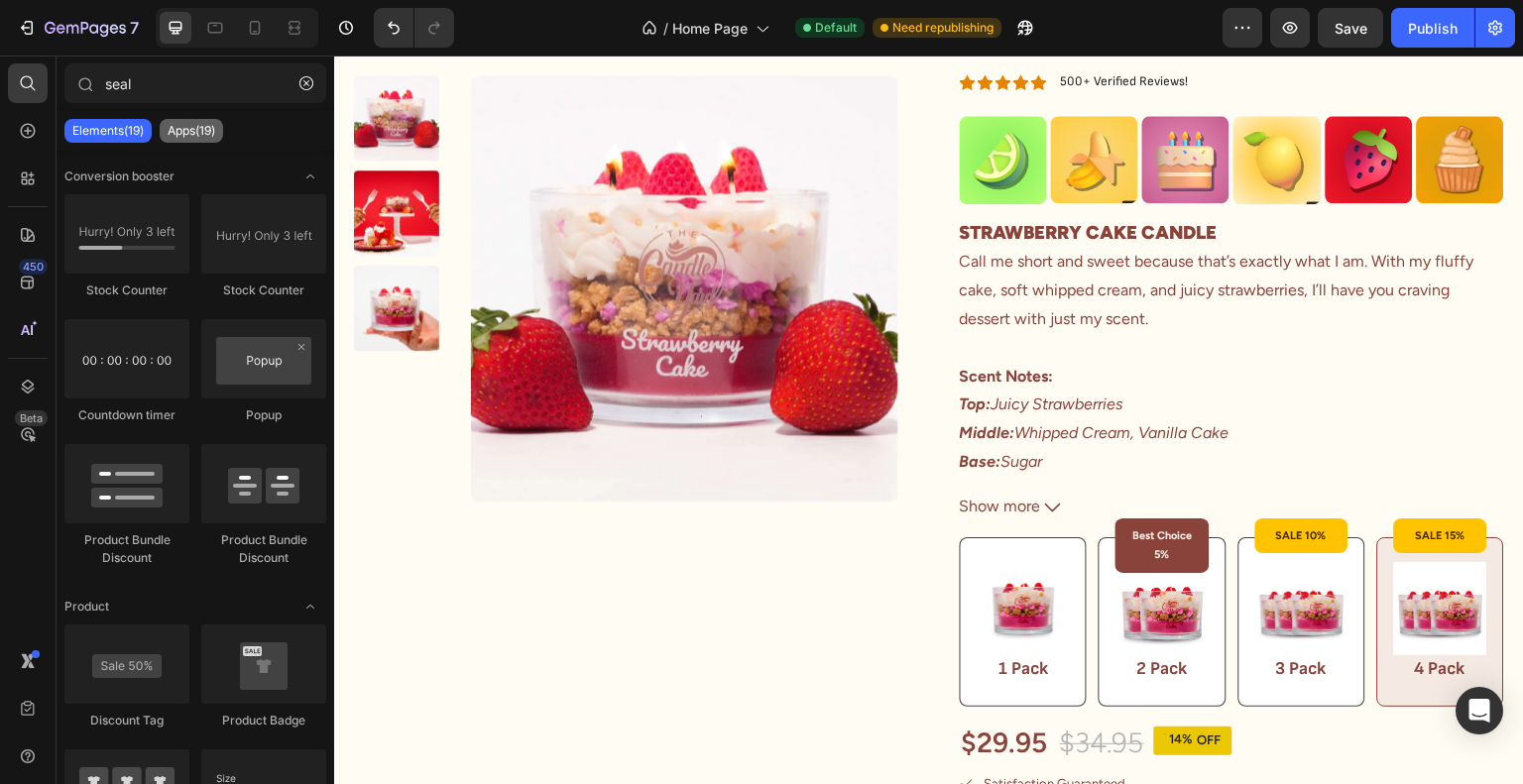 click on "Apps(19)" at bounding box center (191, 131) 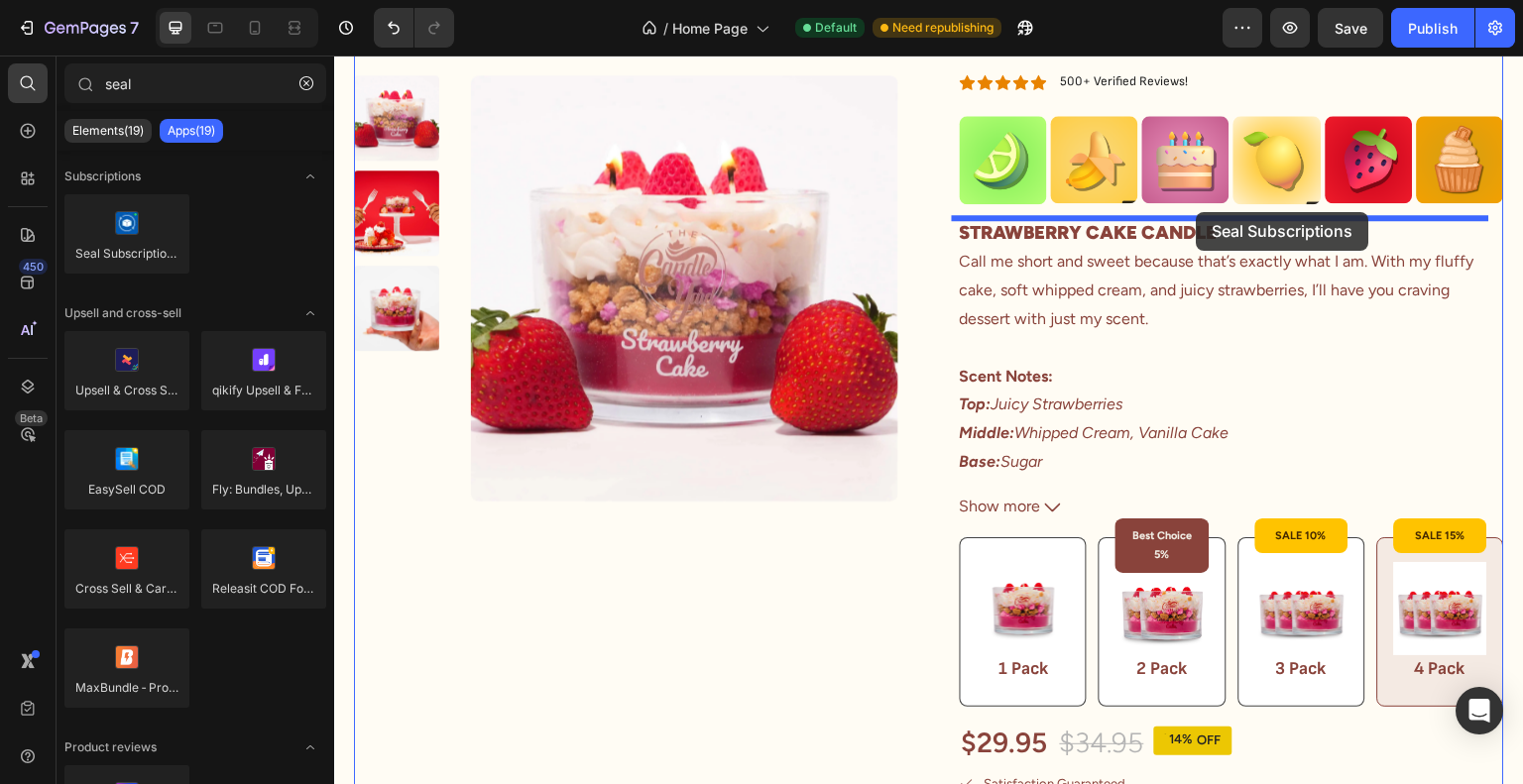drag, startPoint x: 577, startPoint y: 300, endPoint x: 1197, endPoint y: 212, distance: 626.214 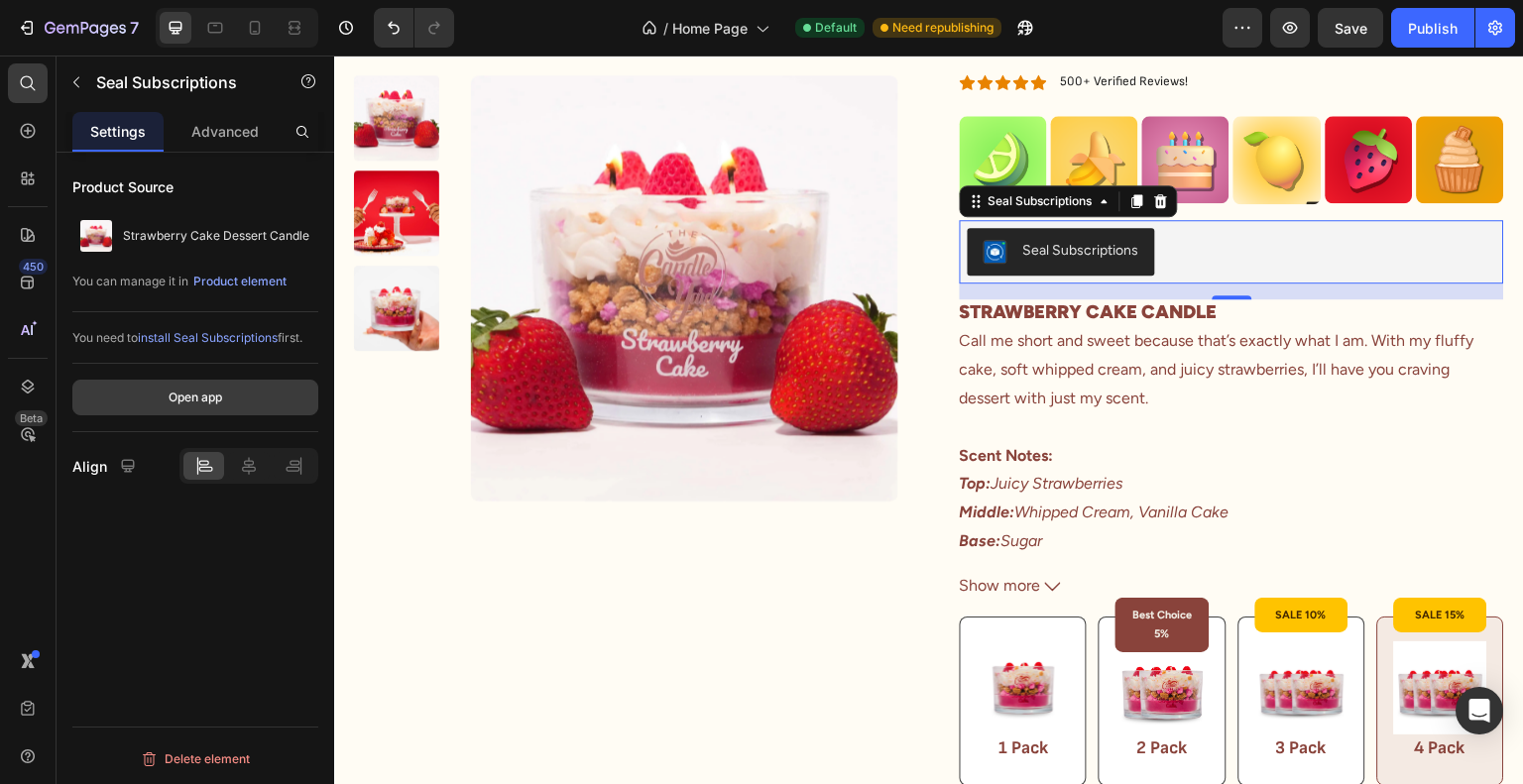 click on "Open app" at bounding box center (195, 397) 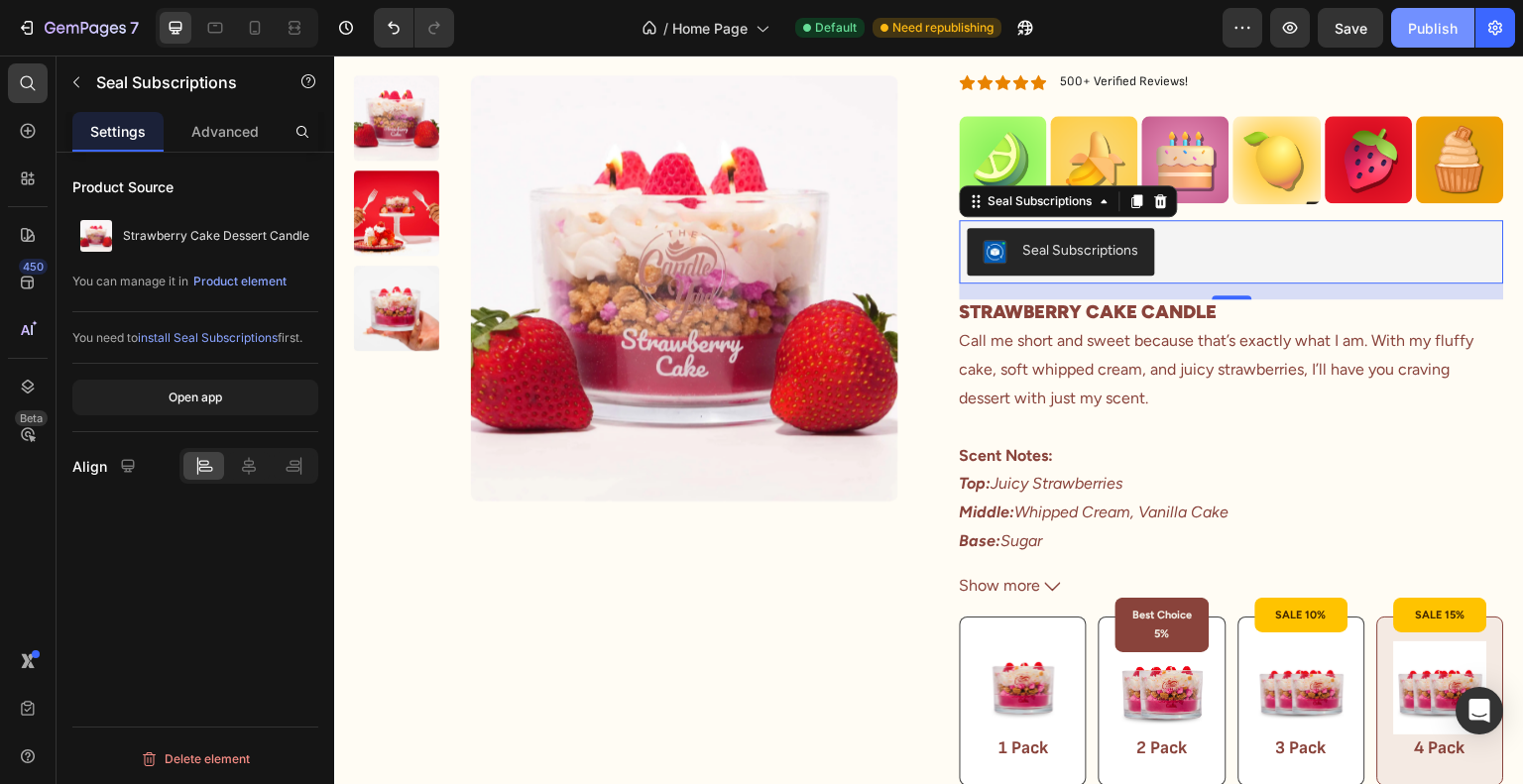 click on "Publish" at bounding box center (1433, 28) 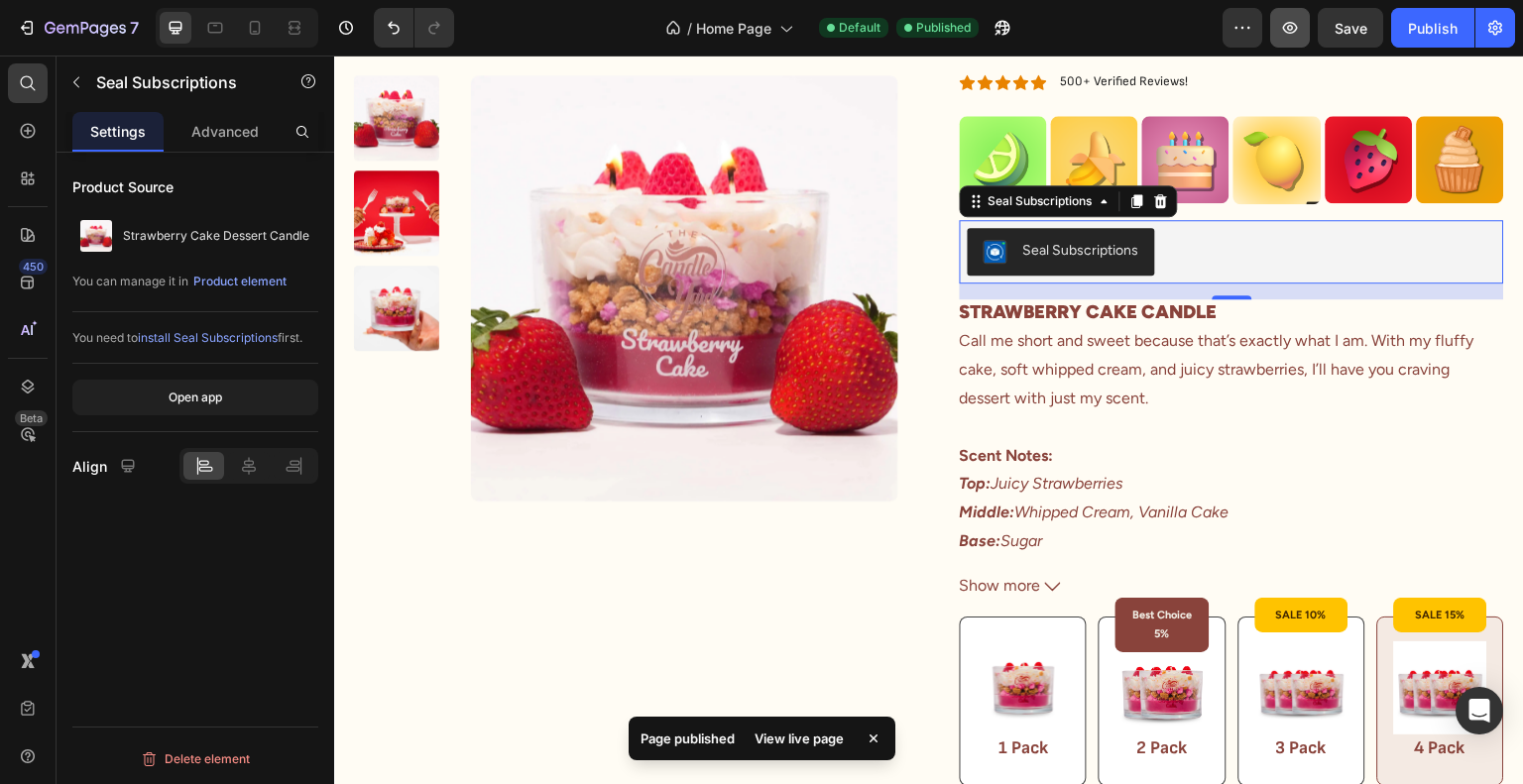 click 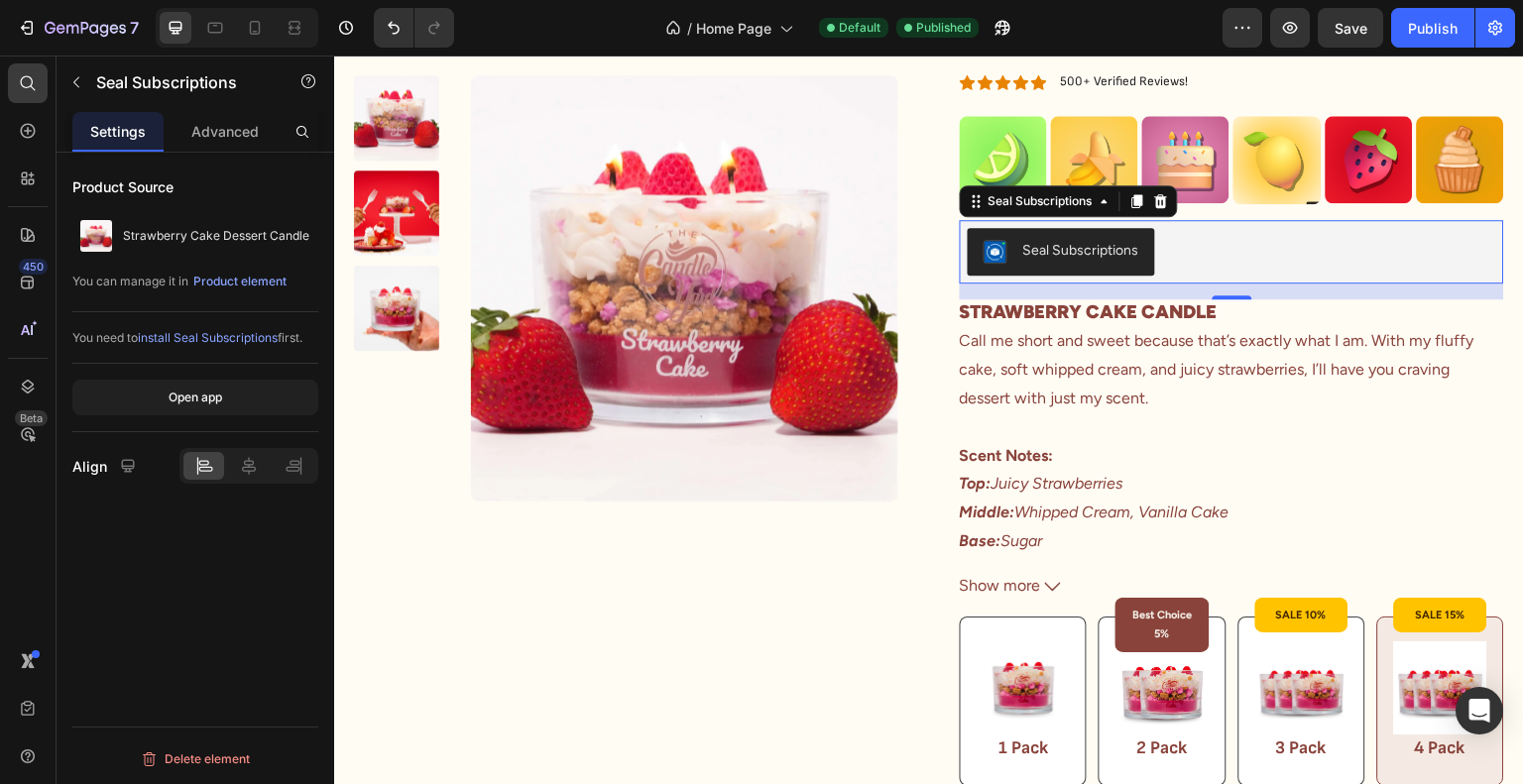 type 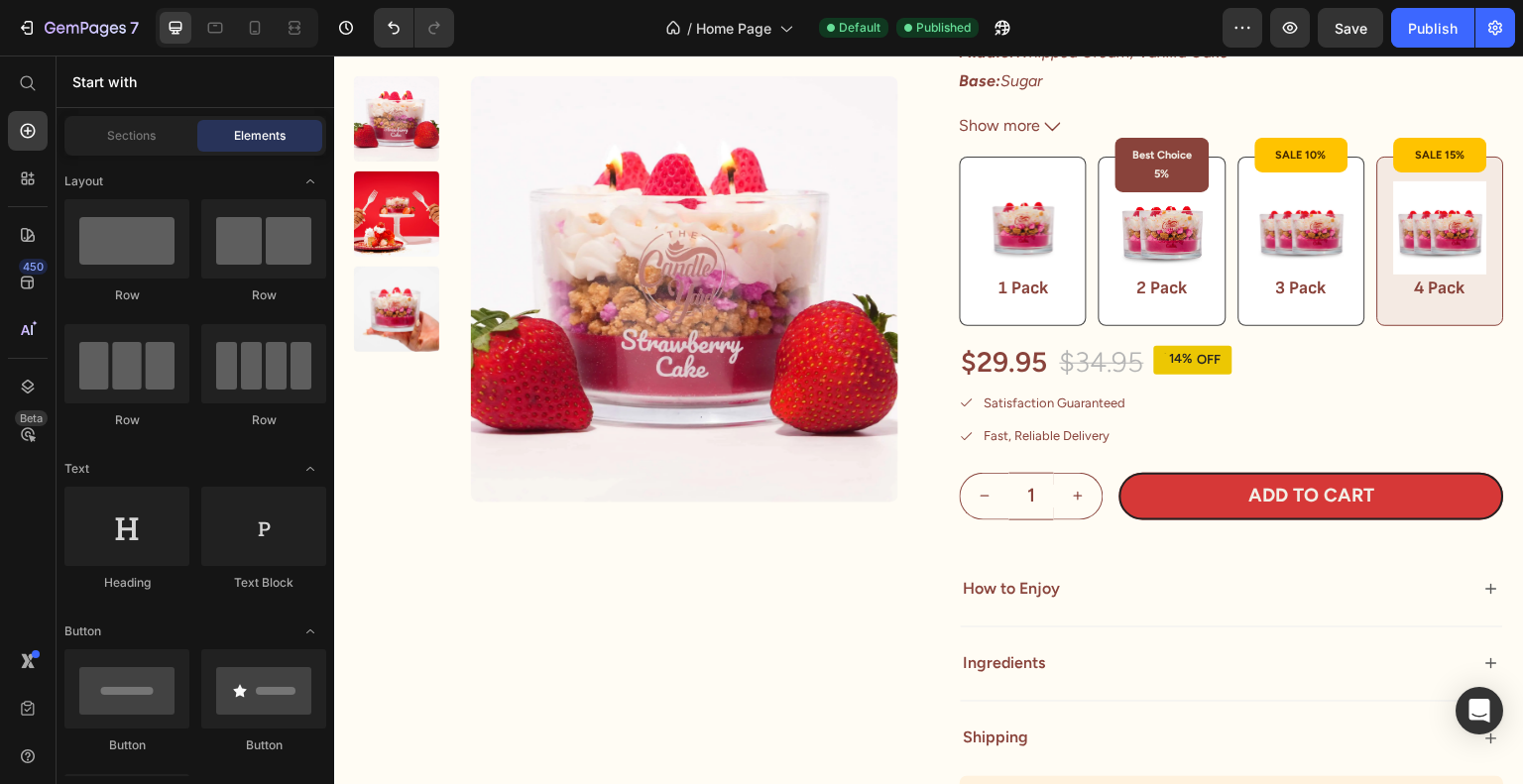 scroll, scrollTop: 5577, scrollLeft: 0, axis: vertical 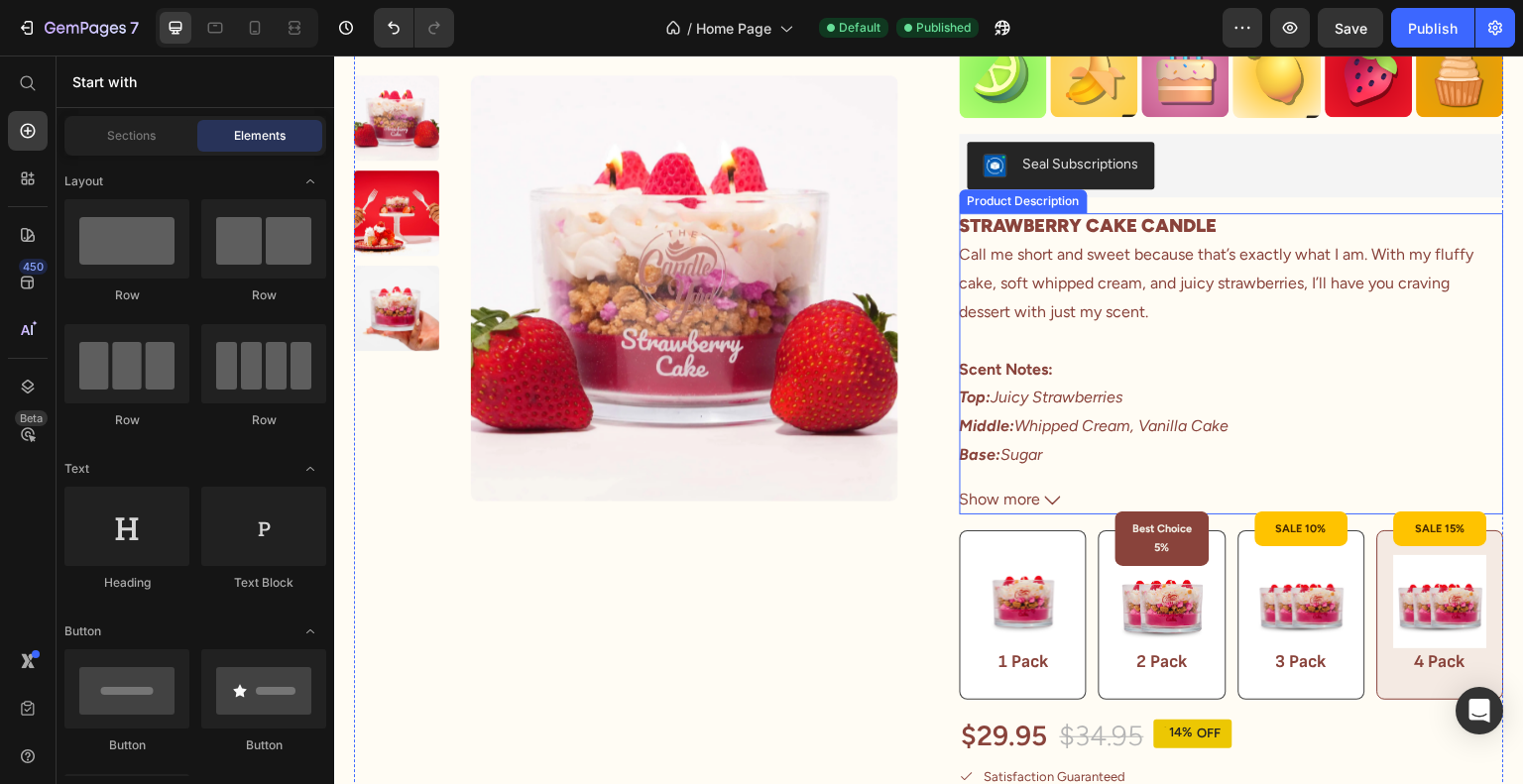 click on "Call me short and sweet because that’s exactly what I am. With my fluffy cake, soft whipped cream, and juicy strawberries, I’ll have you craving dessert with just my scent." at bounding box center (1217, 282) 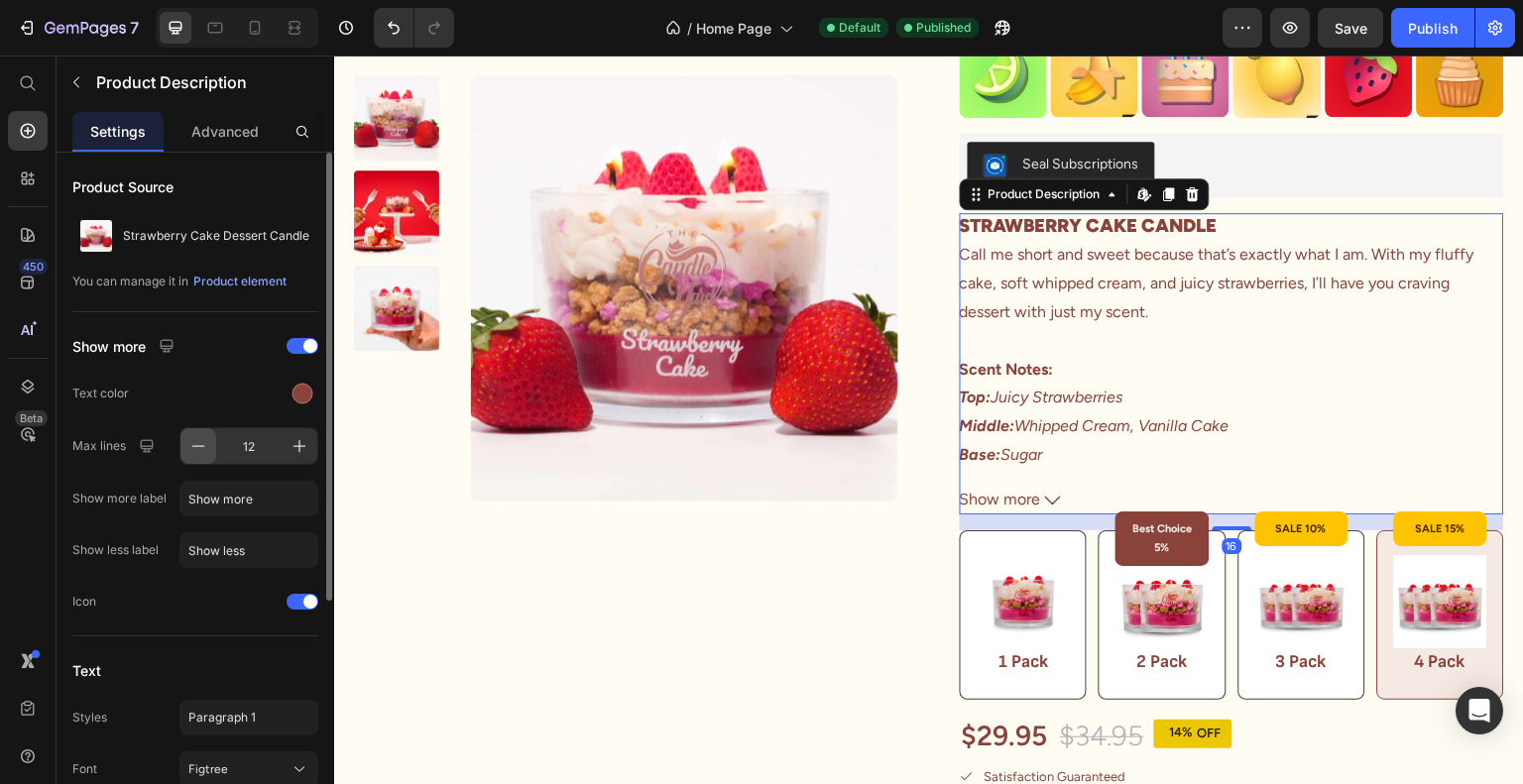 click at bounding box center (198, 446) 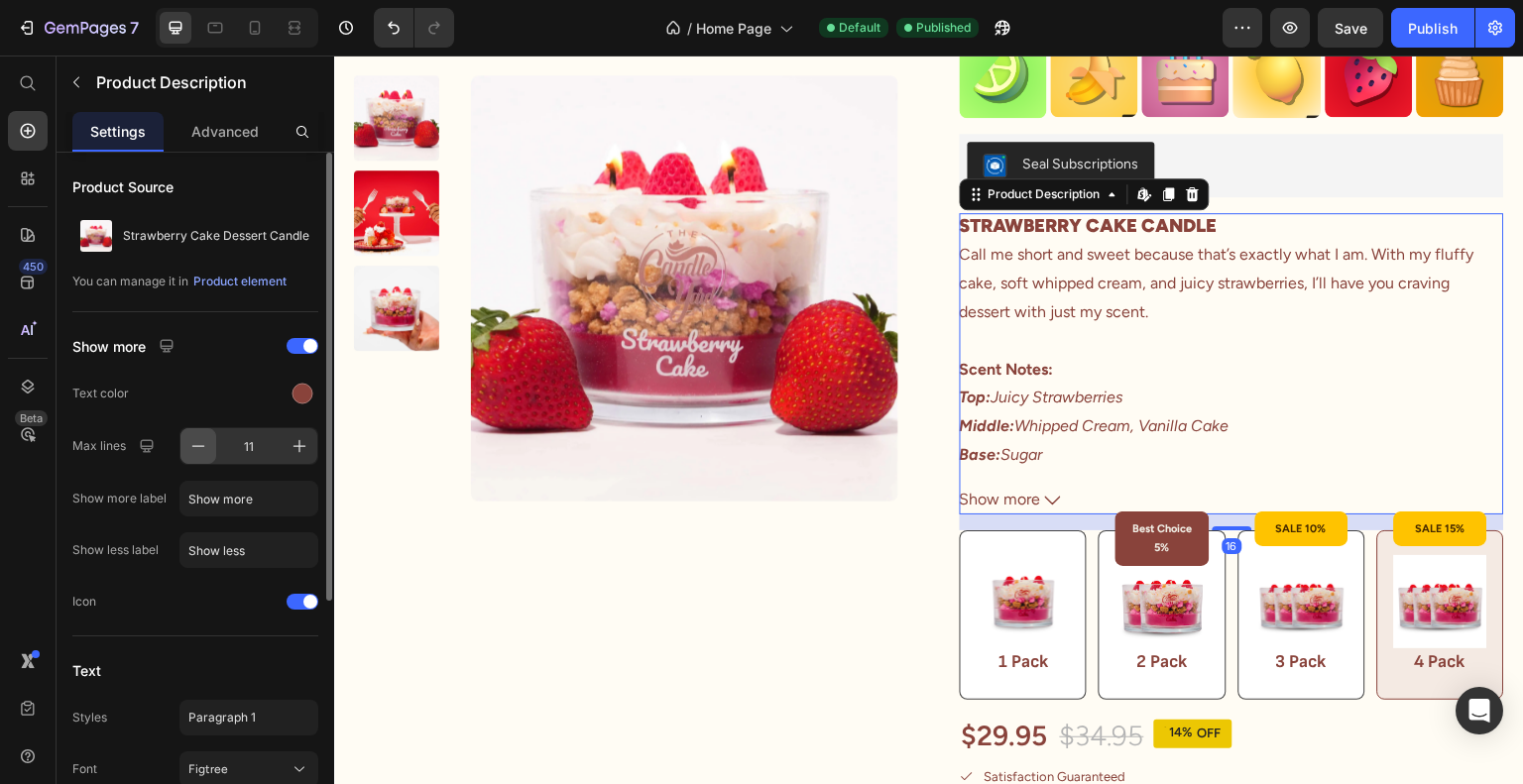 click at bounding box center (198, 446) 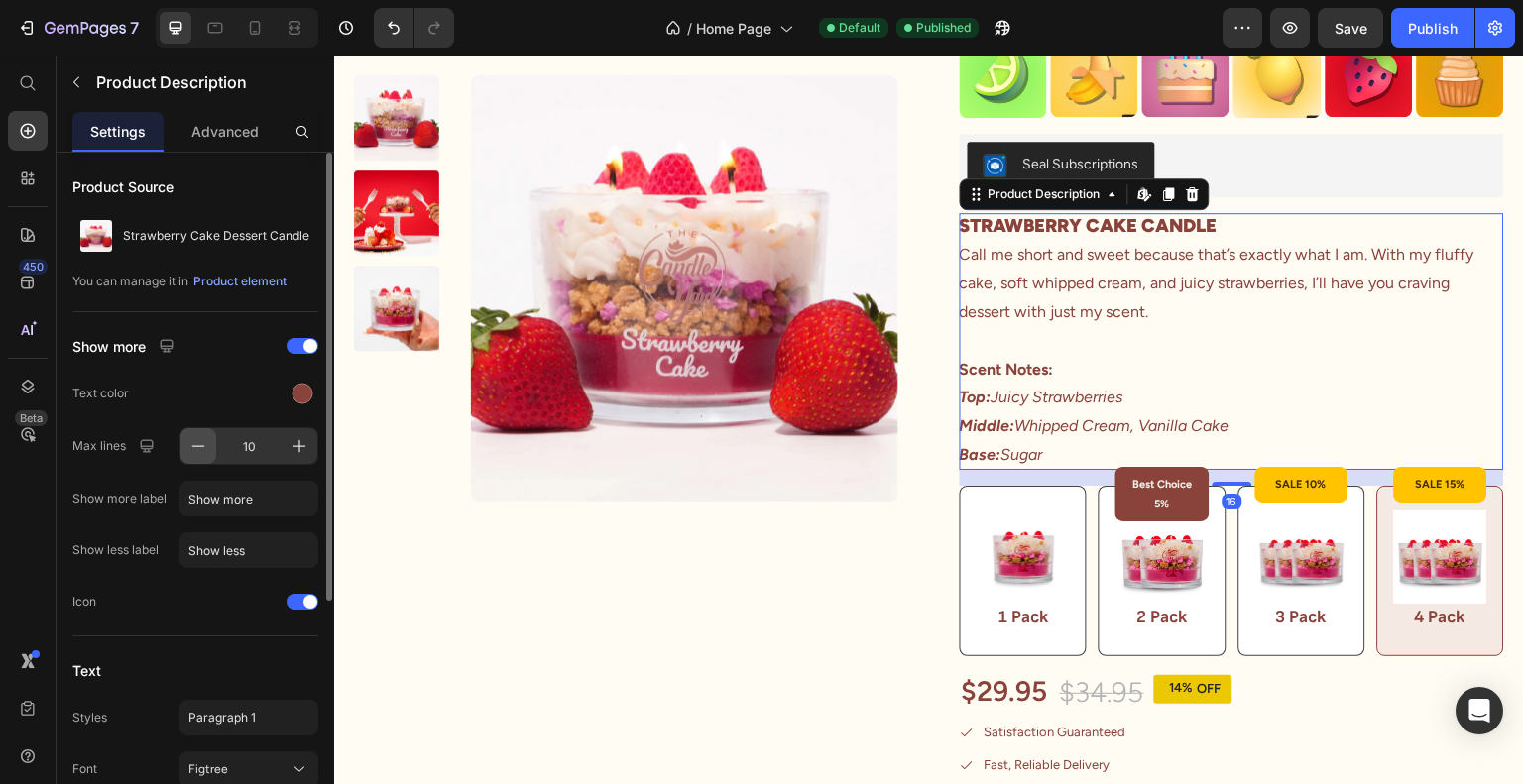 click at bounding box center [198, 446] 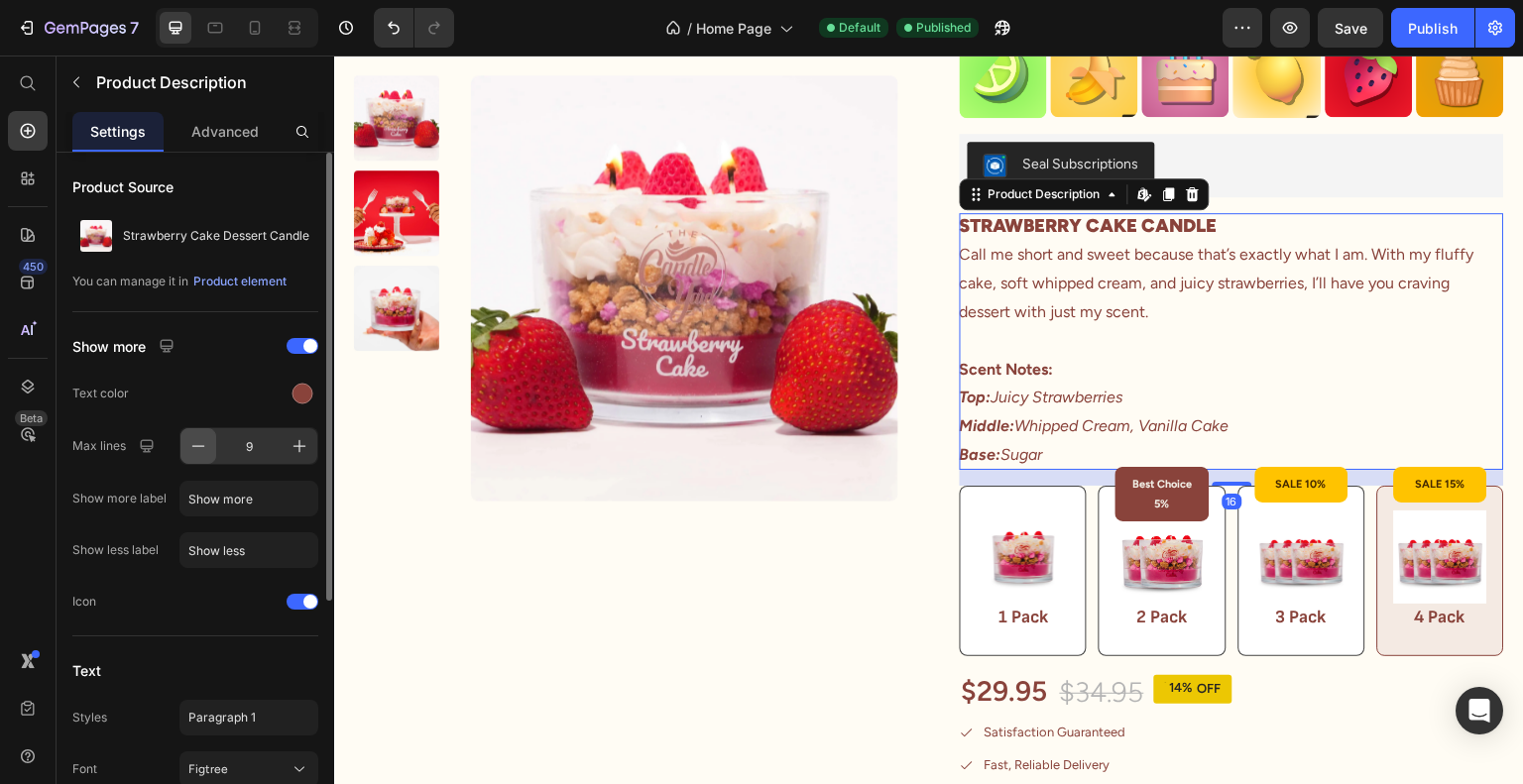 click at bounding box center (198, 446) 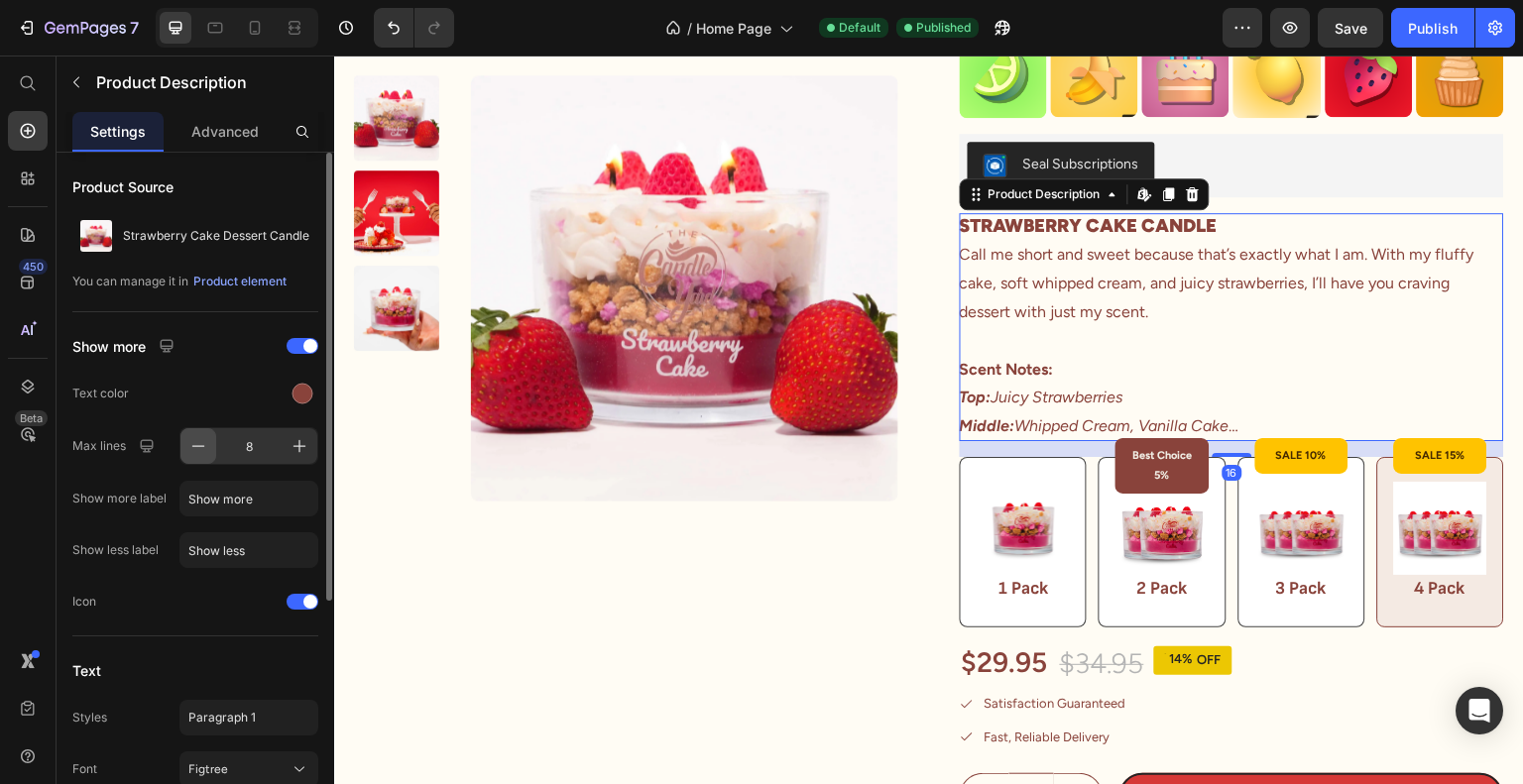 click at bounding box center [198, 446] 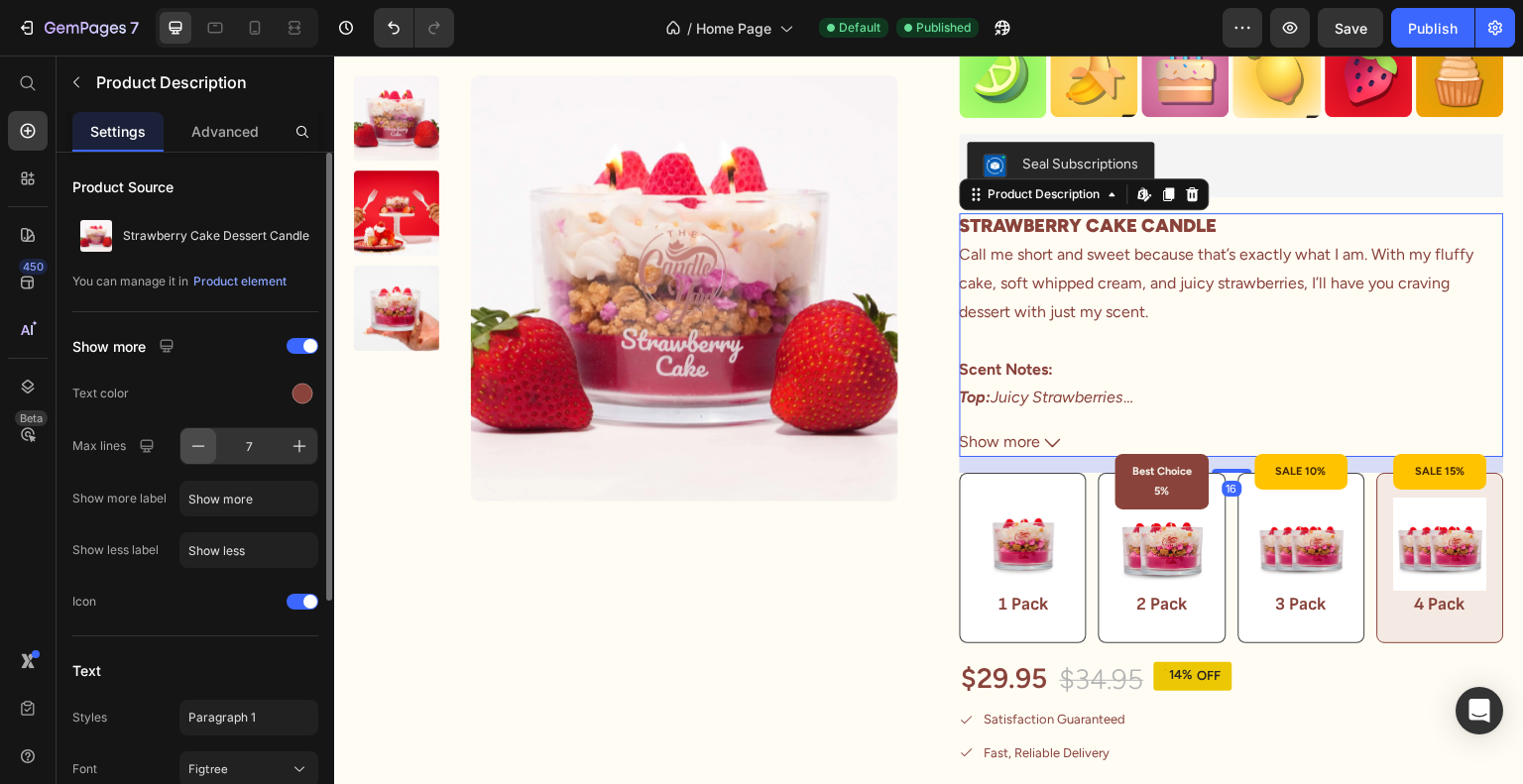 click at bounding box center (198, 446) 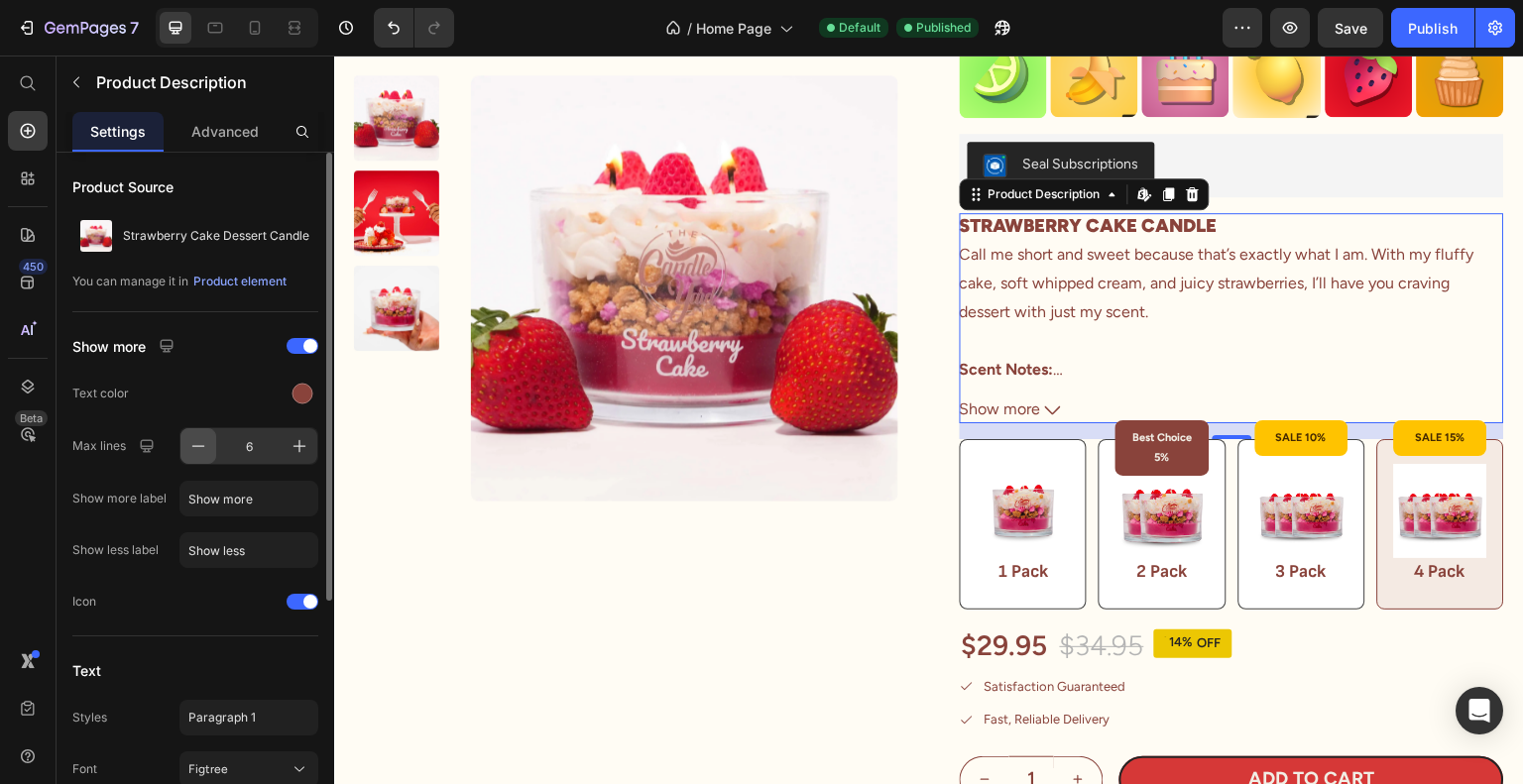 click at bounding box center (198, 446) 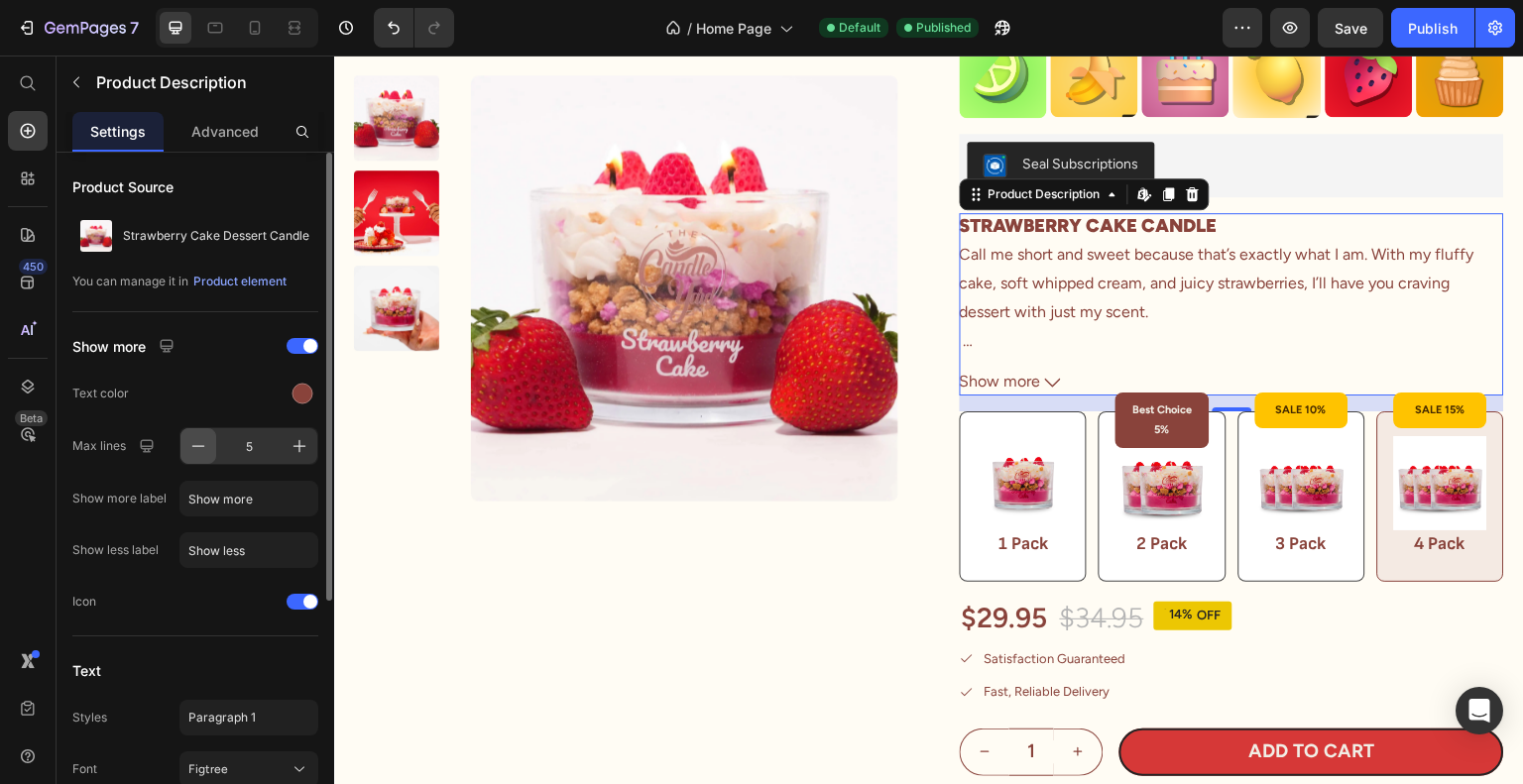 click at bounding box center [198, 446] 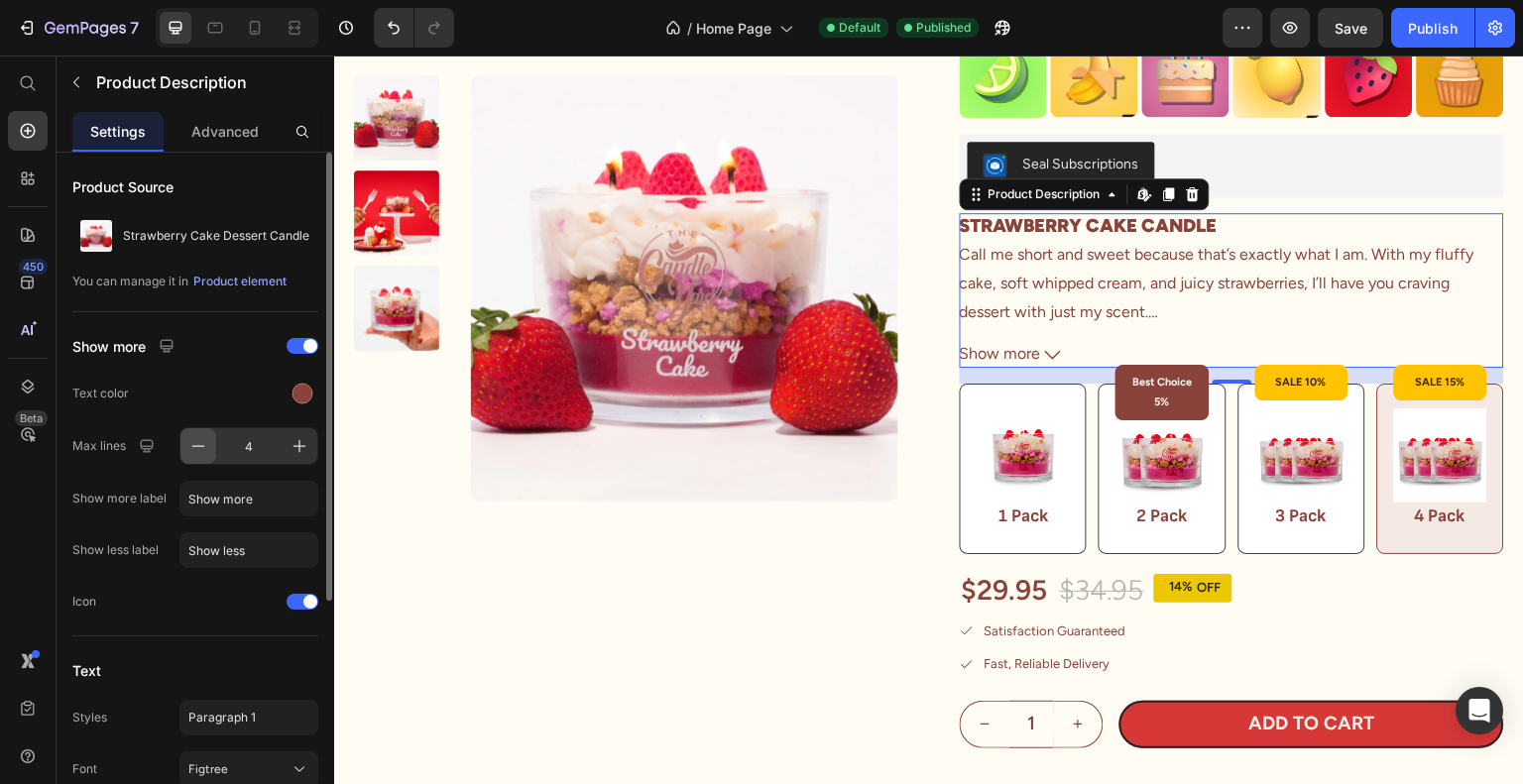 click at bounding box center [198, 446] 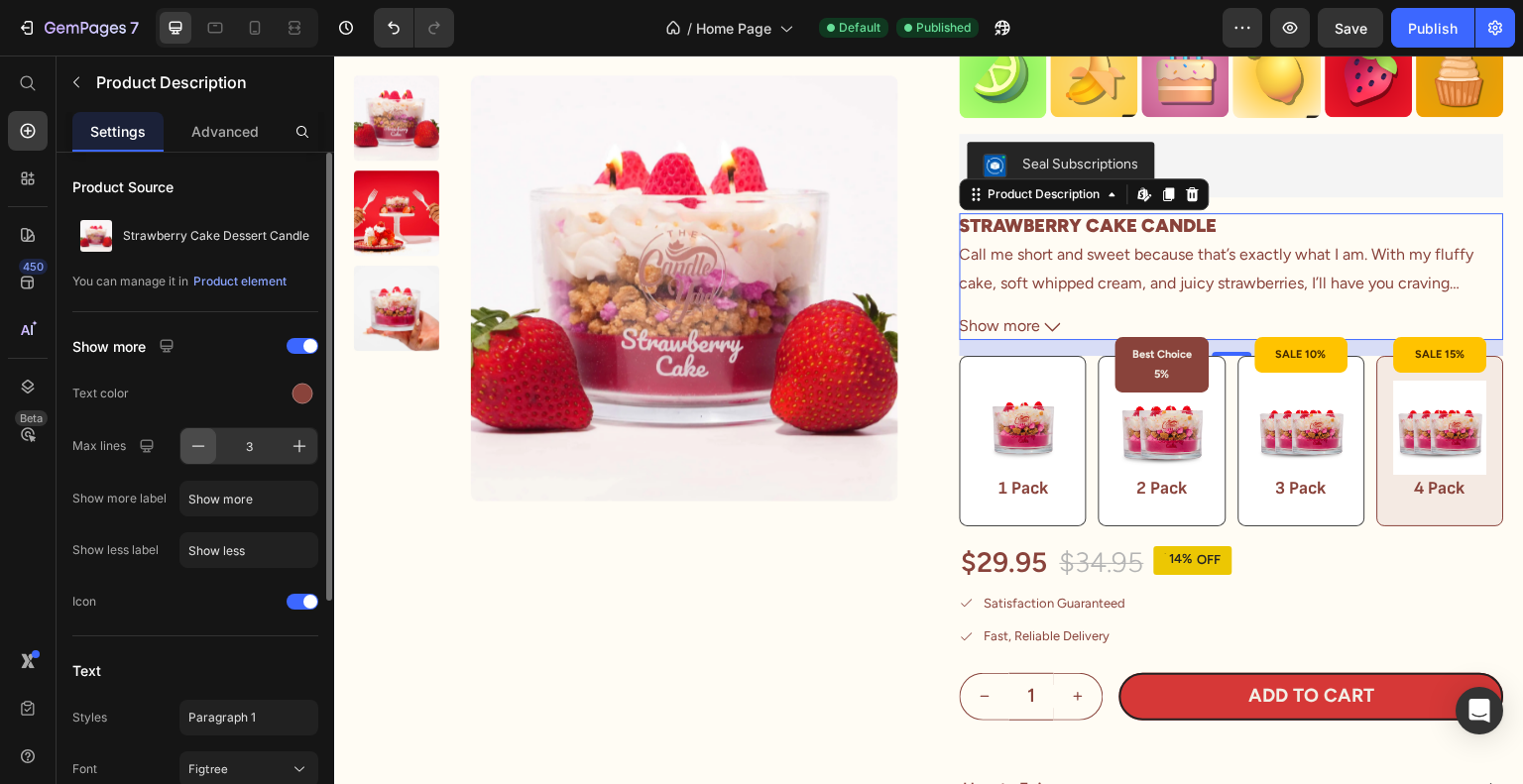 click at bounding box center (198, 446) 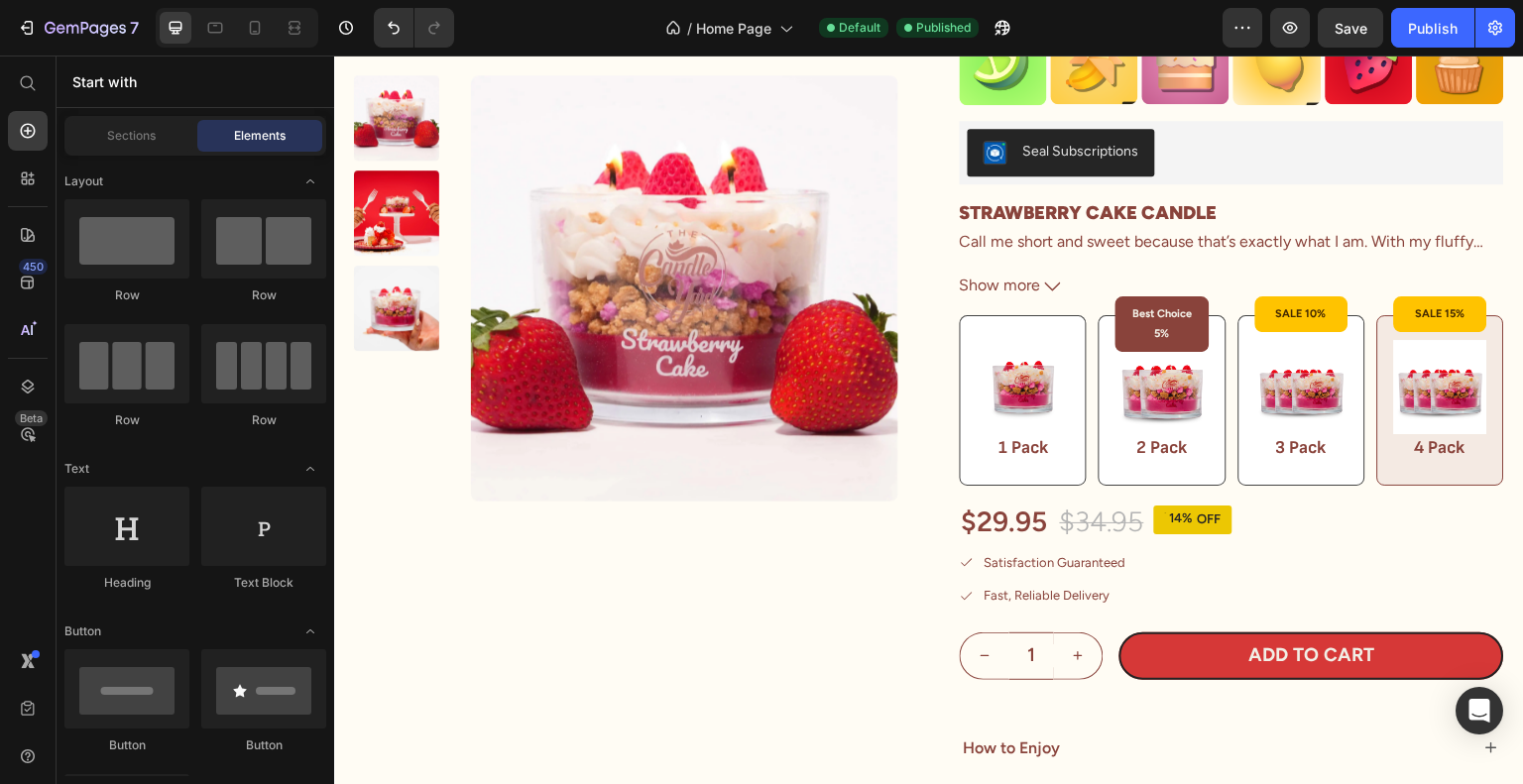 scroll, scrollTop: 5914, scrollLeft: 0, axis: vertical 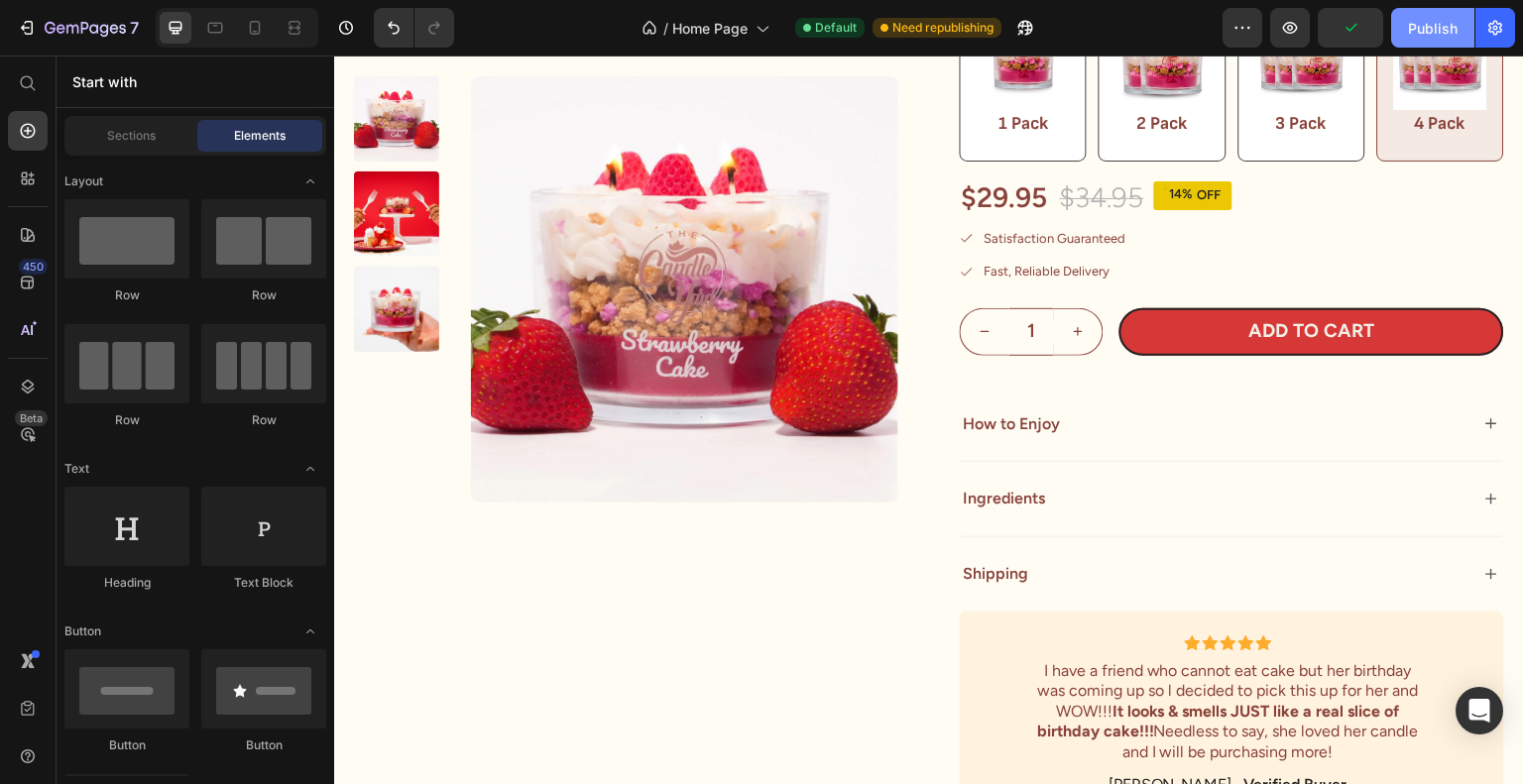 click on "Publish" at bounding box center (1433, 28) 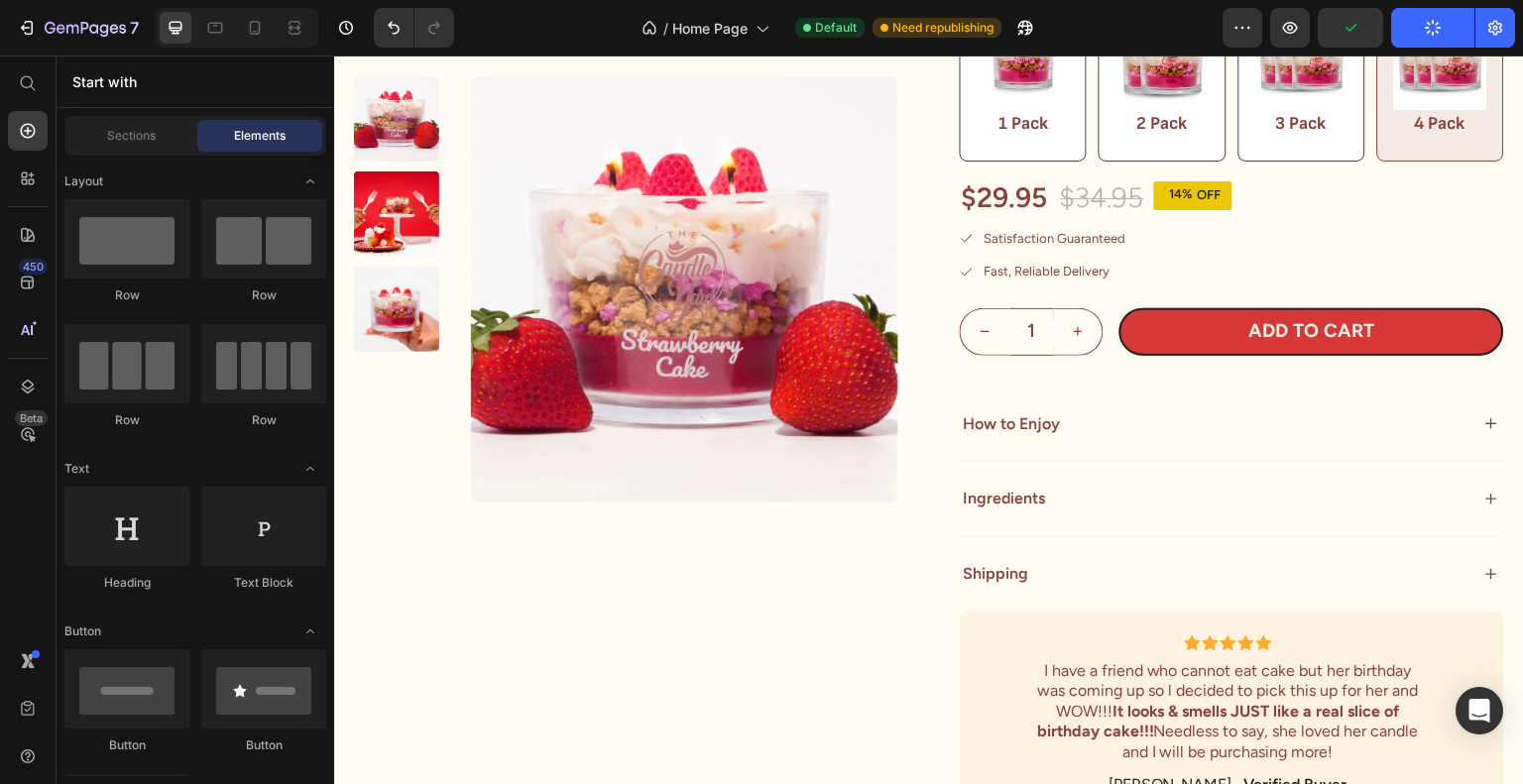 type 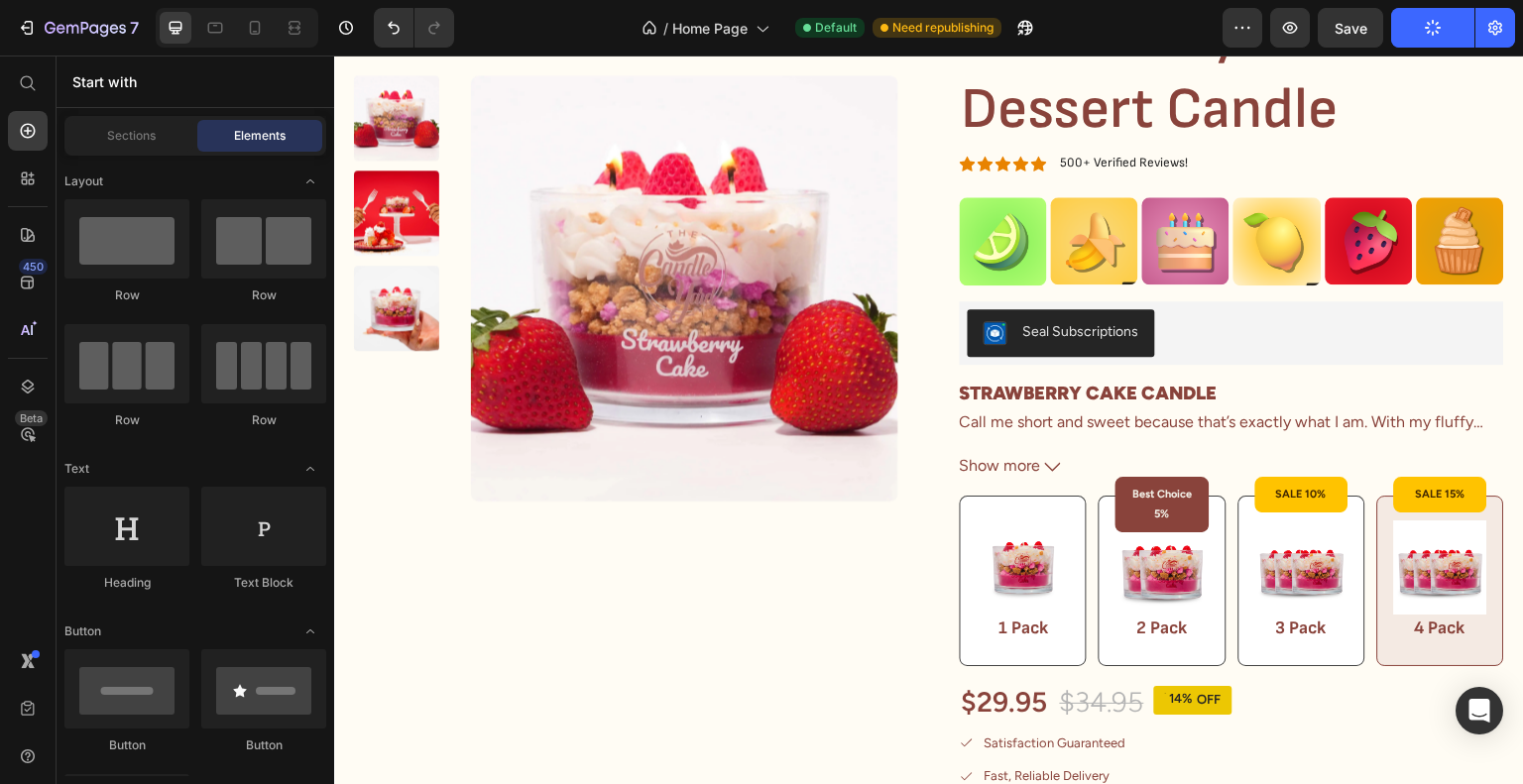 scroll, scrollTop: 5400, scrollLeft: 0, axis: vertical 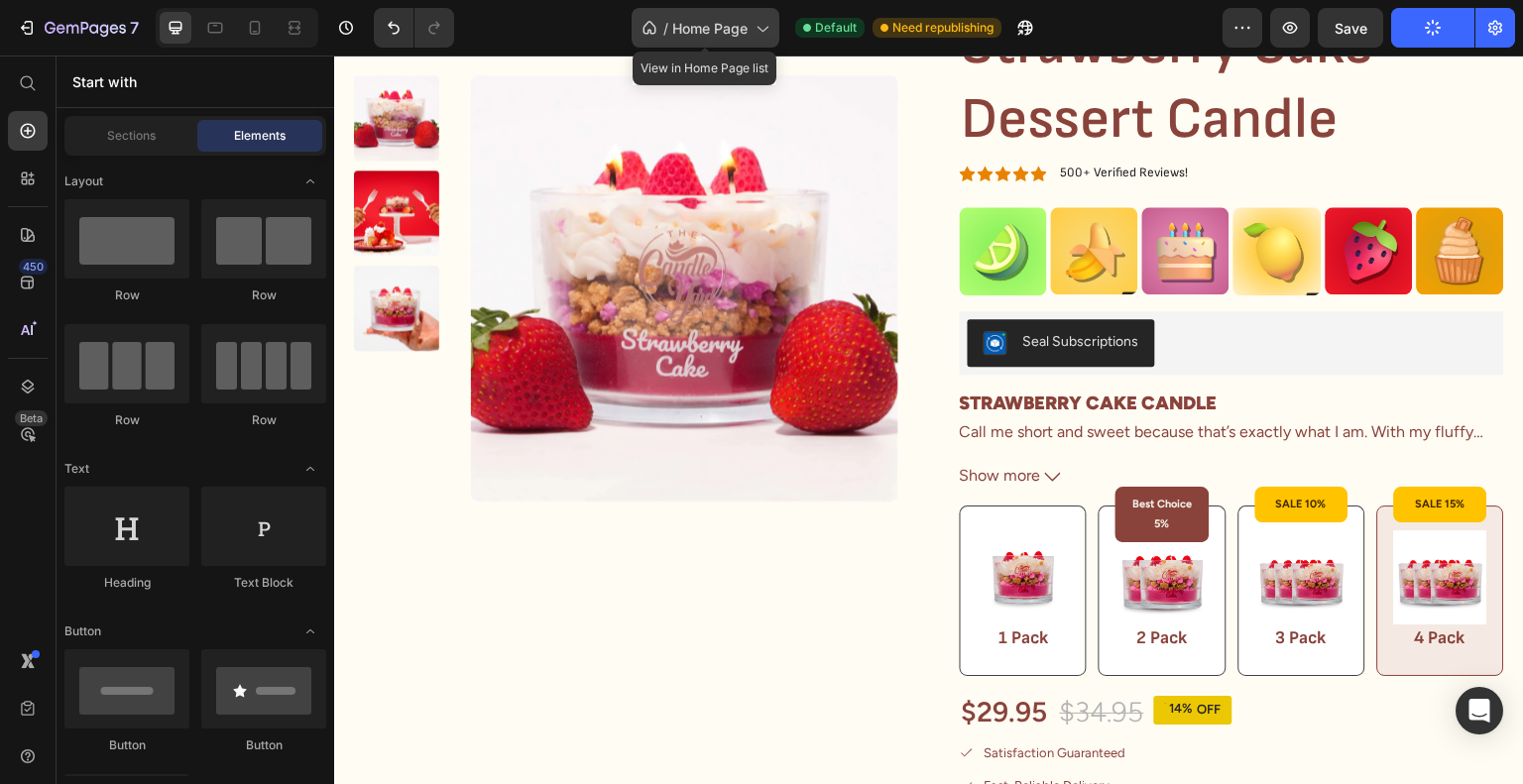 click on "Home Page" at bounding box center (710, 28) 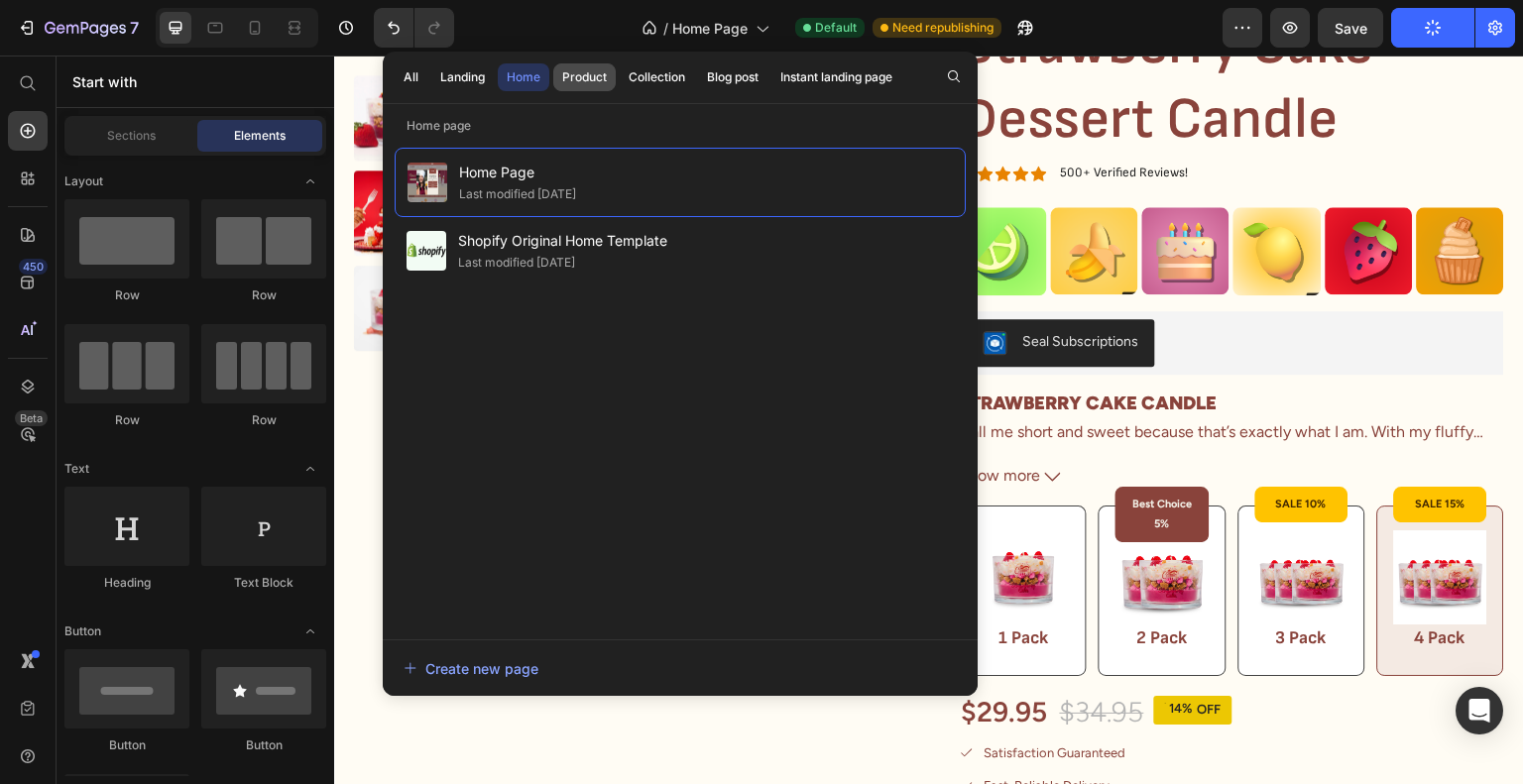 click on "Product" at bounding box center (584, 77) 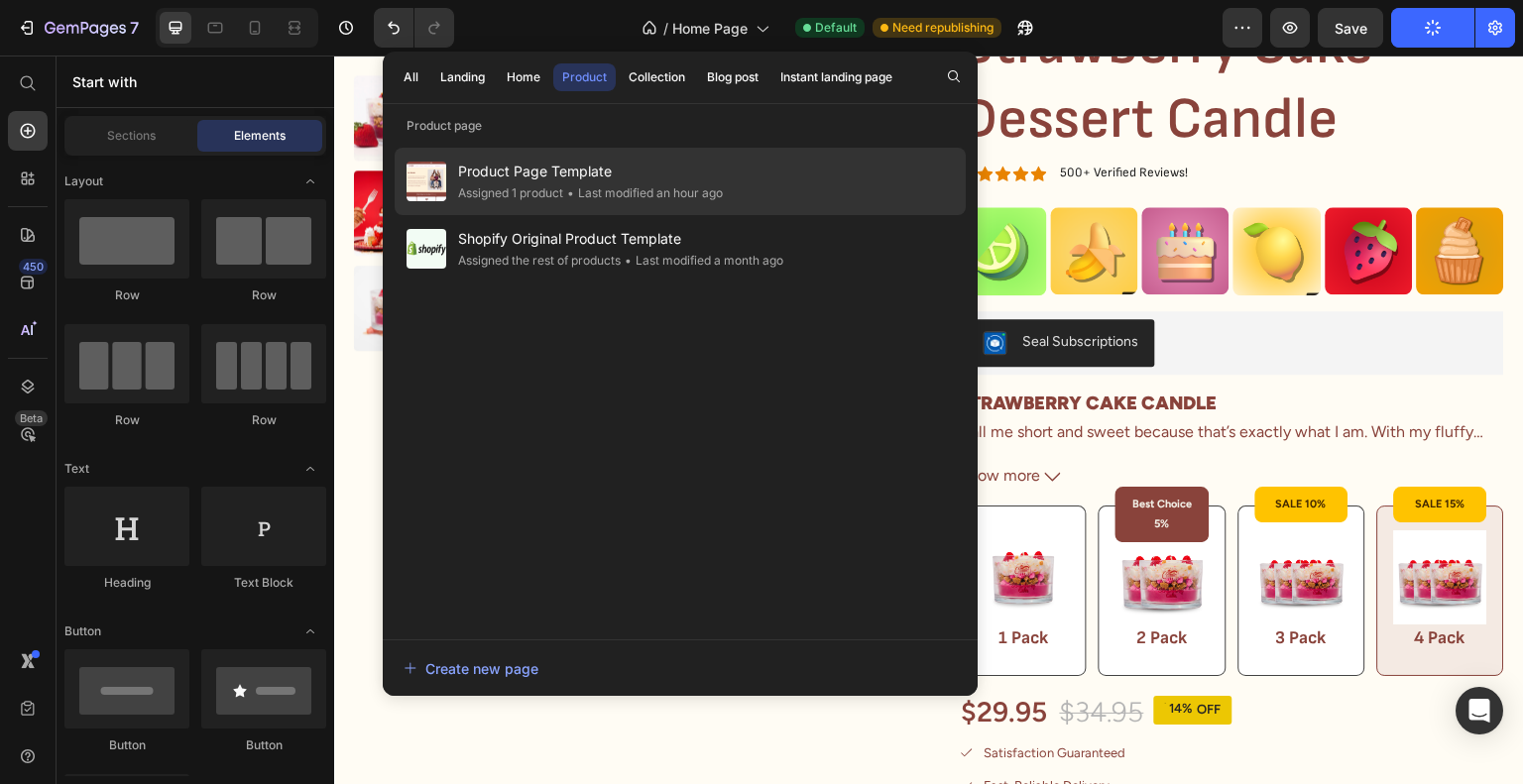 click on "Assigned 1 product" 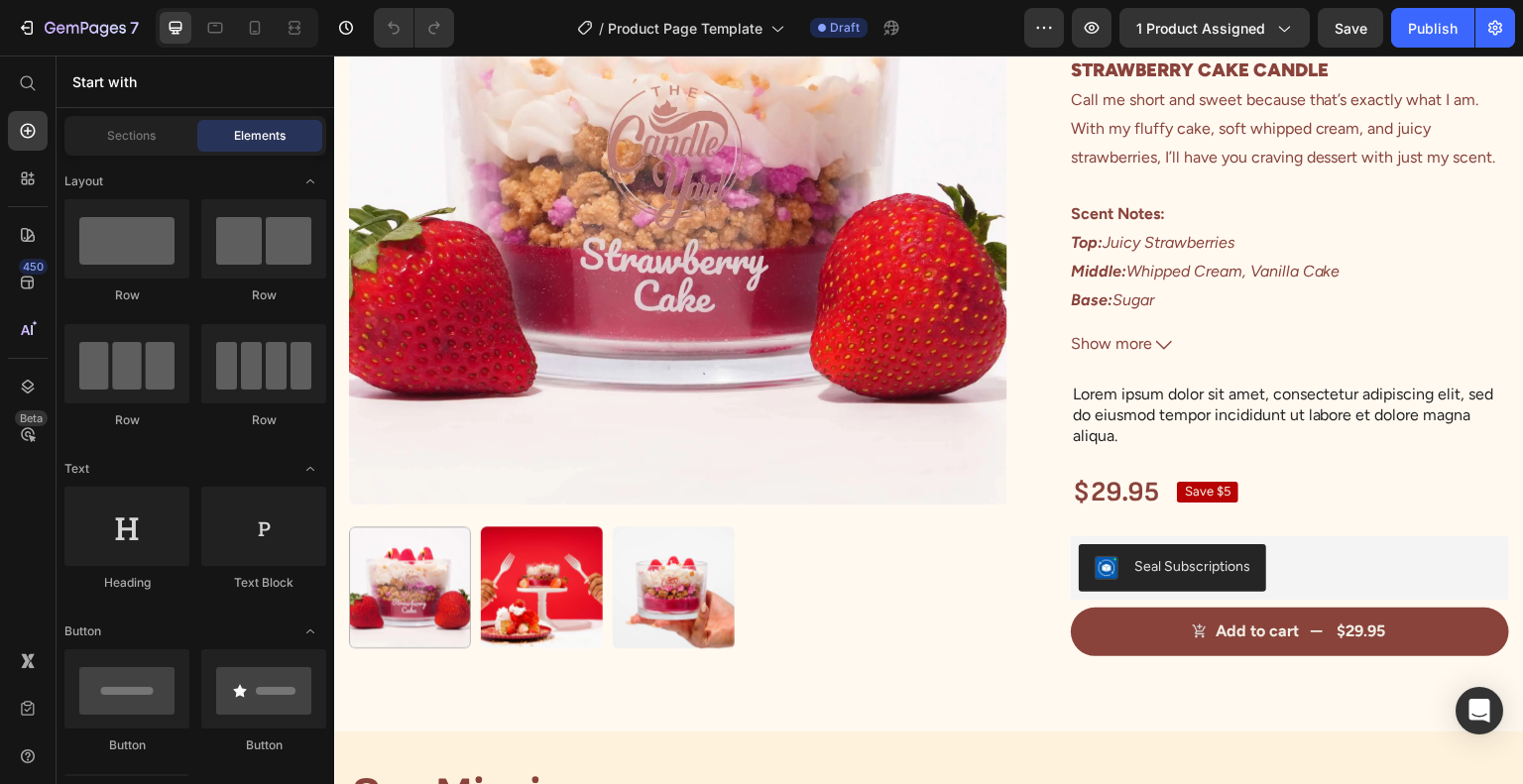 scroll, scrollTop: 410, scrollLeft: 0, axis: vertical 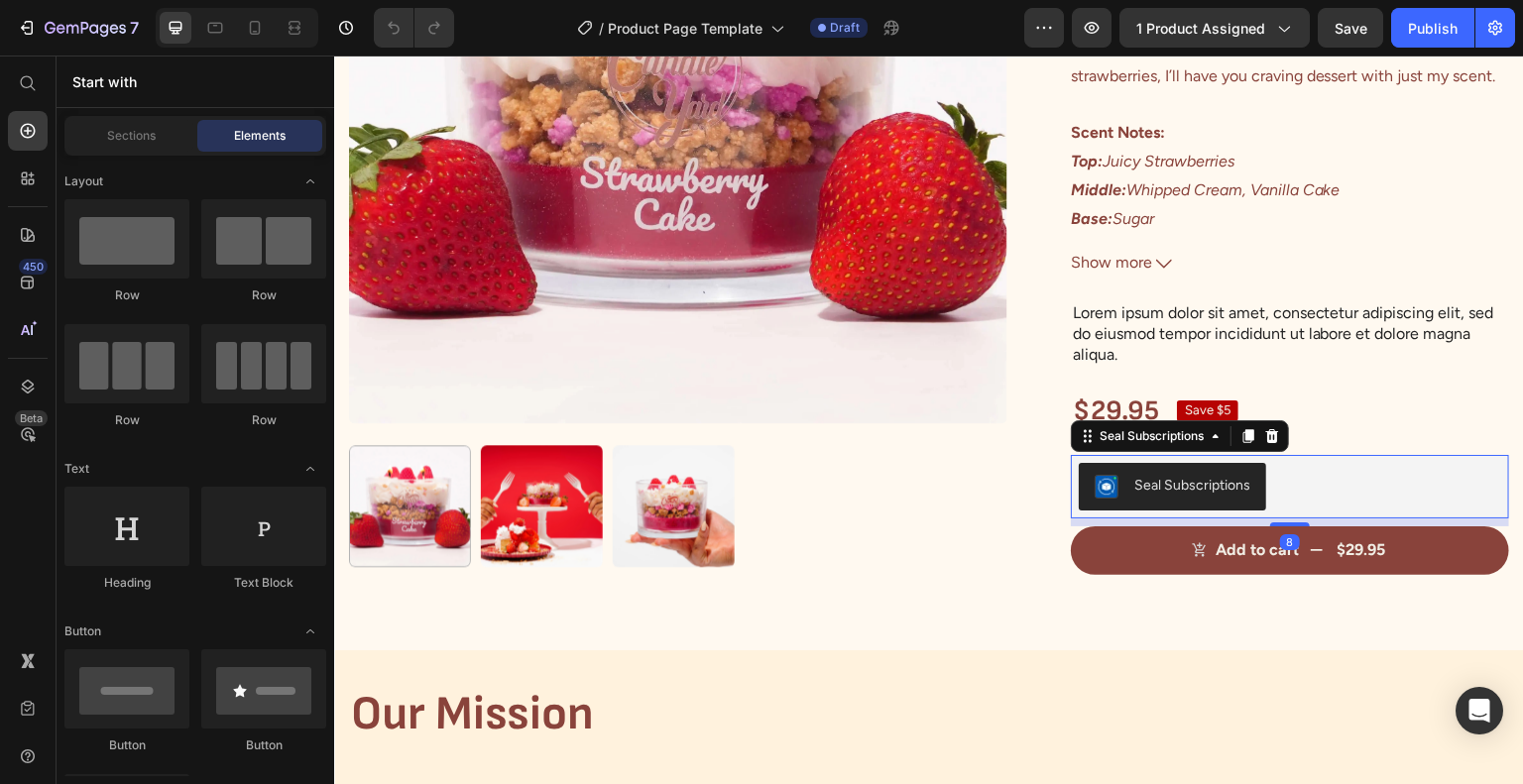 click on "Seal Subscriptions" at bounding box center [1290, 487] 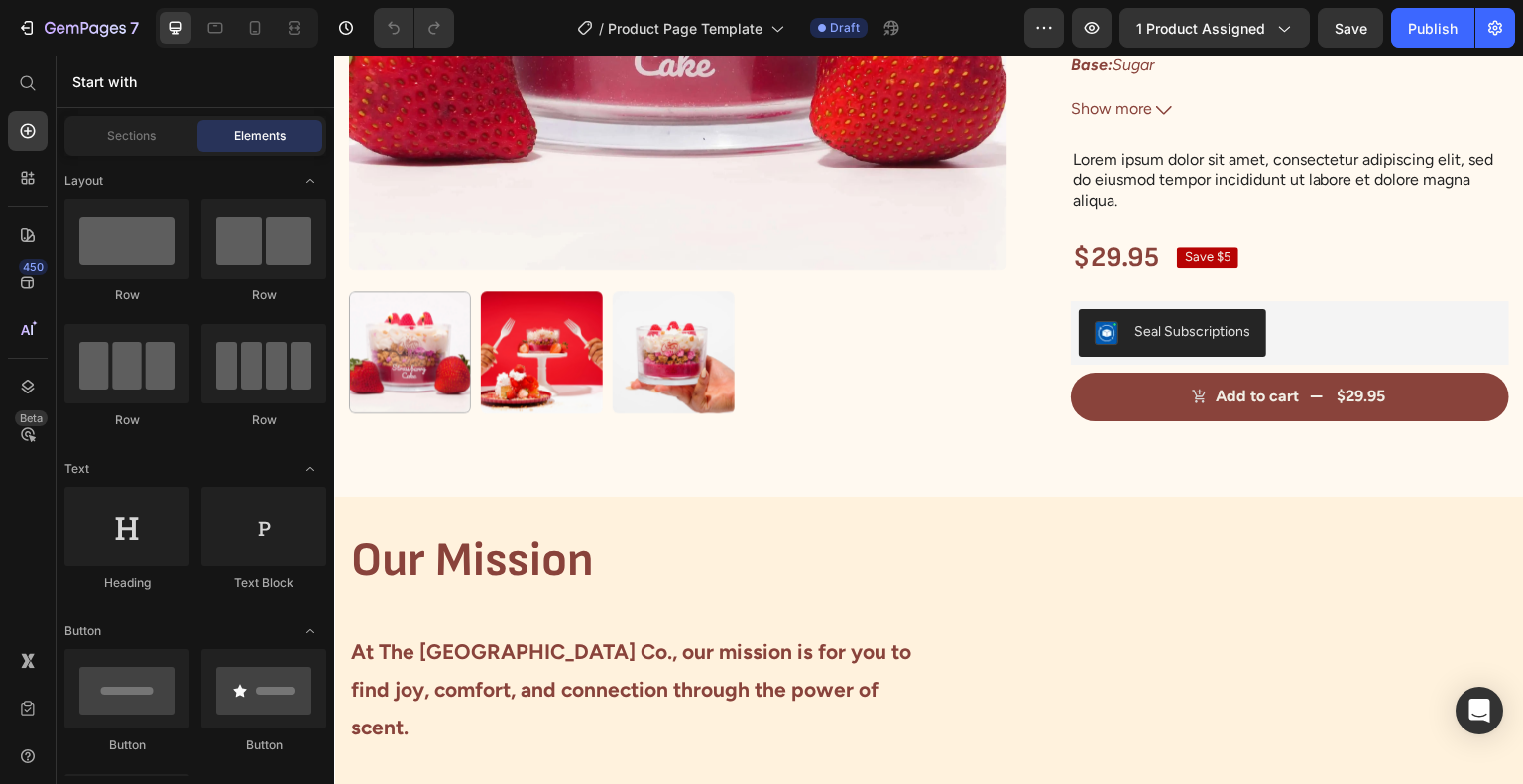 scroll, scrollTop: 669, scrollLeft: 0, axis: vertical 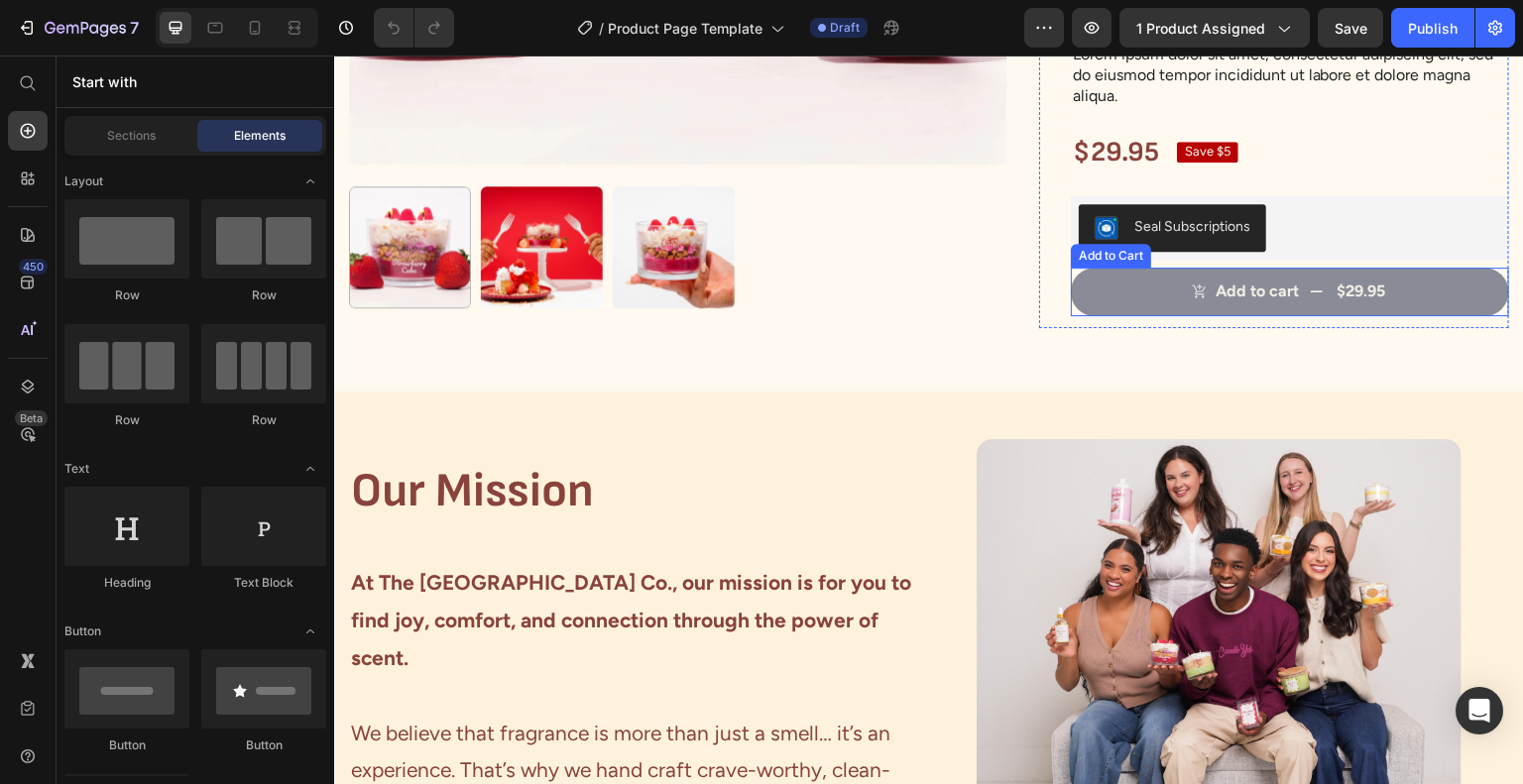 click on "Add to cart
$29.95" at bounding box center [1290, 291] 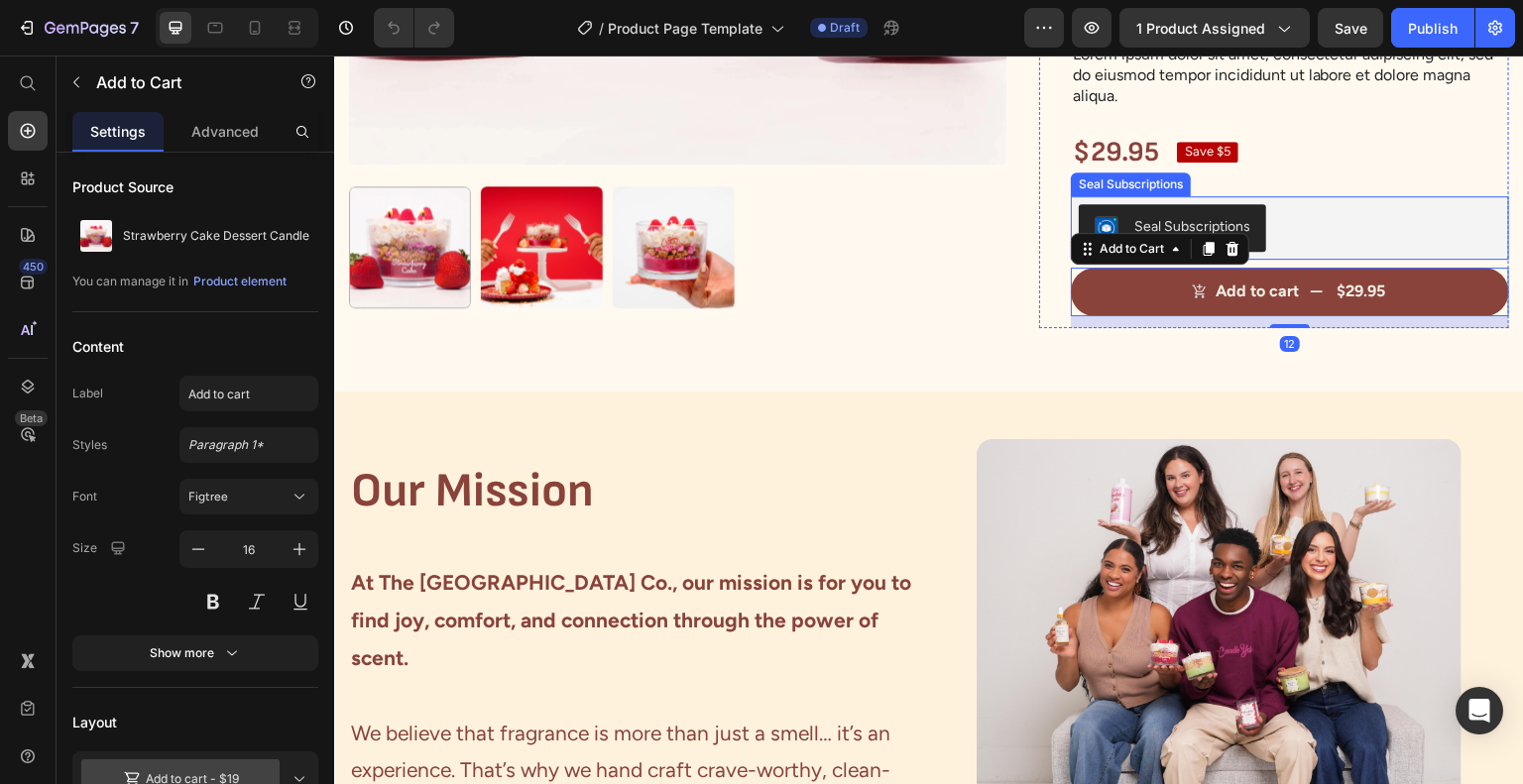 click on "Seal Subscriptions" at bounding box center (1290, 228) 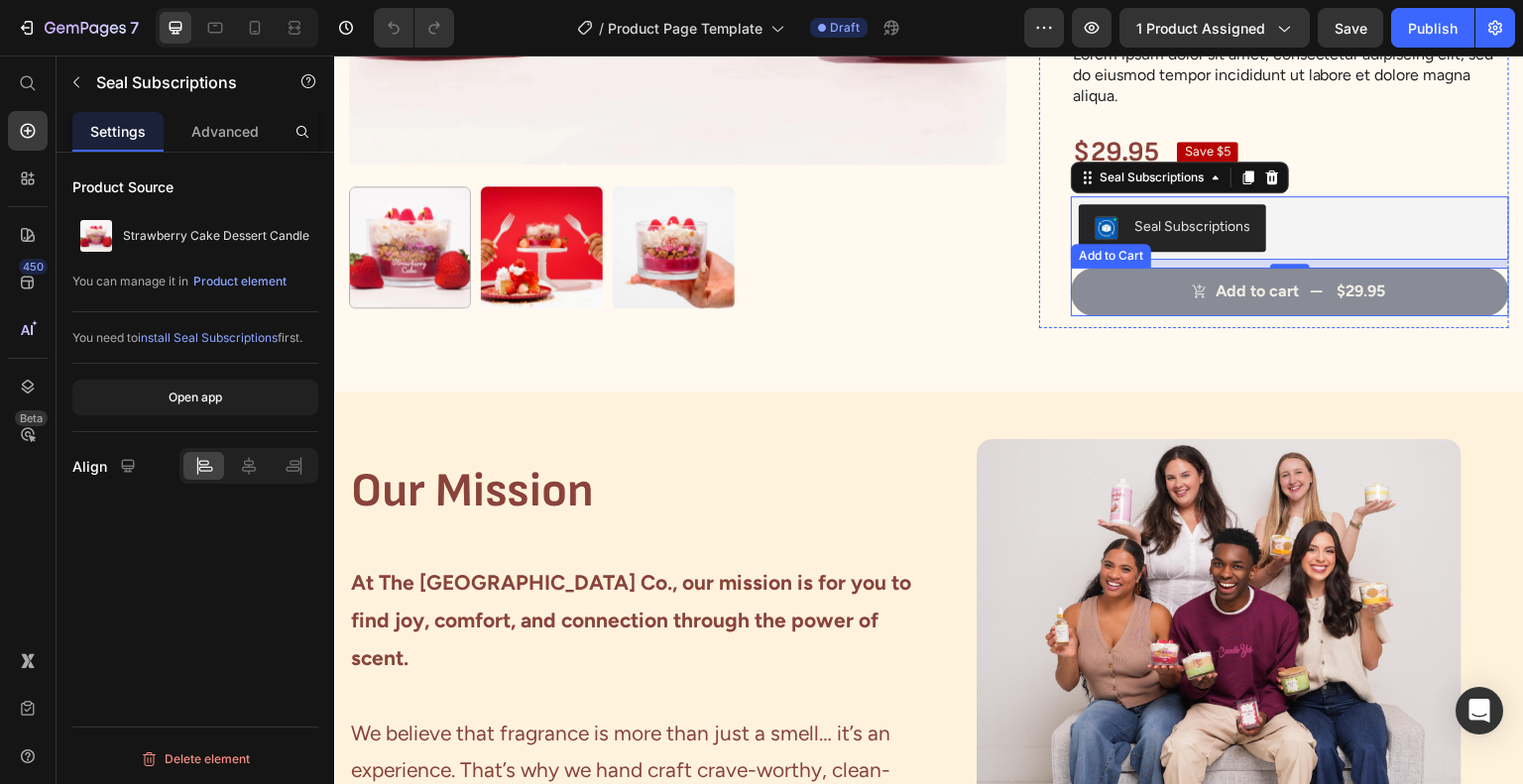 click on "Add to cart
$29.95" at bounding box center [1290, 291] 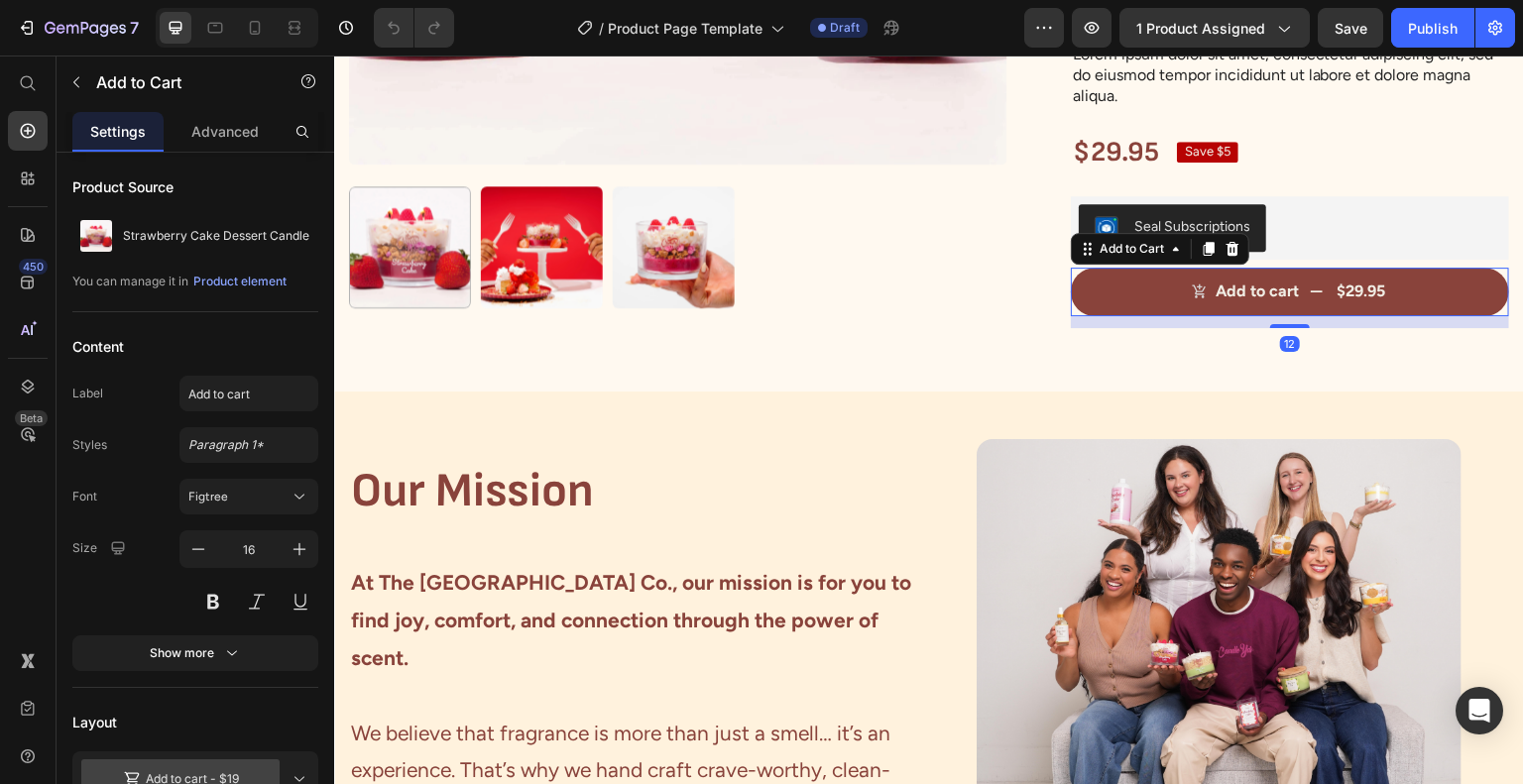 type 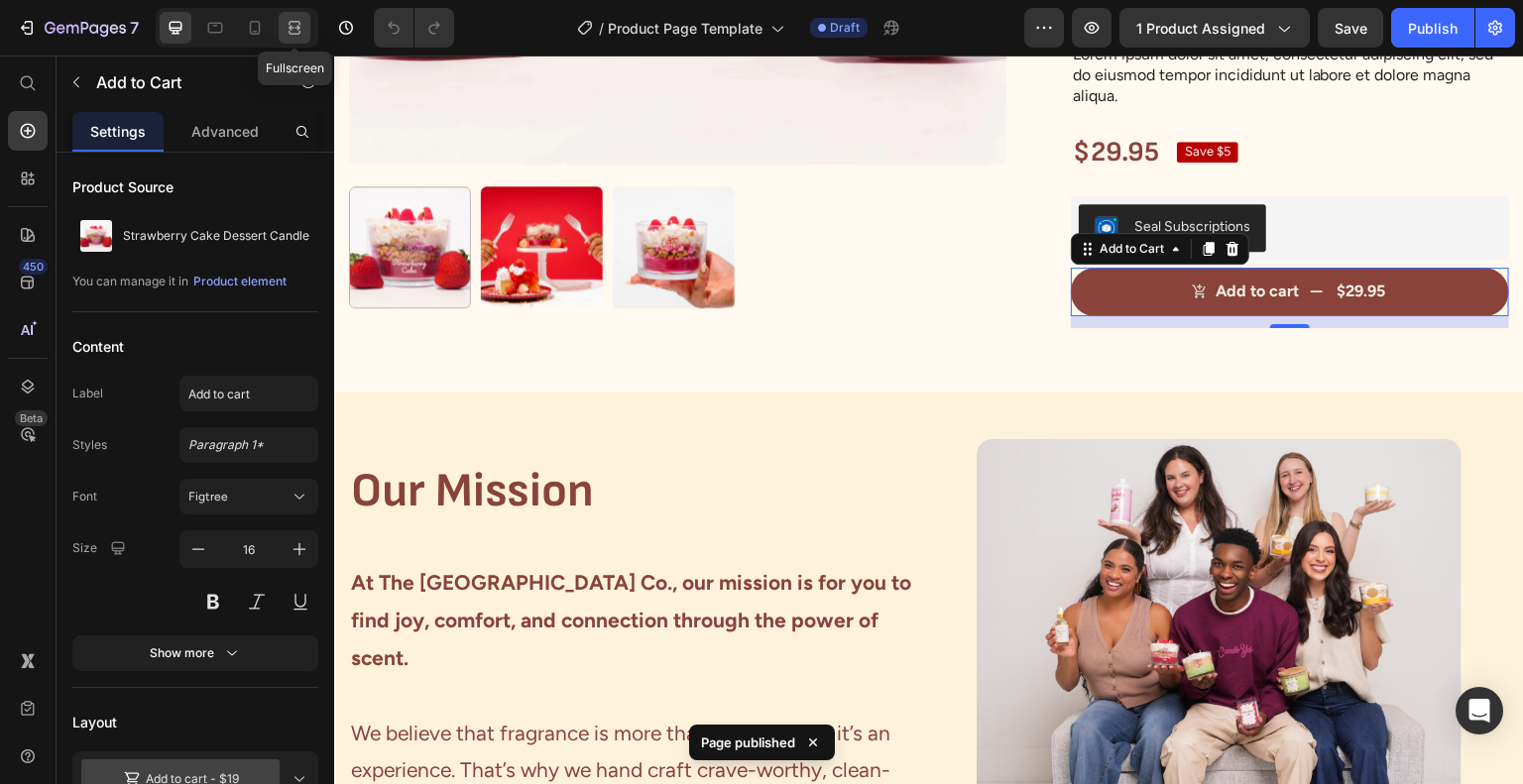 click 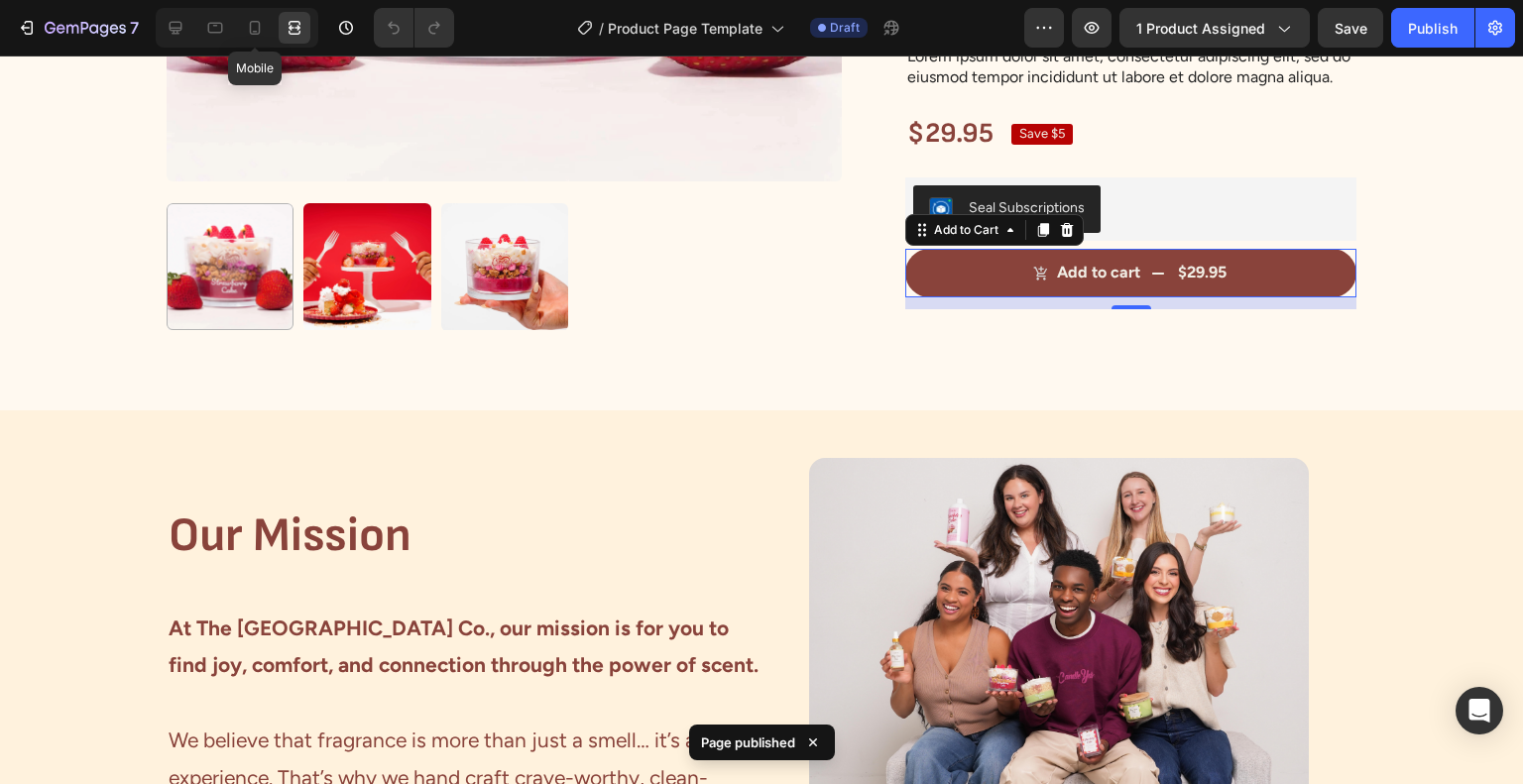 drag, startPoint x: 250, startPoint y: 38, endPoint x: 324, endPoint y: 47, distance: 74.54529 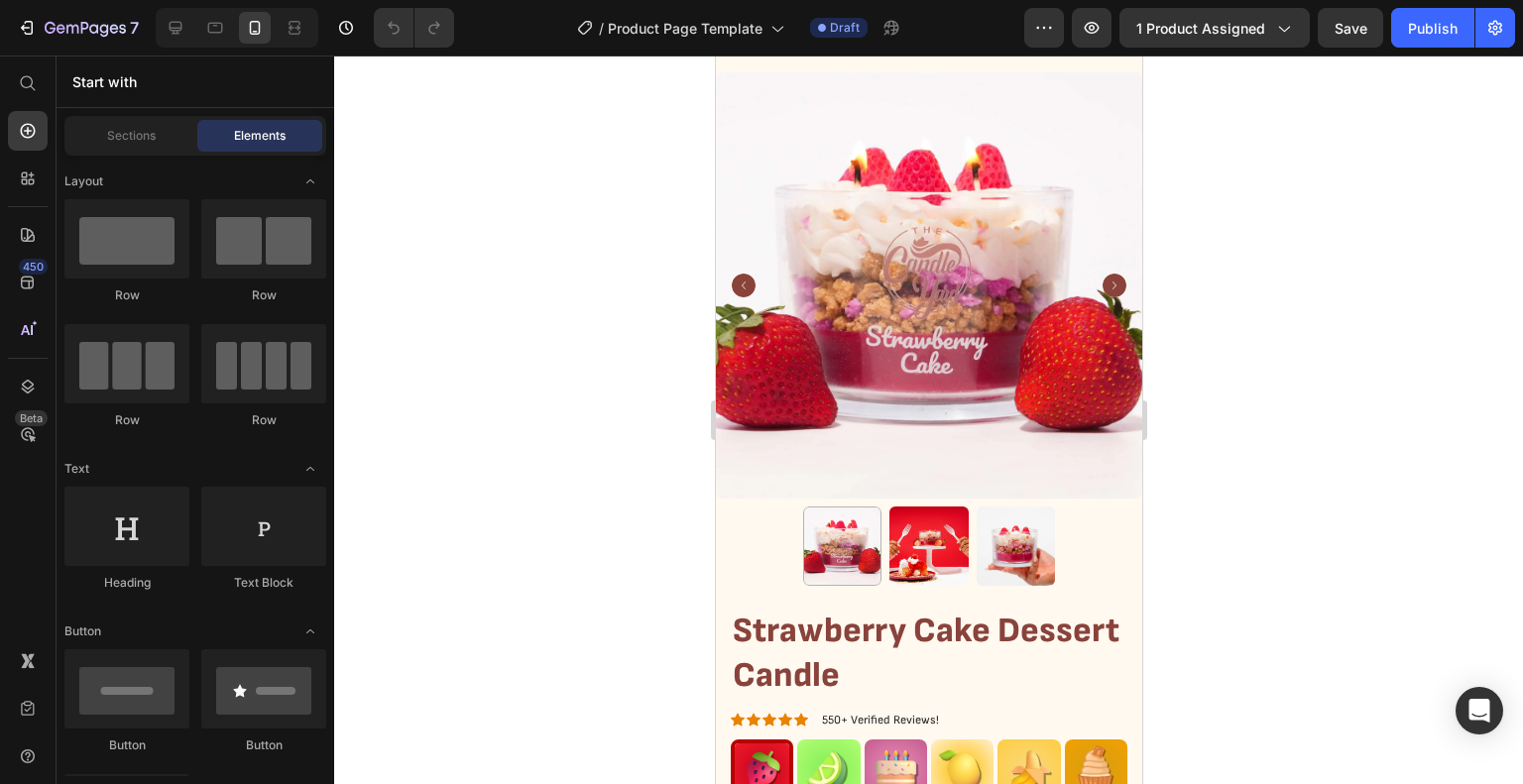 scroll, scrollTop: 0, scrollLeft: 0, axis: both 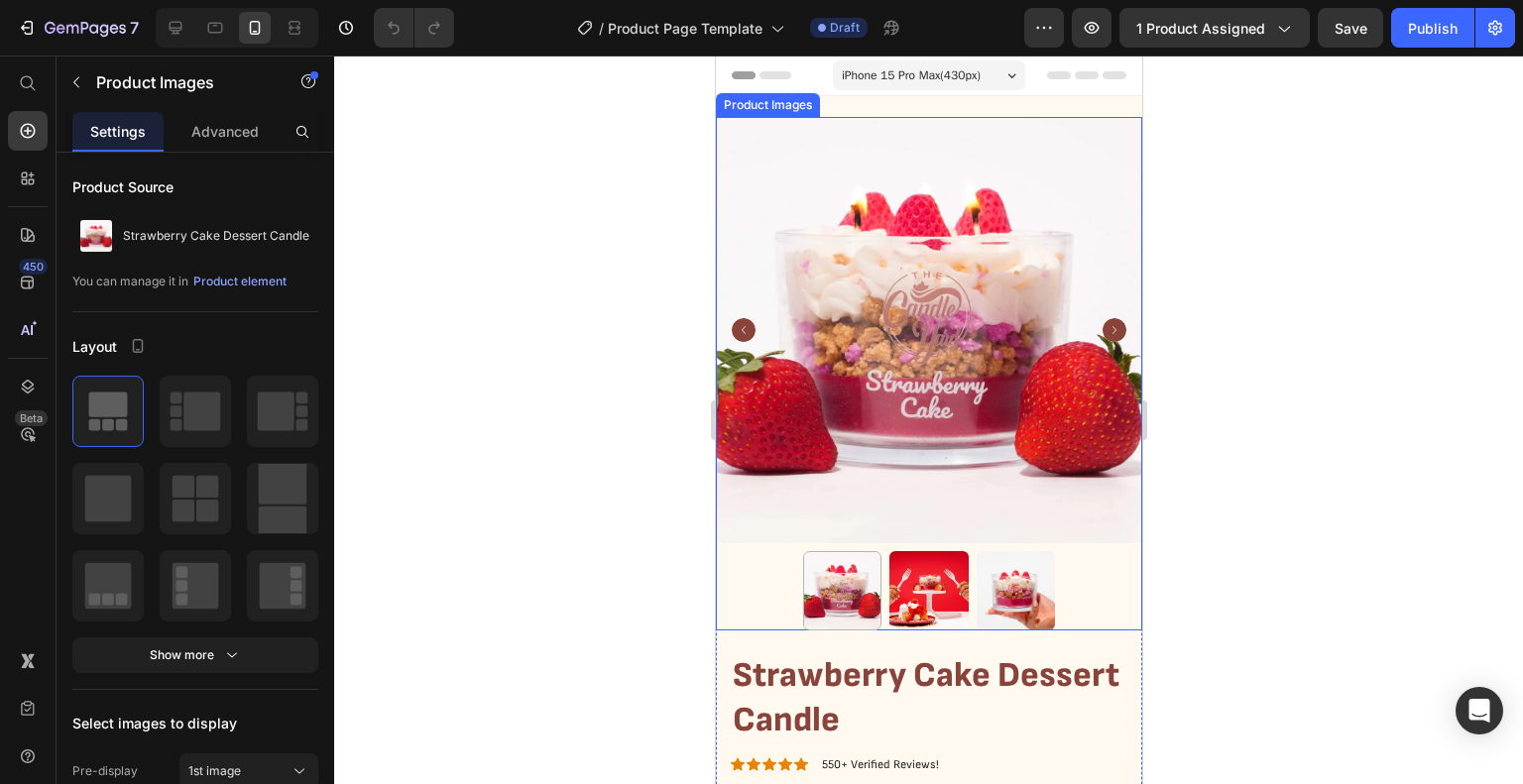 click at bounding box center (928, 591) 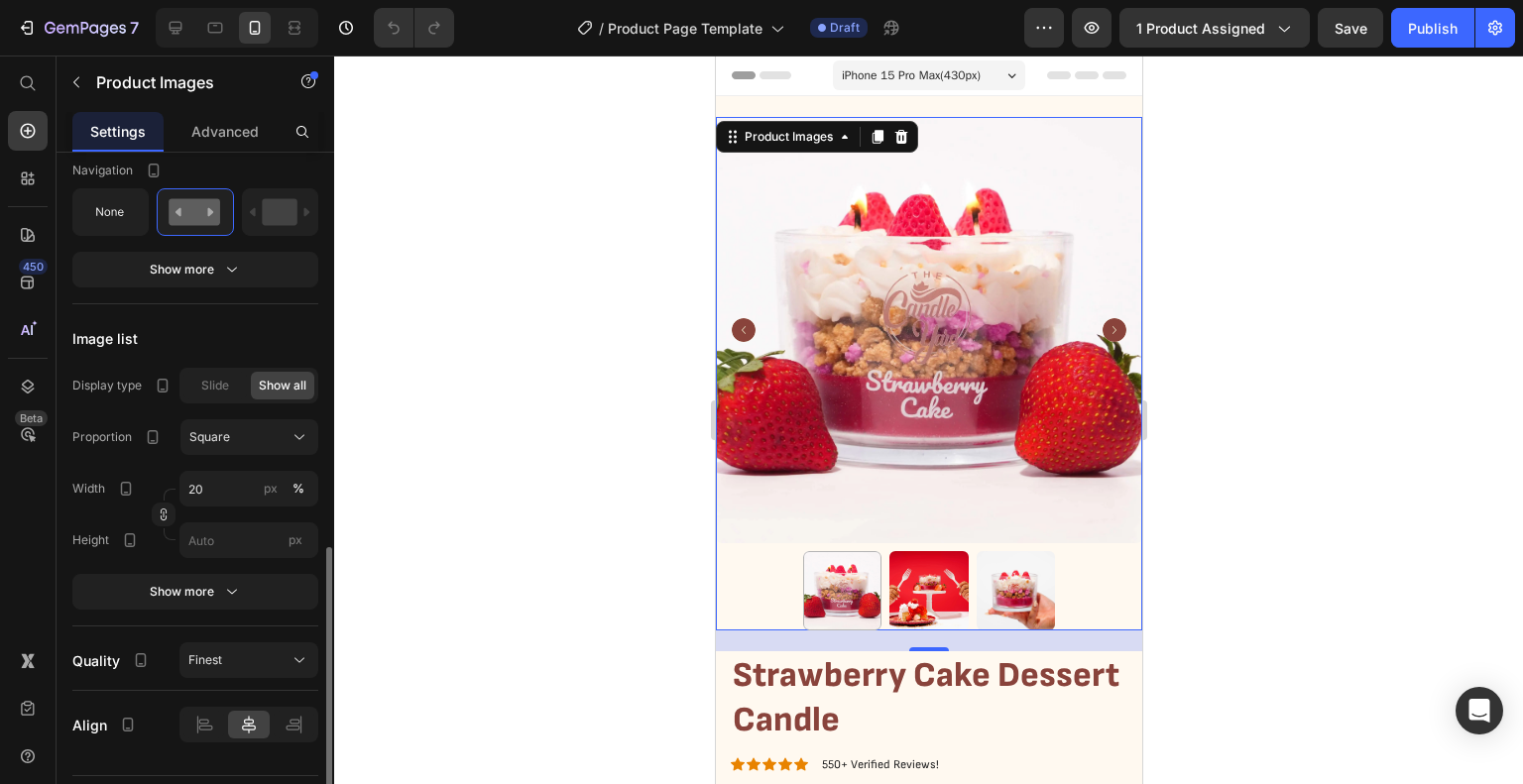 scroll, scrollTop: 1038, scrollLeft: 0, axis: vertical 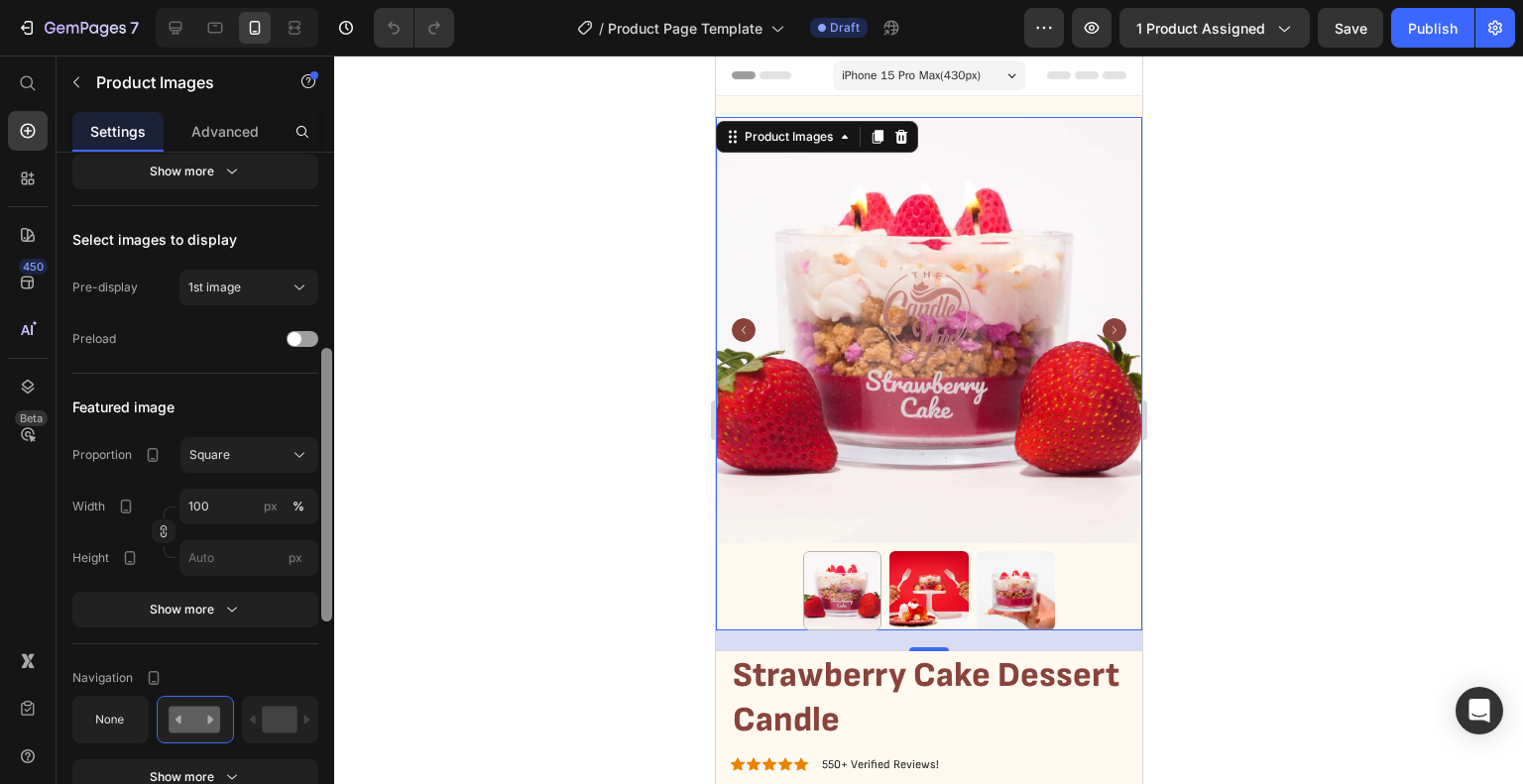 drag, startPoint x: 328, startPoint y: 597, endPoint x: 336, endPoint y: 376, distance: 221.14475 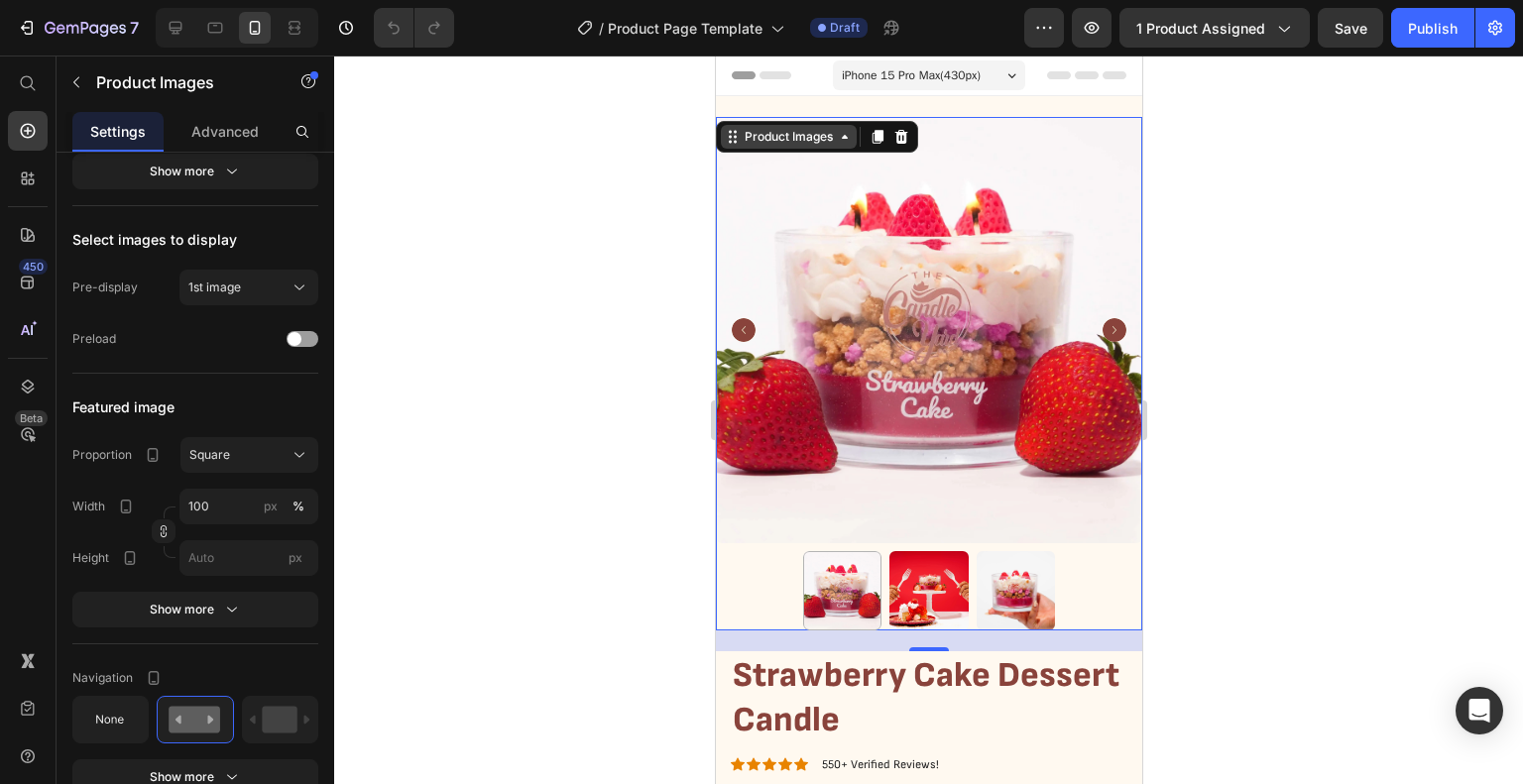 click on "Product Images" at bounding box center (787, 137) 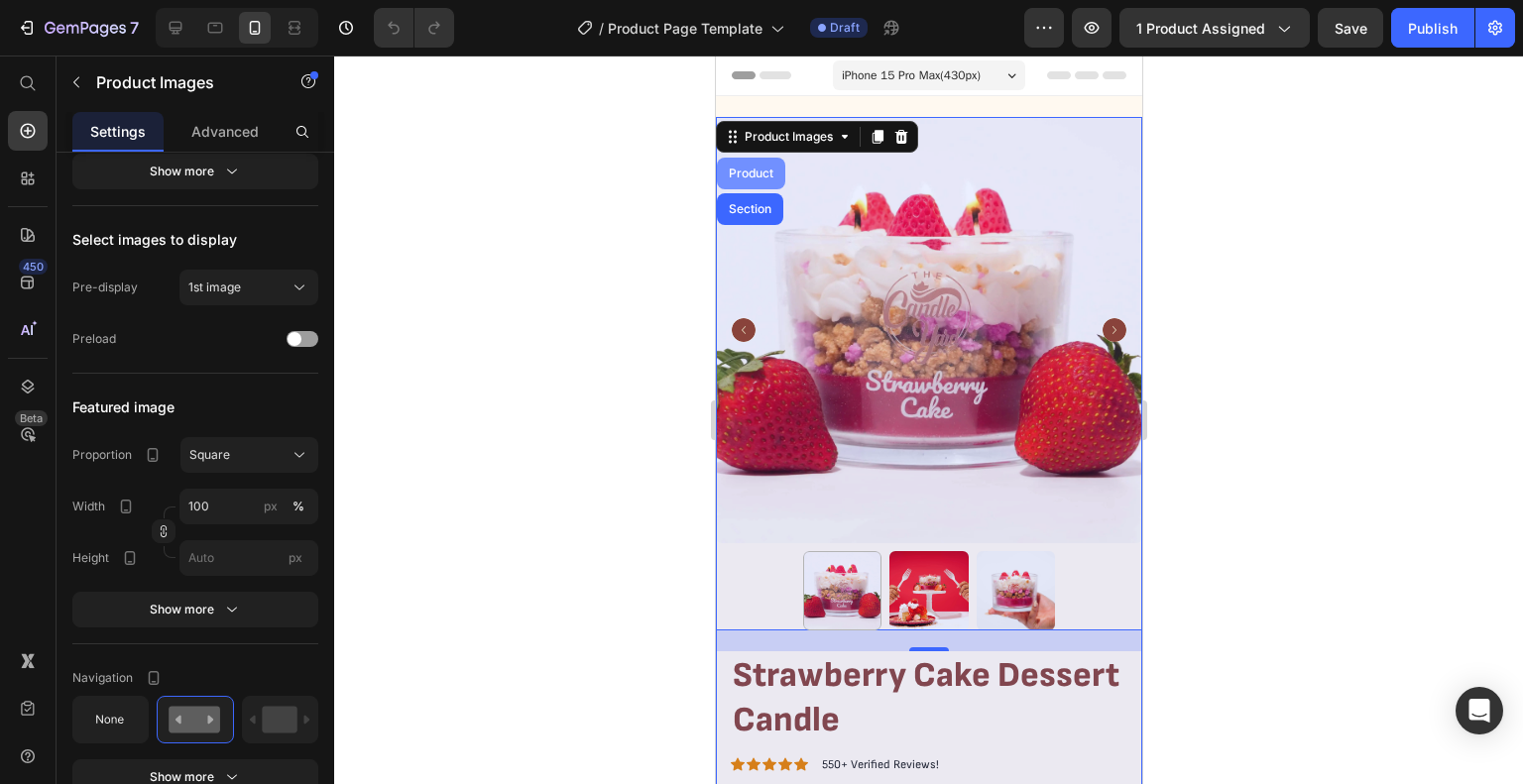 click on "Product" at bounding box center [750, 173] 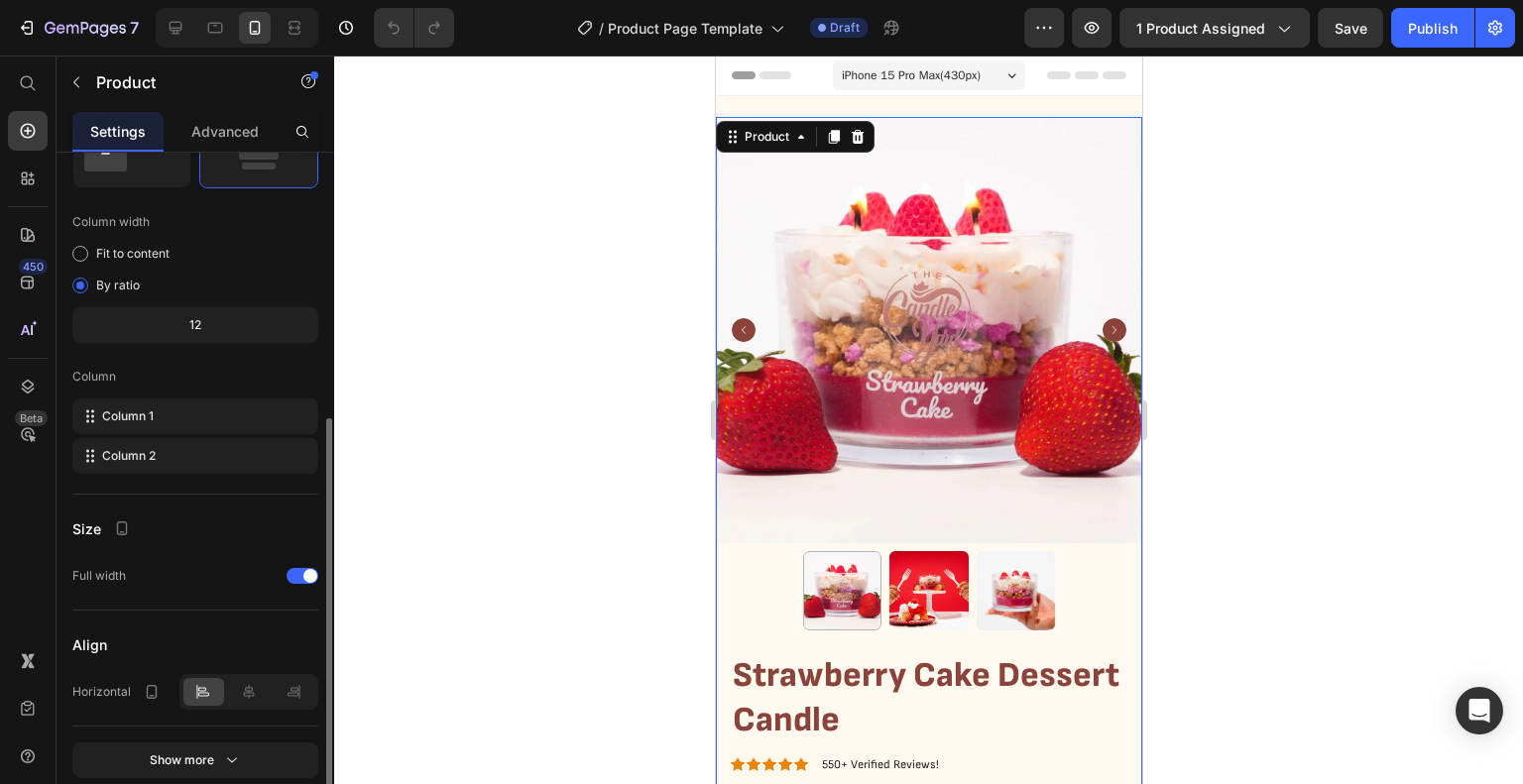 scroll, scrollTop: 0, scrollLeft: 0, axis: both 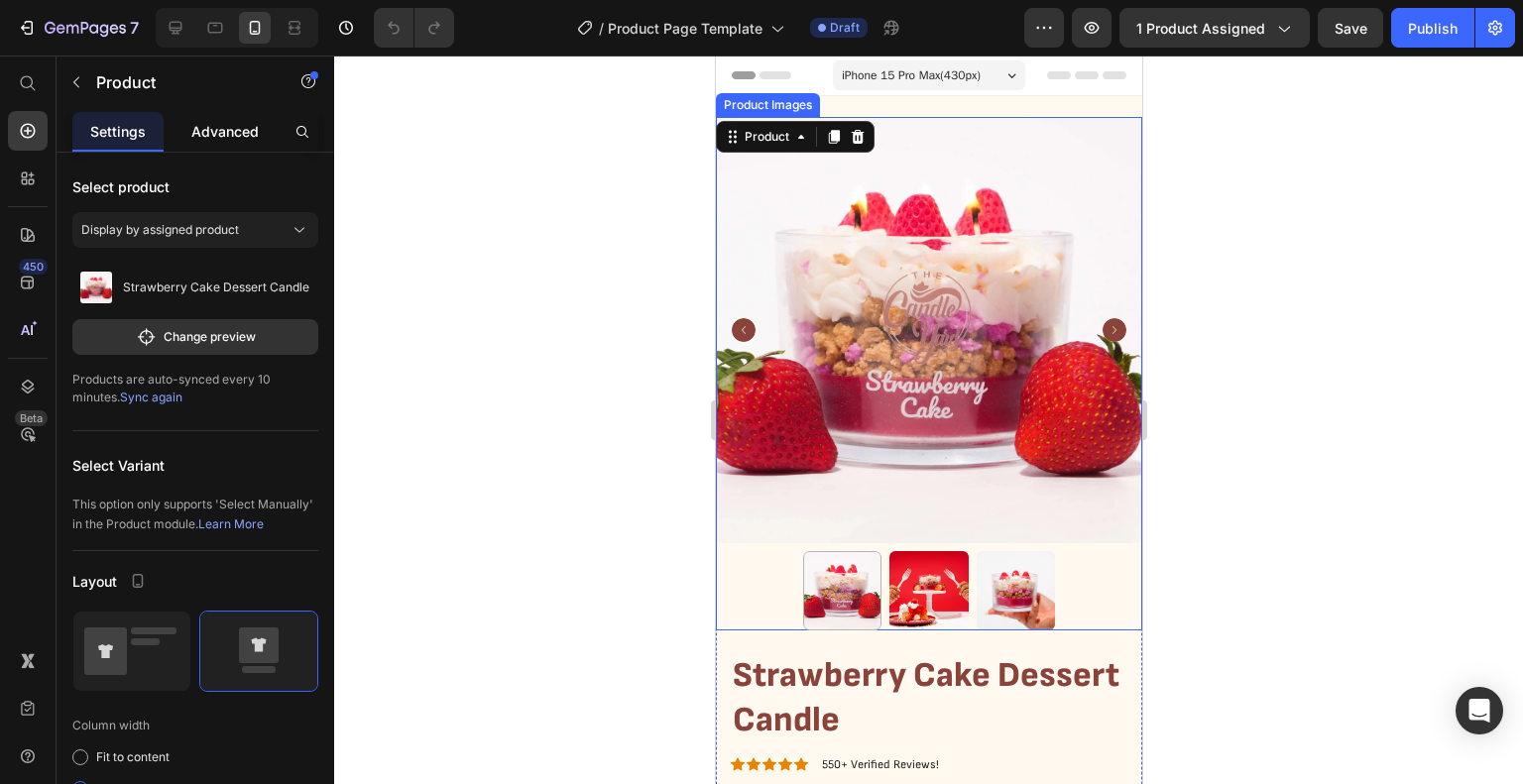 click on "Advanced" 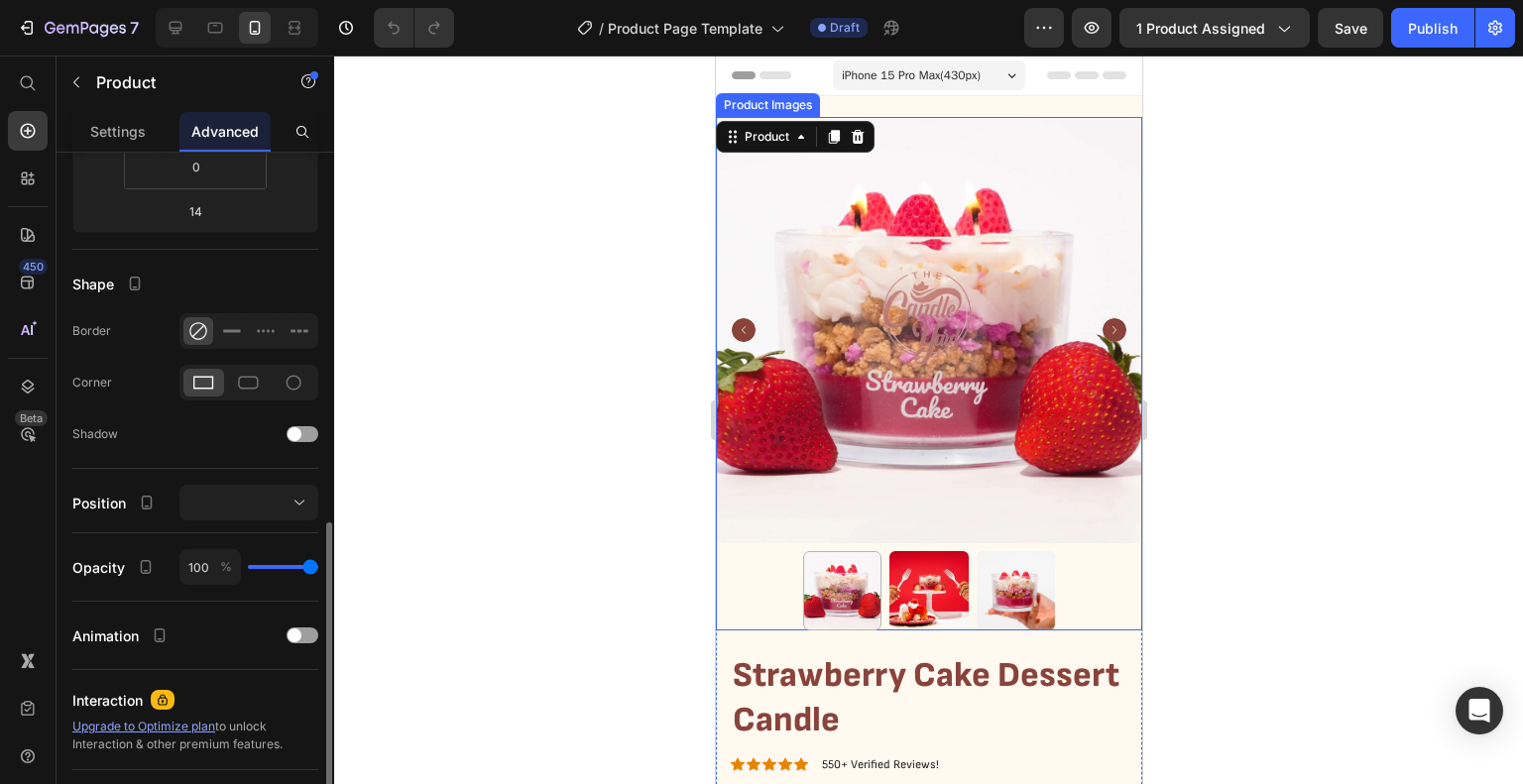 scroll, scrollTop: 496, scrollLeft: 0, axis: vertical 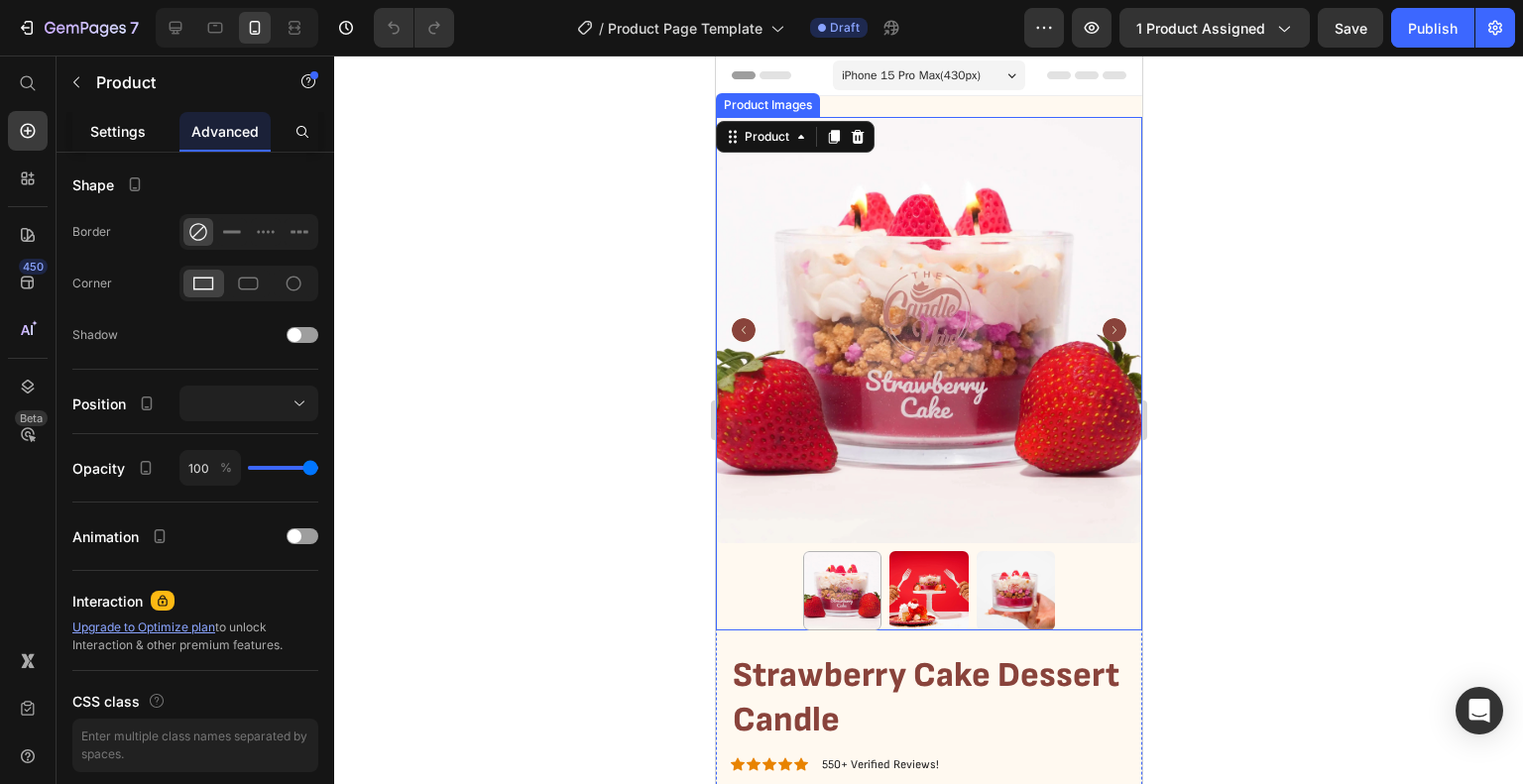 click on "Settings" at bounding box center (118, 131) 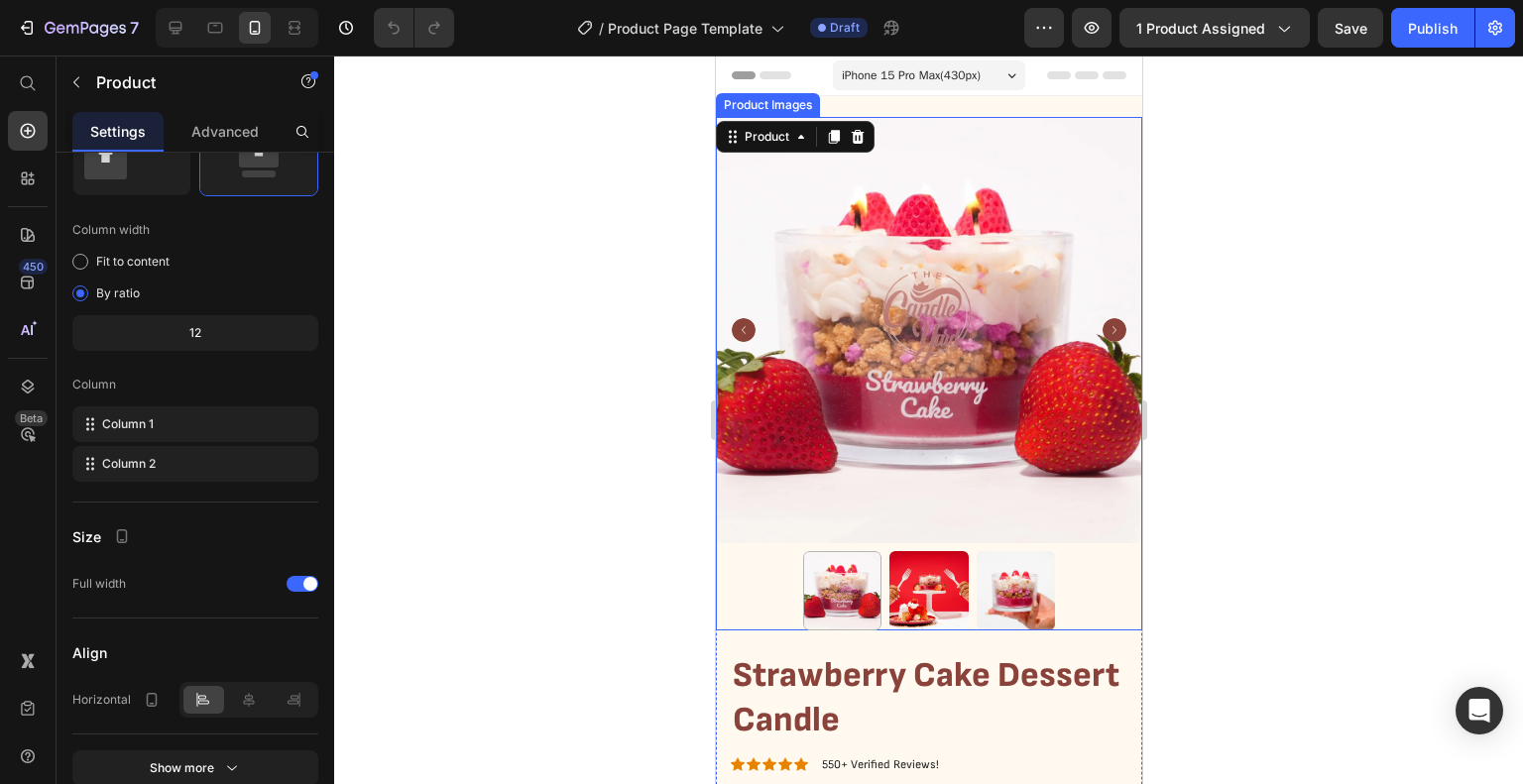 scroll, scrollTop: 0, scrollLeft: 0, axis: both 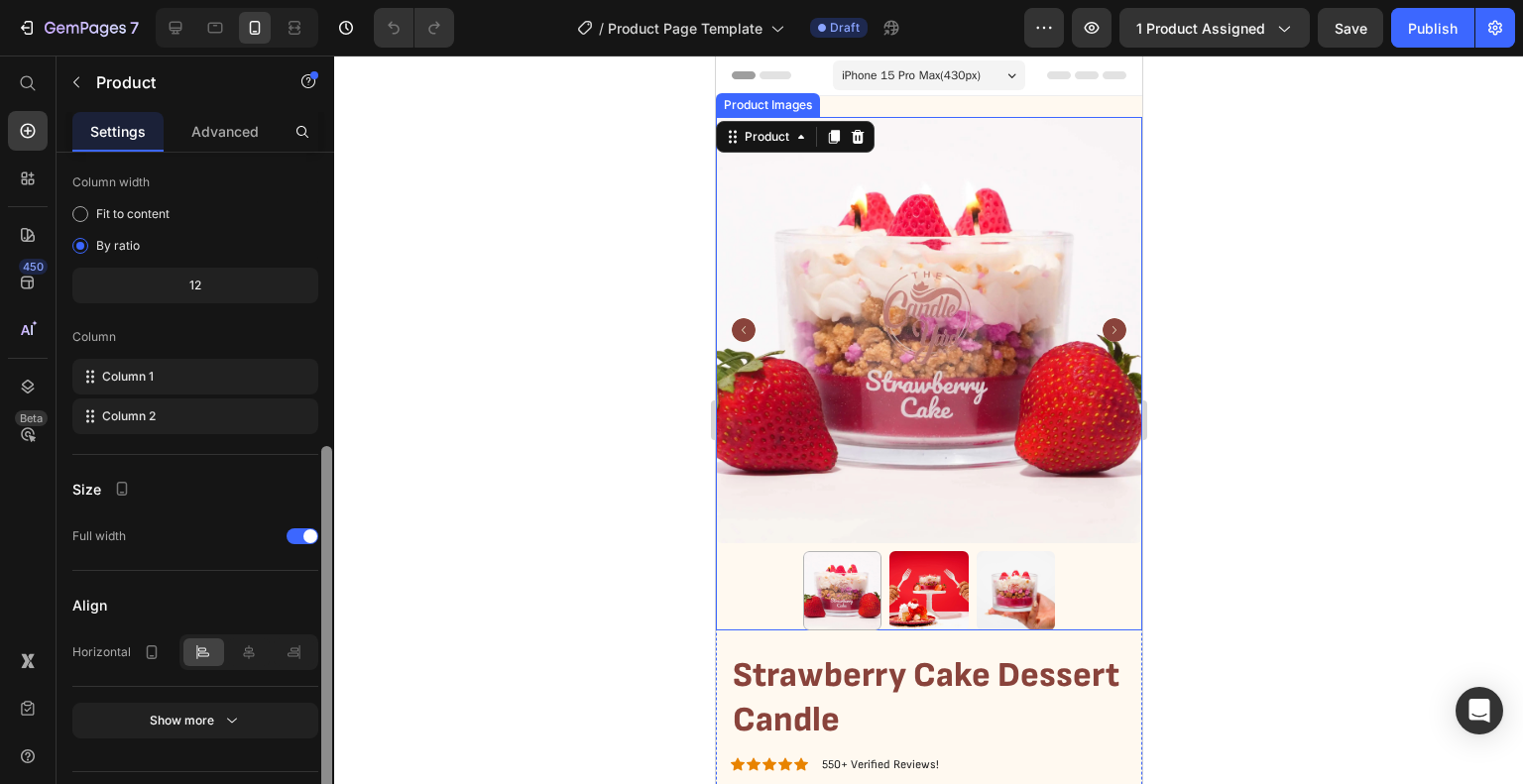 drag, startPoint x: 325, startPoint y: 471, endPoint x: 303, endPoint y: 764, distance: 293.82478 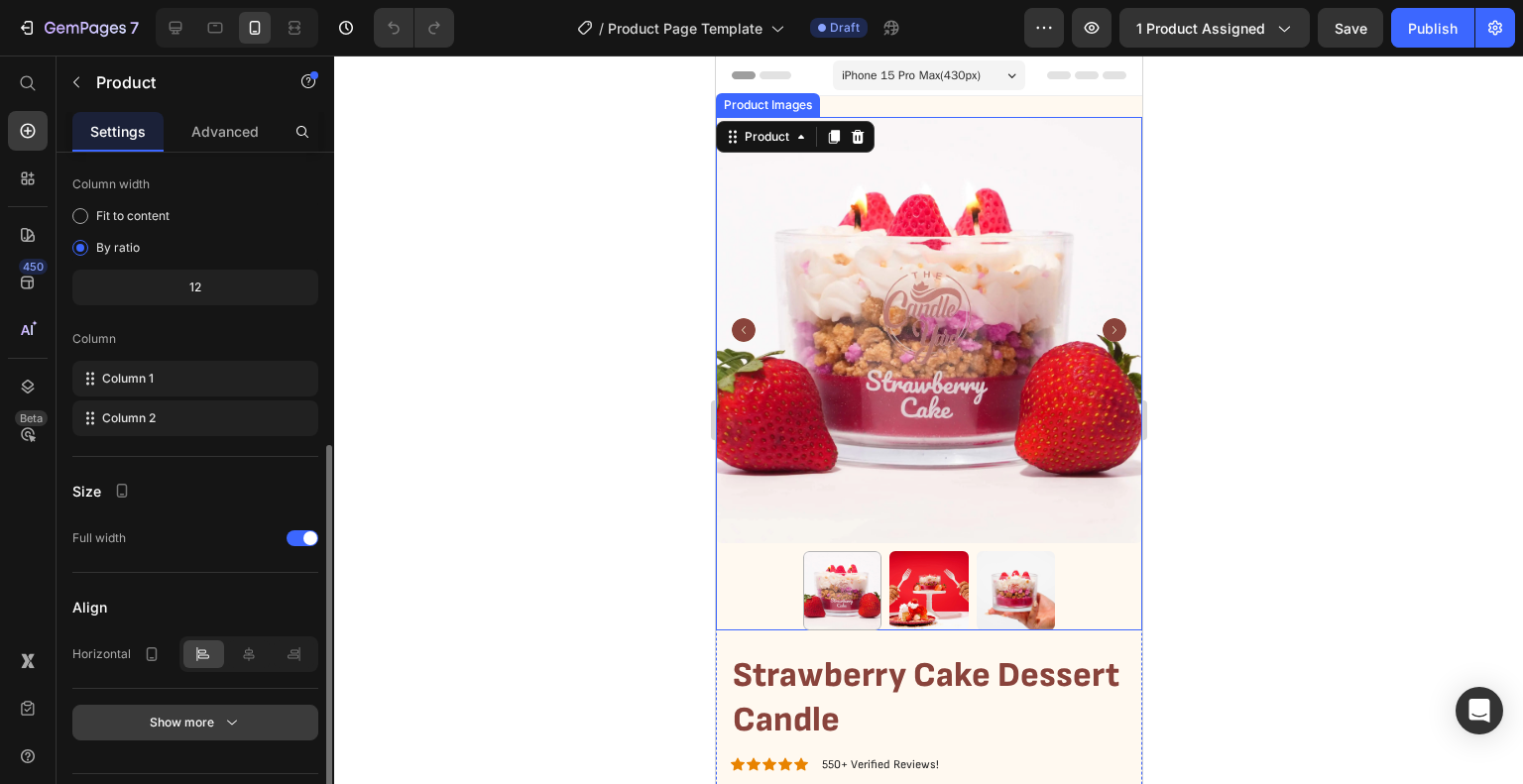 click on "Show more" at bounding box center (195, 723) 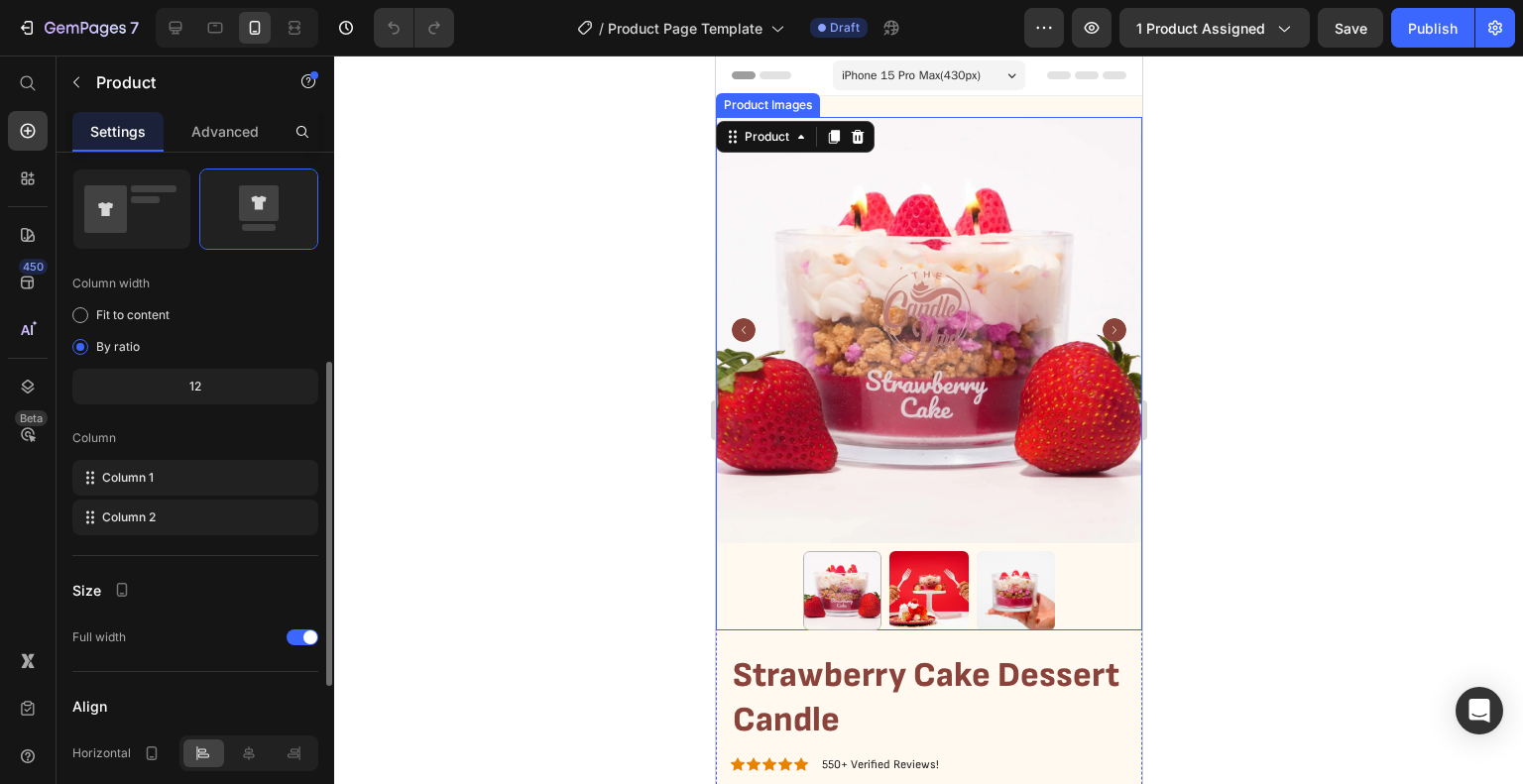 scroll, scrollTop: 767, scrollLeft: 0, axis: vertical 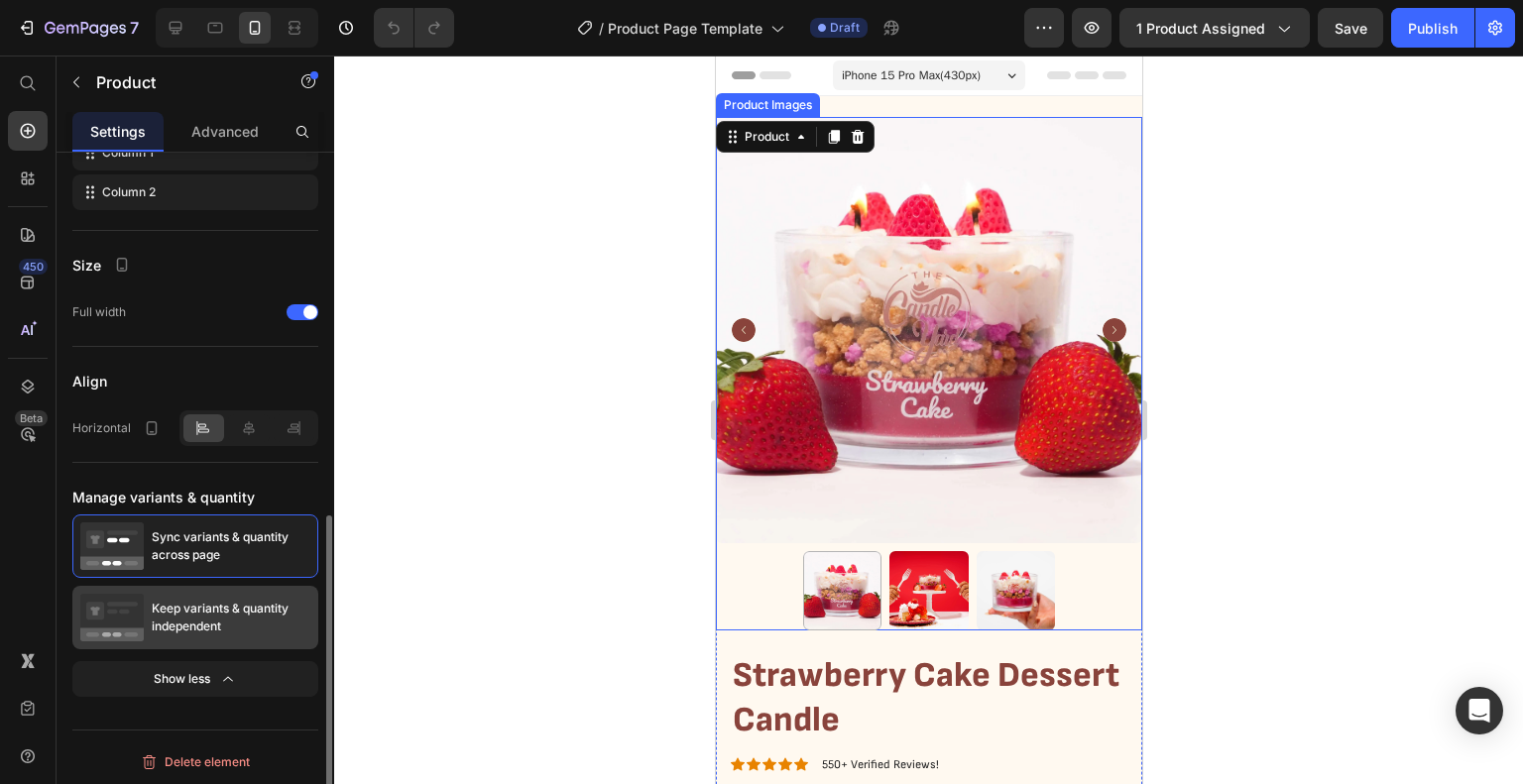 click on "Keep variants & quantity independent" at bounding box center [231, 617] 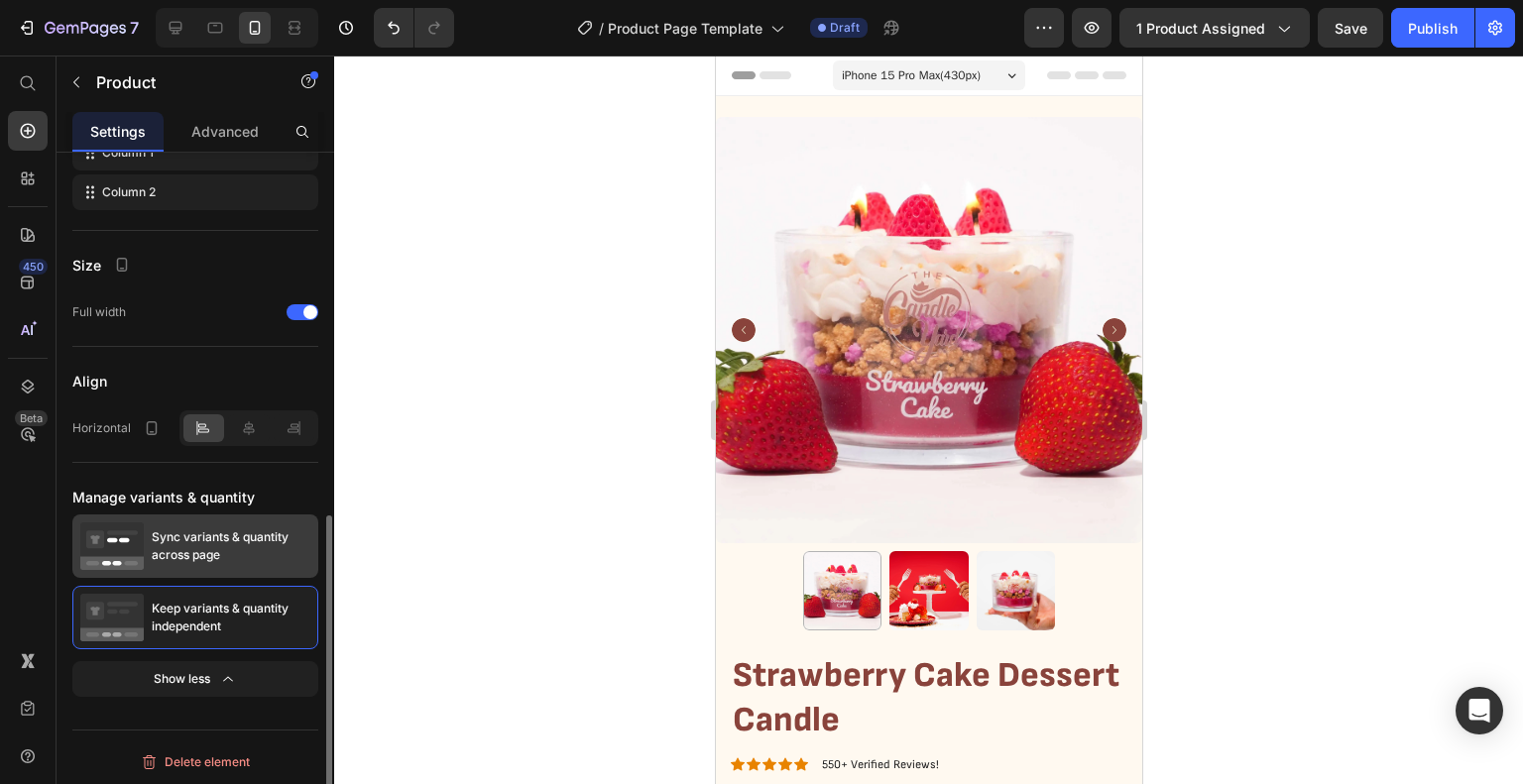 click on "Sync variants & quantity across page" at bounding box center [231, 546] 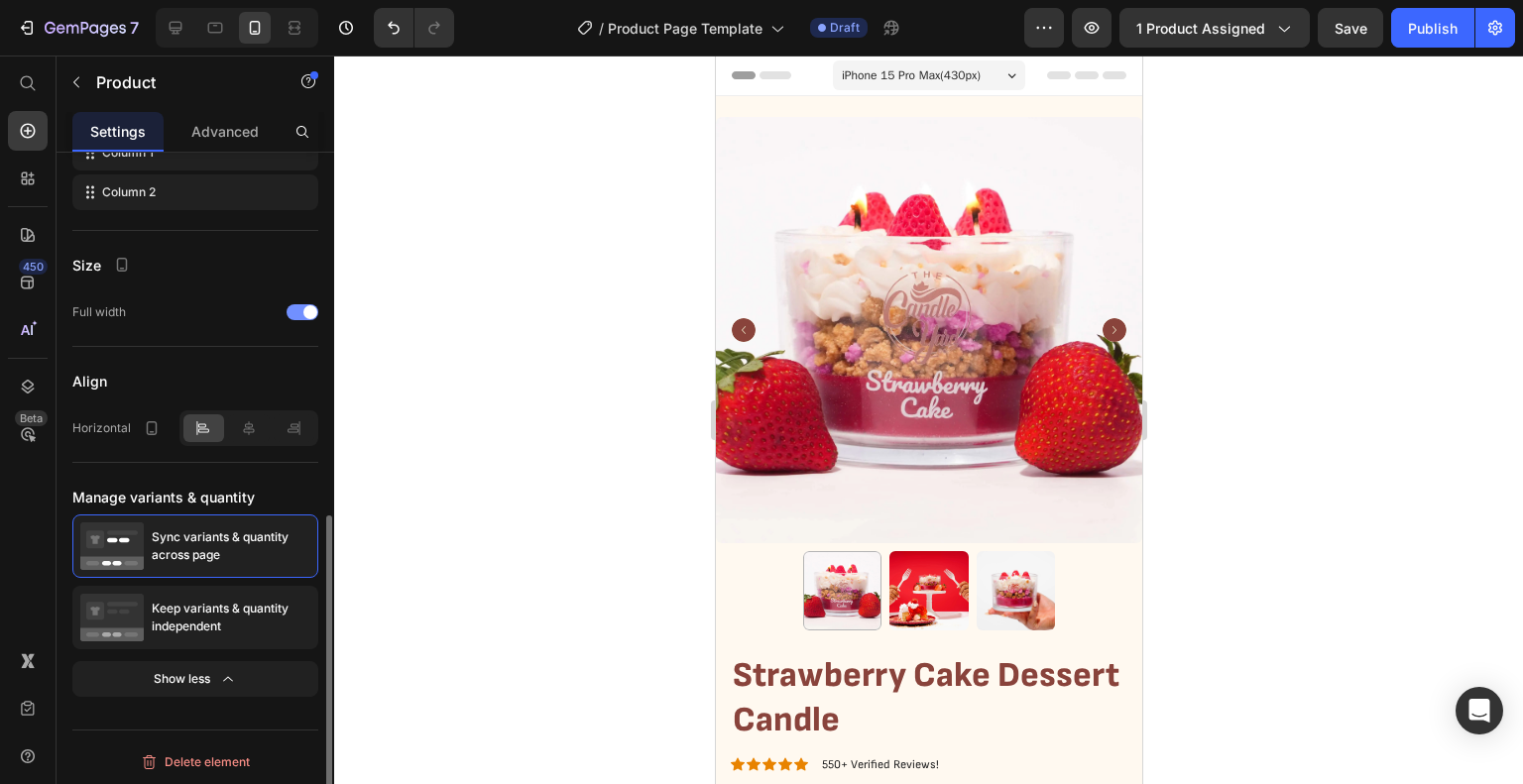click at bounding box center [310, 312] 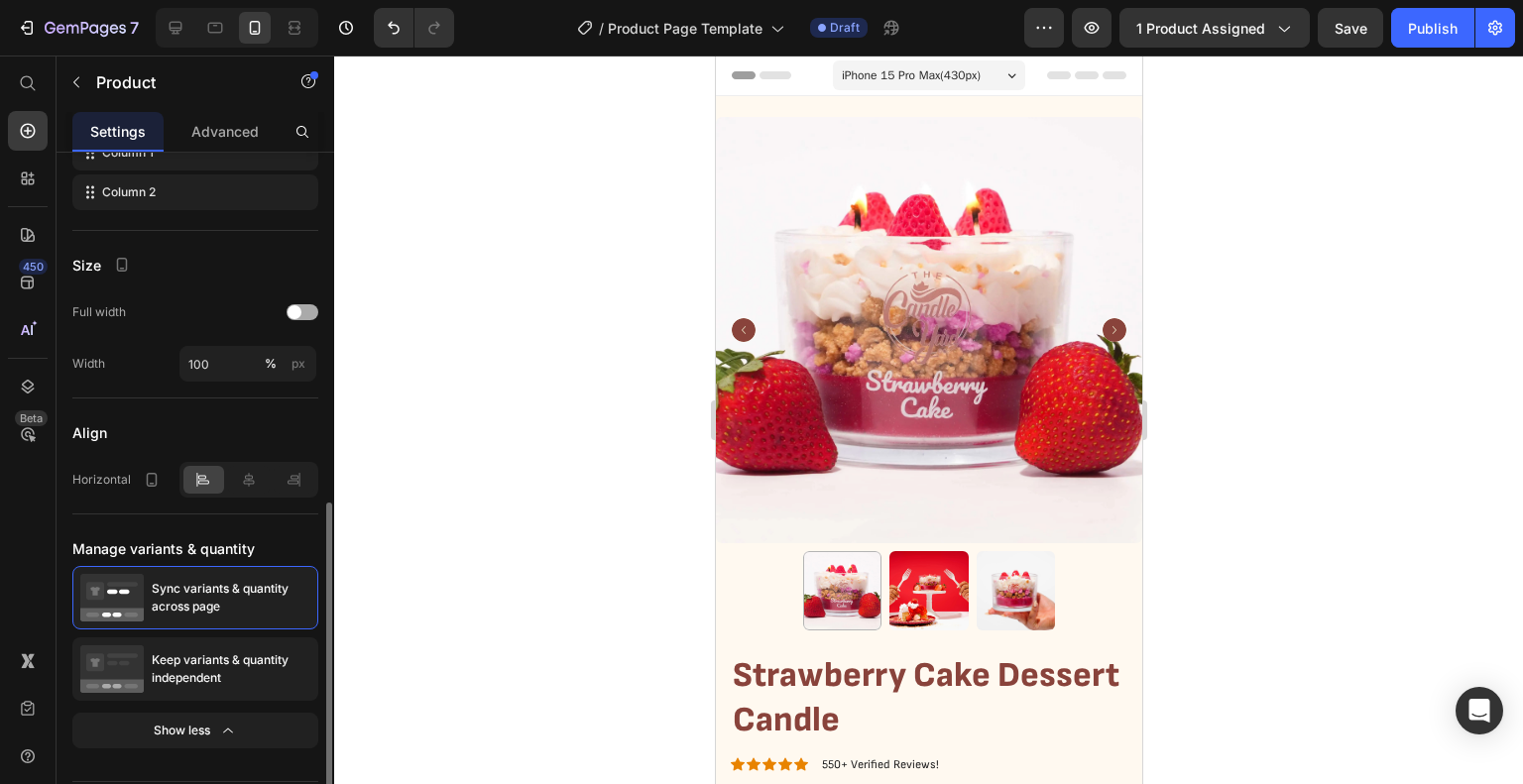 click at bounding box center (302, 312) 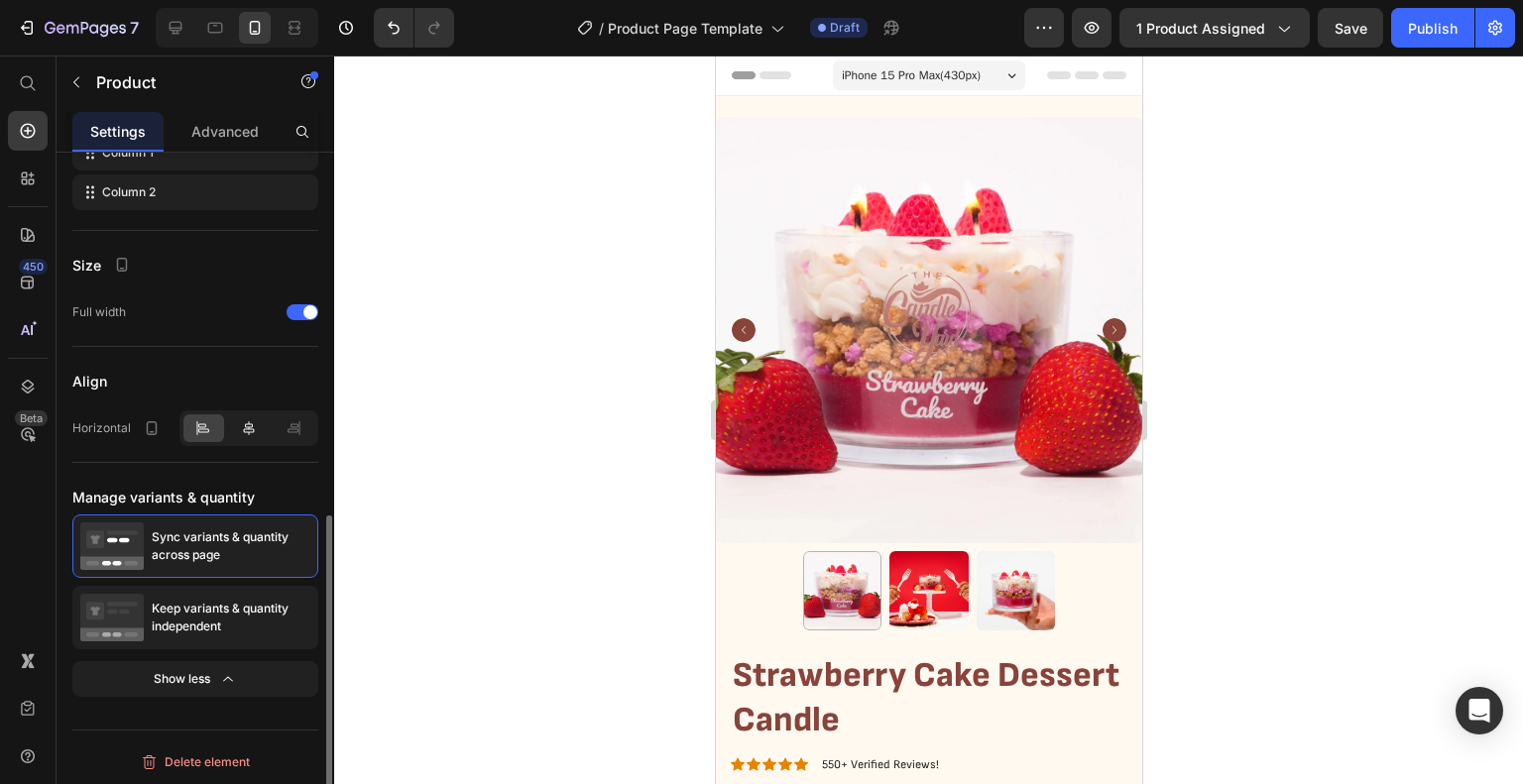click 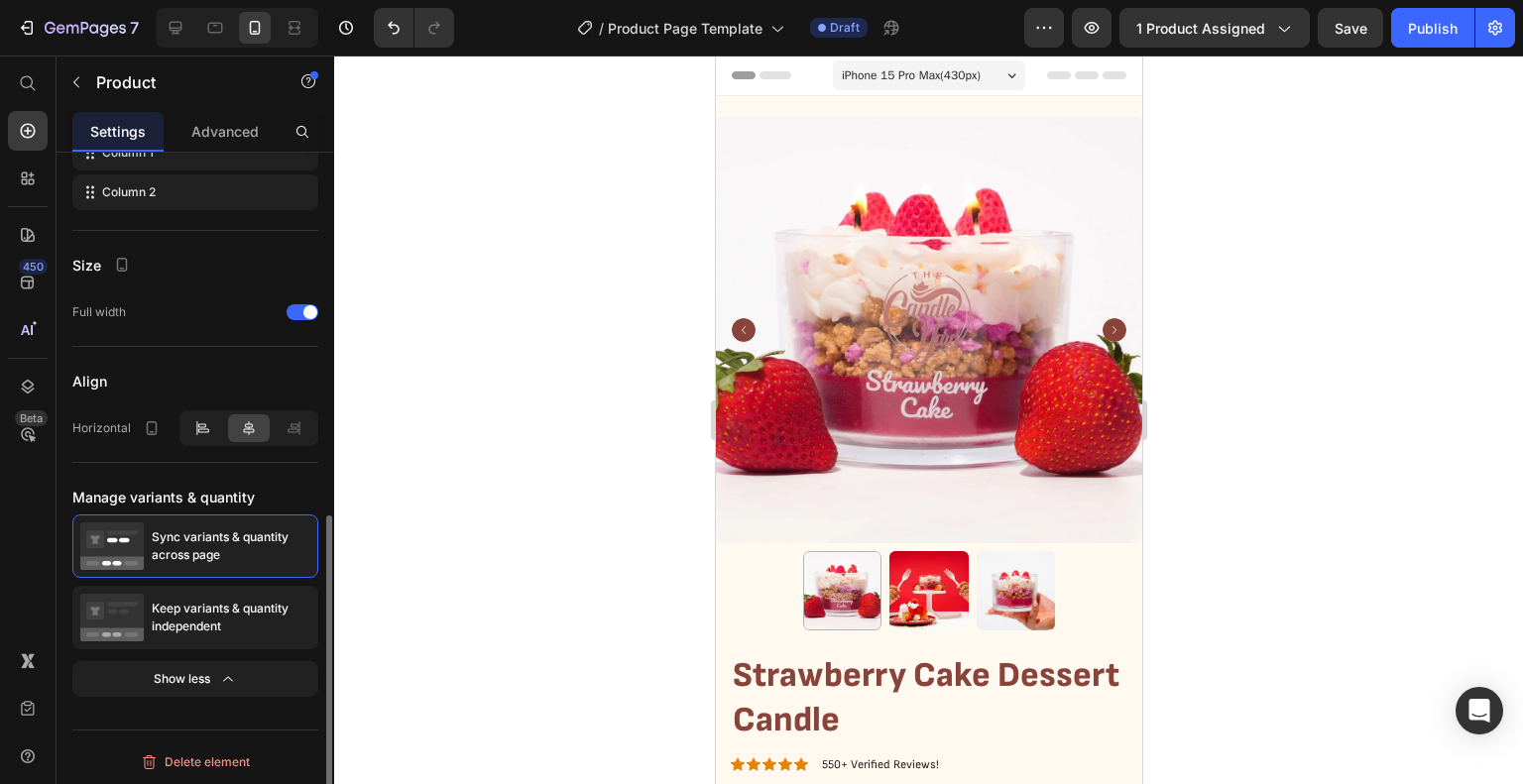click 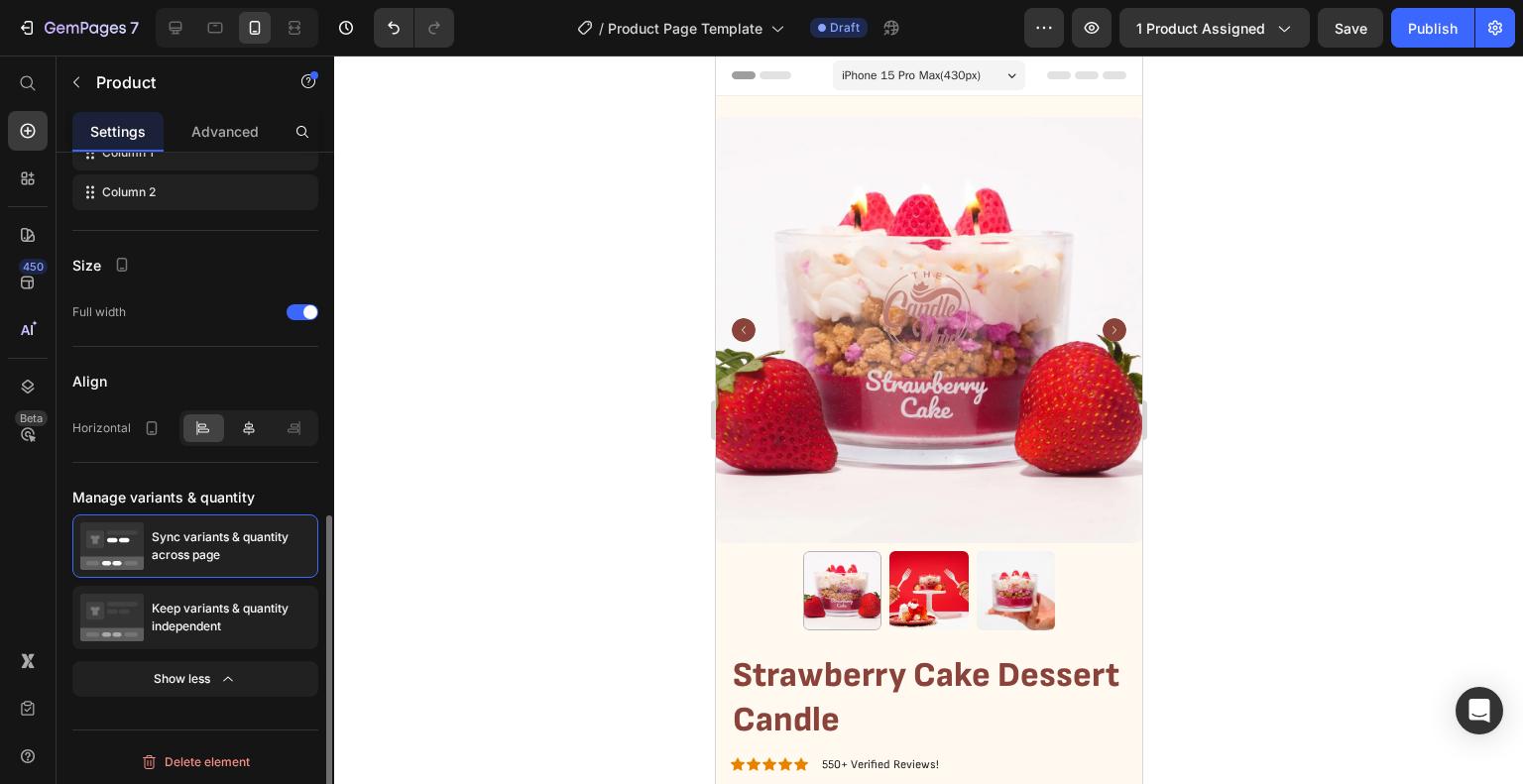 click 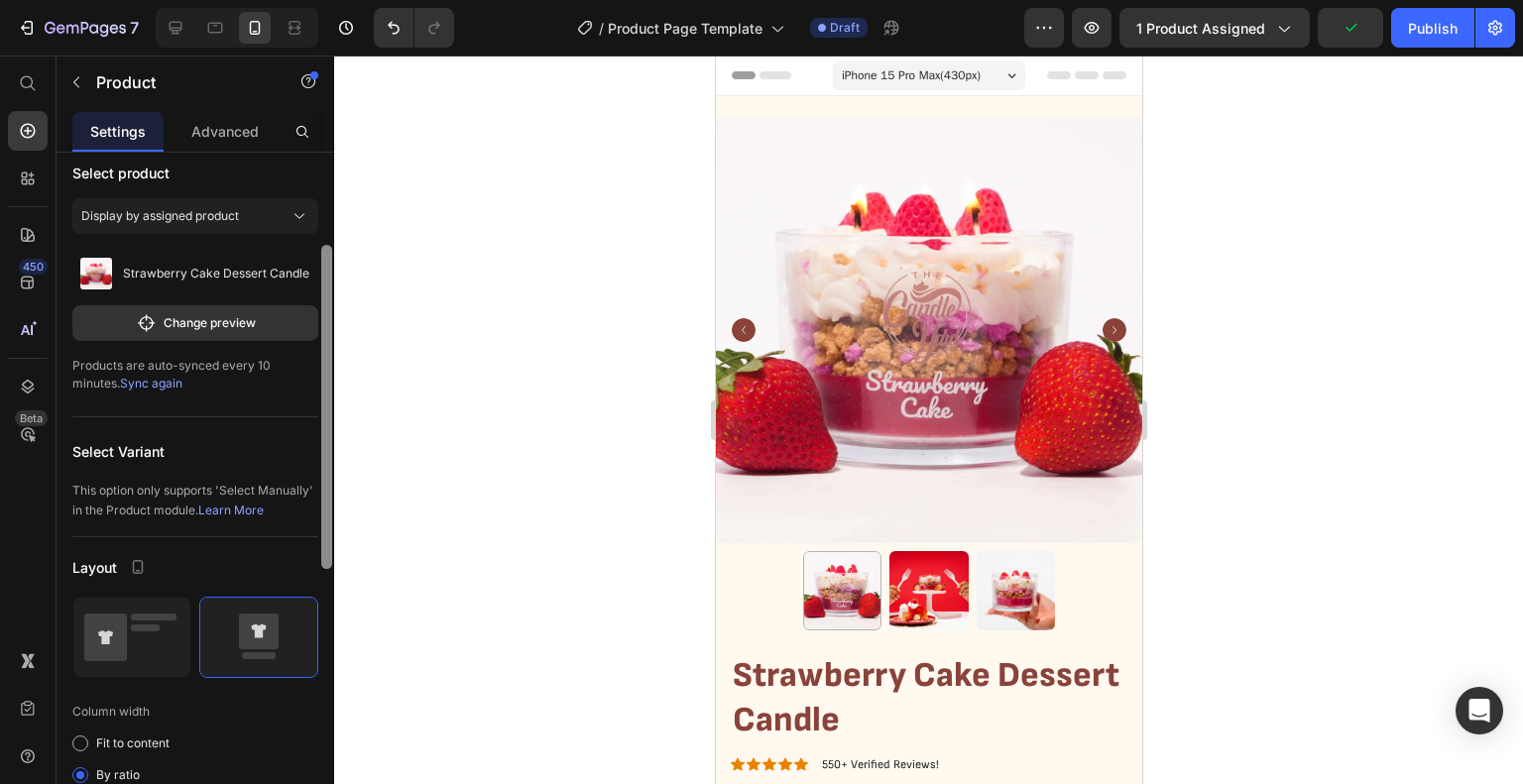 scroll, scrollTop: 0, scrollLeft: 0, axis: both 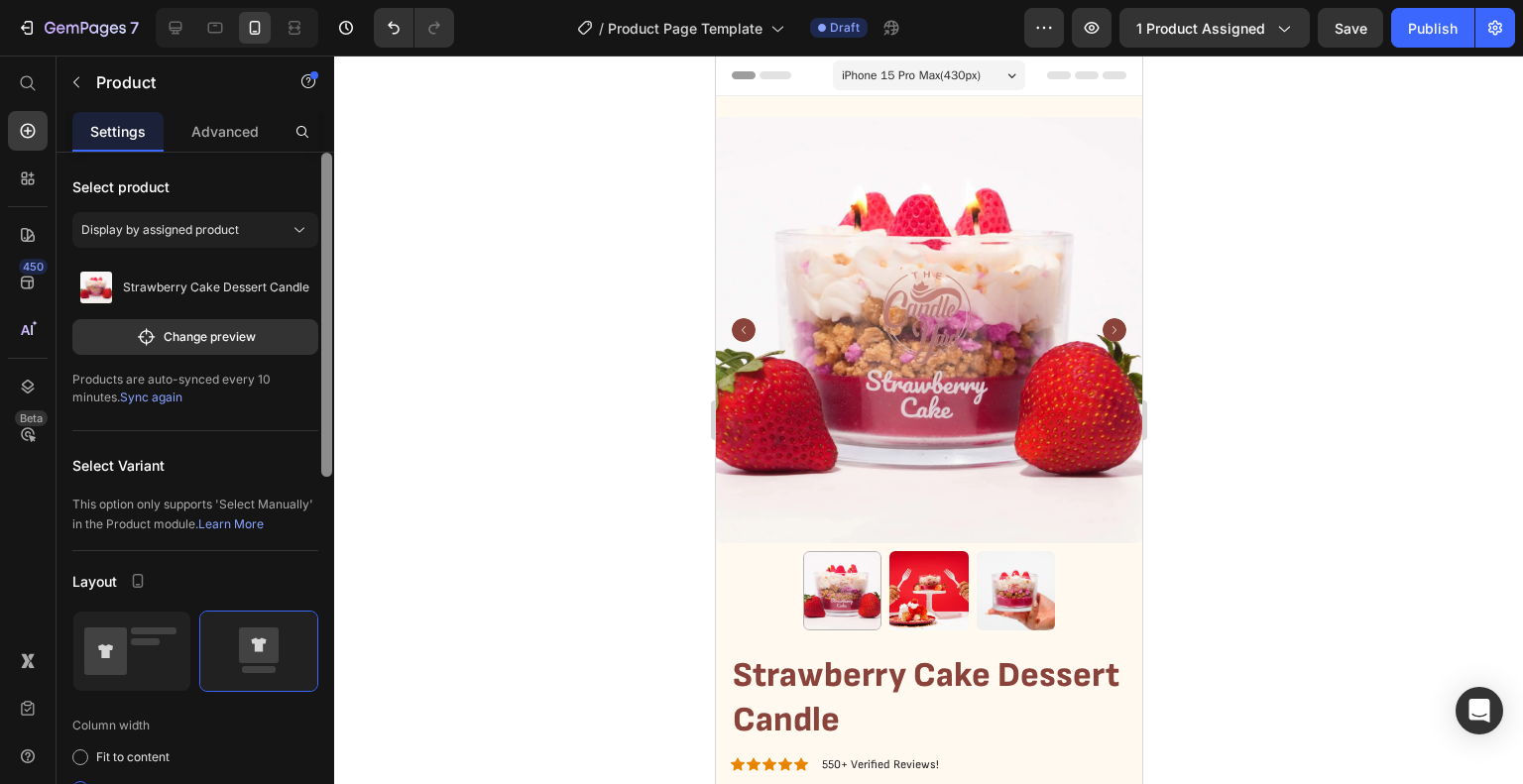 drag, startPoint x: 327, startPoint y: 526, endPoint x: 317, endPoint y: 99, distance: 427.117 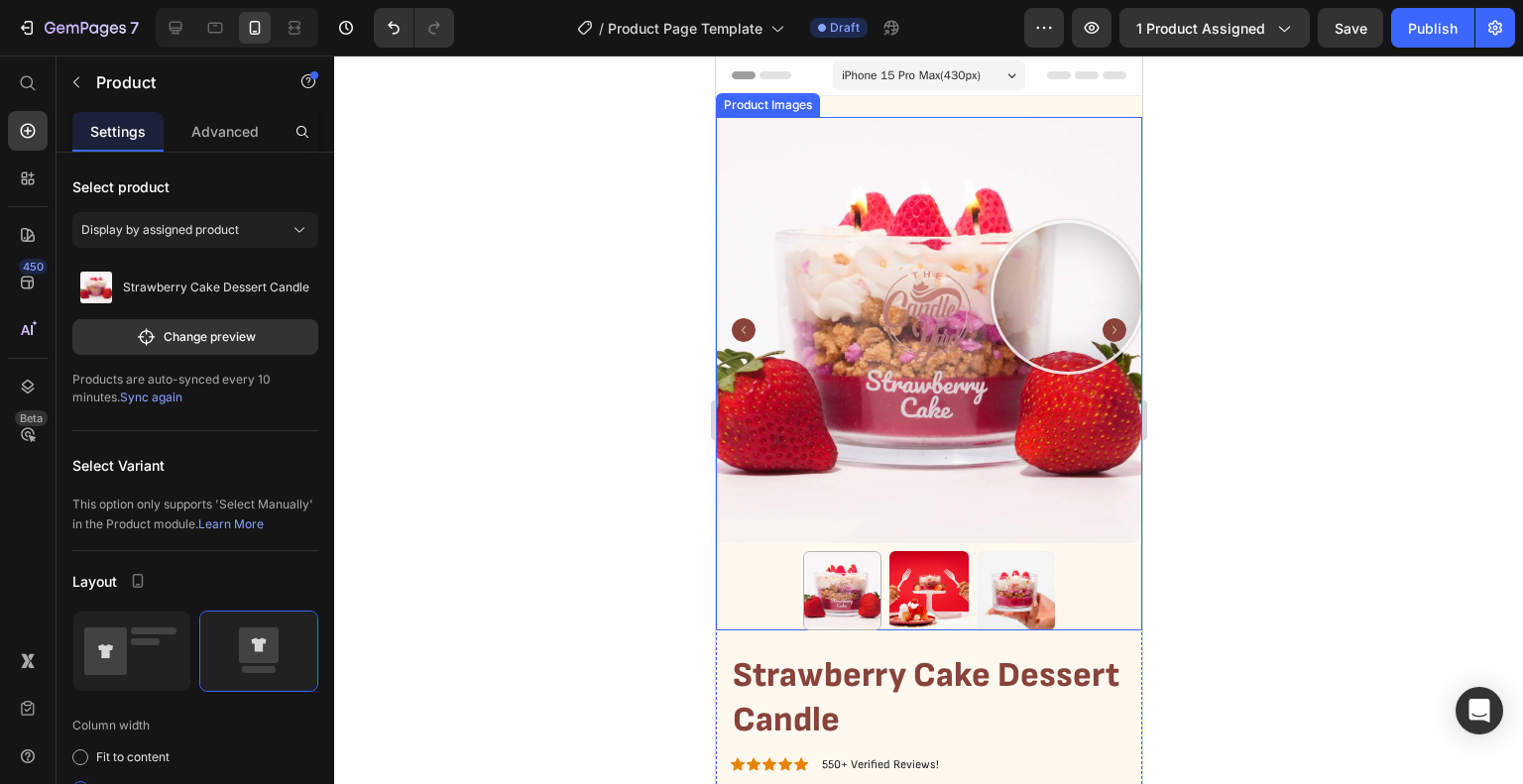 click at bounding box center (928, 330) 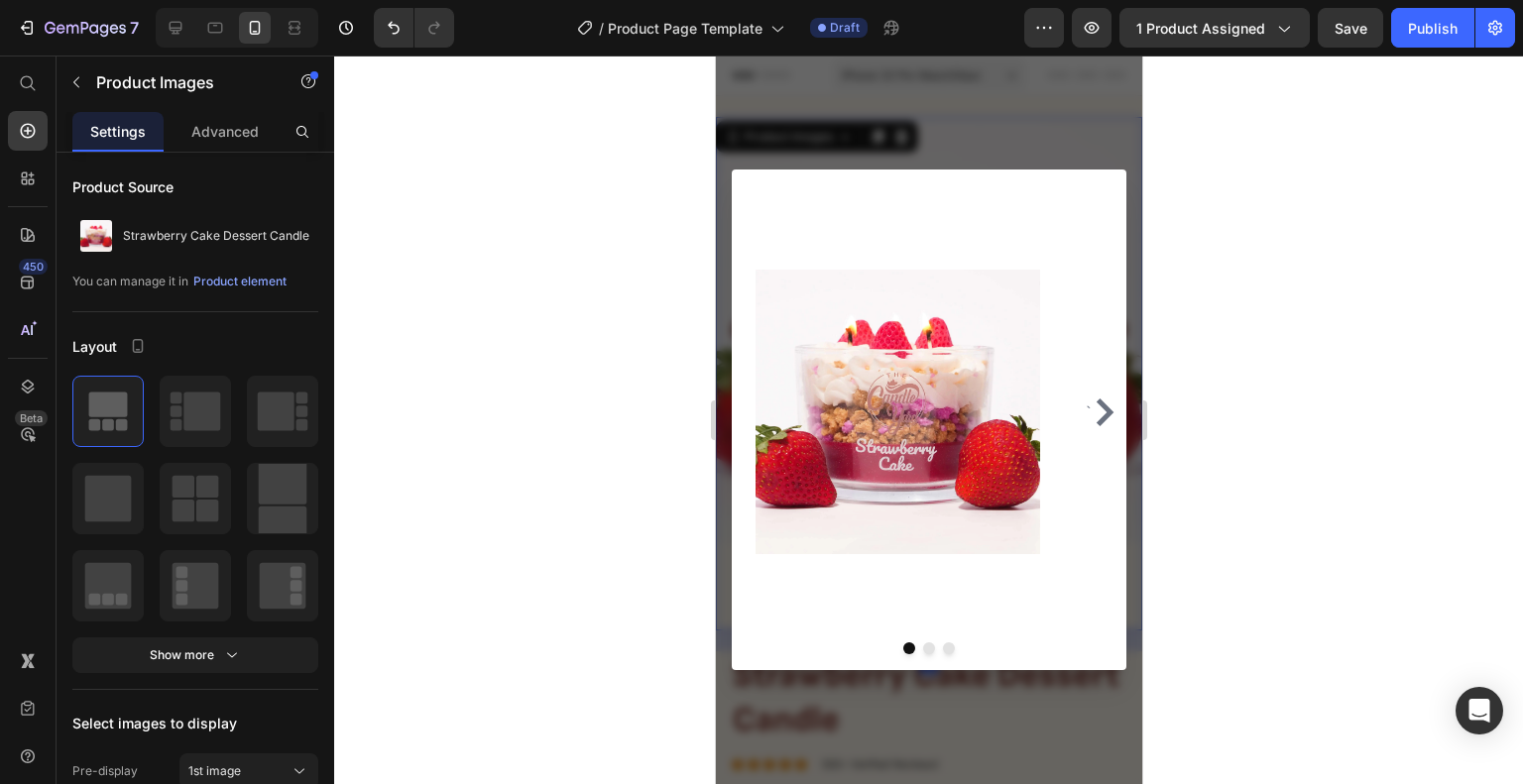 click at bounding box center [928, 419] 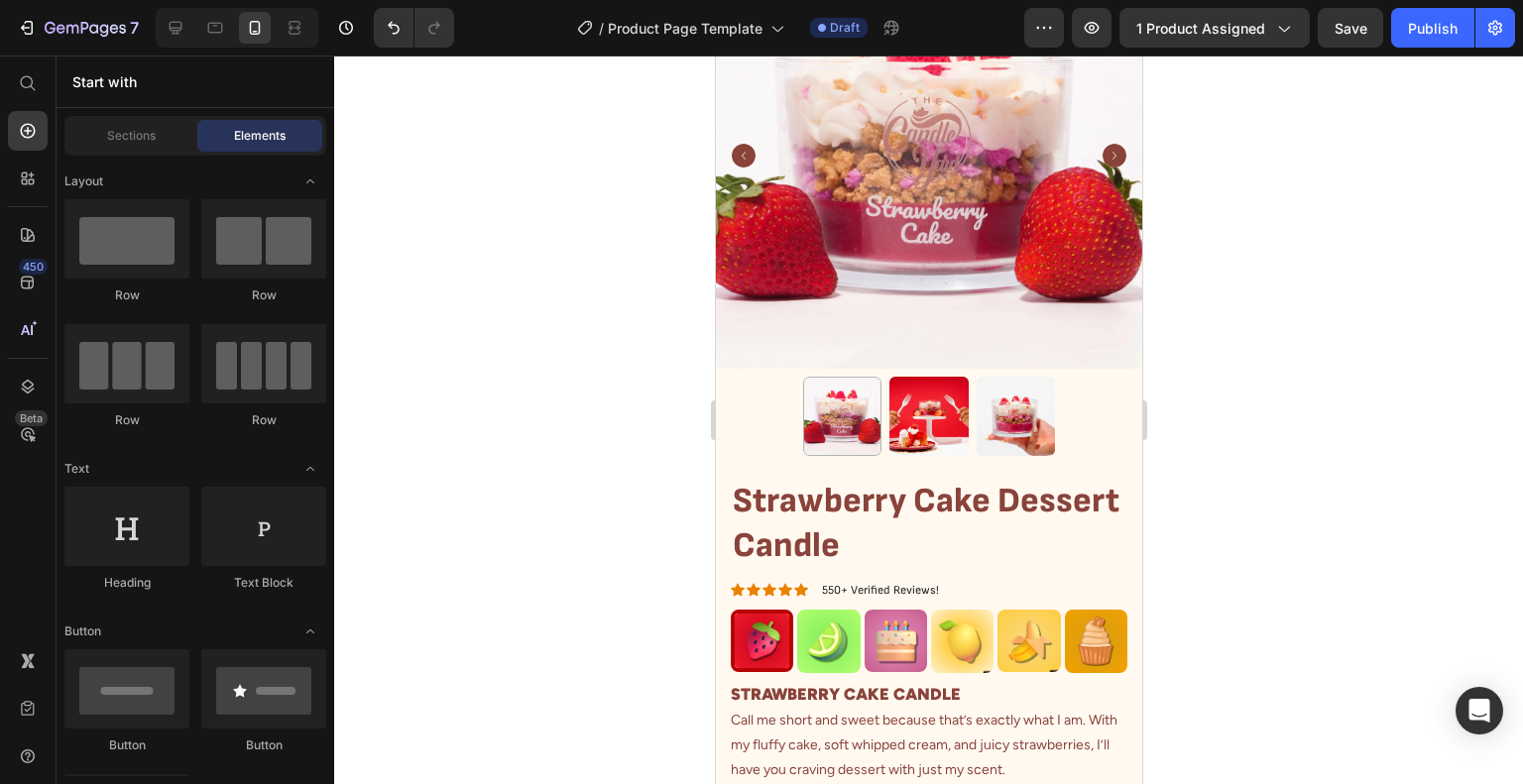 scroll, scrollTop: 373, scrollLeft: 0, axis: vertical 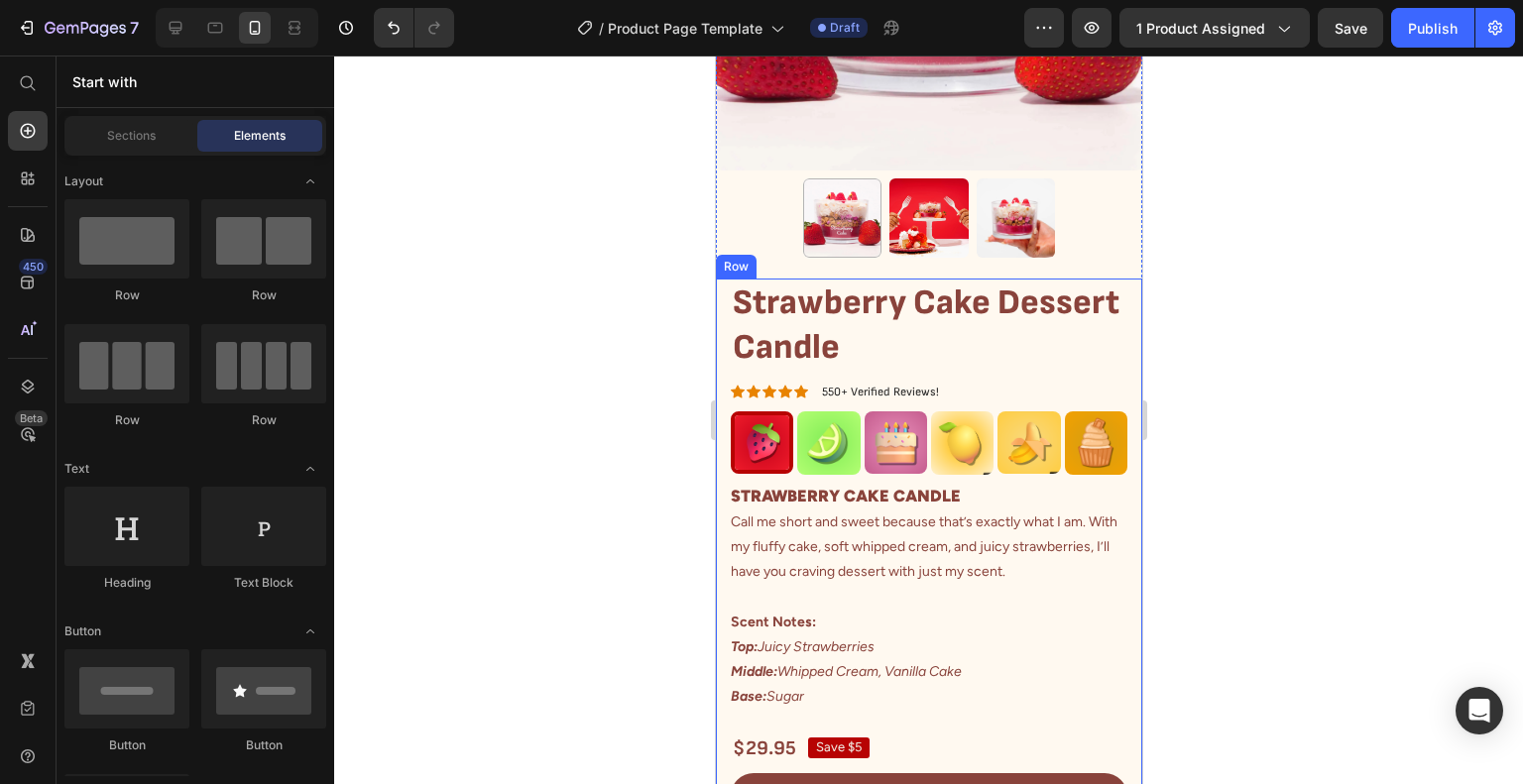 click on "Strawberry Cake Dessert Candle Product Title Icon Icon Icon Icon Icon Icon List 550+ Verified Reviews! Text Block Row Image Image Image Image Image Image Row STRAWBERRY CAKE CANDLE
Call me short and sweet because that’s exactly what I am. With my fluffy cake, soft whipped cream, and juicy strawberries, I’ll have you craving dessert with just my scent.
Scent Notes: Top:  Juicy Strawberries Middle:  Whipped Cream, Vanilla Cake Base:  Sugar Product Description Lorem ipsum dolor sit amet, consectetur adipiscing elit, sed do eiusmod tempor incididunt ut labore et dolore magna aliqua. Text Block $29.95 Product Price Save $5 Product Badge Row Seal Subscriptions Seal Subscriptions
Add to cart
$29.95 Add to Cart Row" at bounding box center [928, 552] 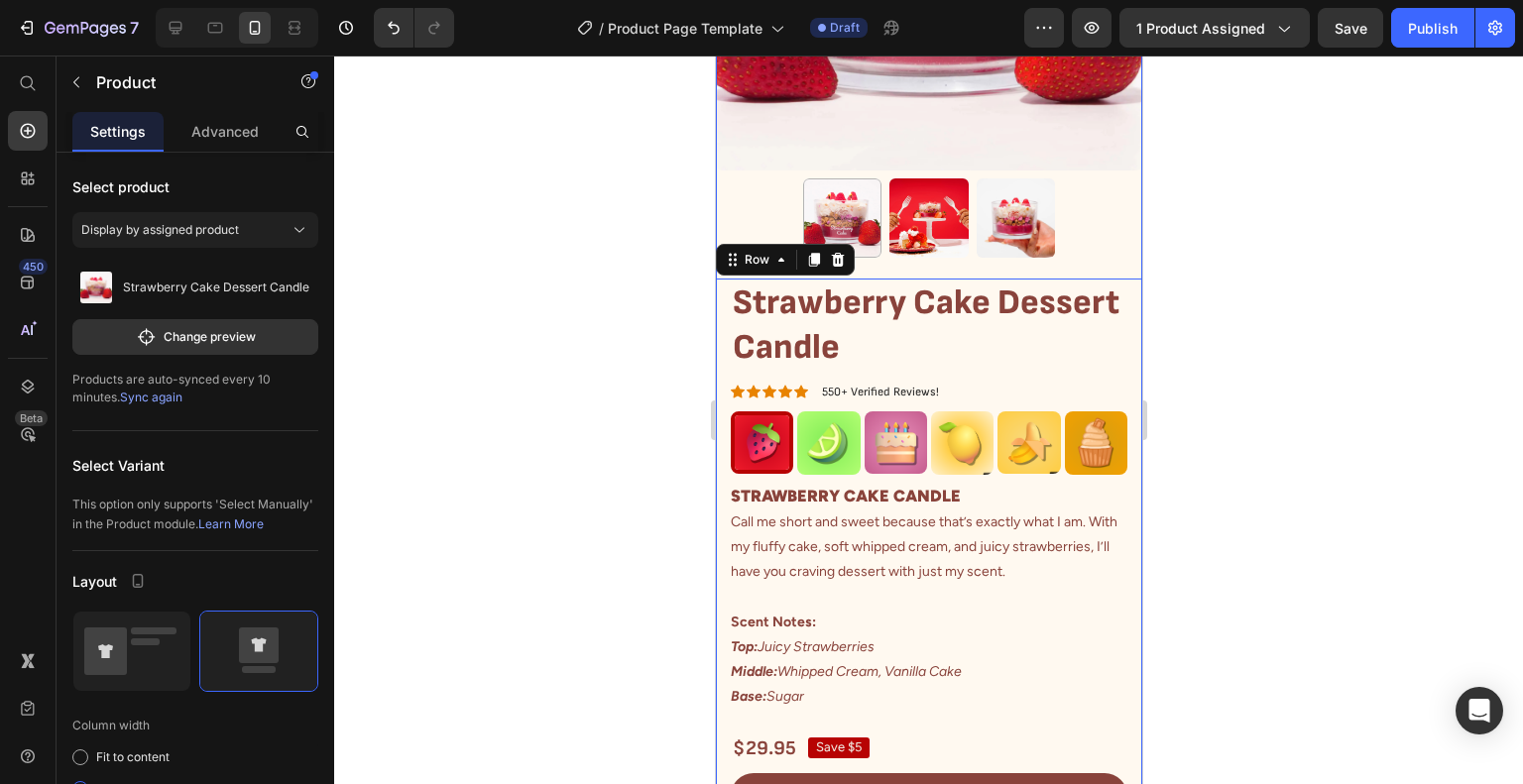click on "Product Images" at bounding box center (928, 11) 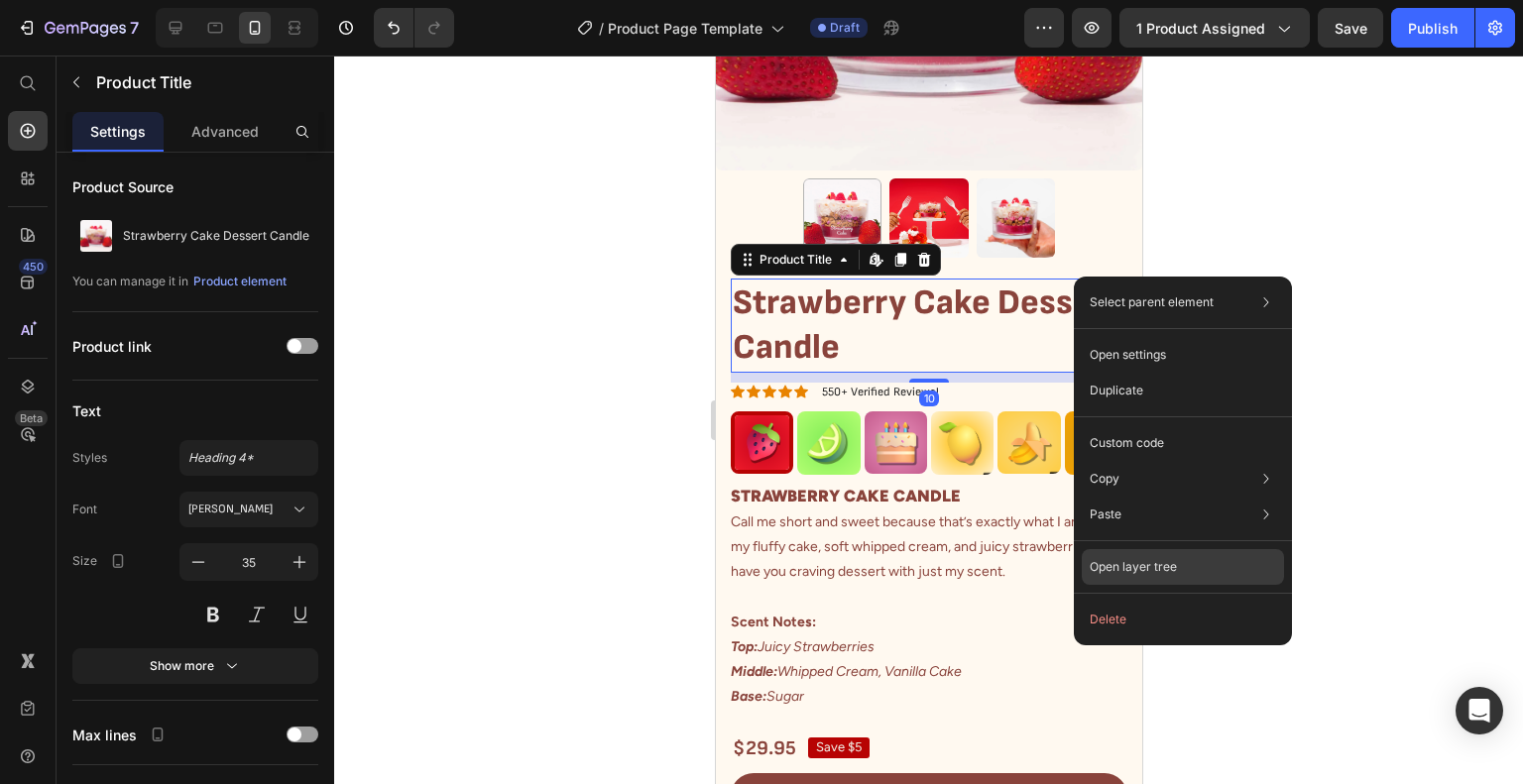 click on "Open layer tree" at bounding box center (1133, 567) 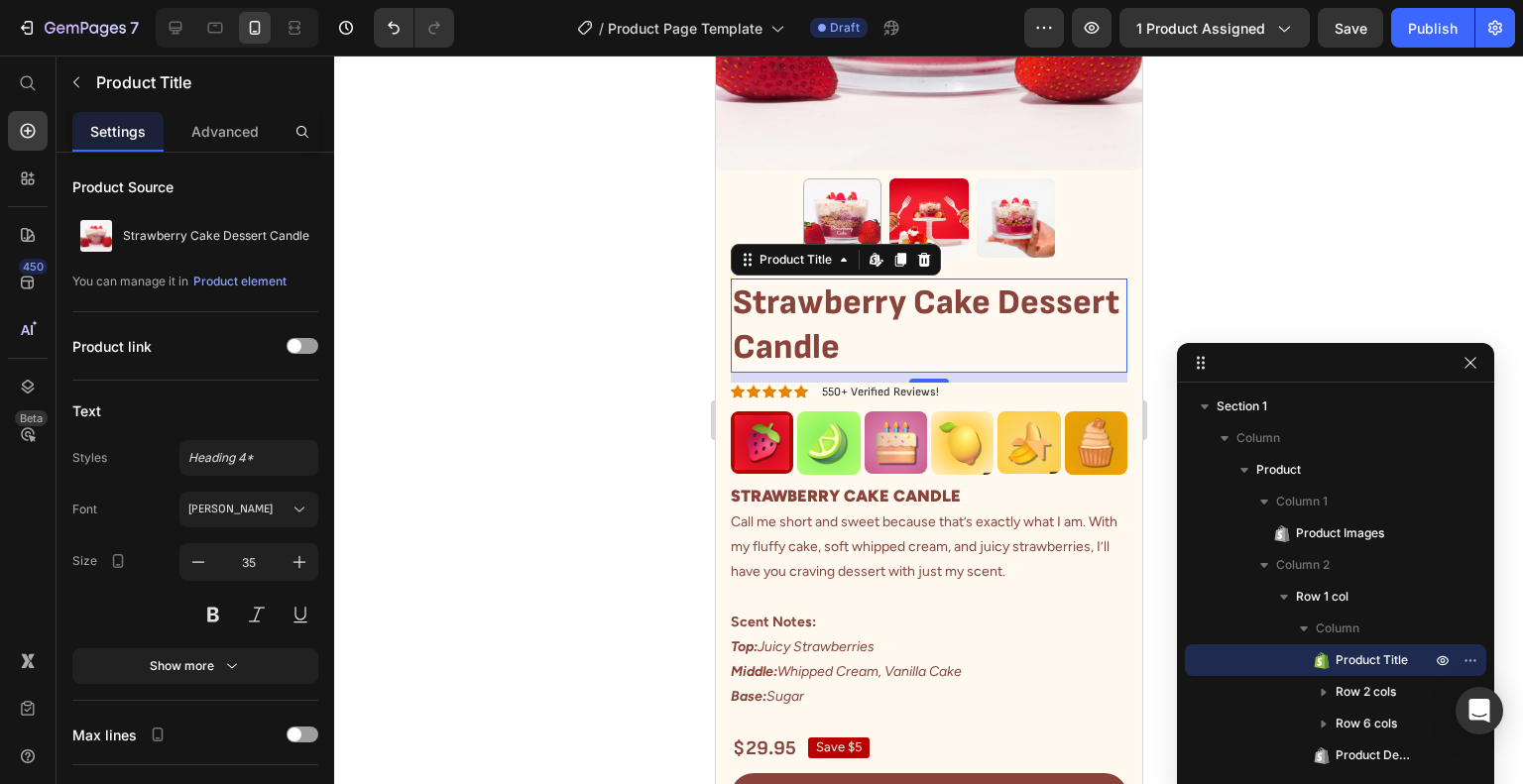 drag, startPoint x: 1387, startPoint y: 367, endPoint x: 1392, endPoint y: 192, distance: 175.07141 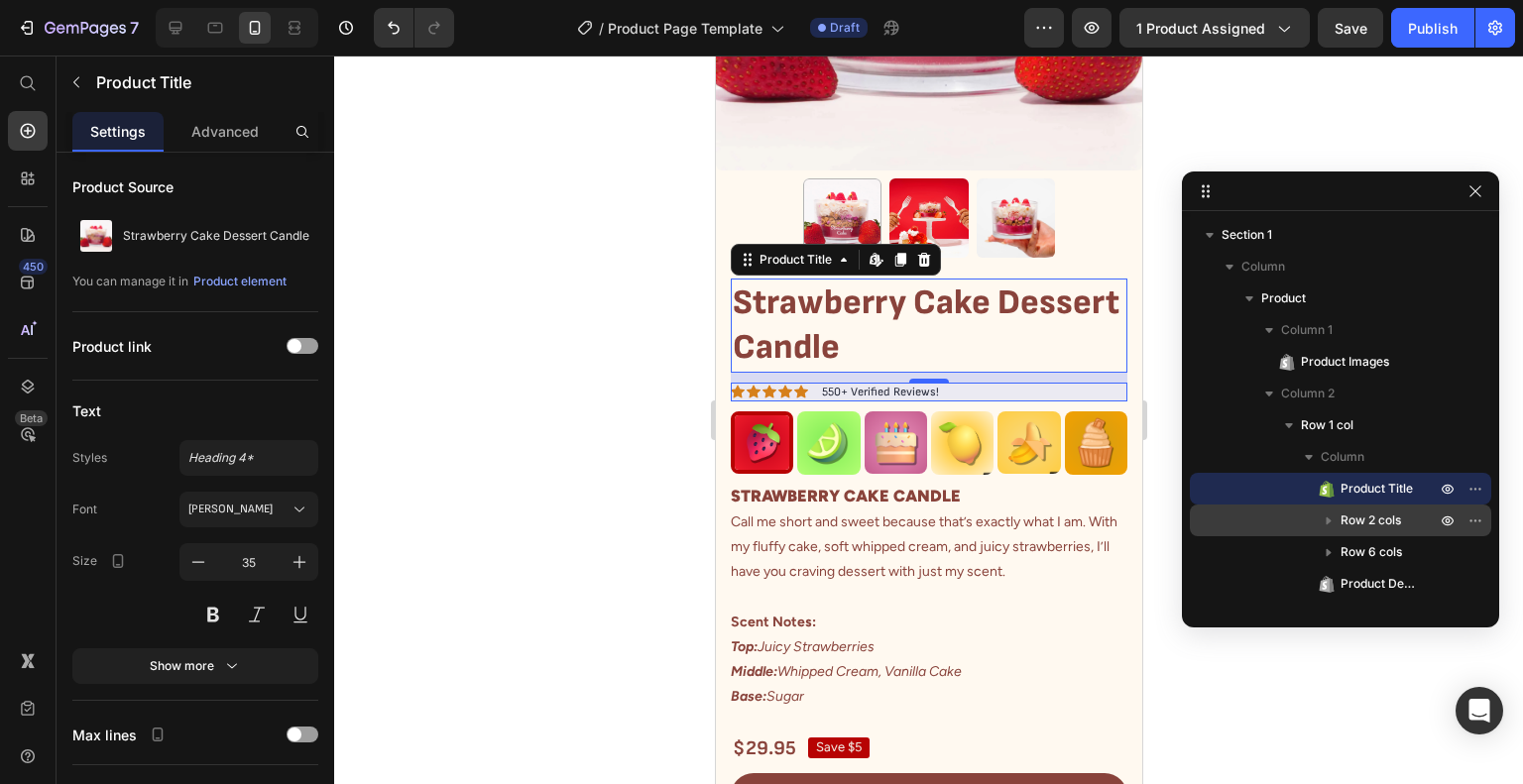 click on "Row 2 cols" at bounding box center (1370, 520) 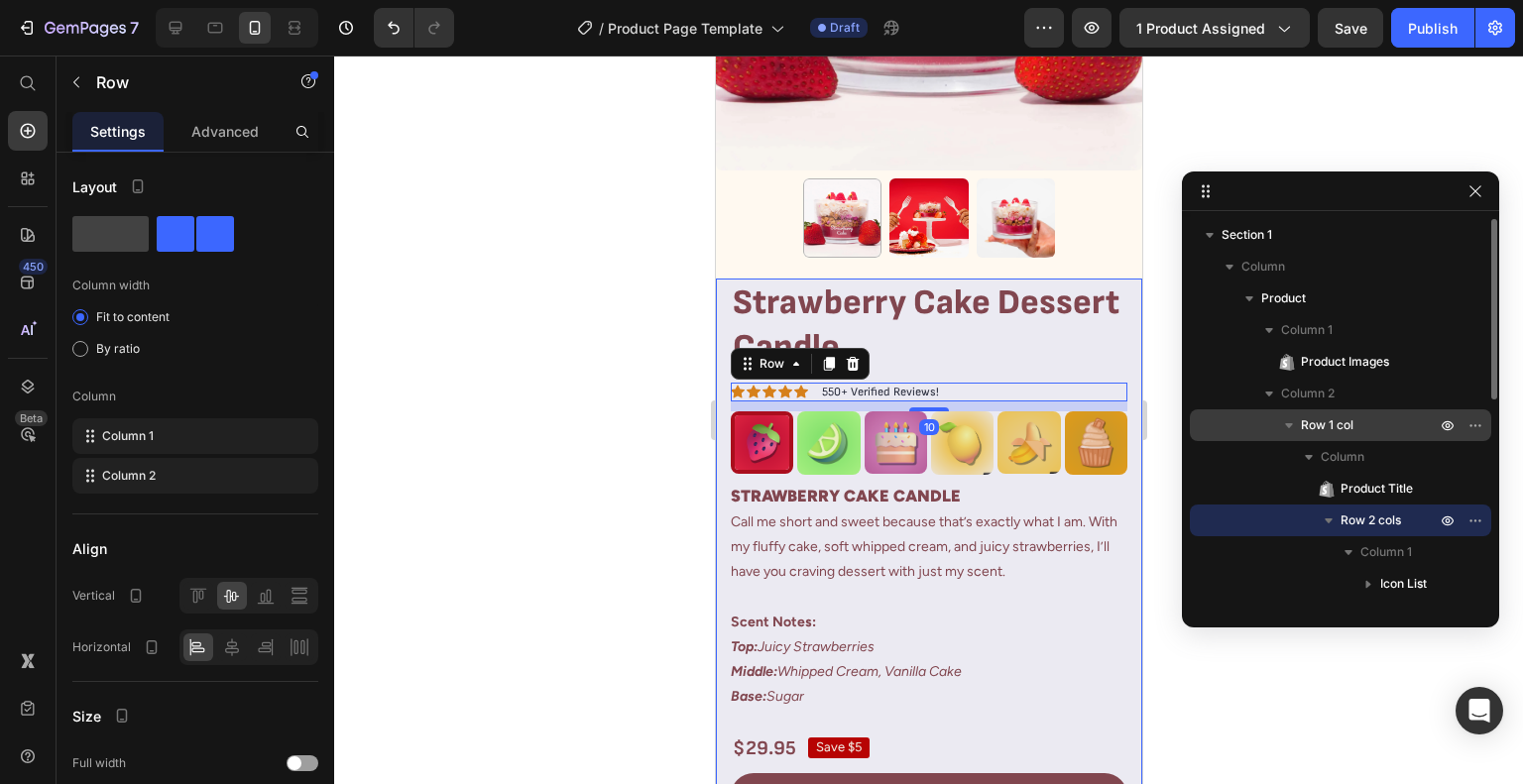 click on "Row 1 col" at bounding box center [1341, 425] 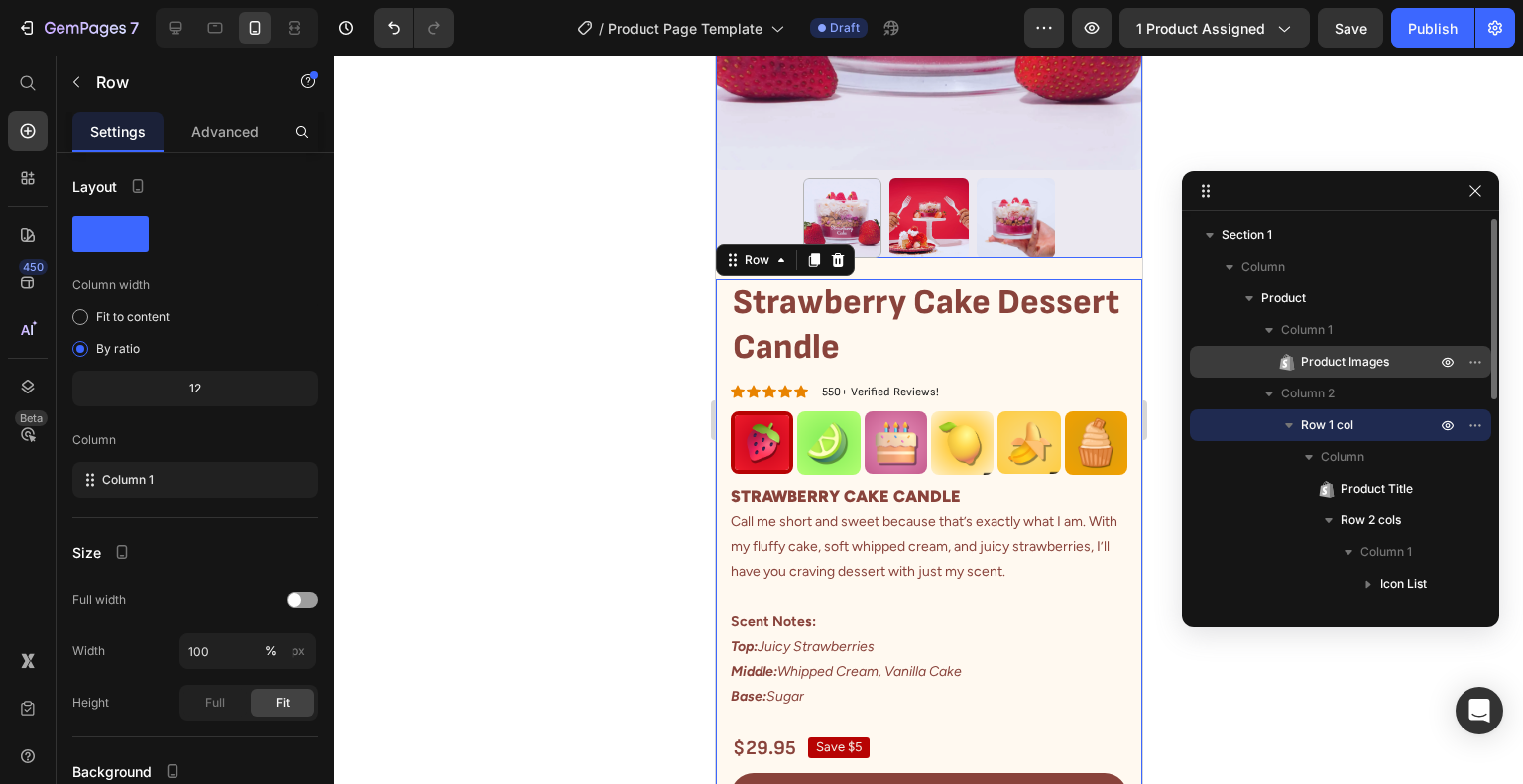 click on "Product Images" at bounding box center [1345, 362] 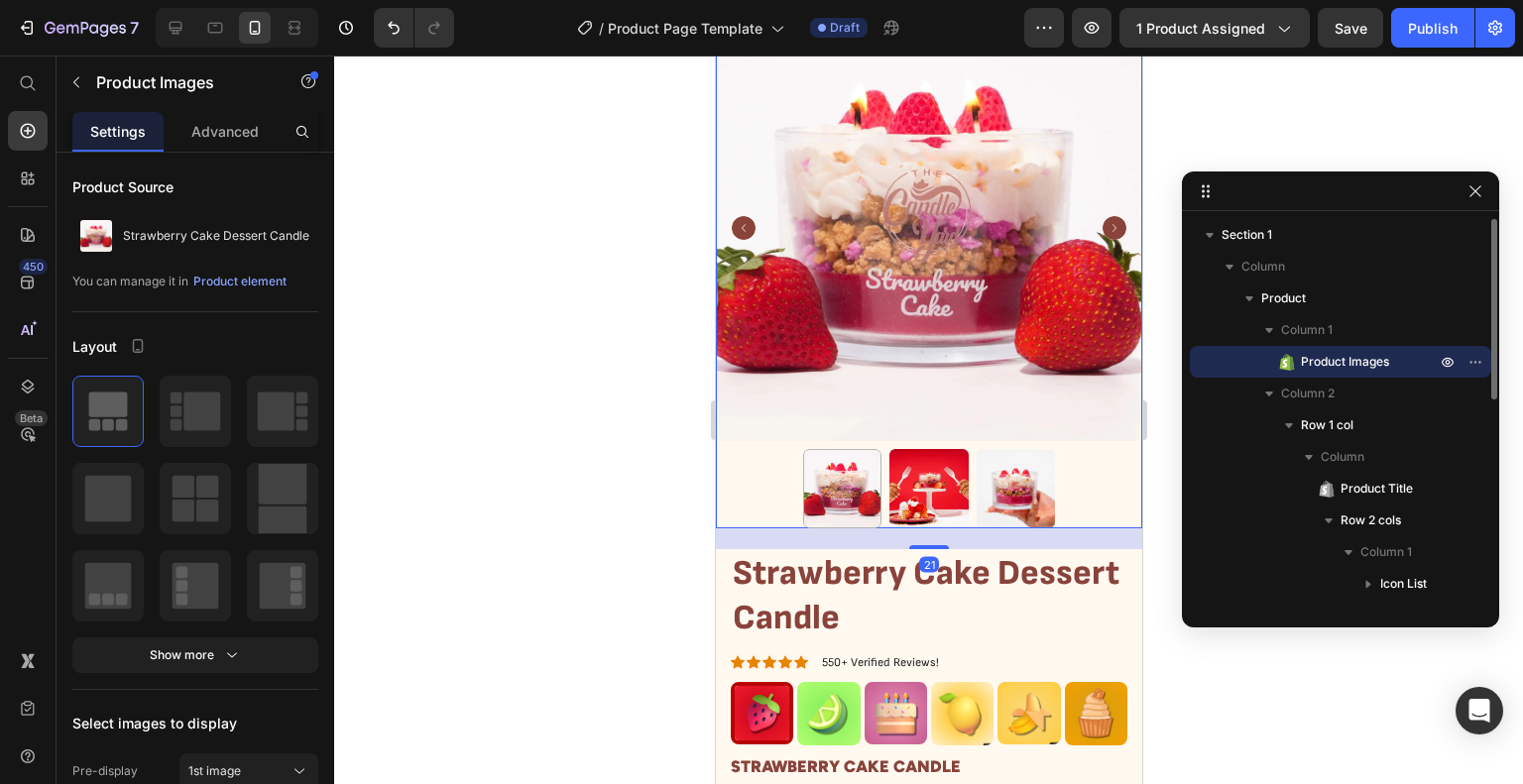 scroll, scrollTop: 0, scrollLeft: 0, axis: both 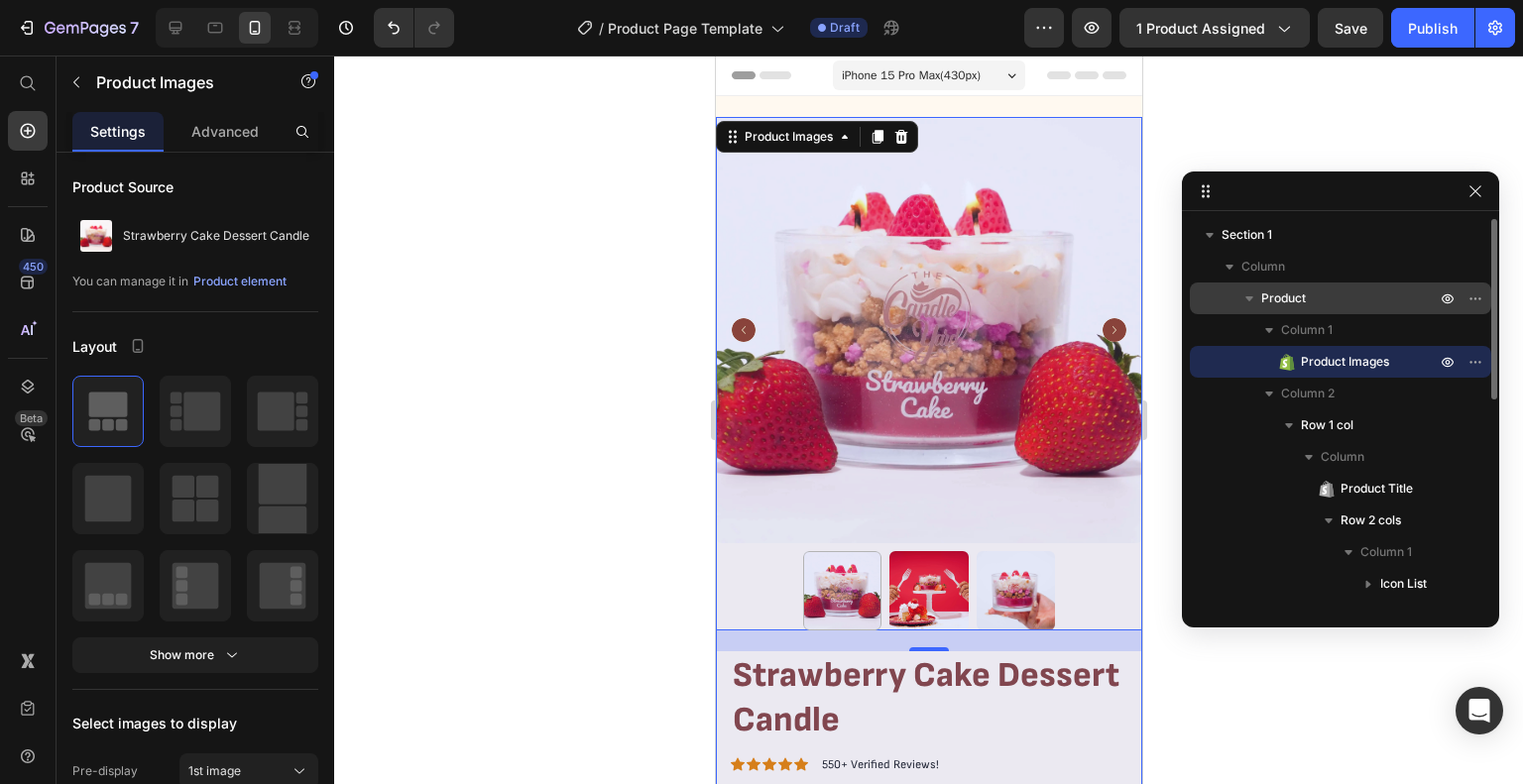 click on "Product" at bounding box center [1341, 298] 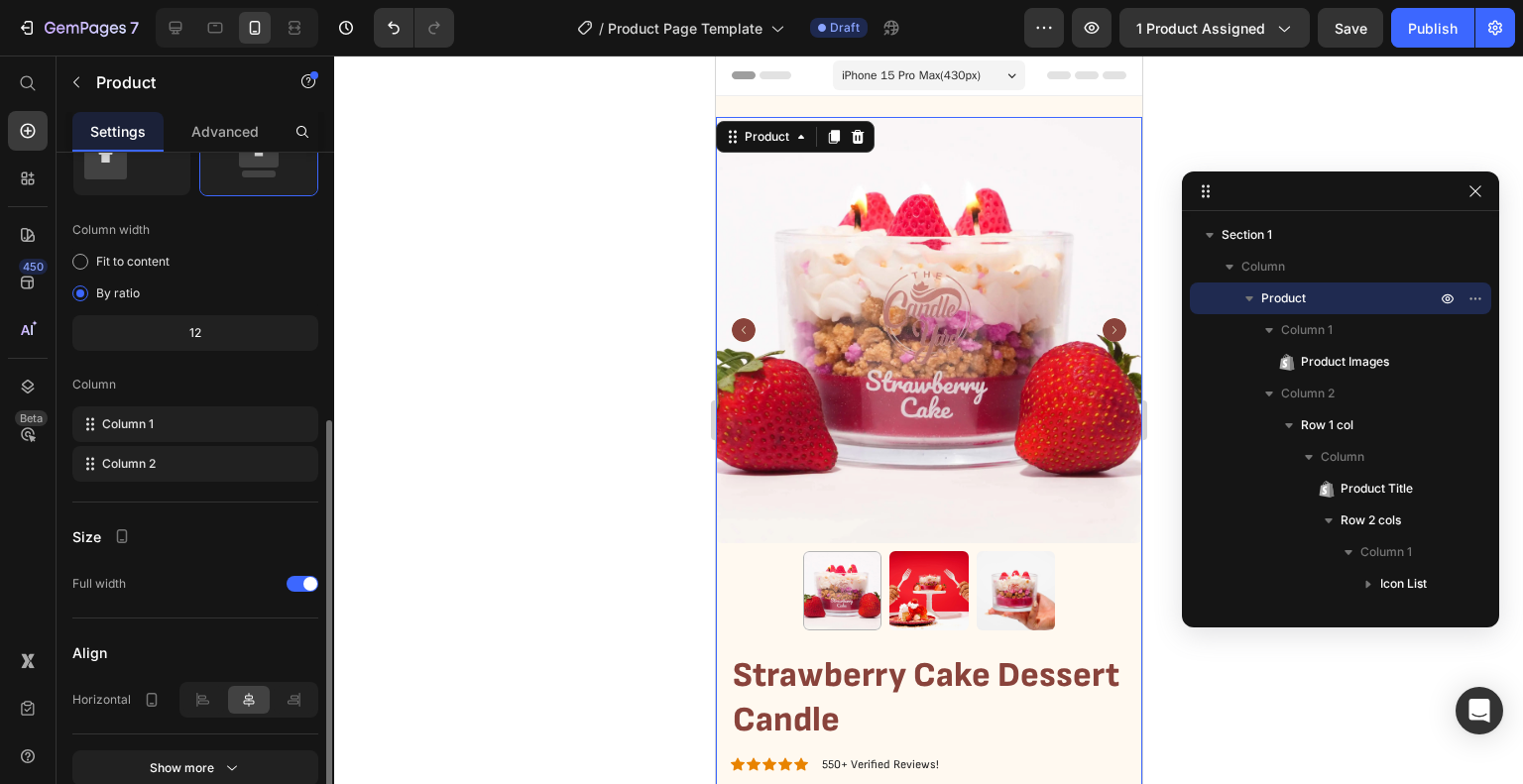 scroll, scrollTop: 396, scrollLeft: 0, axis: vertical 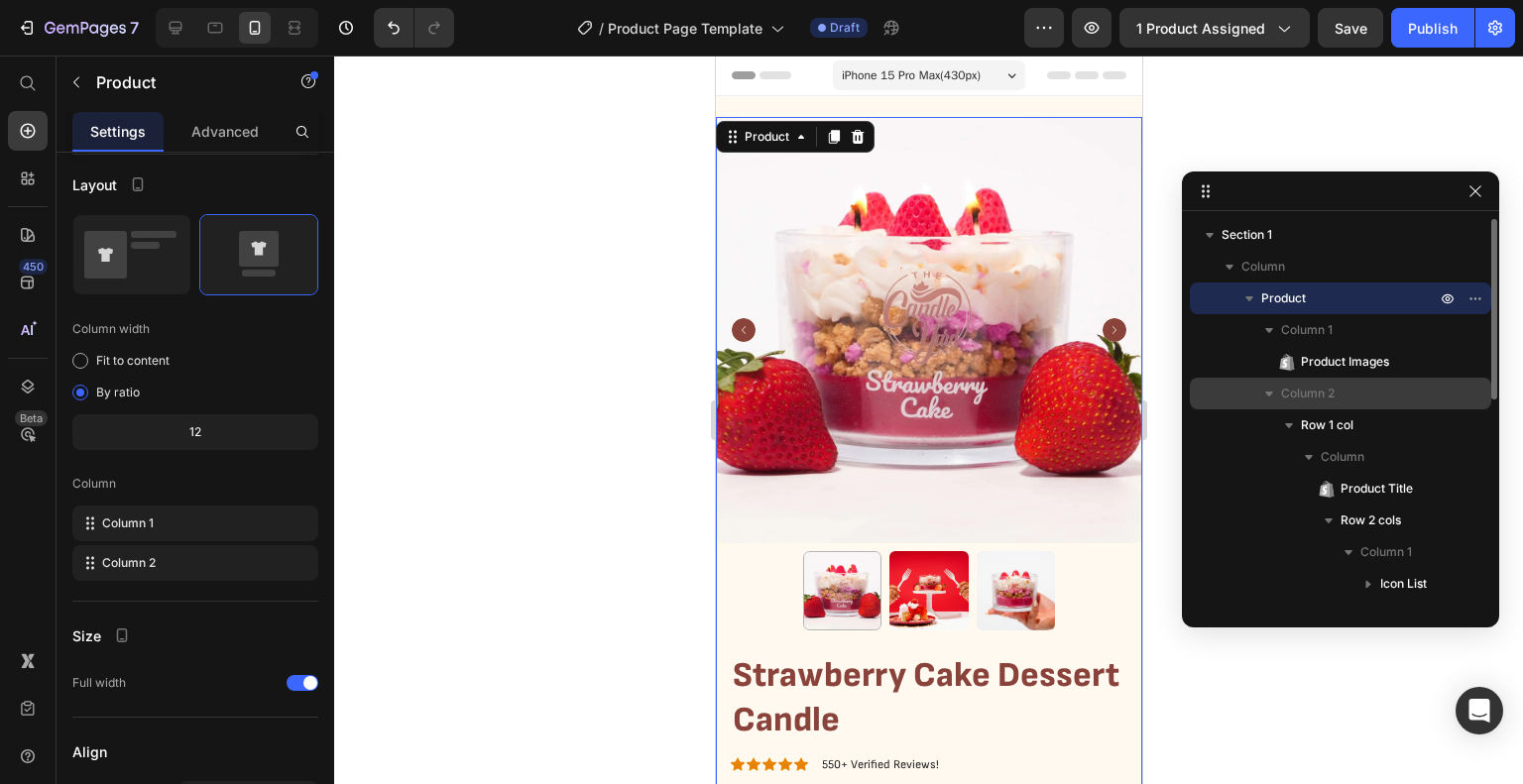 click on "Column 2" at bounding box center (1308, 393) 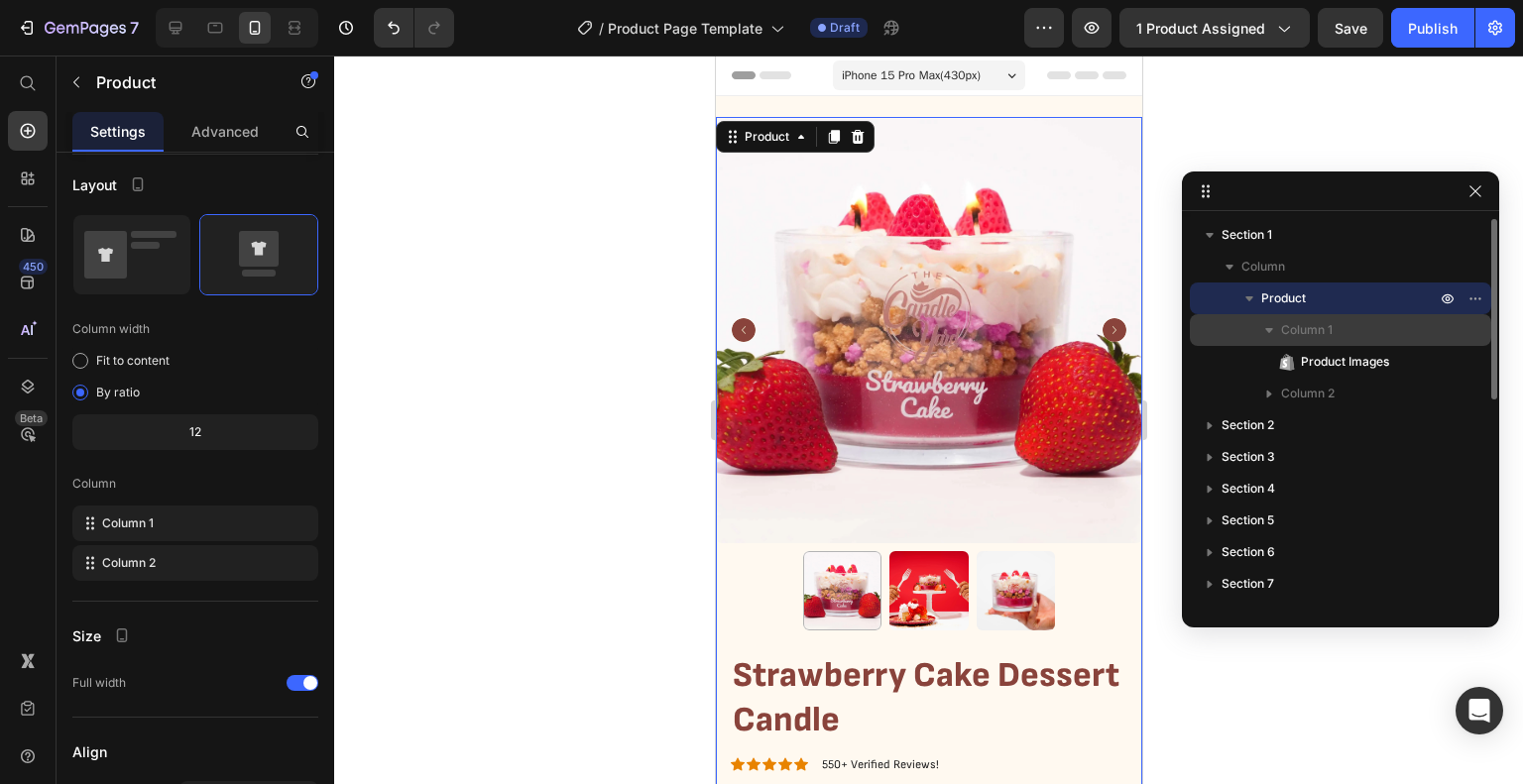 click on "Column 1" at bounding box center (1307, 330) 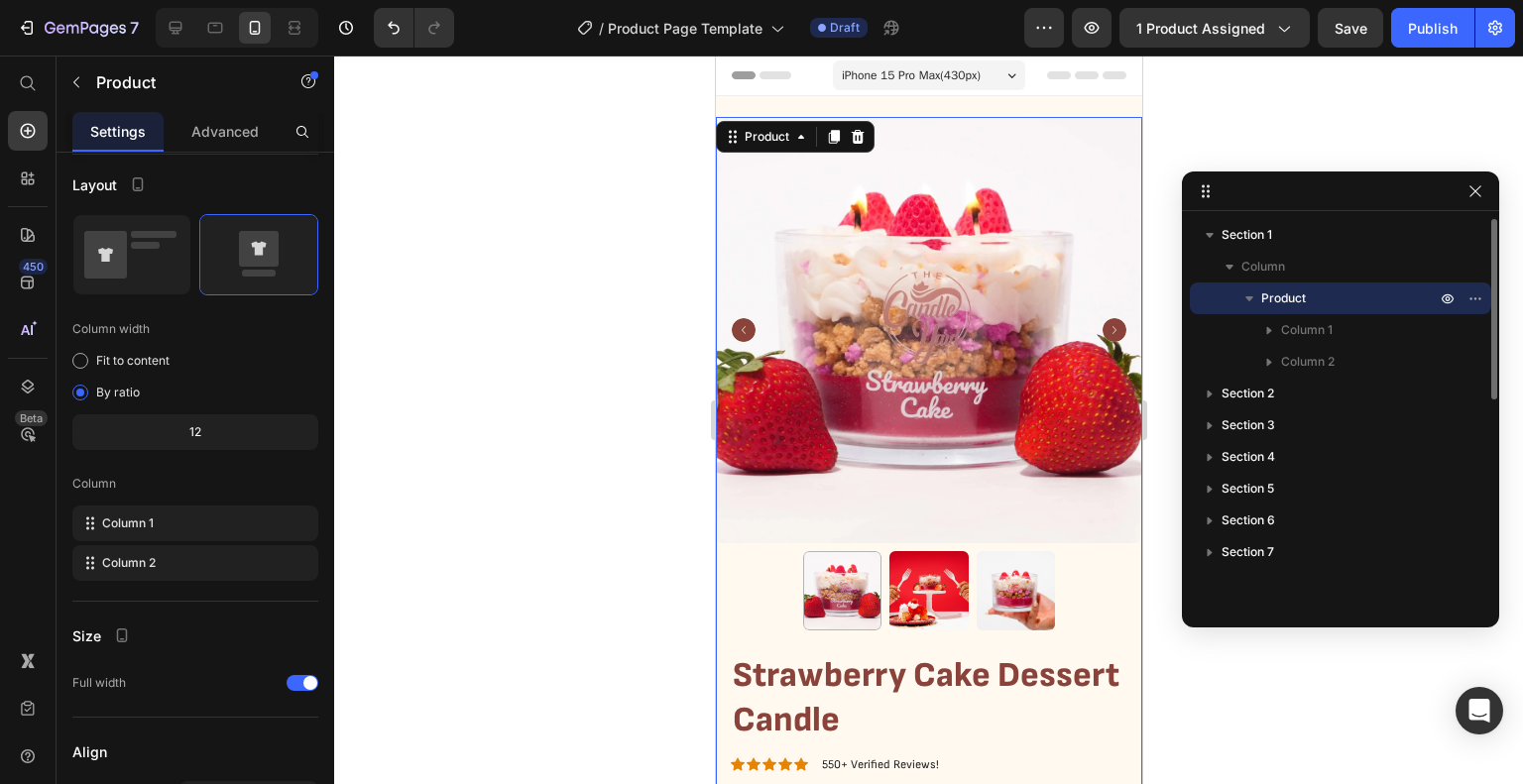 click on "Product" at bounding box center [1350, 298] 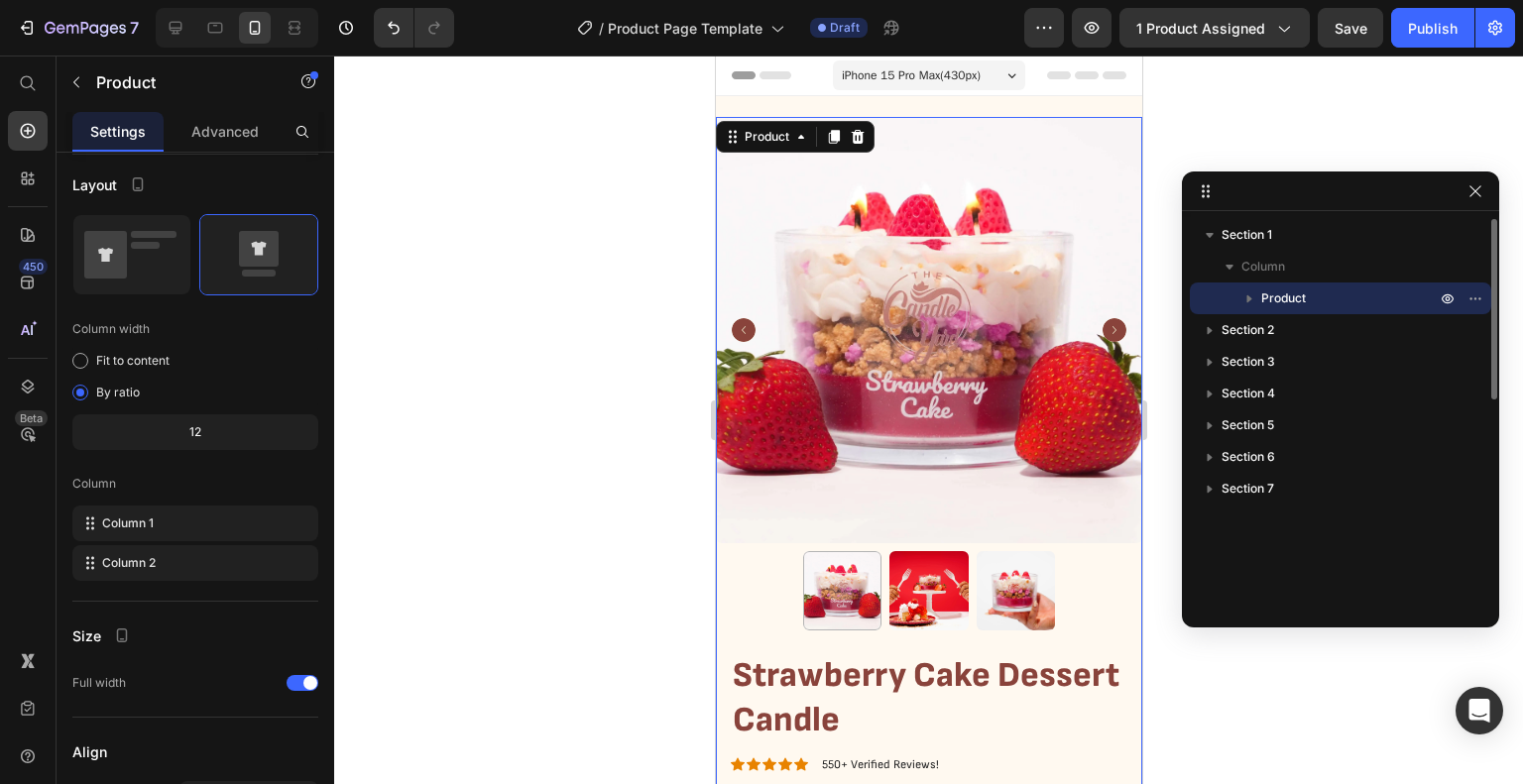 click 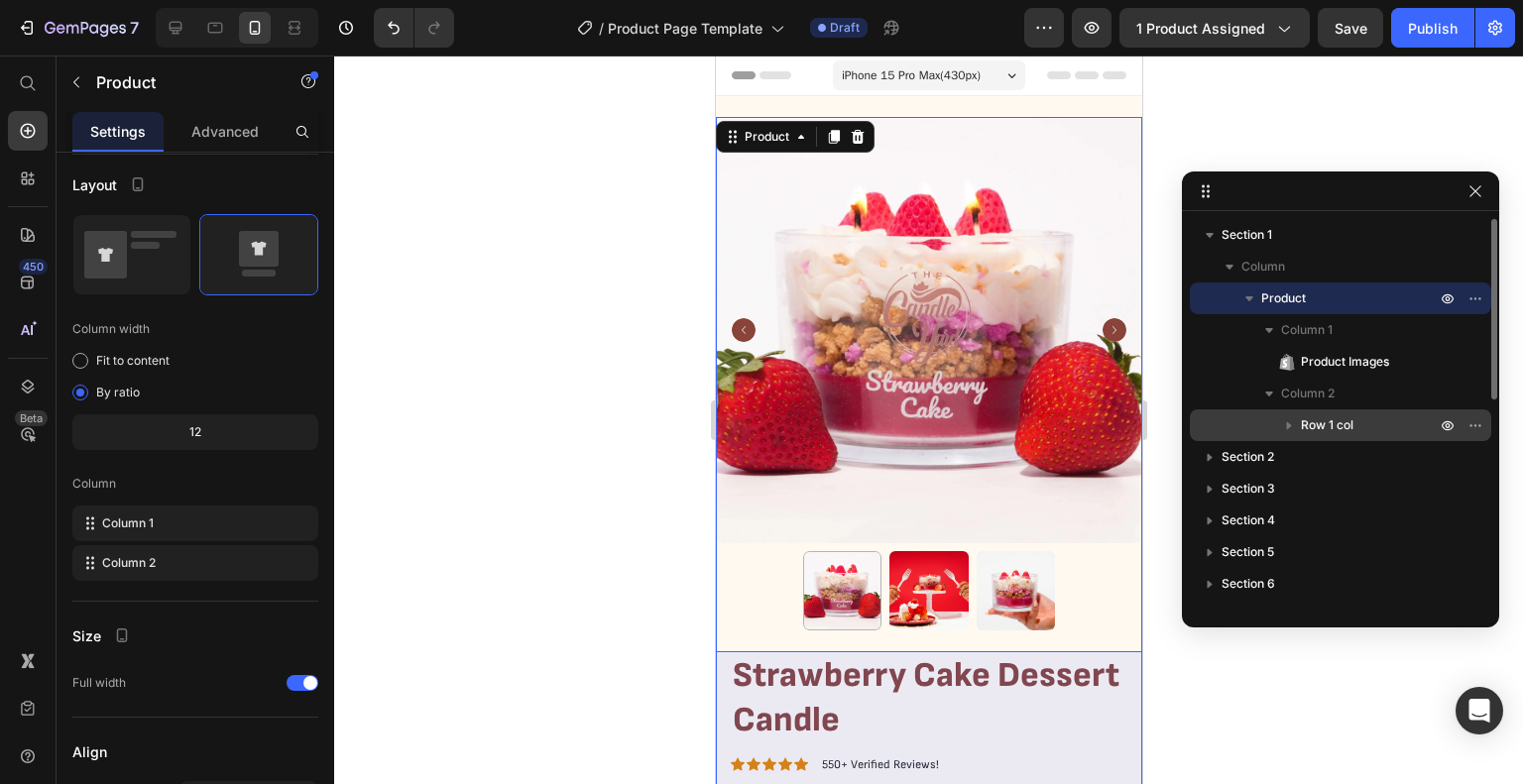 click 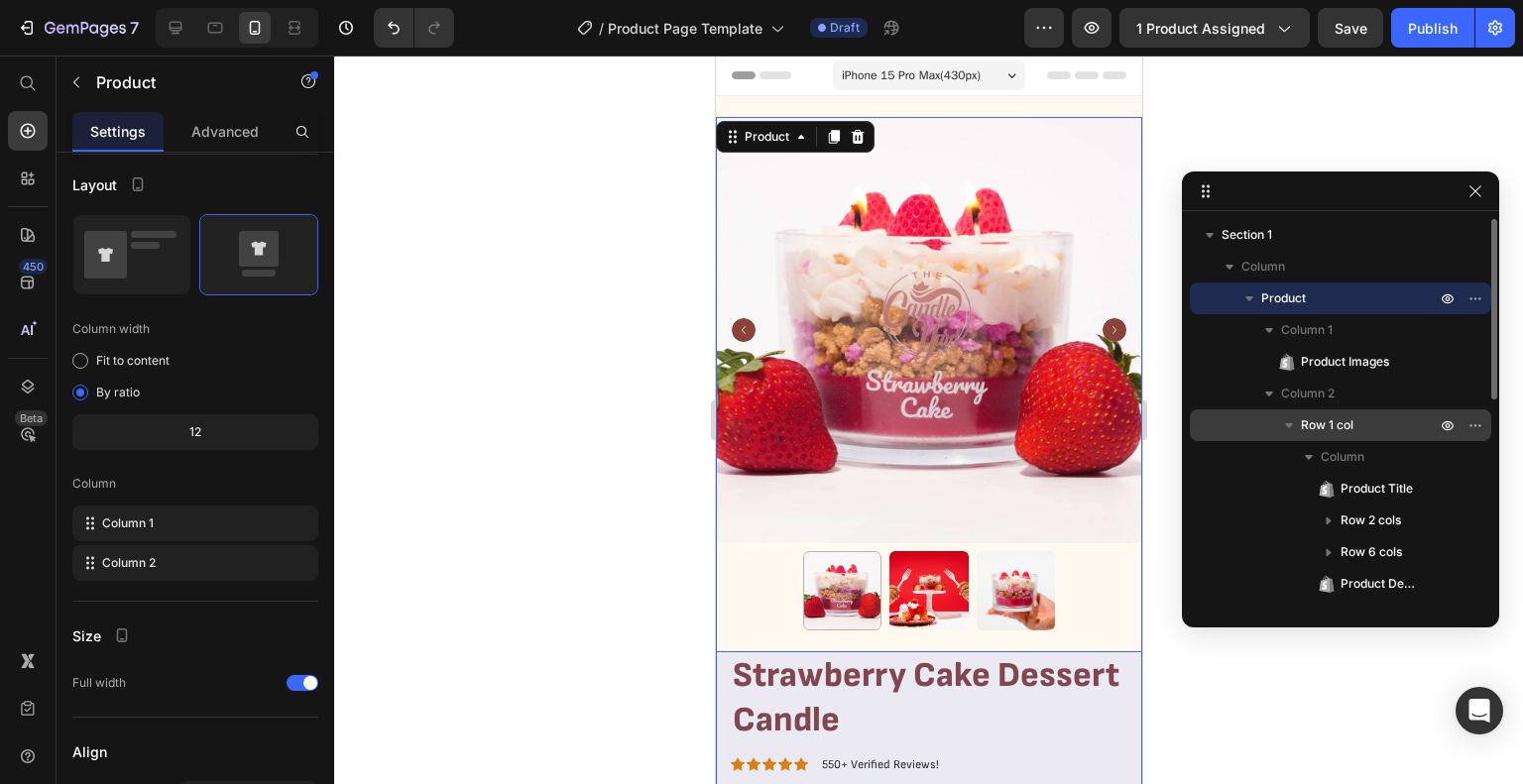 click on "Row 1 col" at bounding box center (1327, 425) 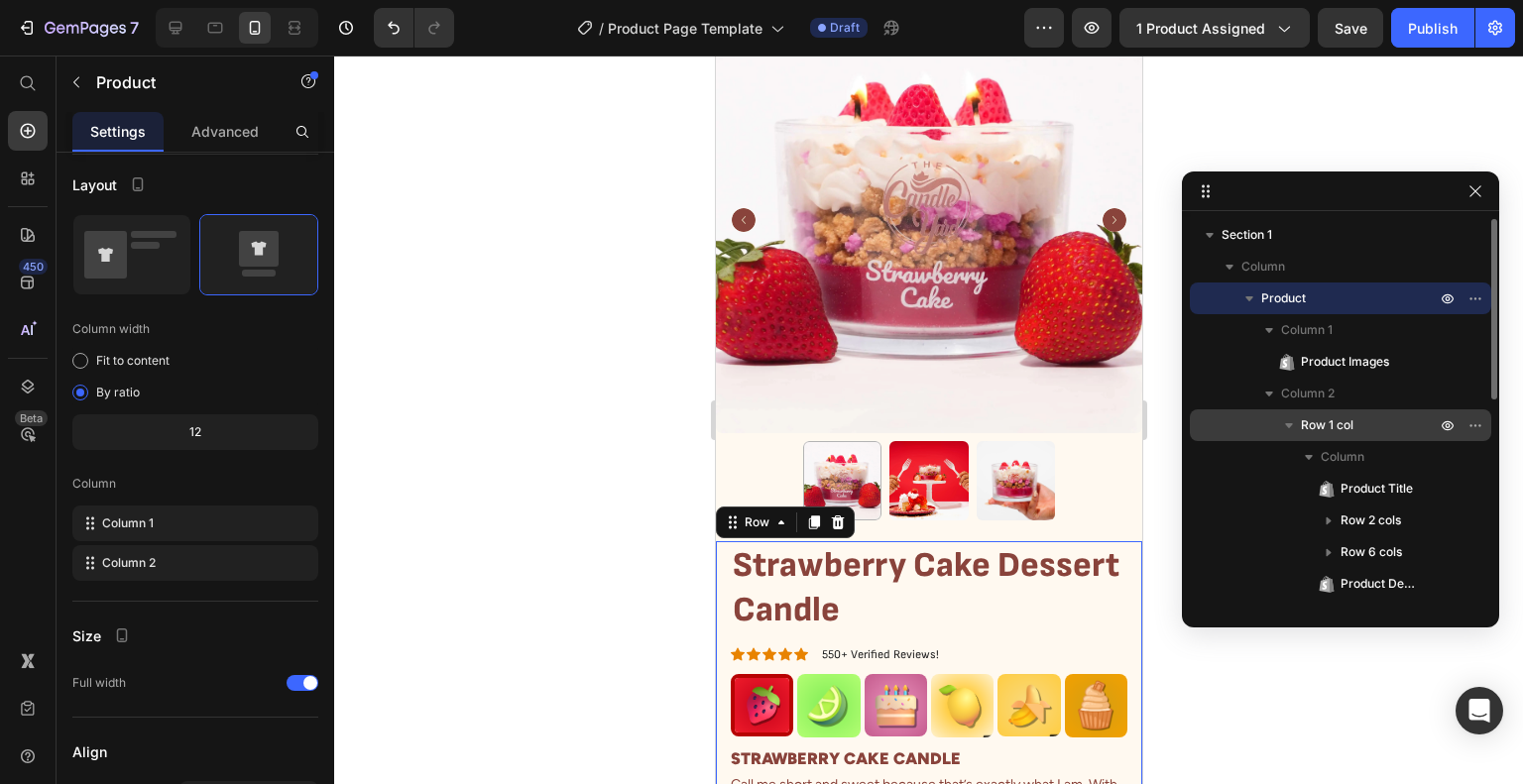 scroll, scrollTop: 0, scrollLeft: 0, axis: both 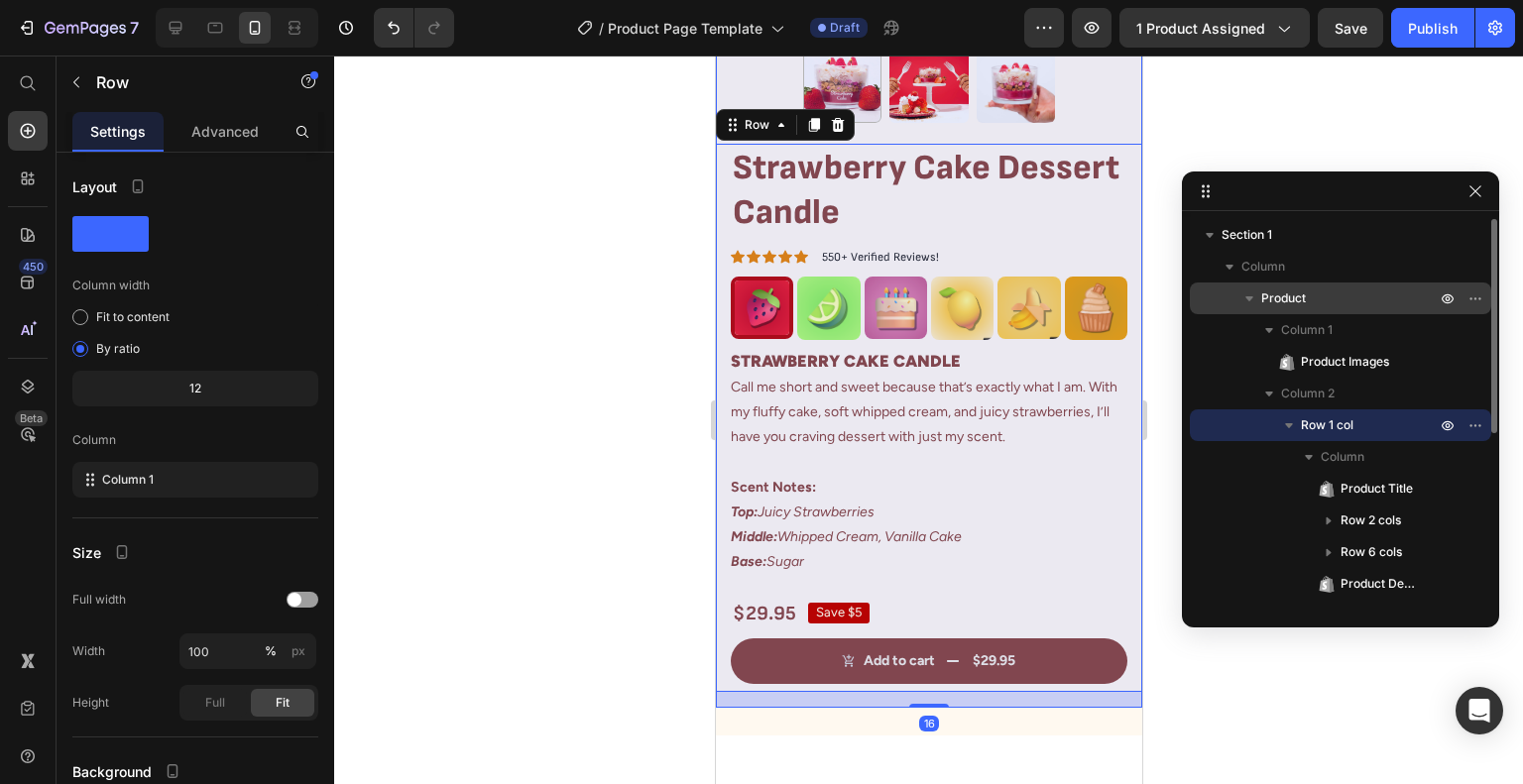 click on "Product" at bounding box center [1350, 298] 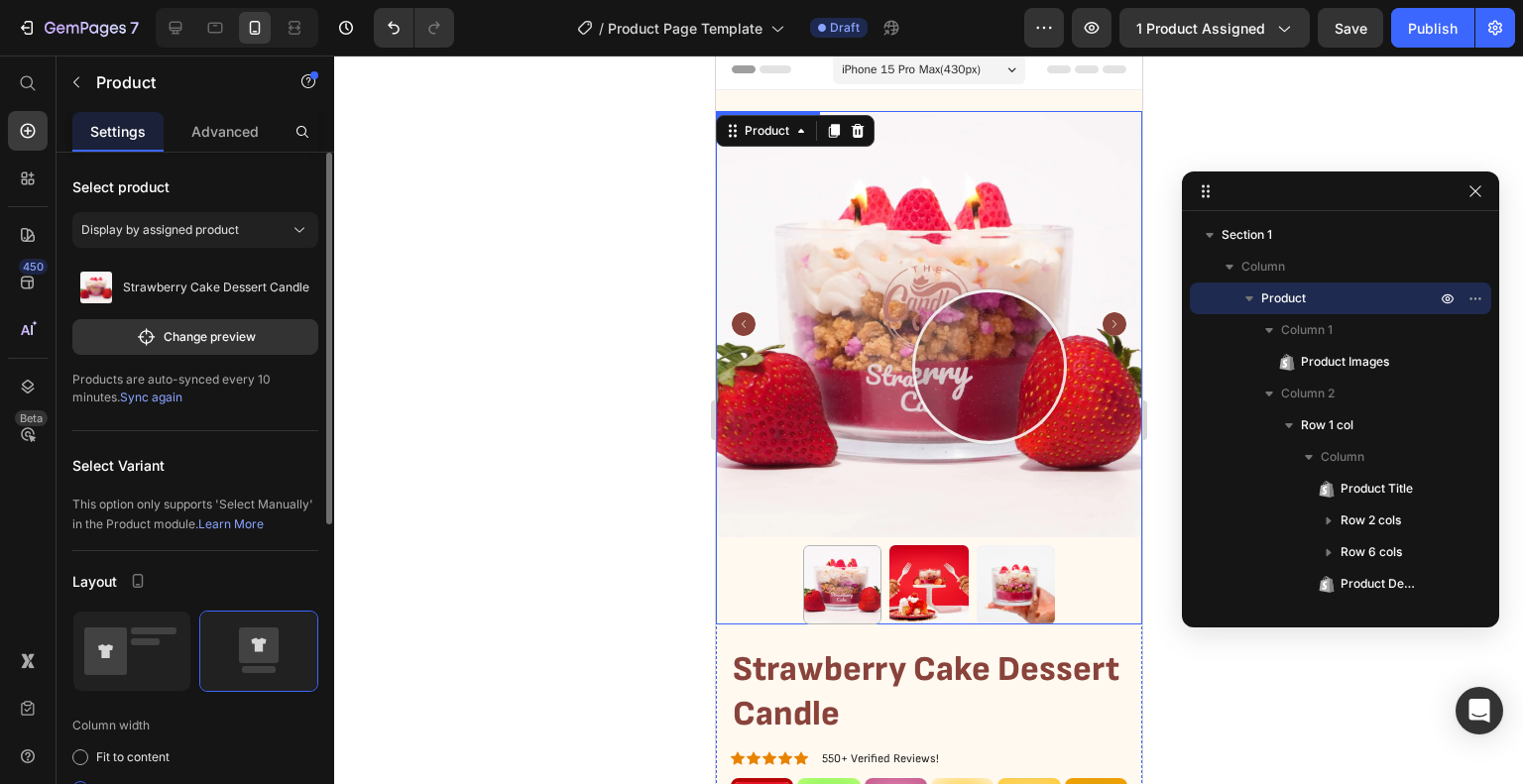 scroll, scrollTop: 0, scrollLeft: 0, axis: both 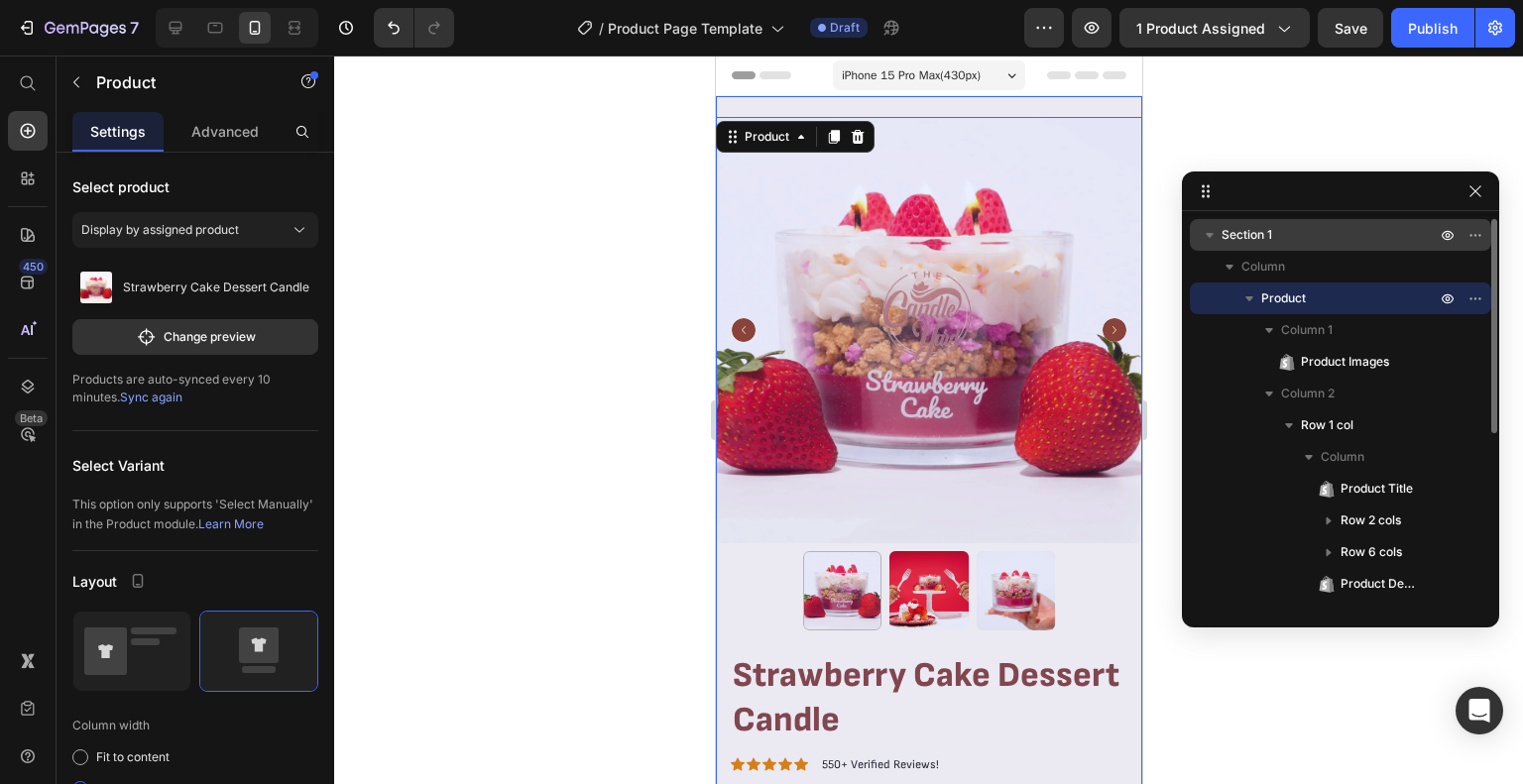 click on "Section 1" at bounding box center [1331, 235] 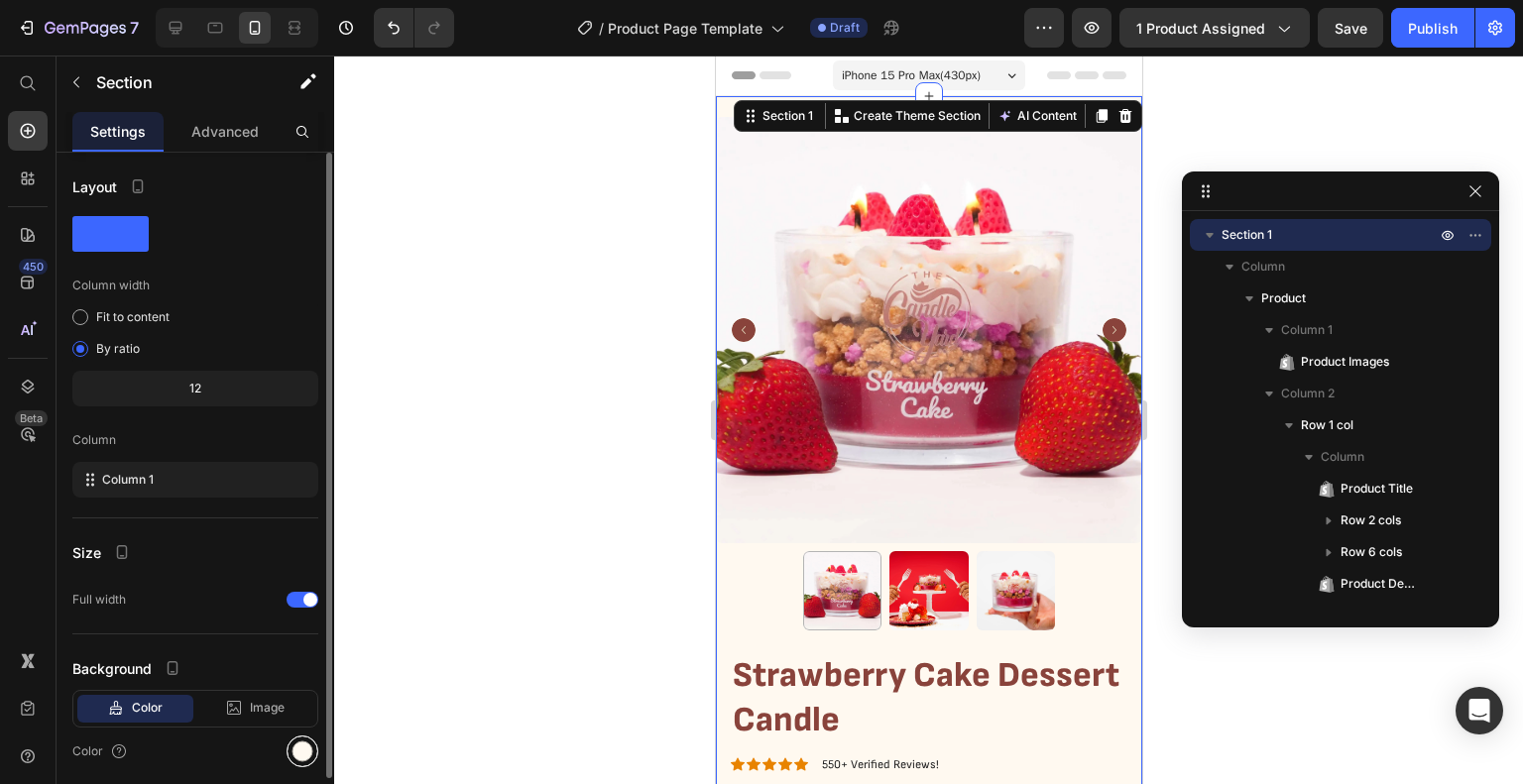 click at bounding box center [302, 751] 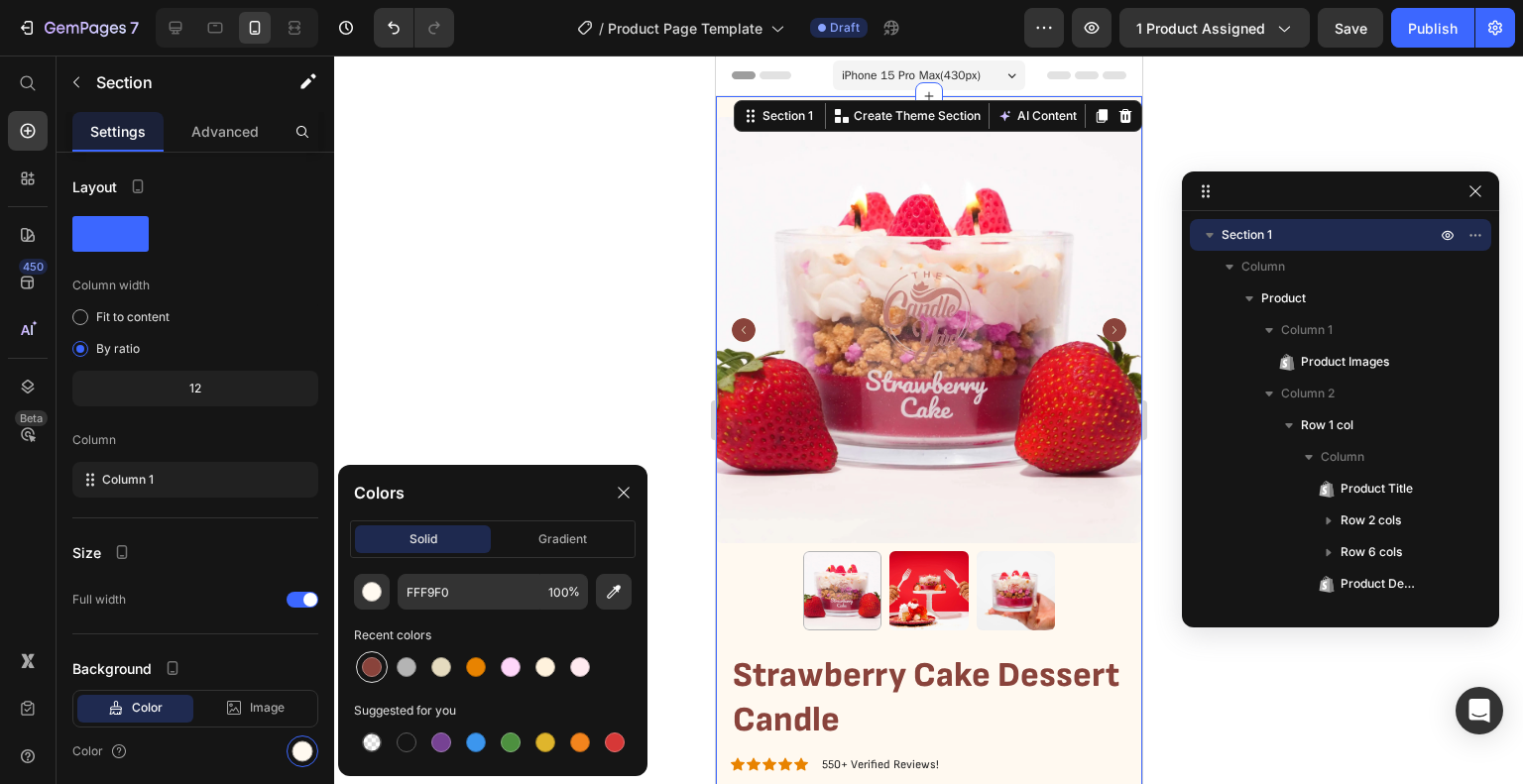 click at bounding box center (372, 667) 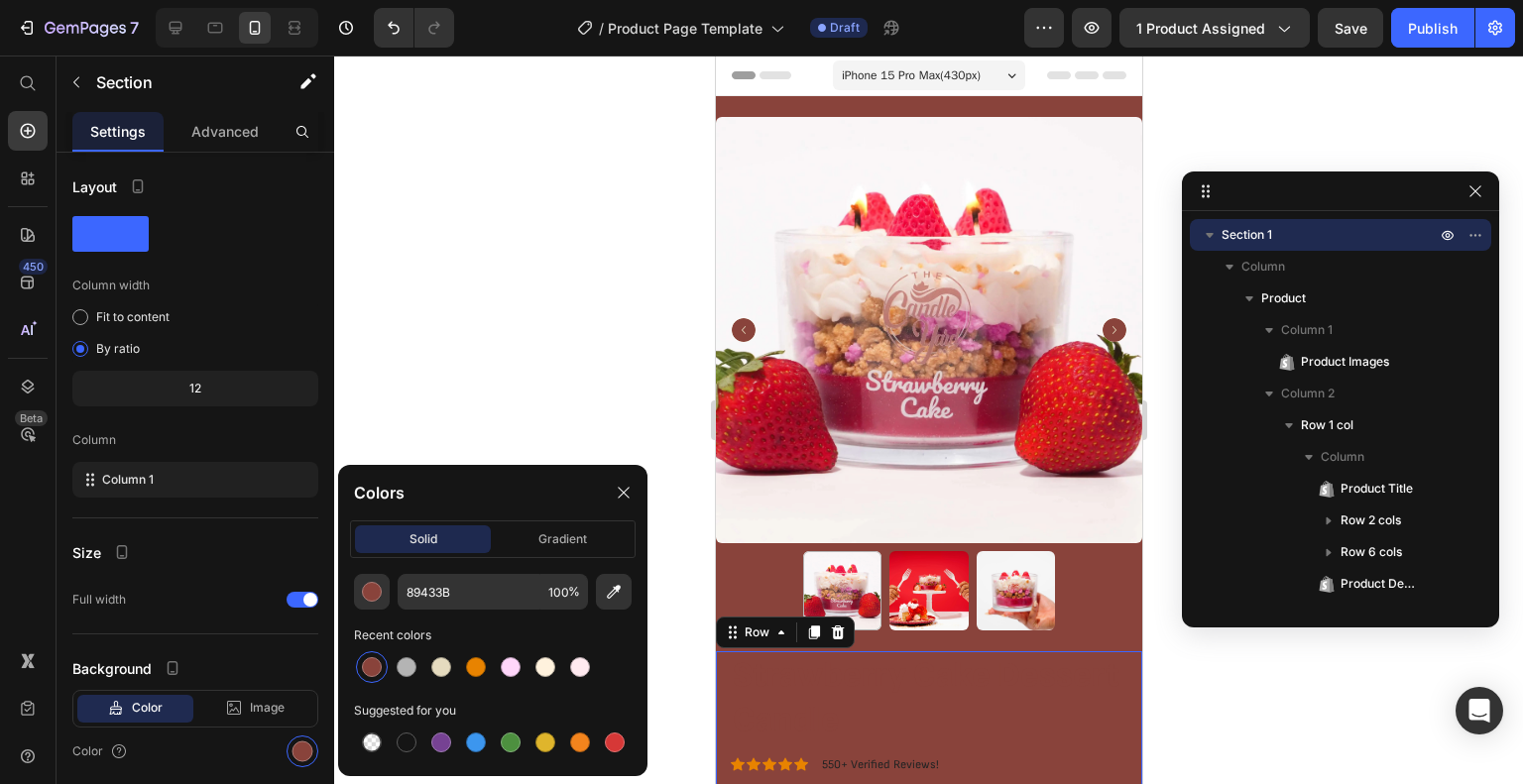 click on "Strawberry Cake Dessert Candle Product Title Icon Icon Icon Icon Icon Icon List 550+ Verified Reviews! Text Block Row Image Image Image Image Image Image Row STRAWBERRY CAKE CANDLE
Call me short and sweet because that’s exactly what I am. With my fluffy cake, soft whipped cream, and juicy strawberries, I’ll have you craving dessert with just my scent.
Scent Notes: Top:  Juicy Strawberries Middle:  Whipped Cream, Vanilla Cake Base:  Sugar Product Description Lorem ipsum dolor sit amet, consectetur adipiscing elit, sed do eiusmod tempor incididunt ut labore et dolore magna aliqua. Text Block $29.95 Product Price Save $5 Product Badge Row Seal Subscriptions Seal Subscriptions
Add to cart
$29.95 Add to Cart Row   16" at bounding box center (928, 925) 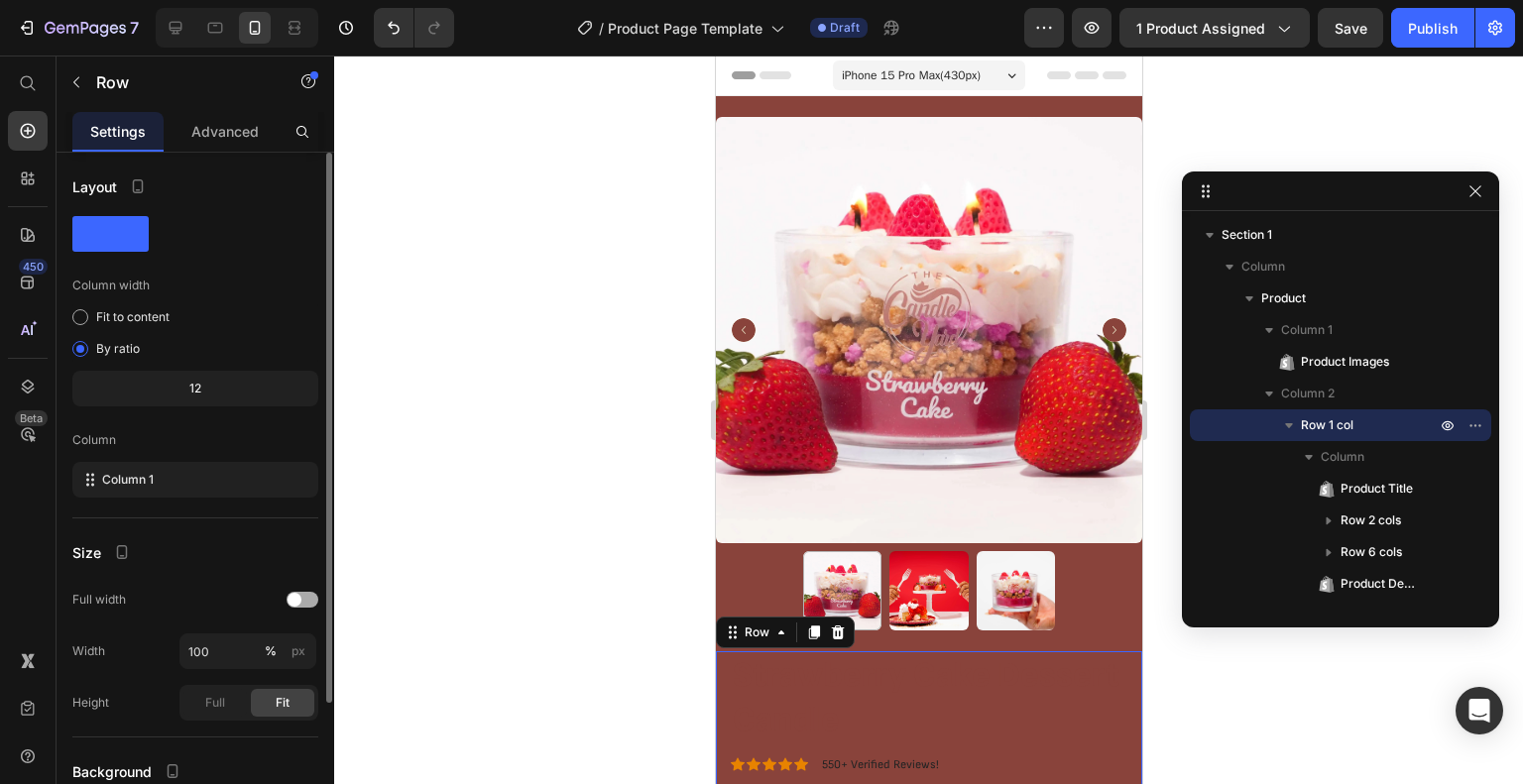 scroll, scrollTop: 170, scrollLeft: 0, axis: vertical 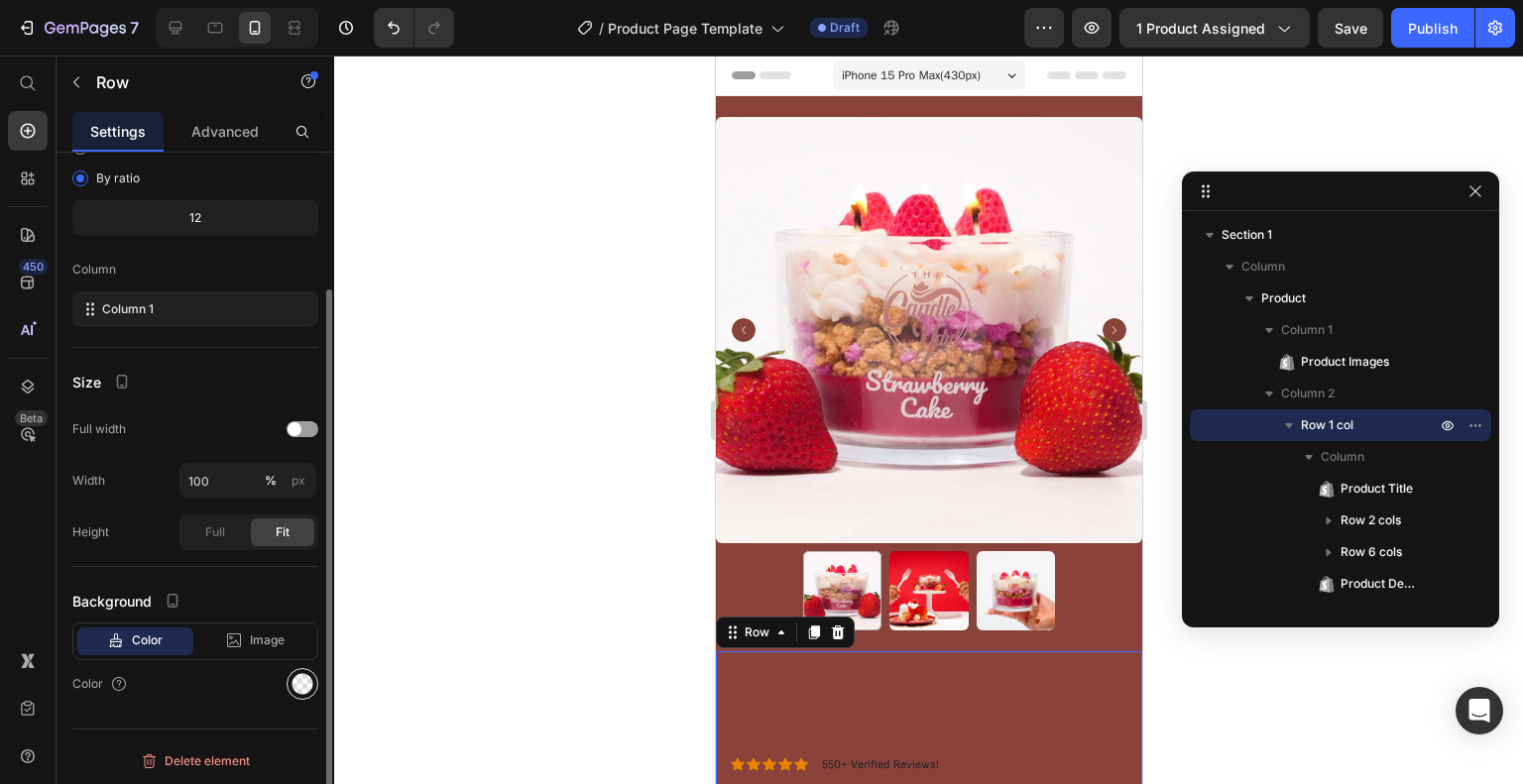click at bounding box center (302, 684) 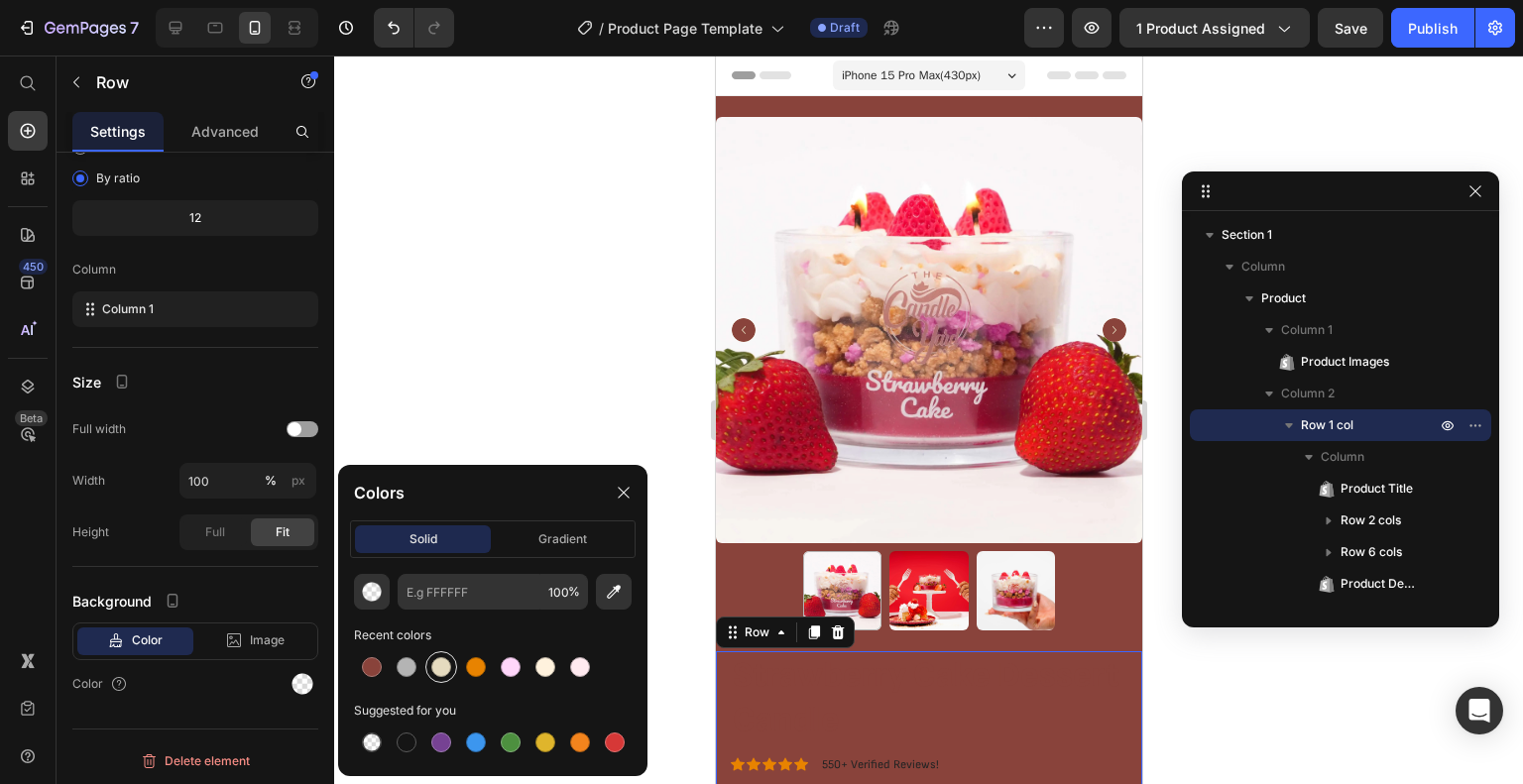 click at bounding box center (441, 667) 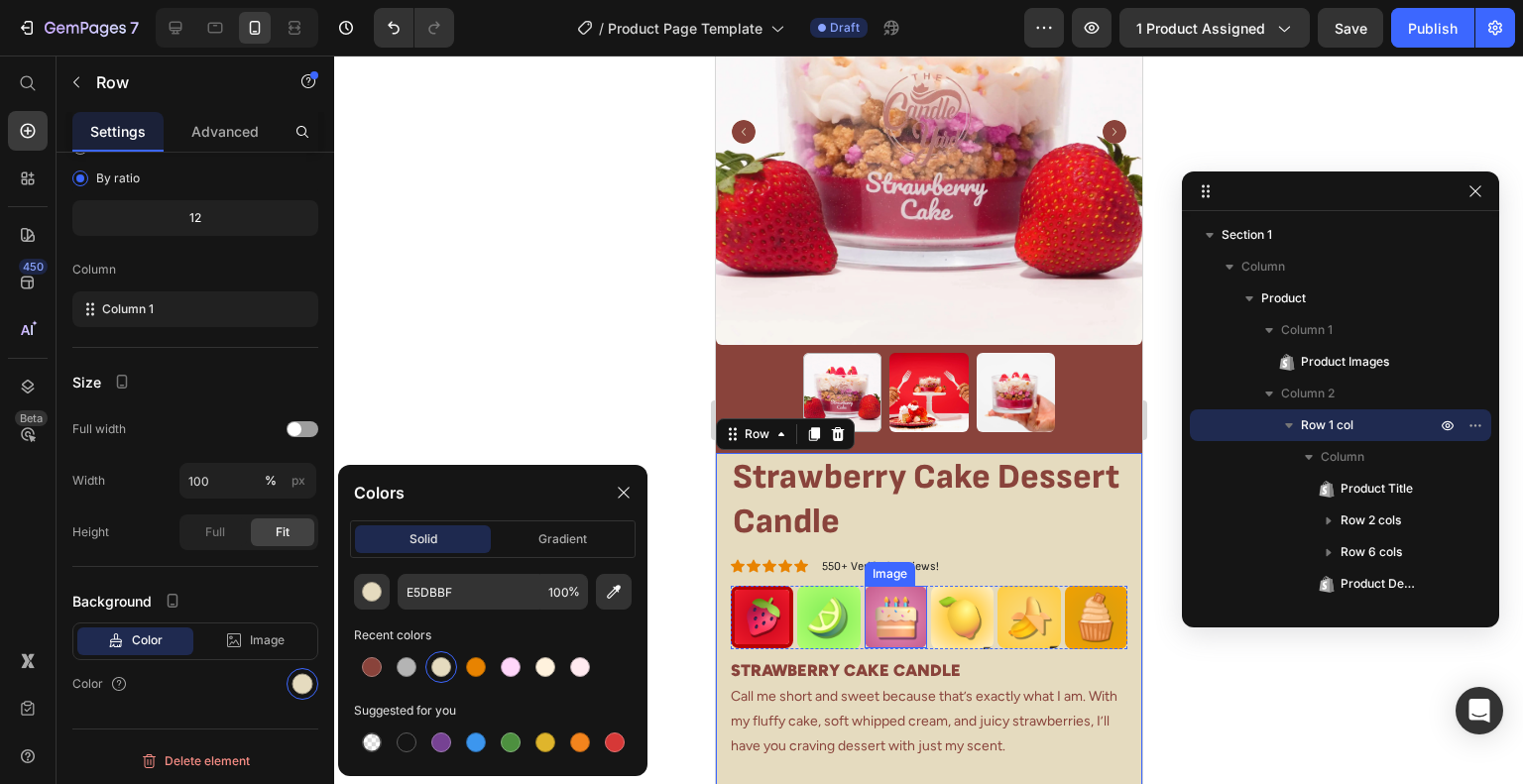 scroll, scrollTop: 99, scrollLeft: 0, axis: vertical 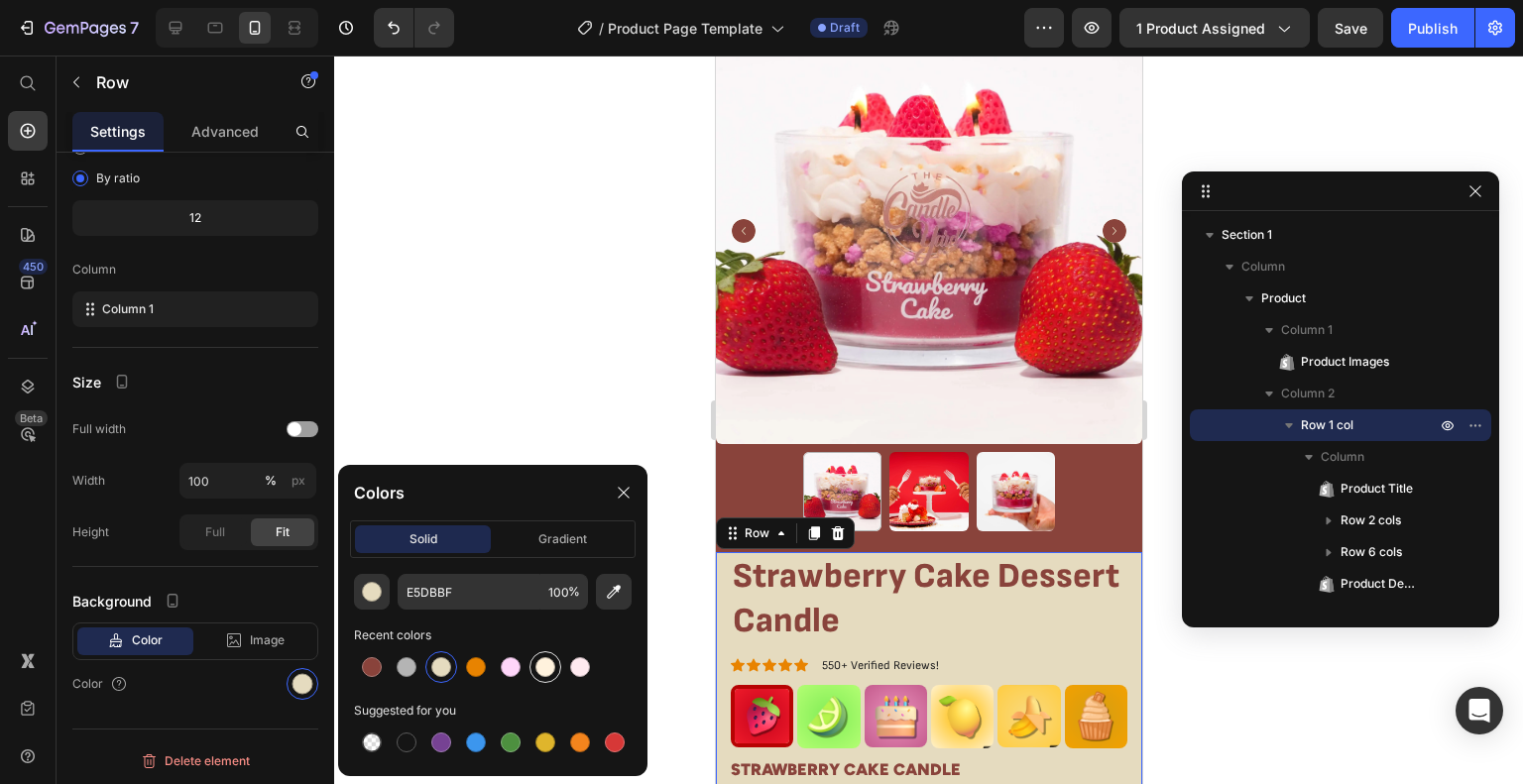 click at bounding box center [545, 667] 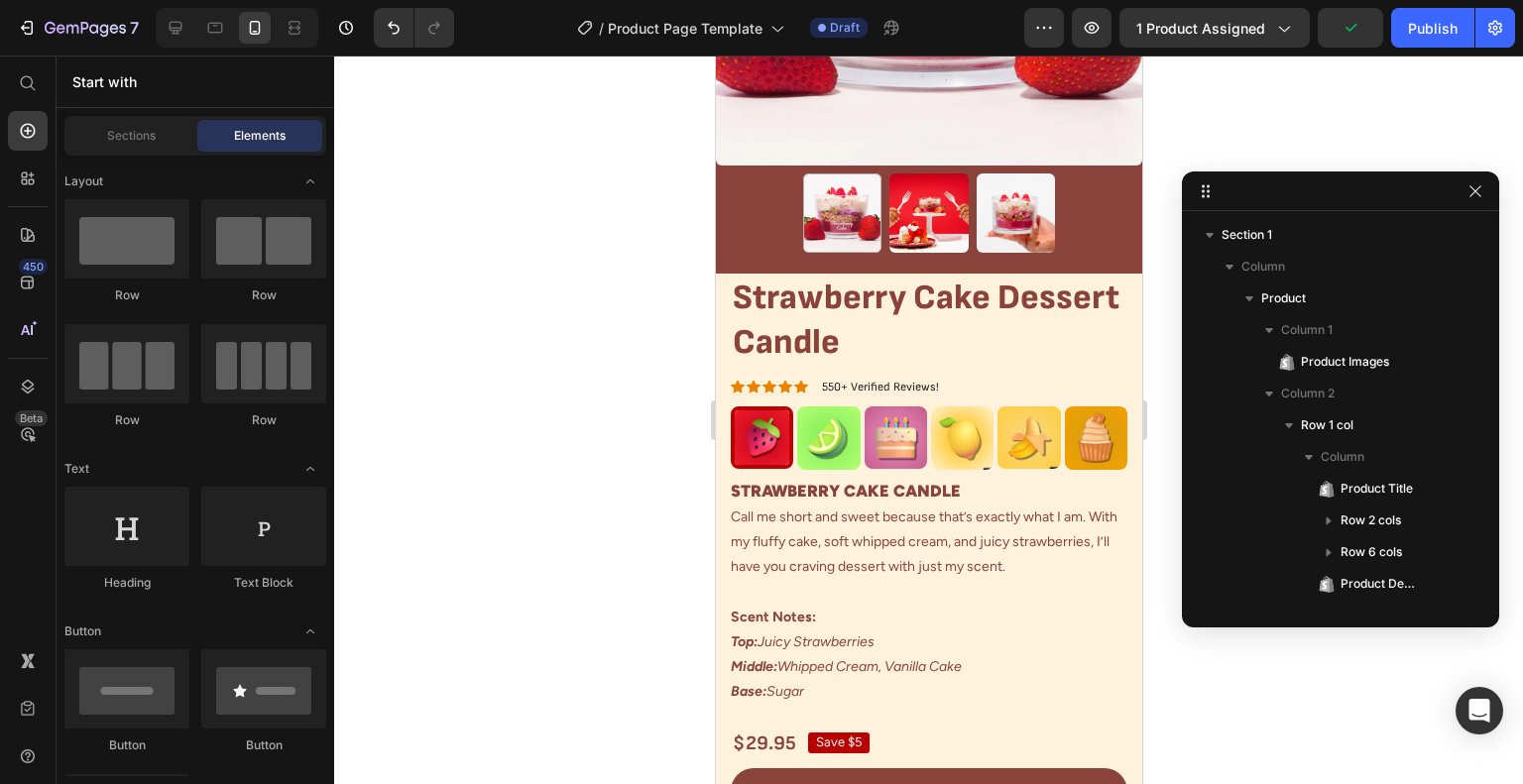 scroll, scrollTop: 392, scrollLeft: 0, axis: vertical 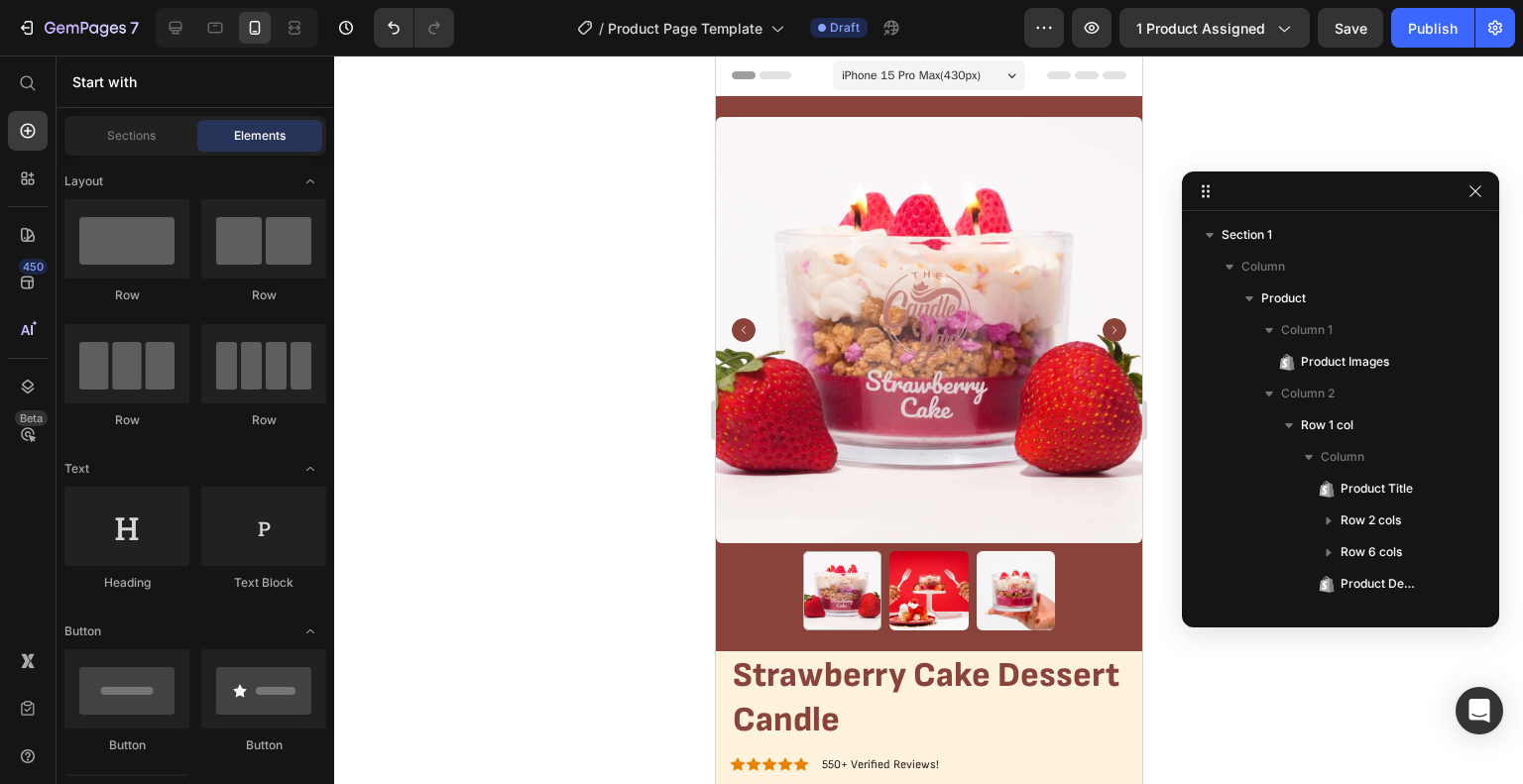 drag, startPoint x: 1132, startPoint y: 221, endPoint x: 1861, endPoint y: 178, distance: 730.2671 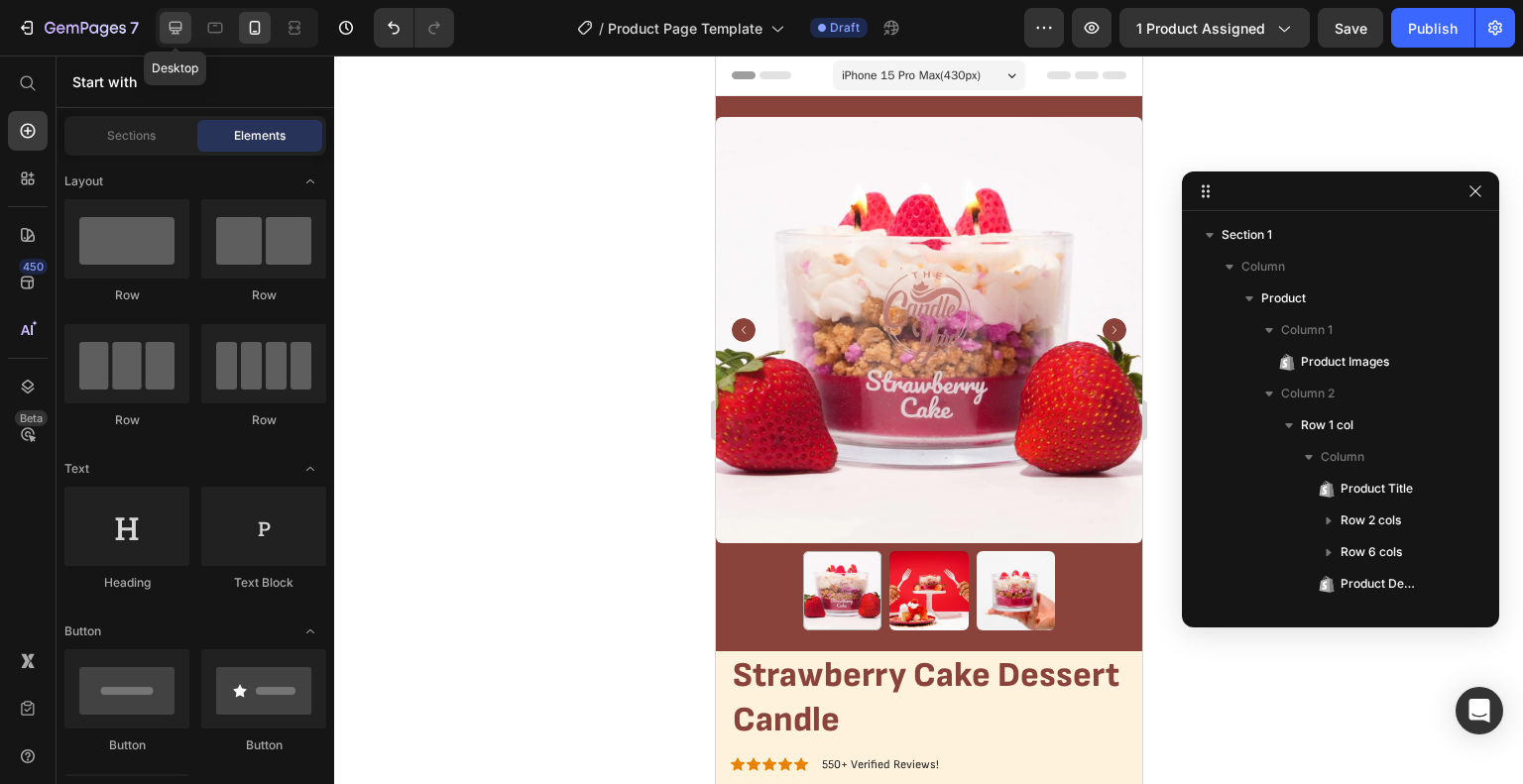 click 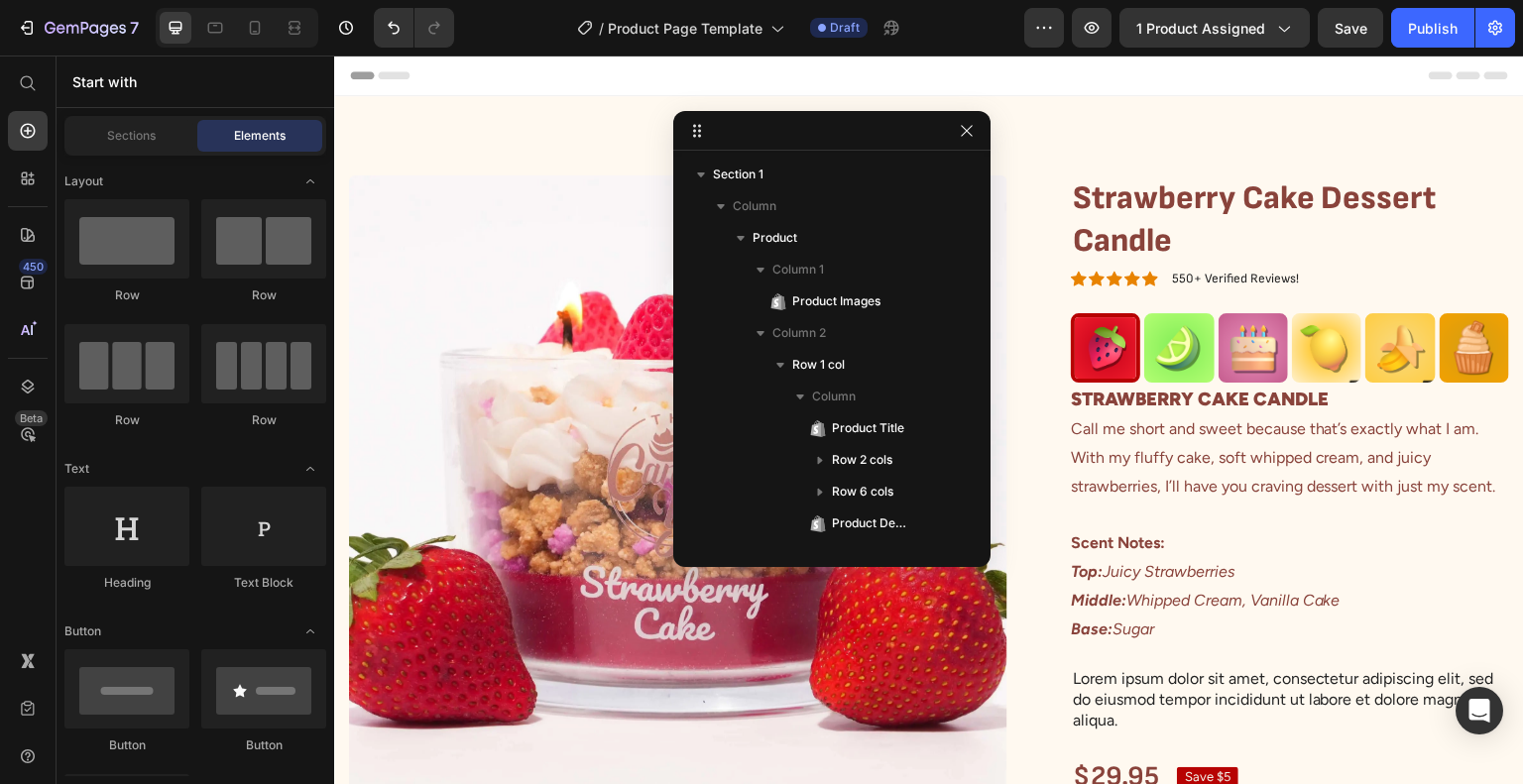 drag, startPoint x: 1405, startPoint y: 189, endPoint x: 929, endPoint y: 162, distance: 476.76514 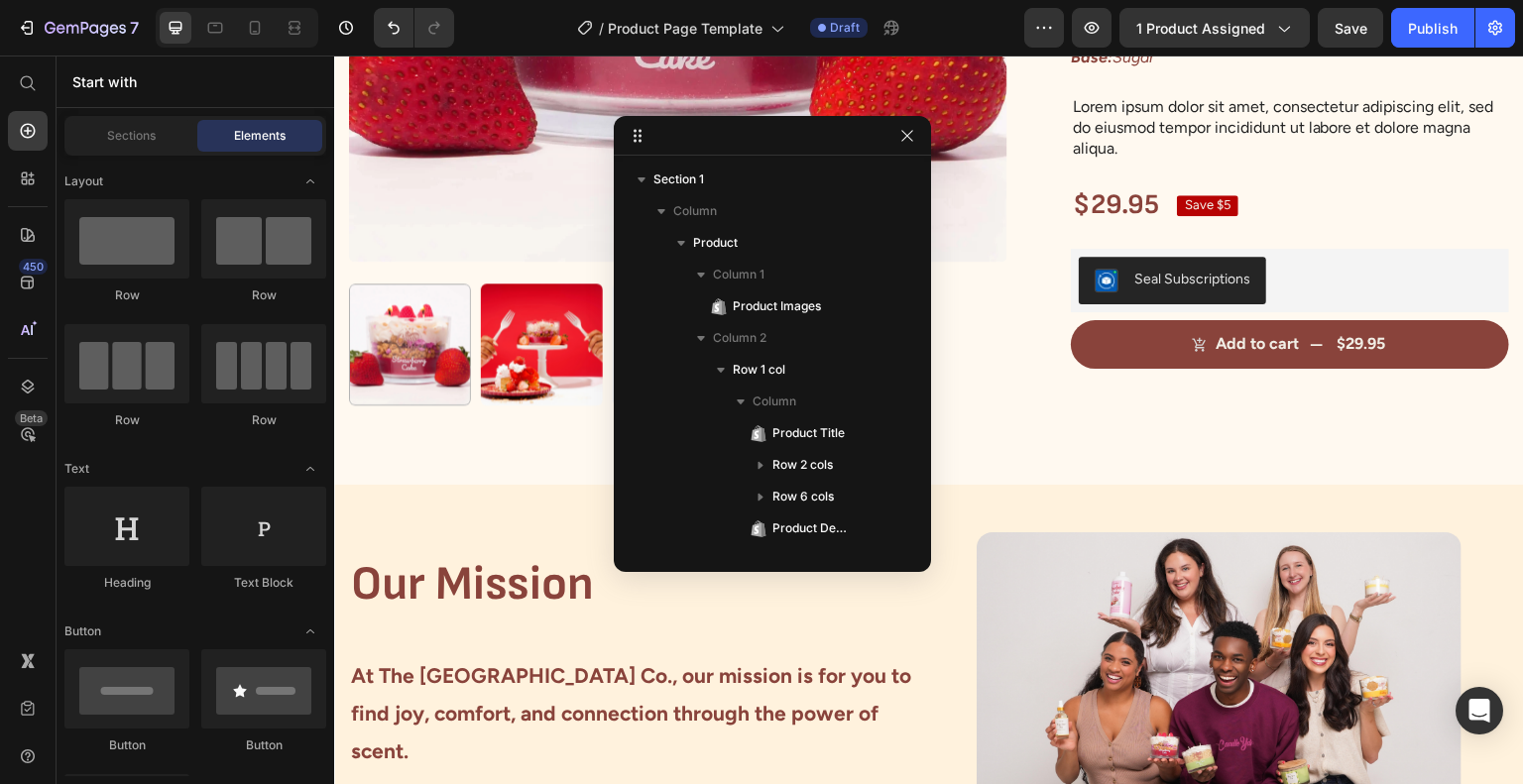 scroll, scrollTop: 567, scrollLeft: 0, axis: vertical 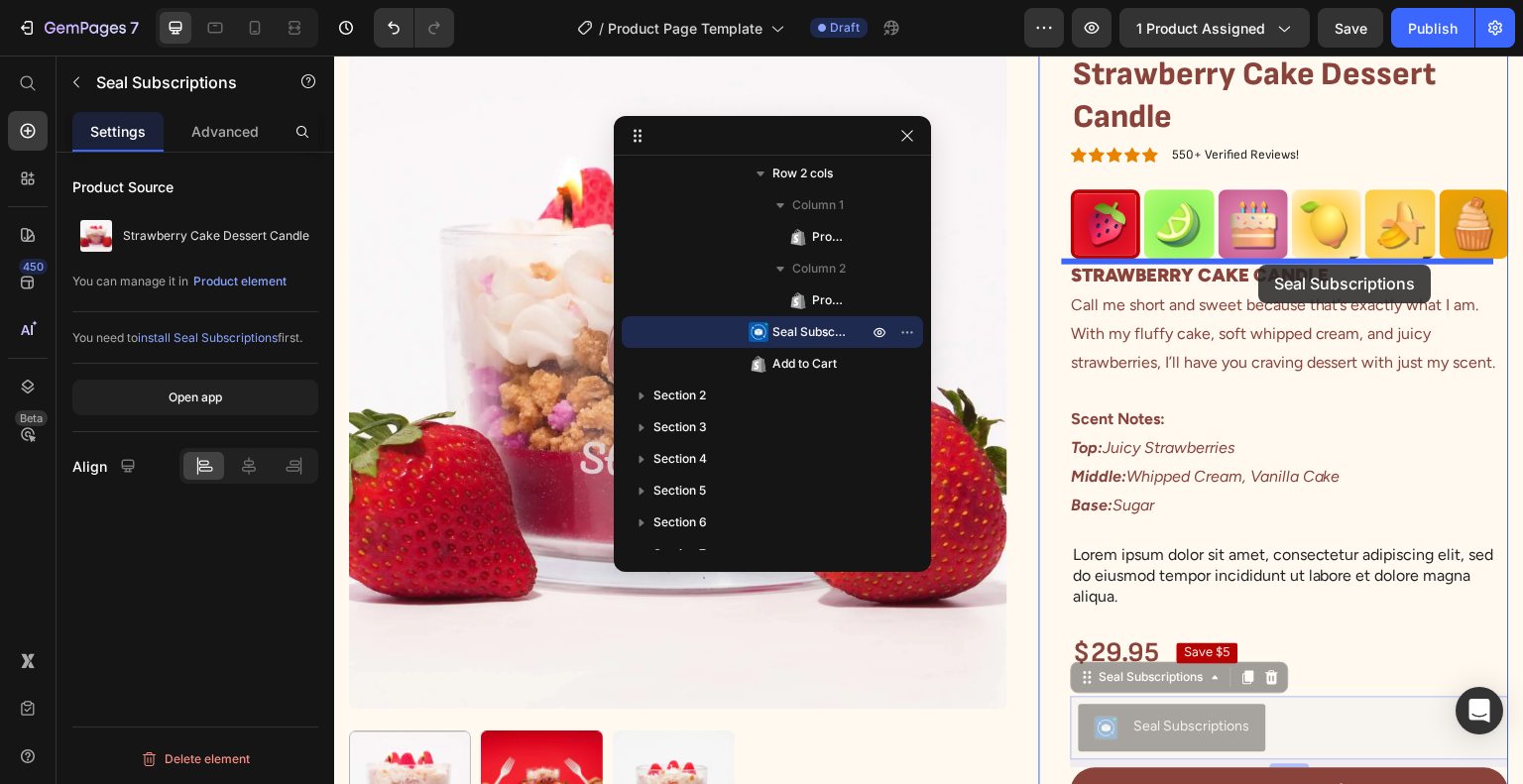 drag, startPoint x: 1240, startPoint y: 270, endPoint x: 1259, endPoint y: 265, distance: 19.646883 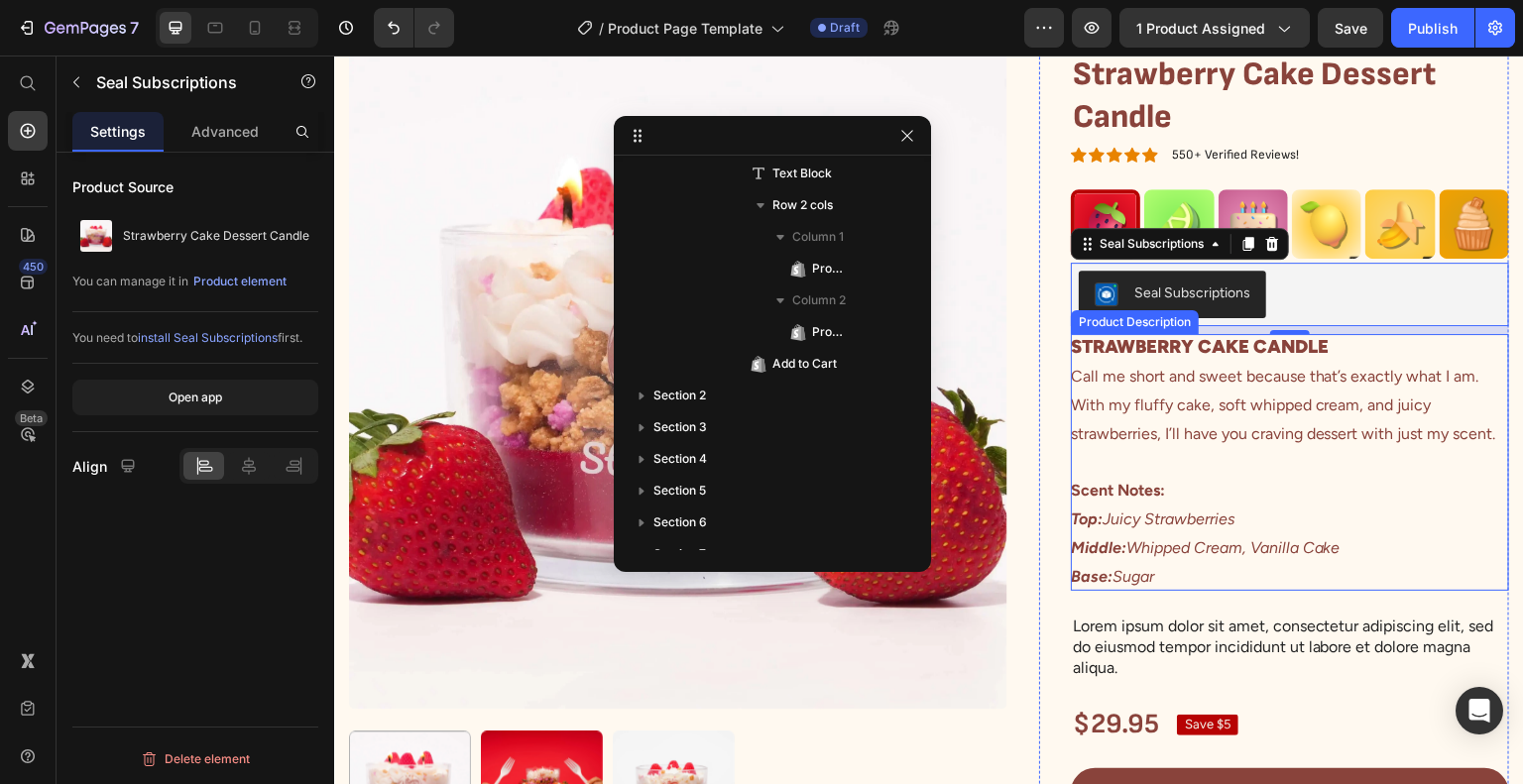 click on "STRAWBERRY CAKE CANDLE
Call me short and sweet because that’s exactly what I am. With my fluffy cake, soft whipped cream, and juicy strawberries, I’ll have you craving dessert with just my scent.
Scent Notes: Top:  Juicy Strawberries Middle:  Whipped Cream, Vanilla Cake Base:  Sugar" at bounding box center (1290, 462) 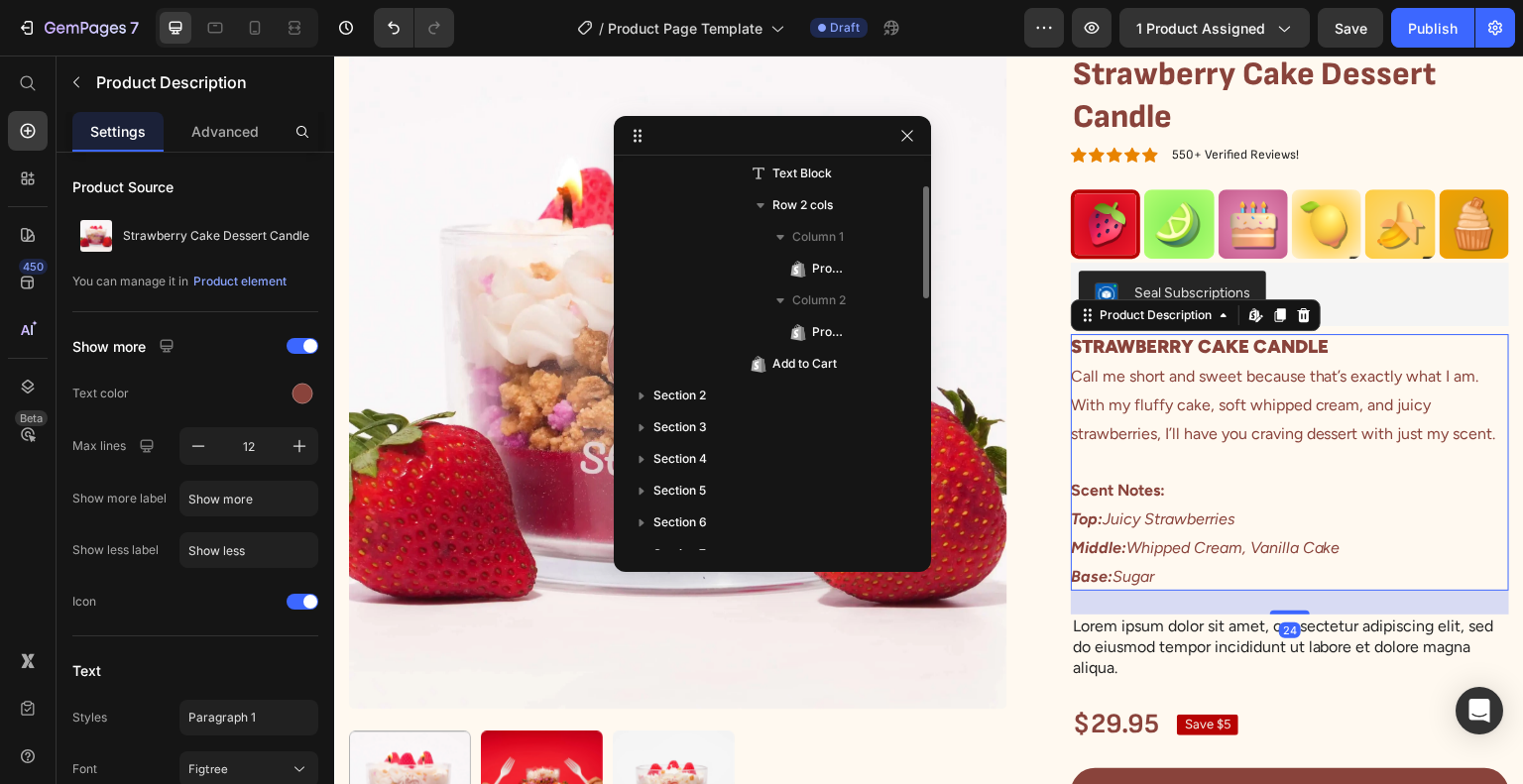 scroll, scrollTop: 735, scrollLeft: 0, axis: vertical 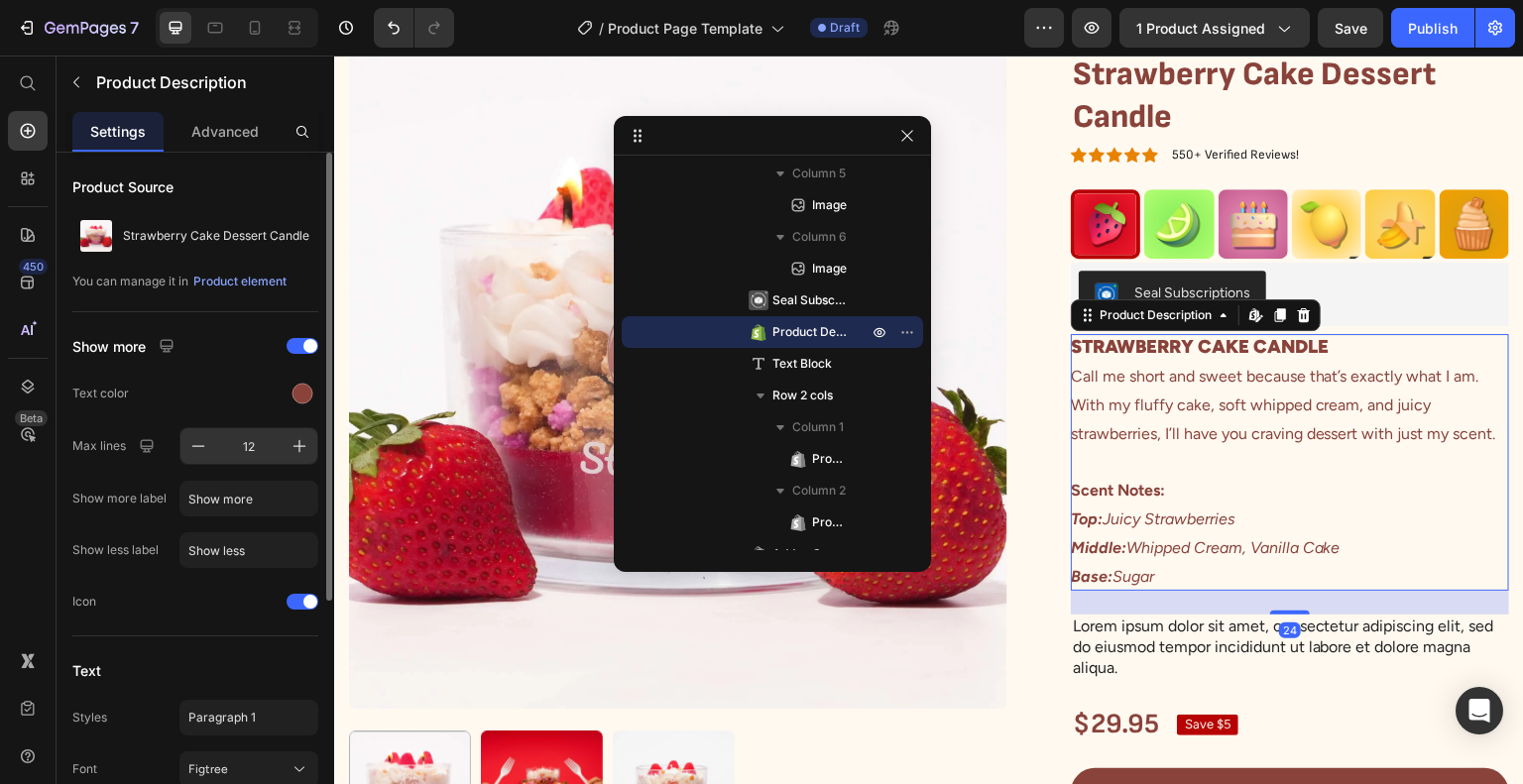click on "12" at bounding box center [249, 446] 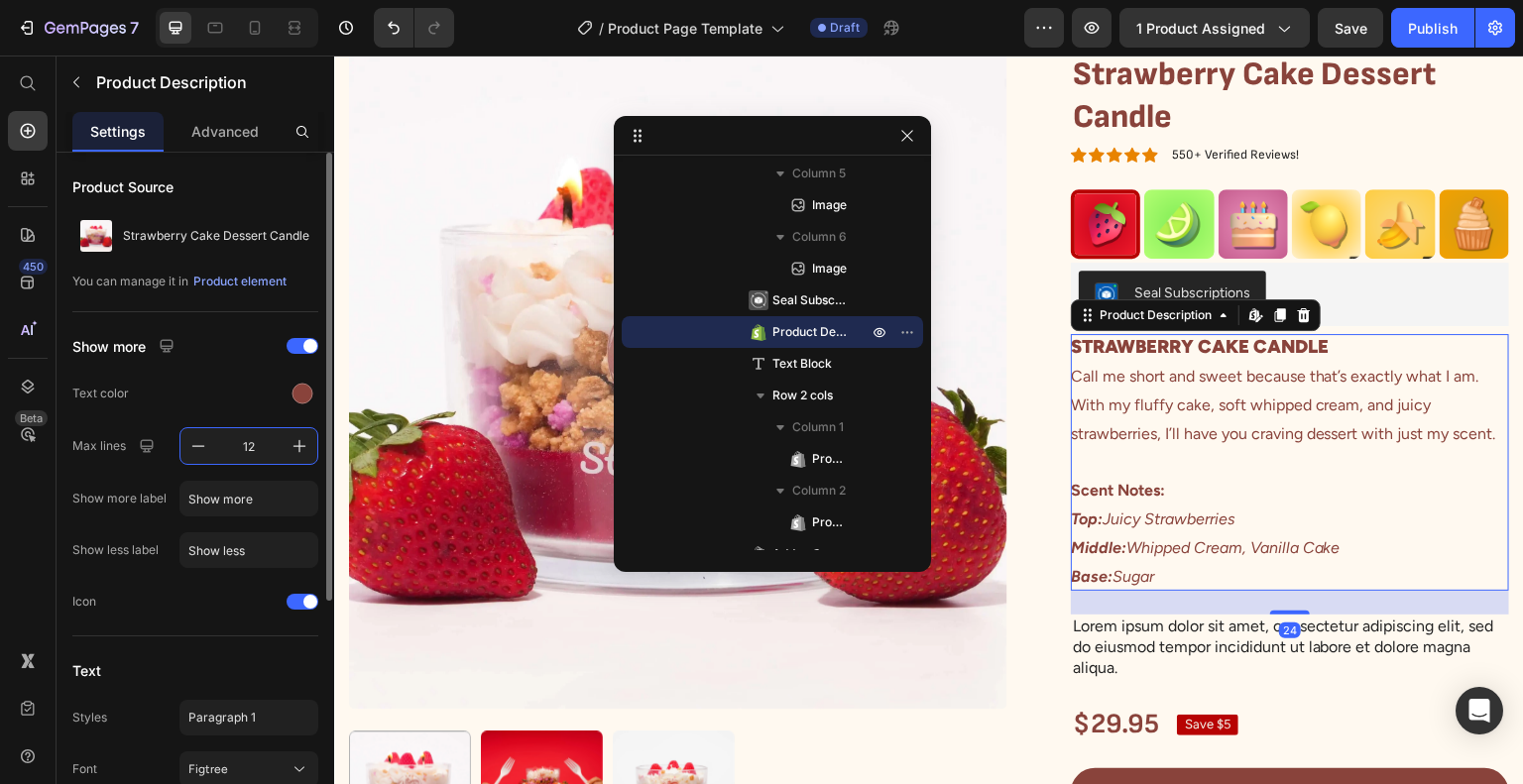 click on "12" at bounding box center [249, 446] 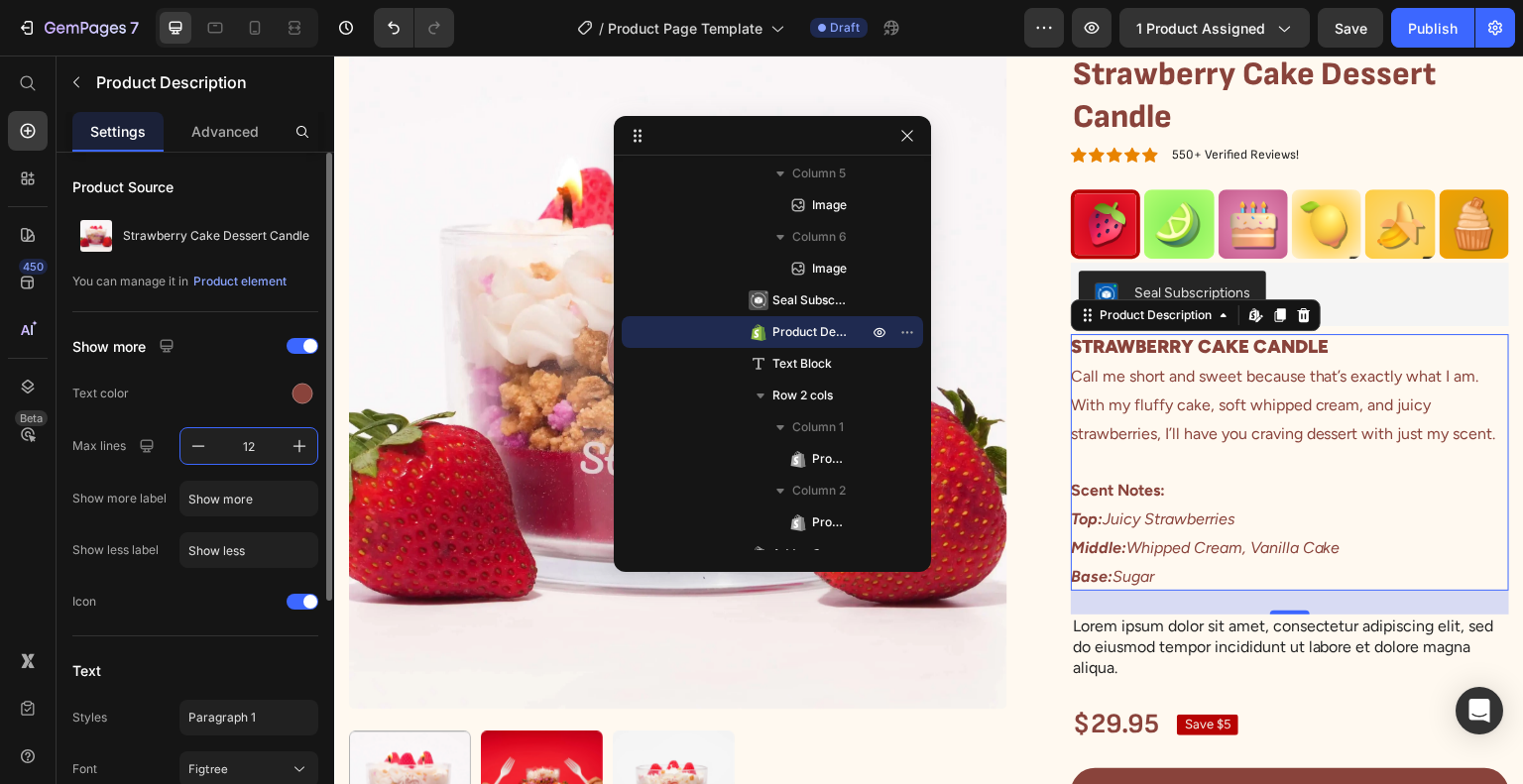 type on "4" 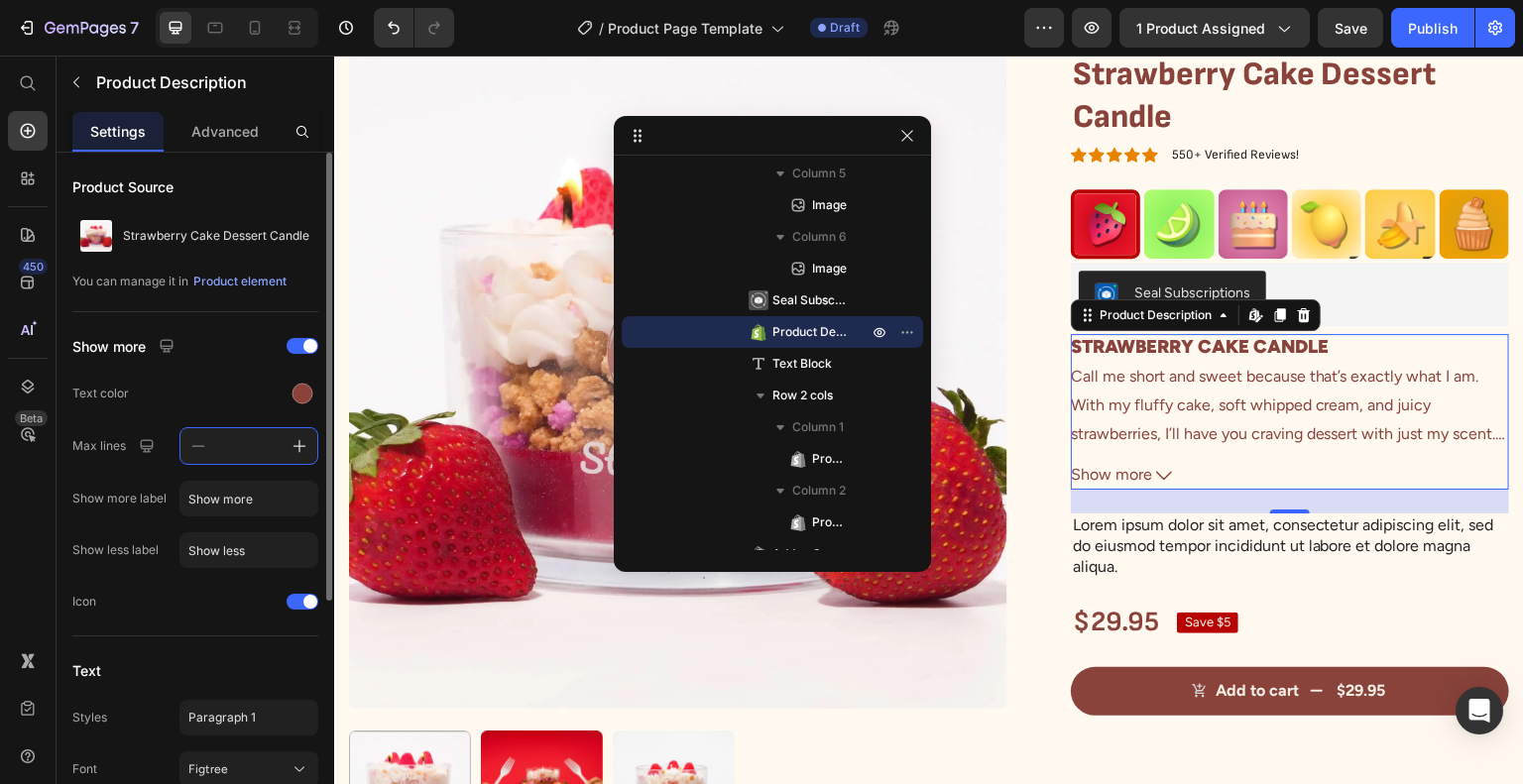 type on "2" 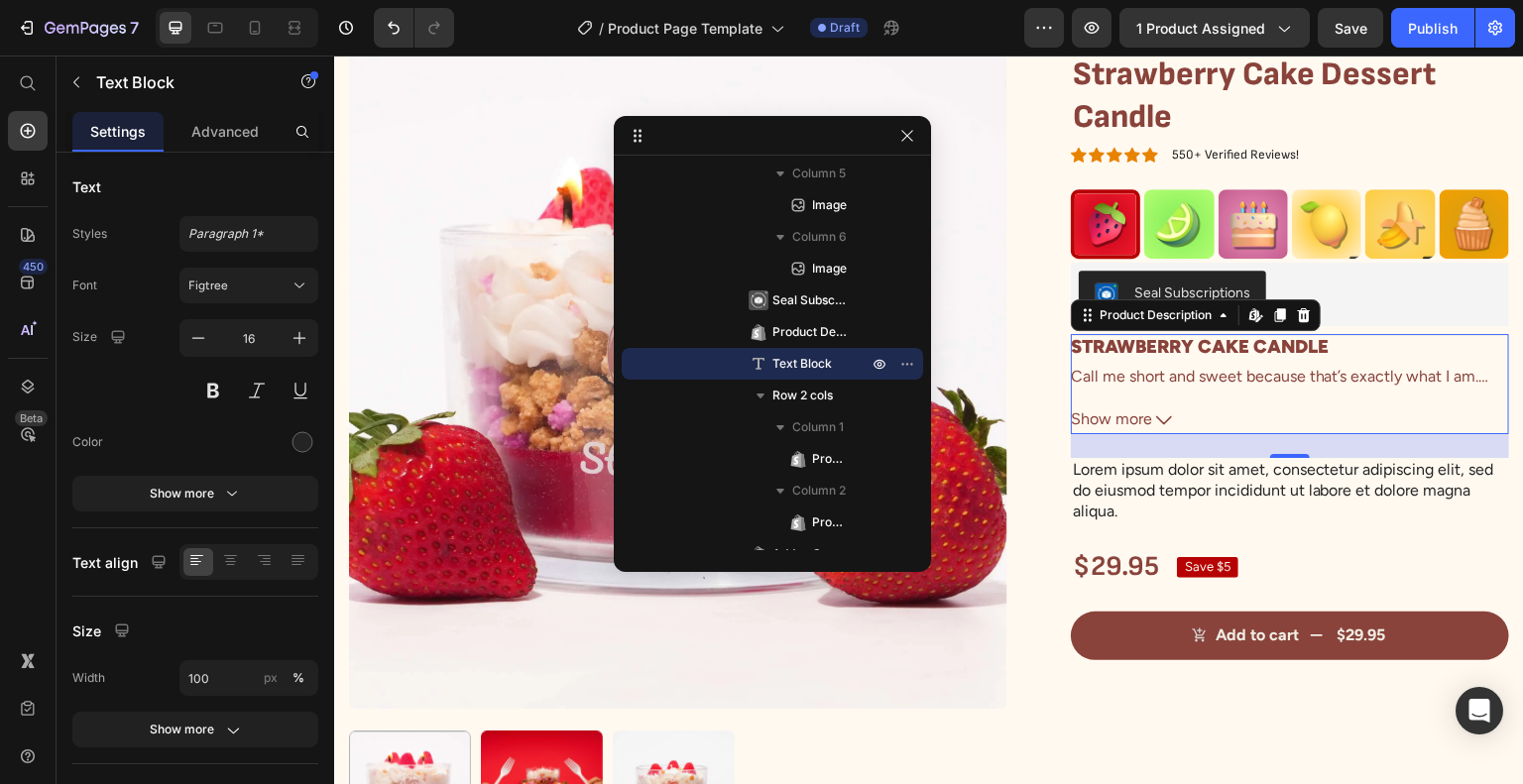 click on "Lorem ipsum dolor sit amet, consectetur adipiscing elit, sed do eiusmod tempor incididunt ut labore et dolore magna aliqua." at bounding box center (1290, 491) 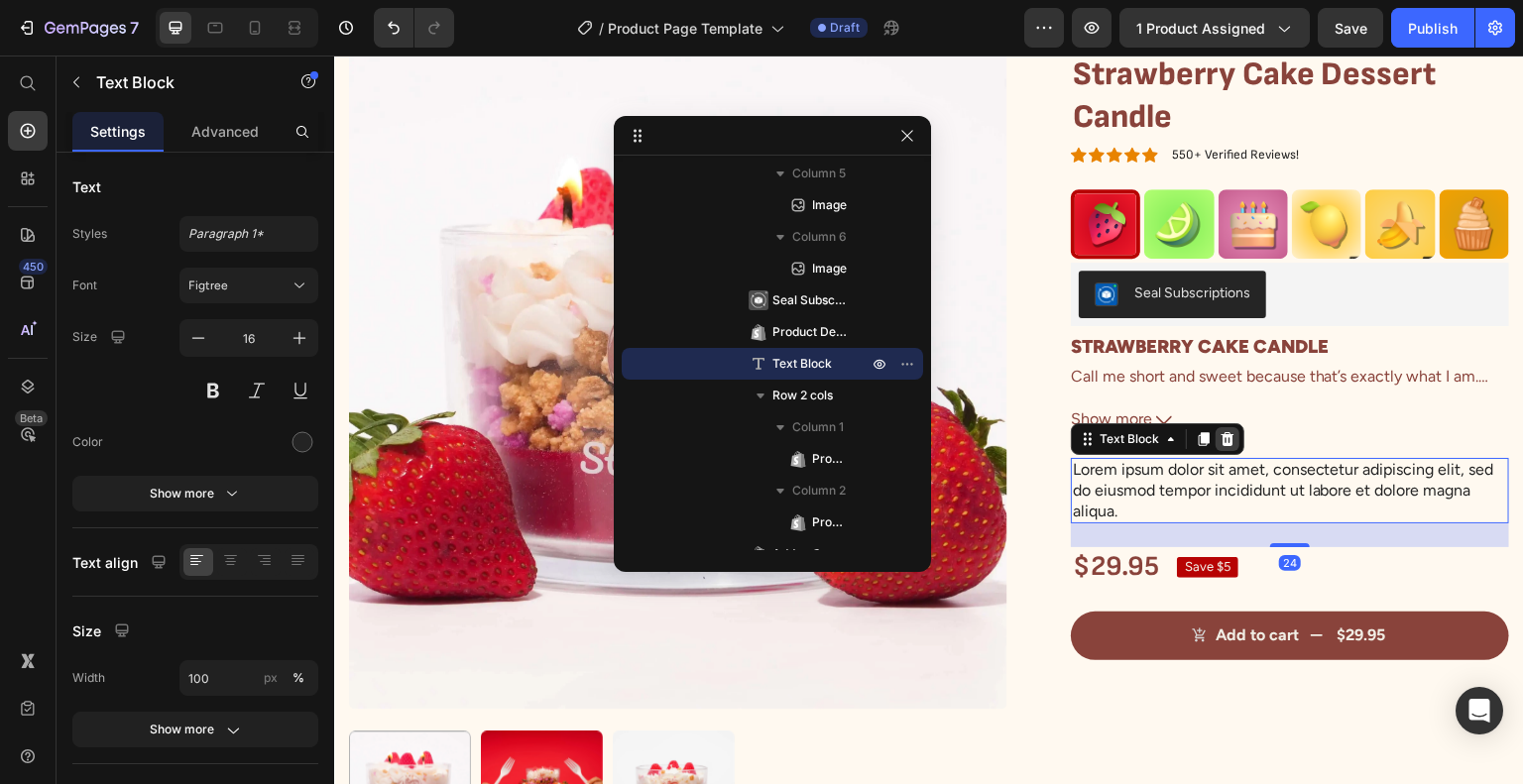 click 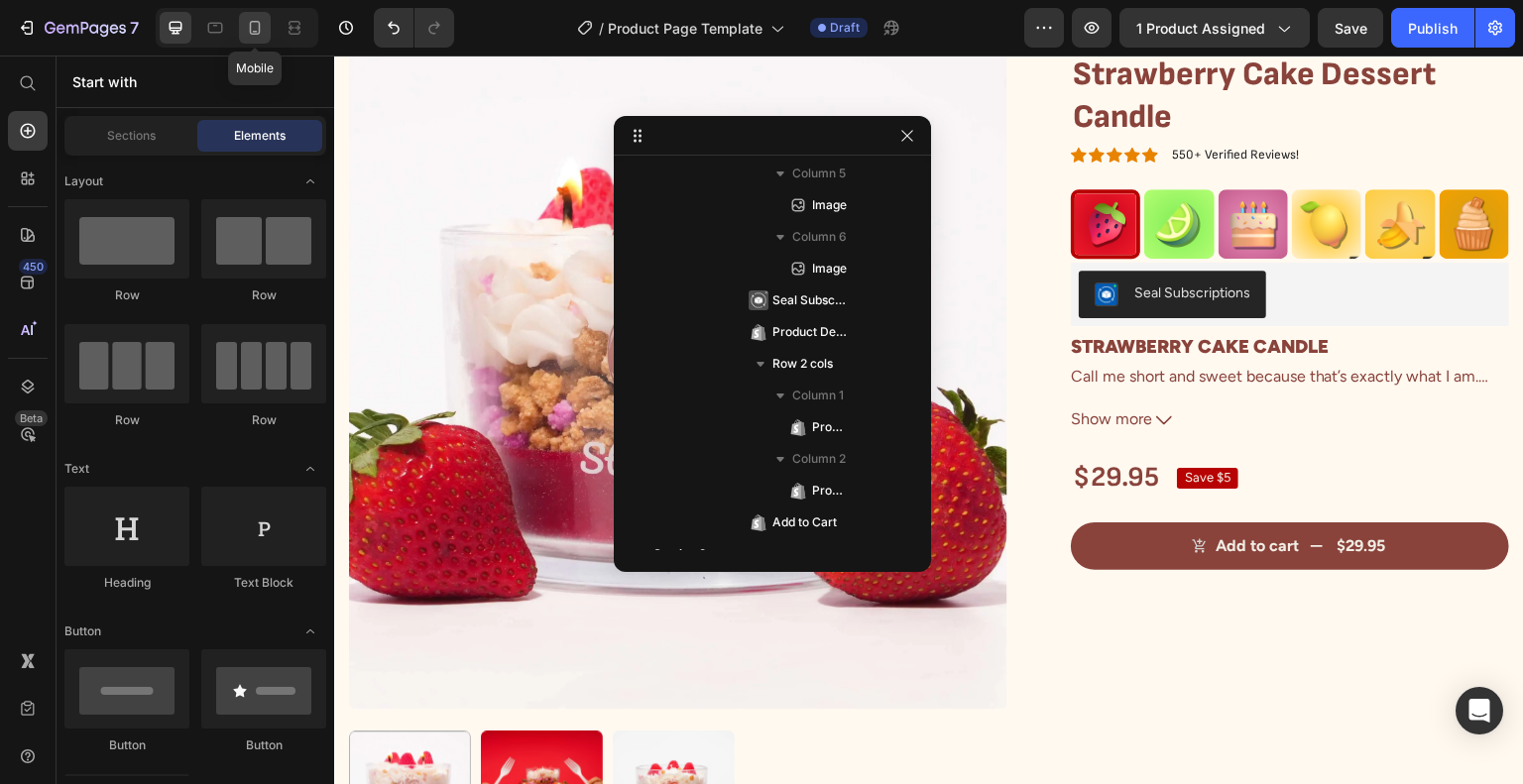 click 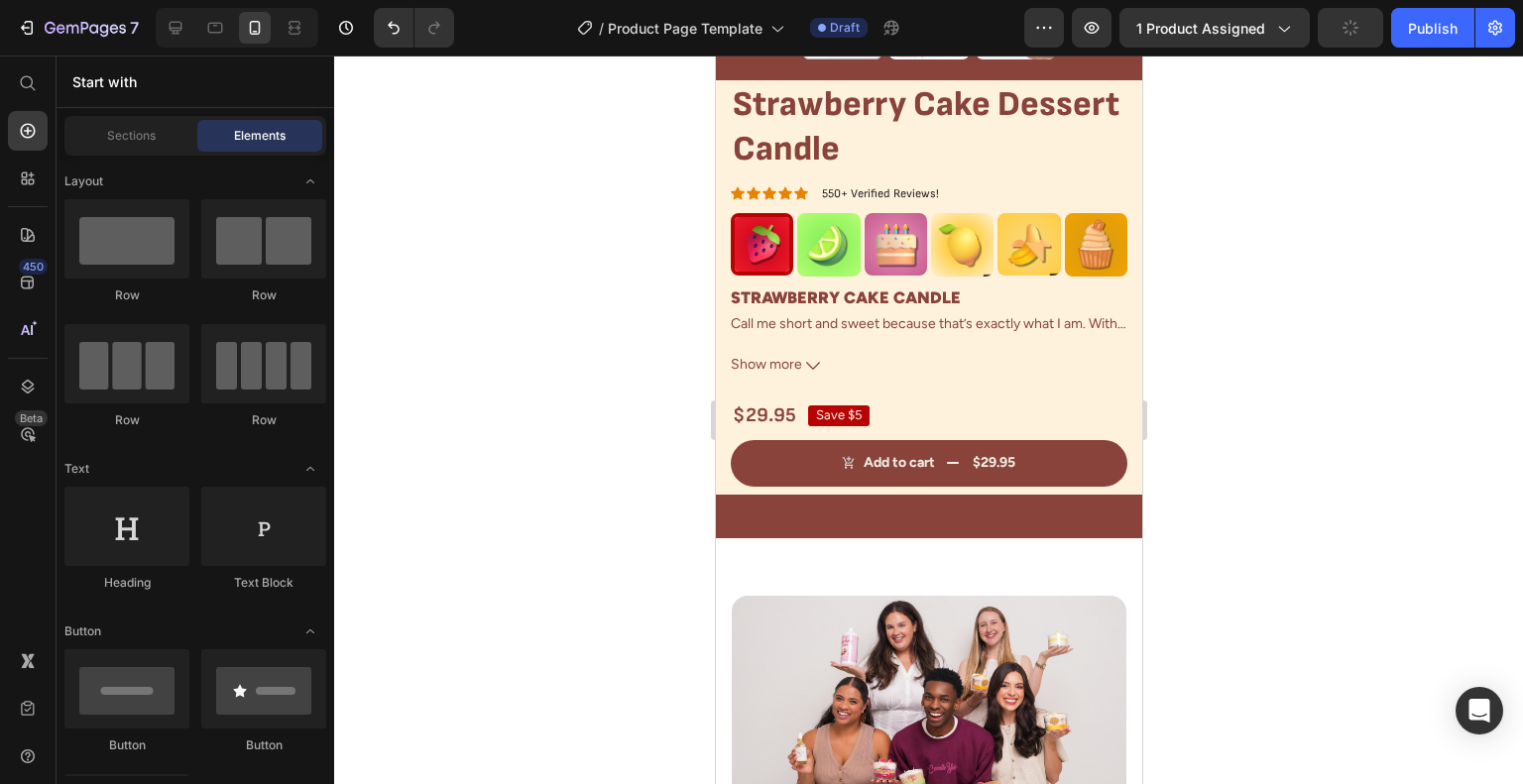 scroll, scrollTop: 582, scrollLeft: 0, axis: vertical 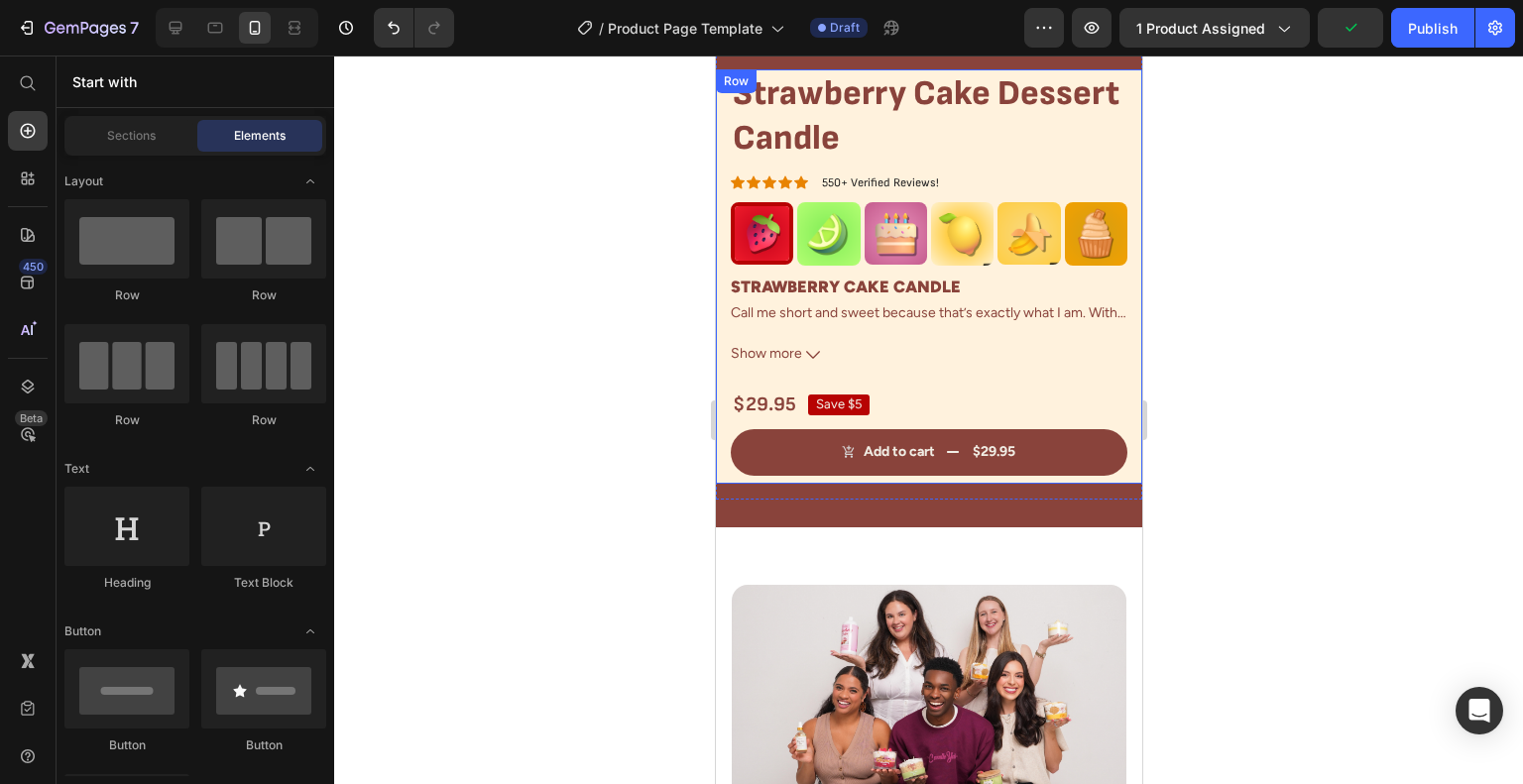 click on "7  Version history  /  Product Page Template Draft Preview 1 product assigned  Publish" 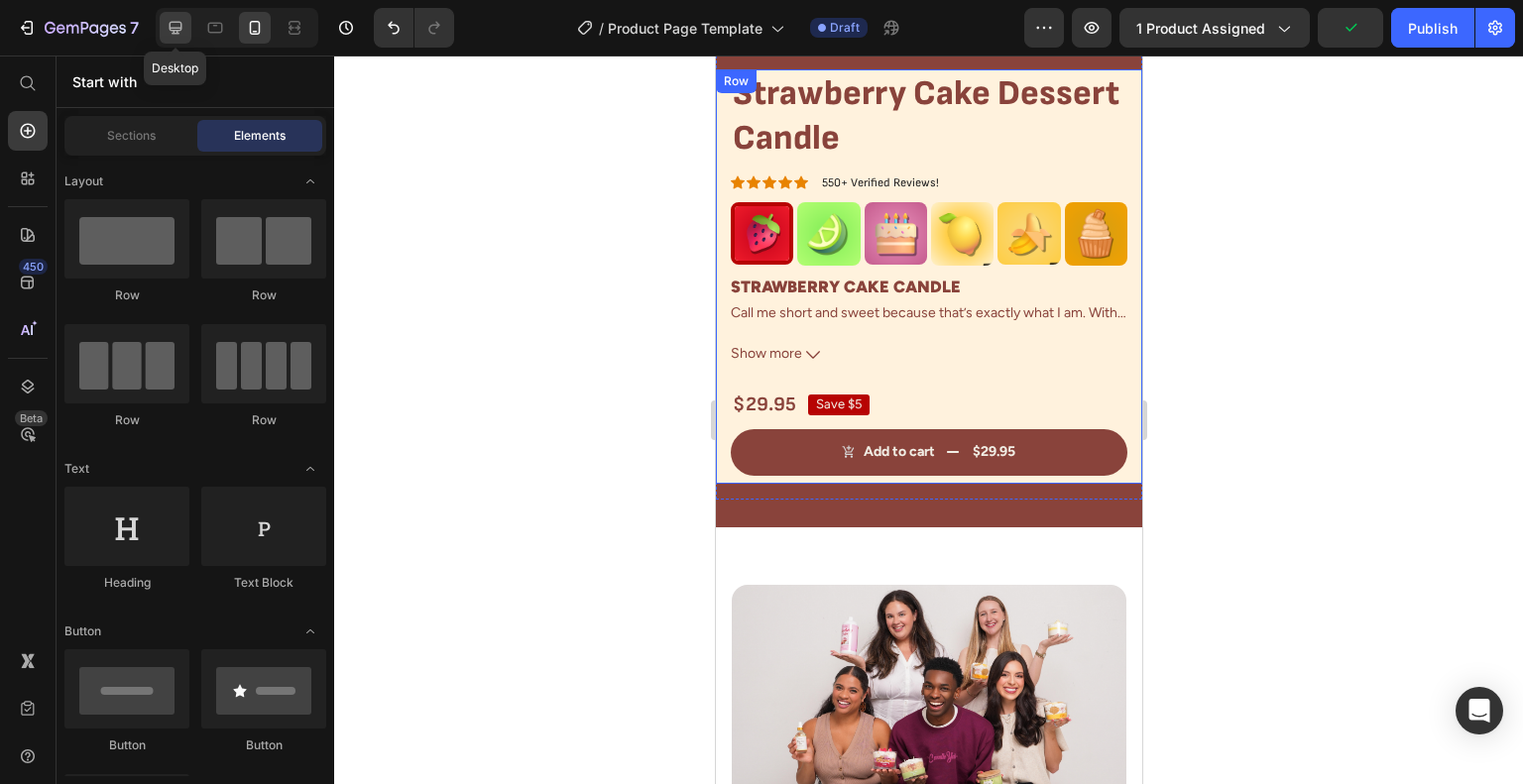 click 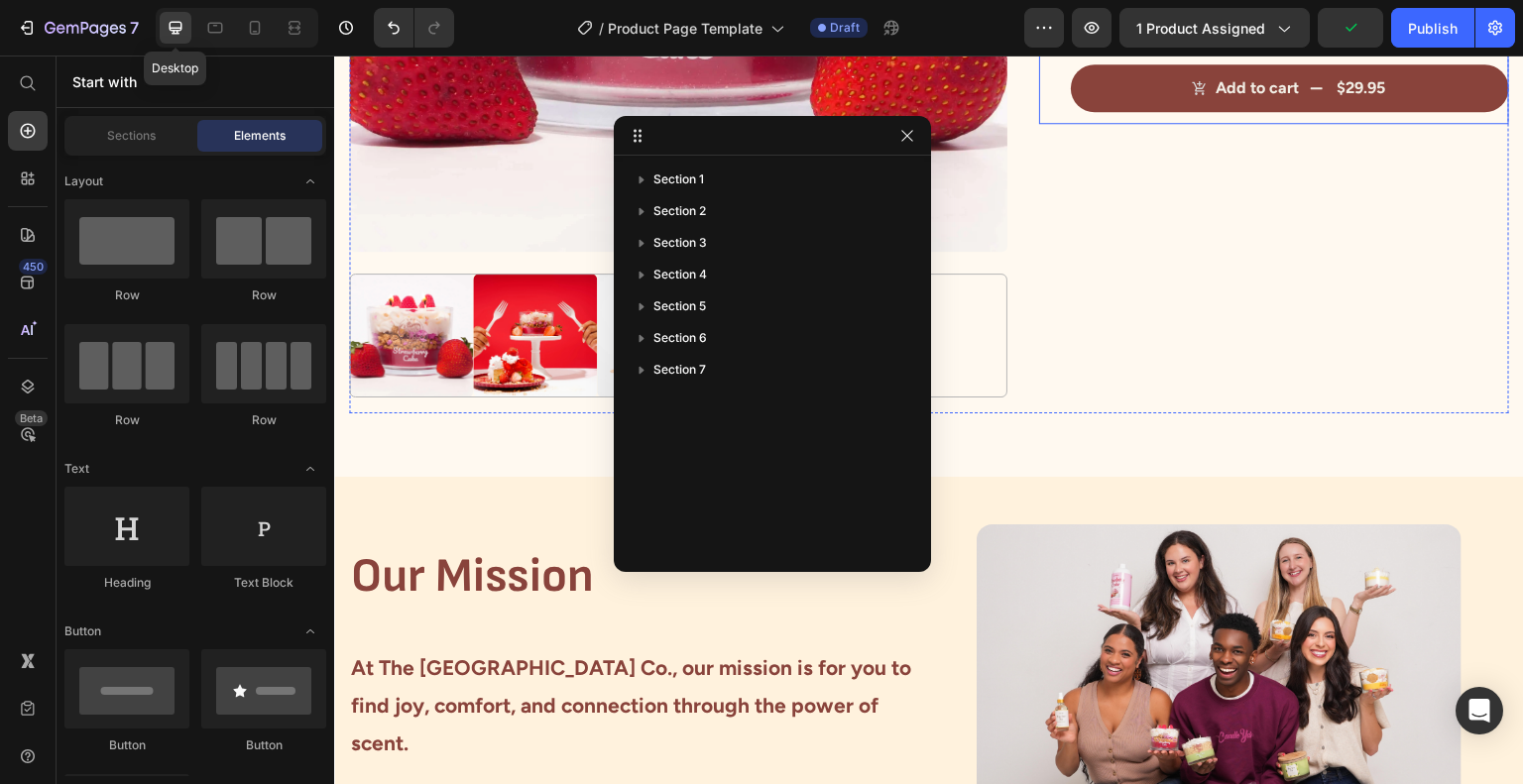 scroll, scrollTop: 789, scrollLeft: 0, axis: vertical 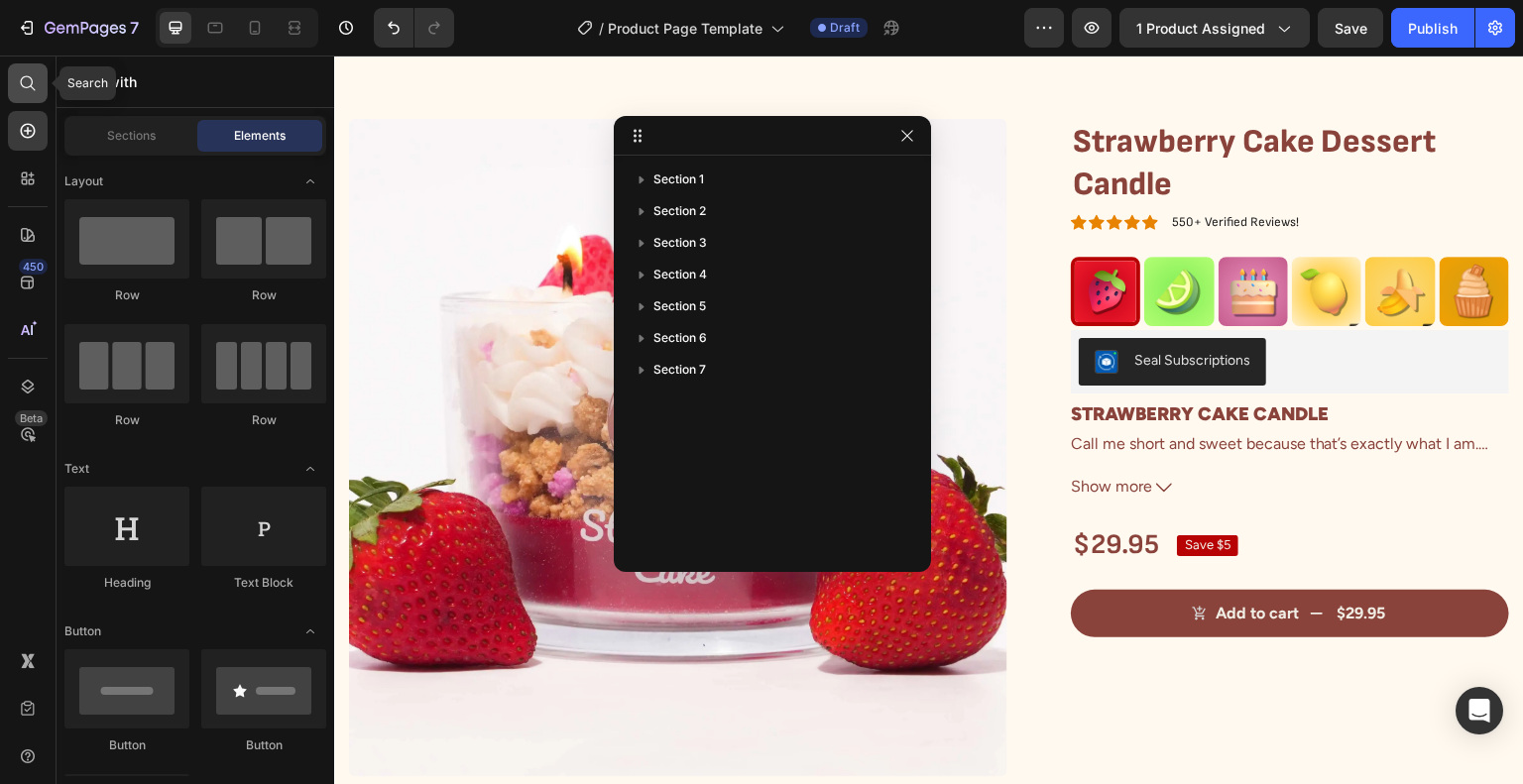 click 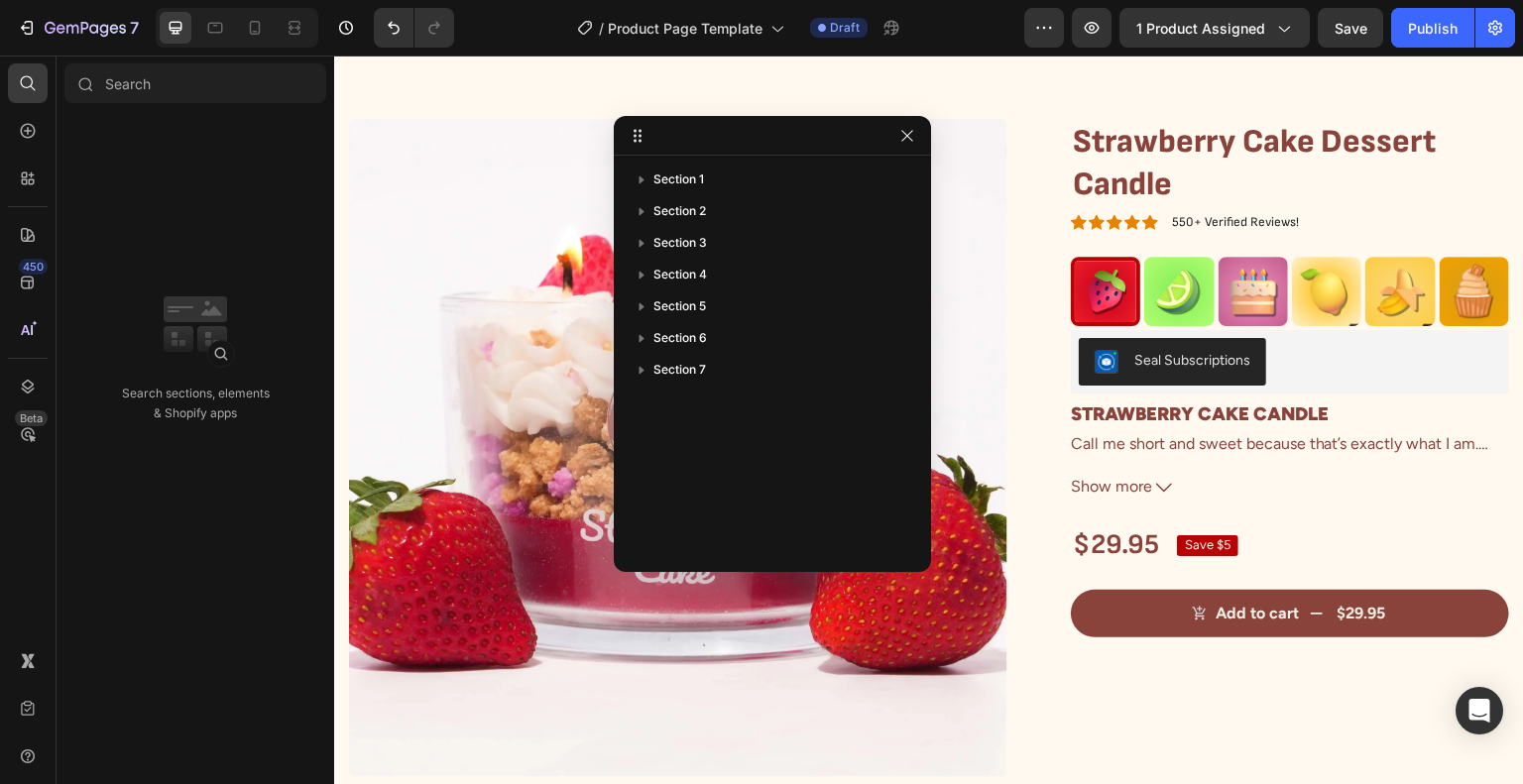 click on "Sections(30) Elements(86) Apps(113) Search sections, elements & Shopify apps" at bounding box center (195, 419) 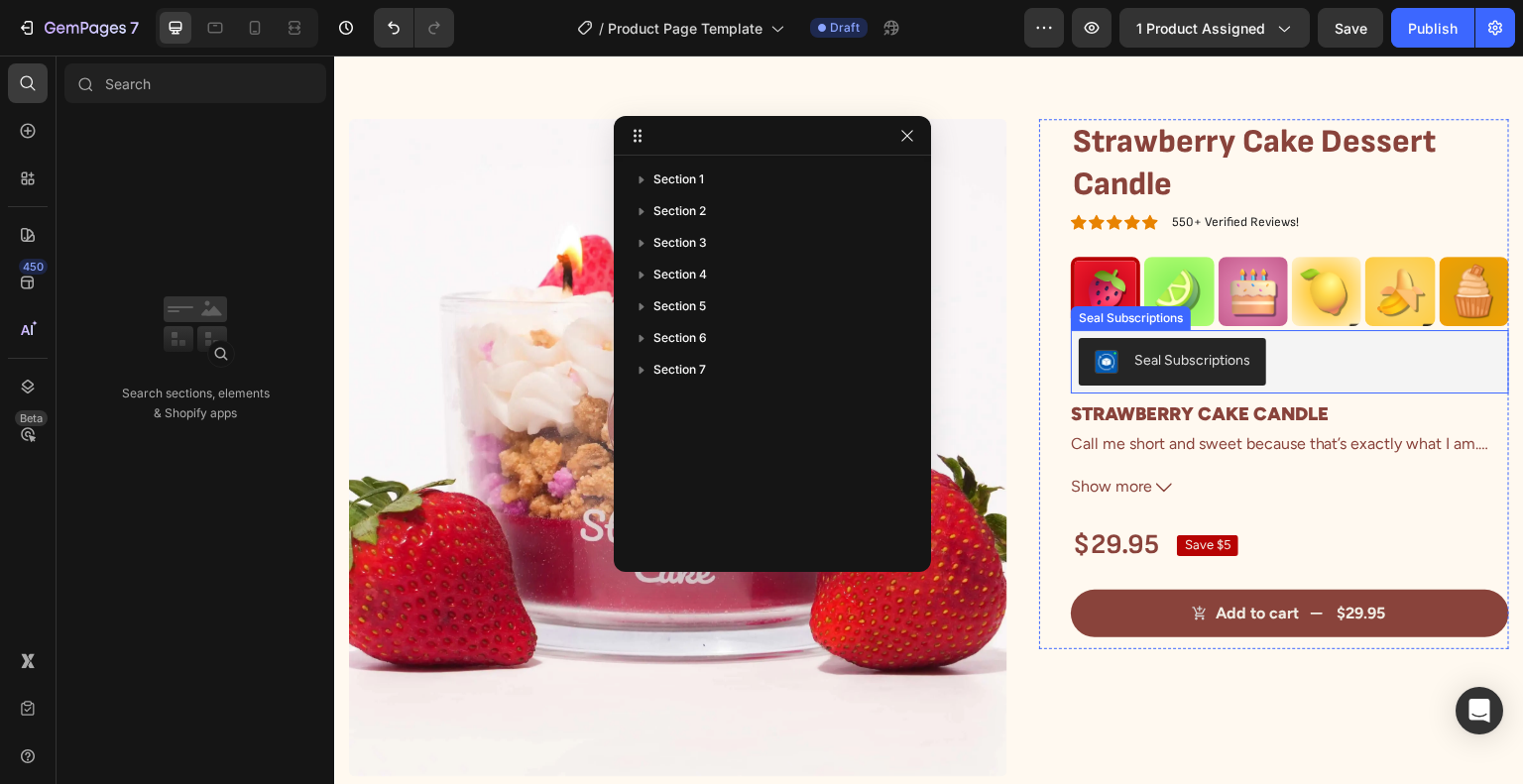 click on "Seal Subscriptions" at bounding box center [1290, 362] 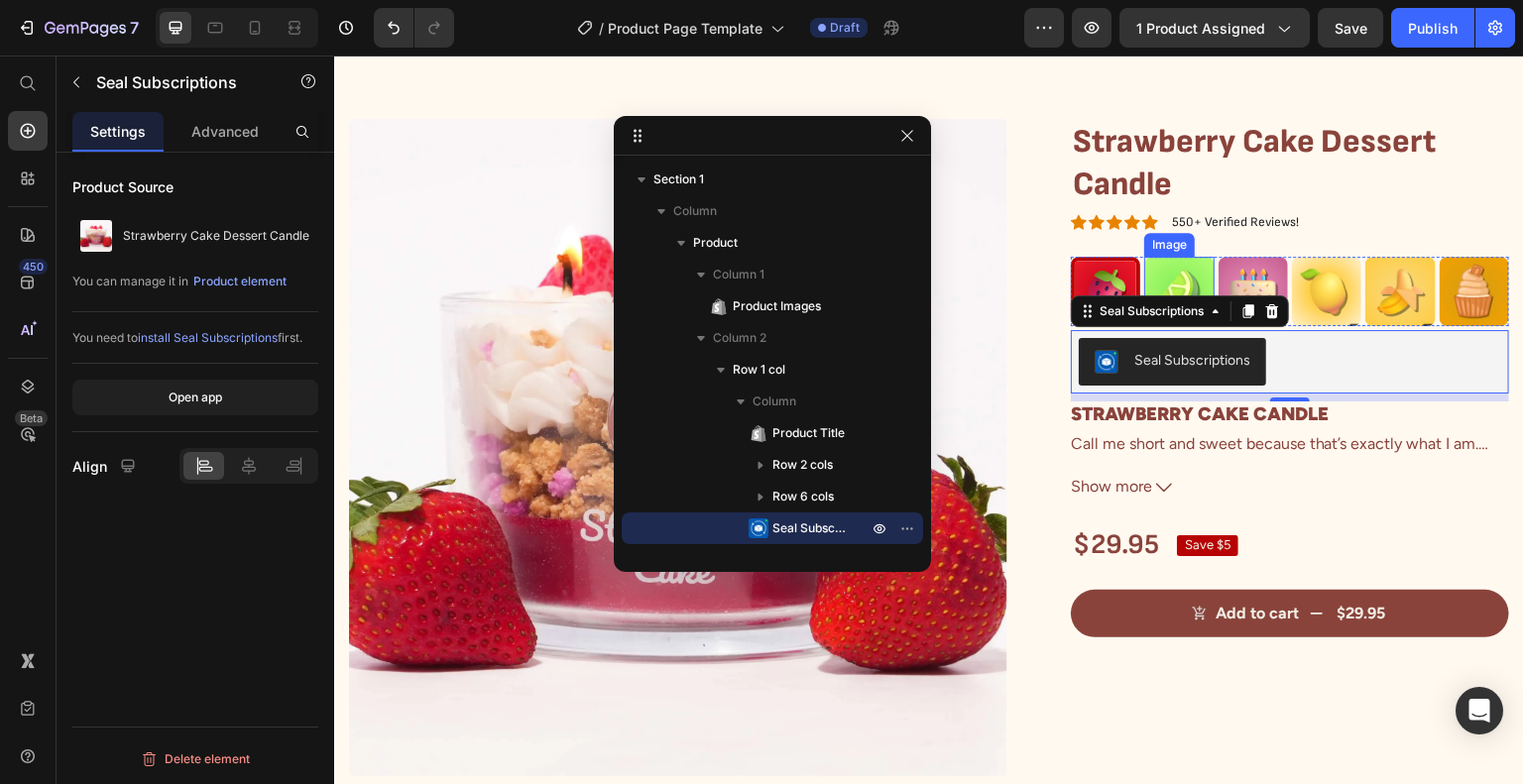 click at bounding box center (1179, 291) 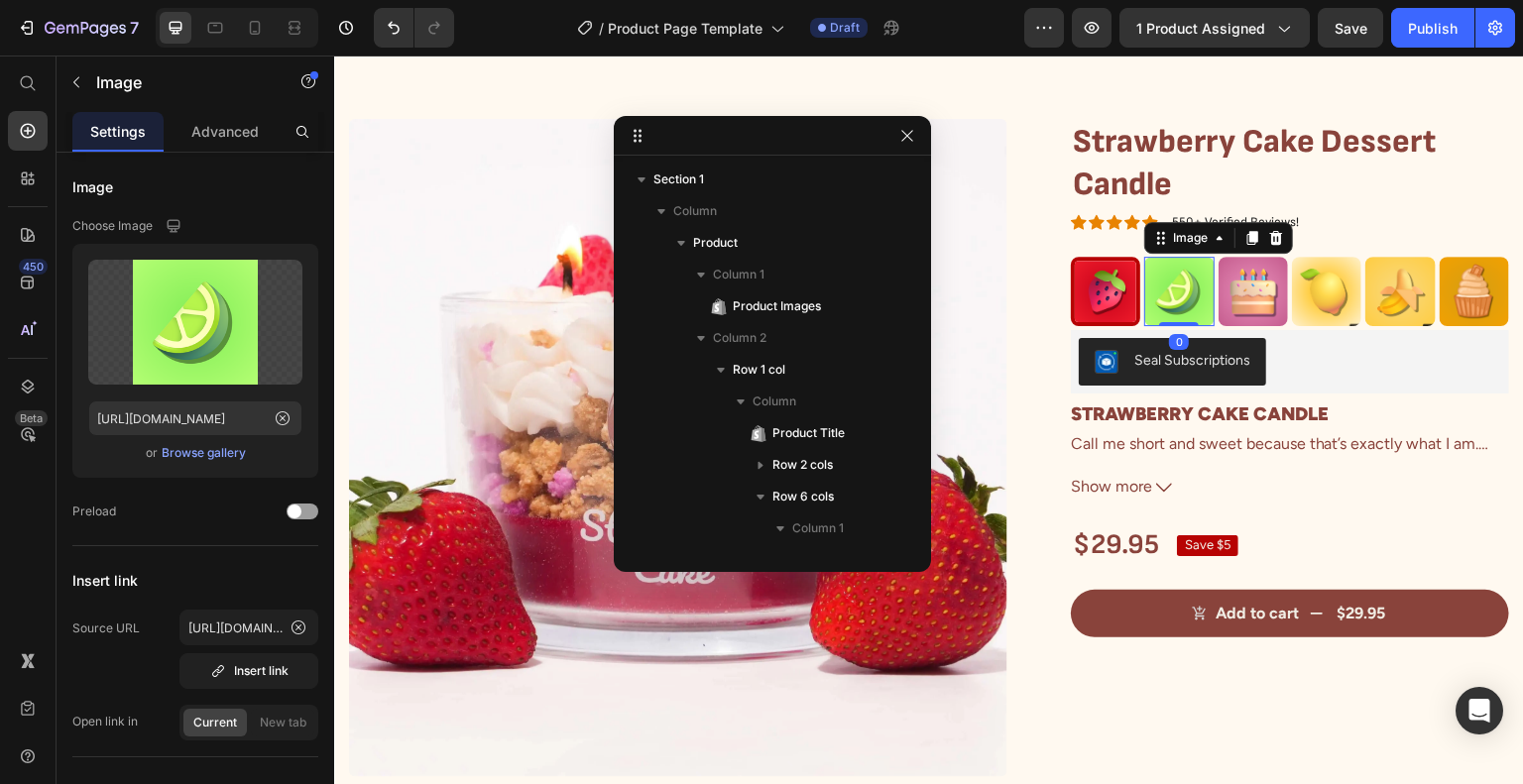 scroll, scrollTop: 291, scrollLeft: 0, axis: vertical 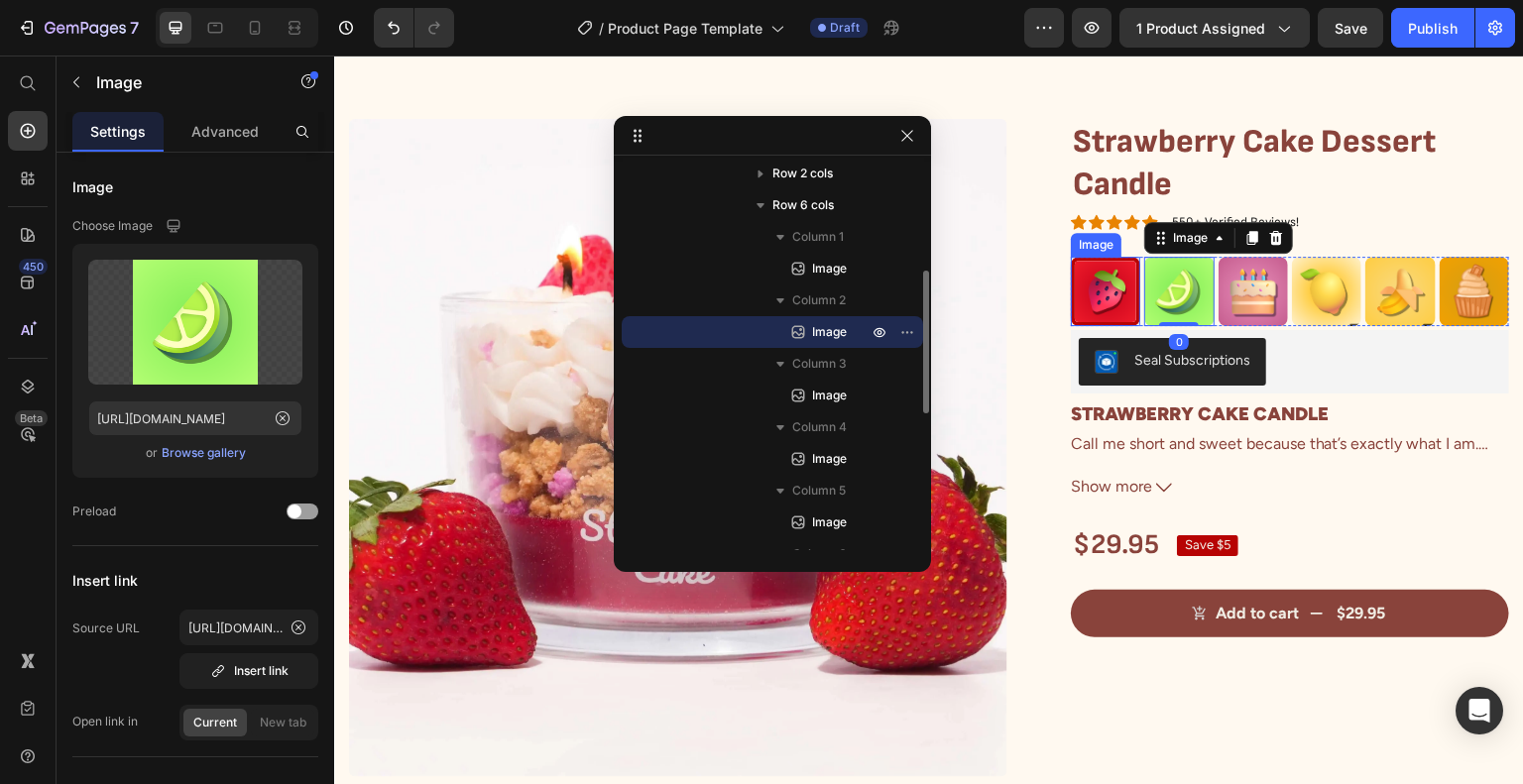 click at bounding box center (1106, 291) 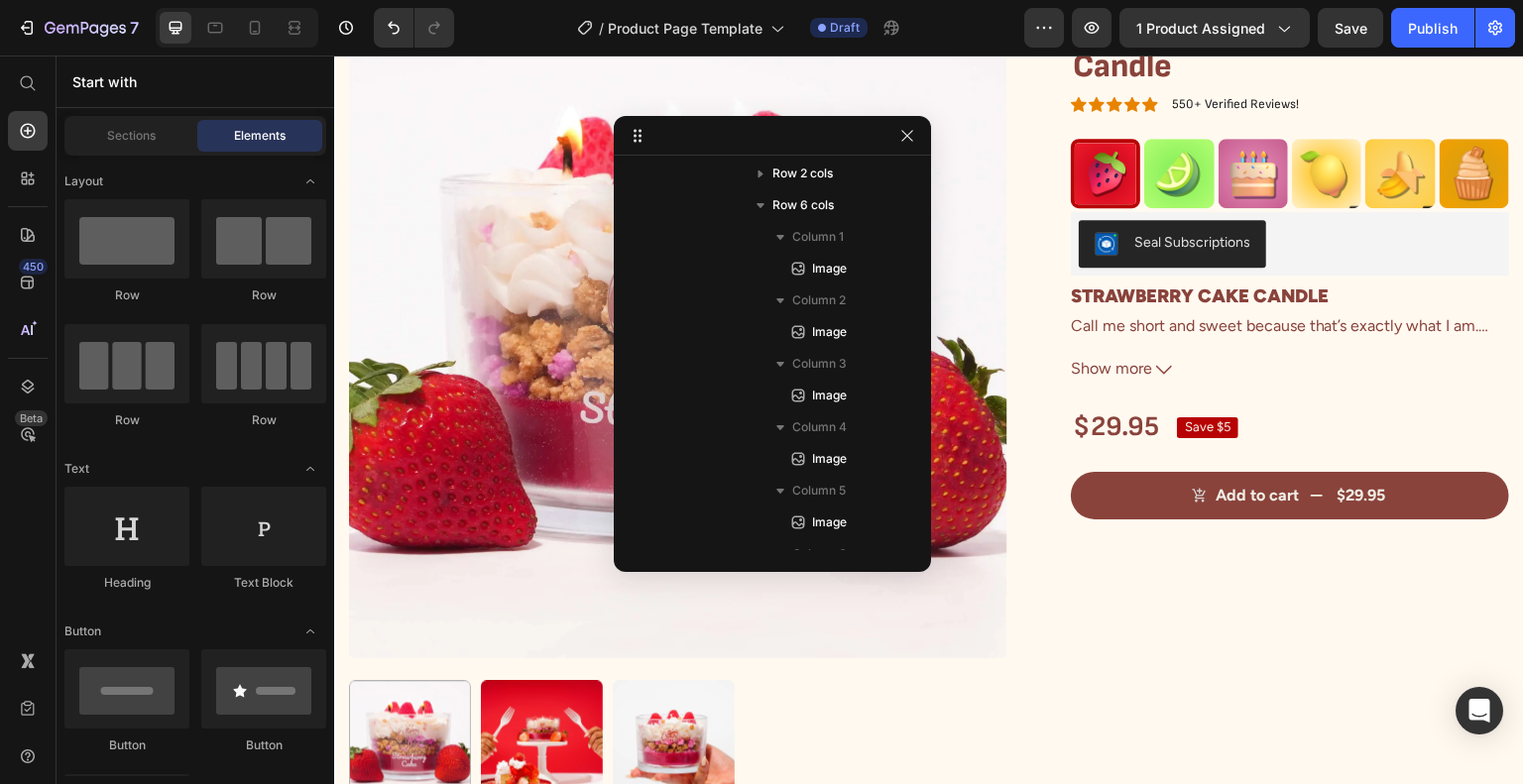 scroll, scrollTop: 167, scrollLeft: 0, axis: vertical 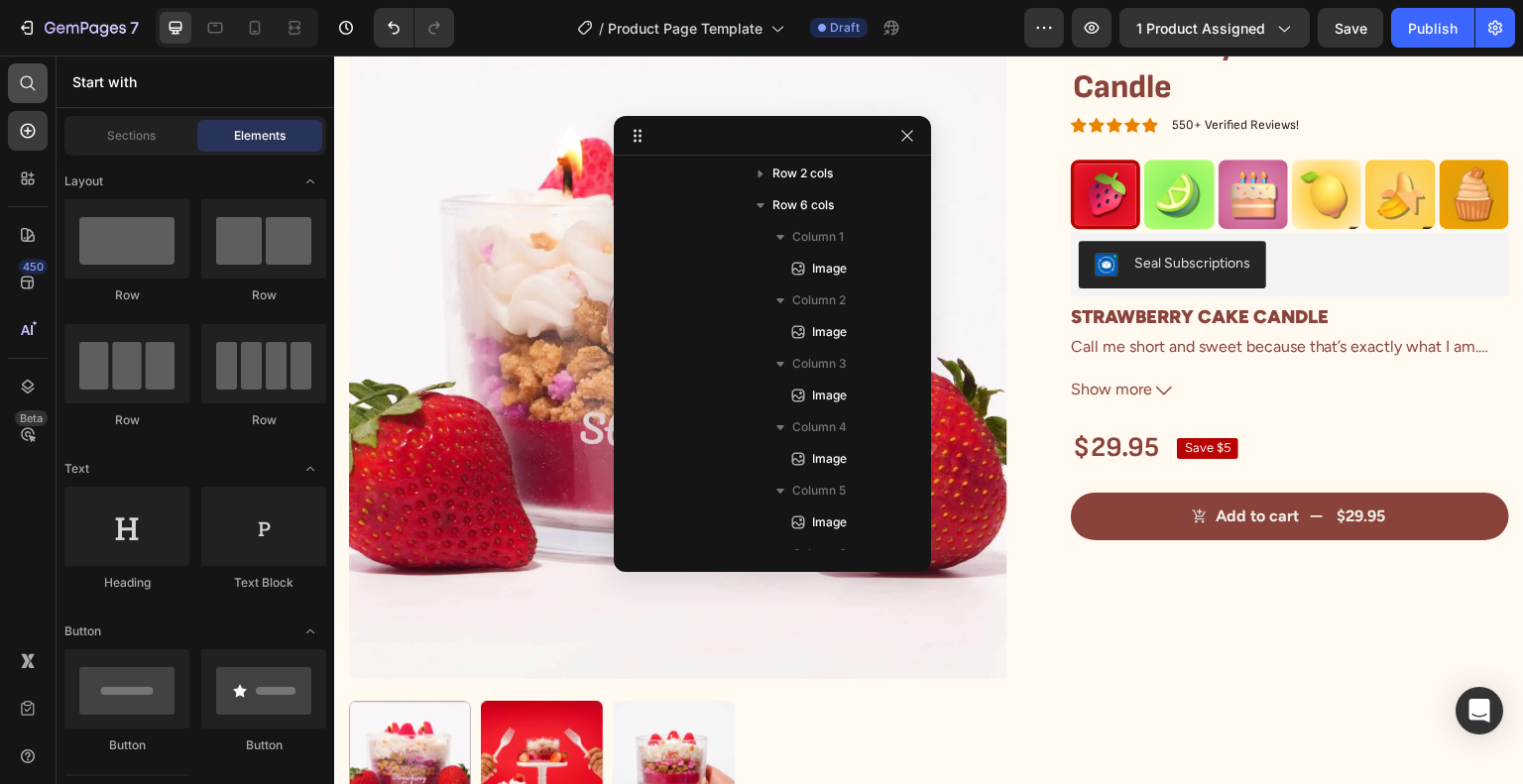 click 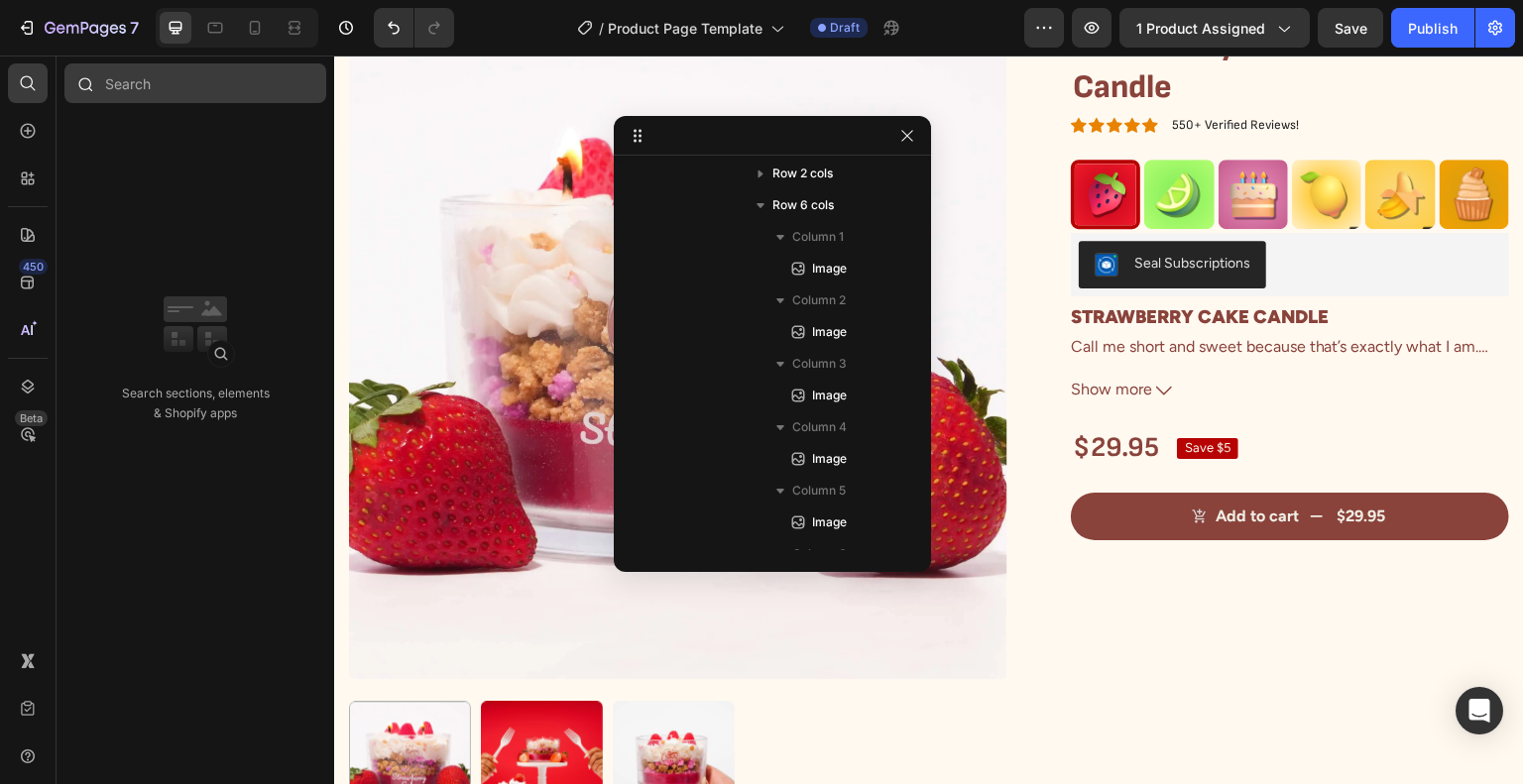click at bounding box center [195, 83] 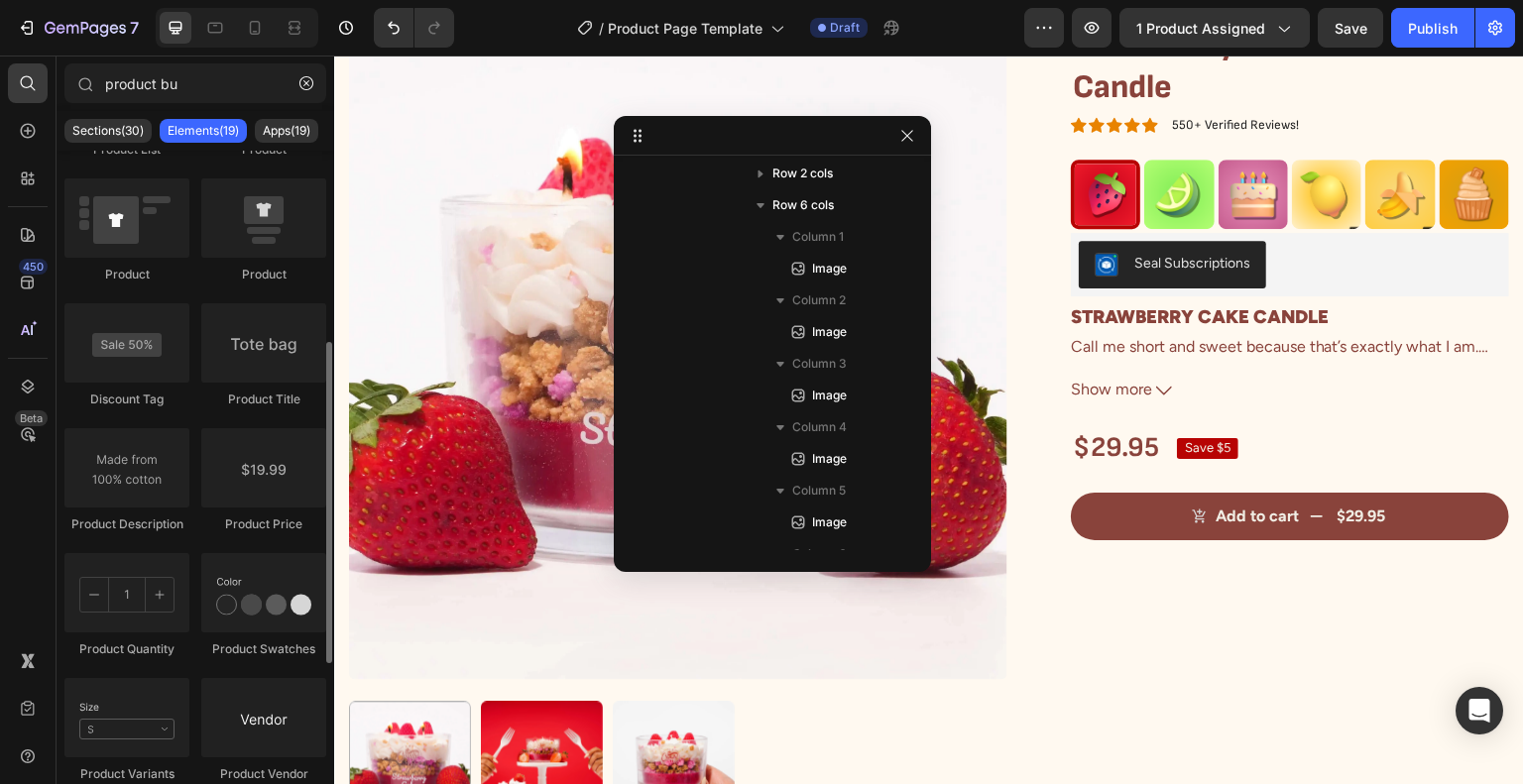 scroll, scrollTop: 0, scrollLeft: 0, axis: both 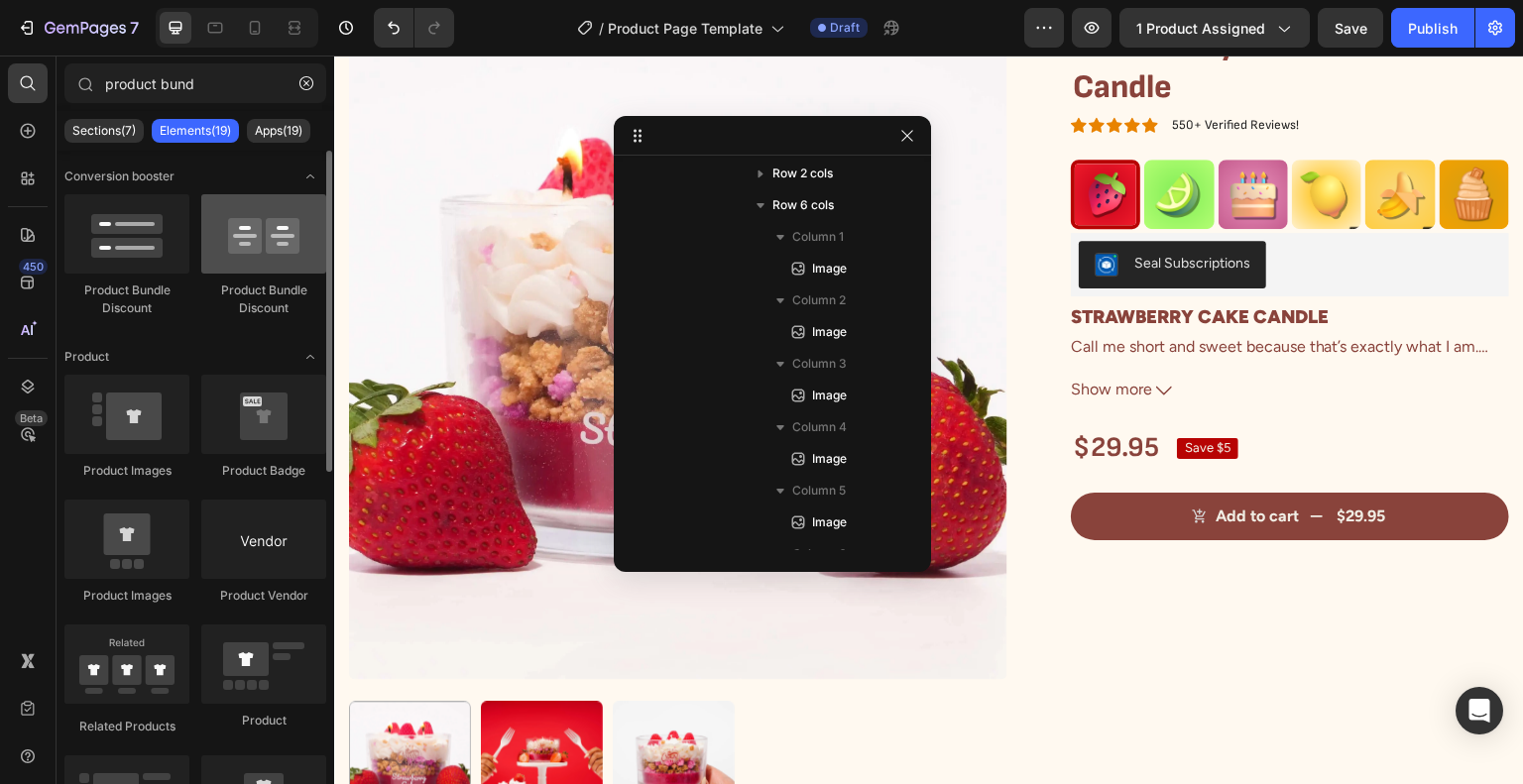 type on "product bund" 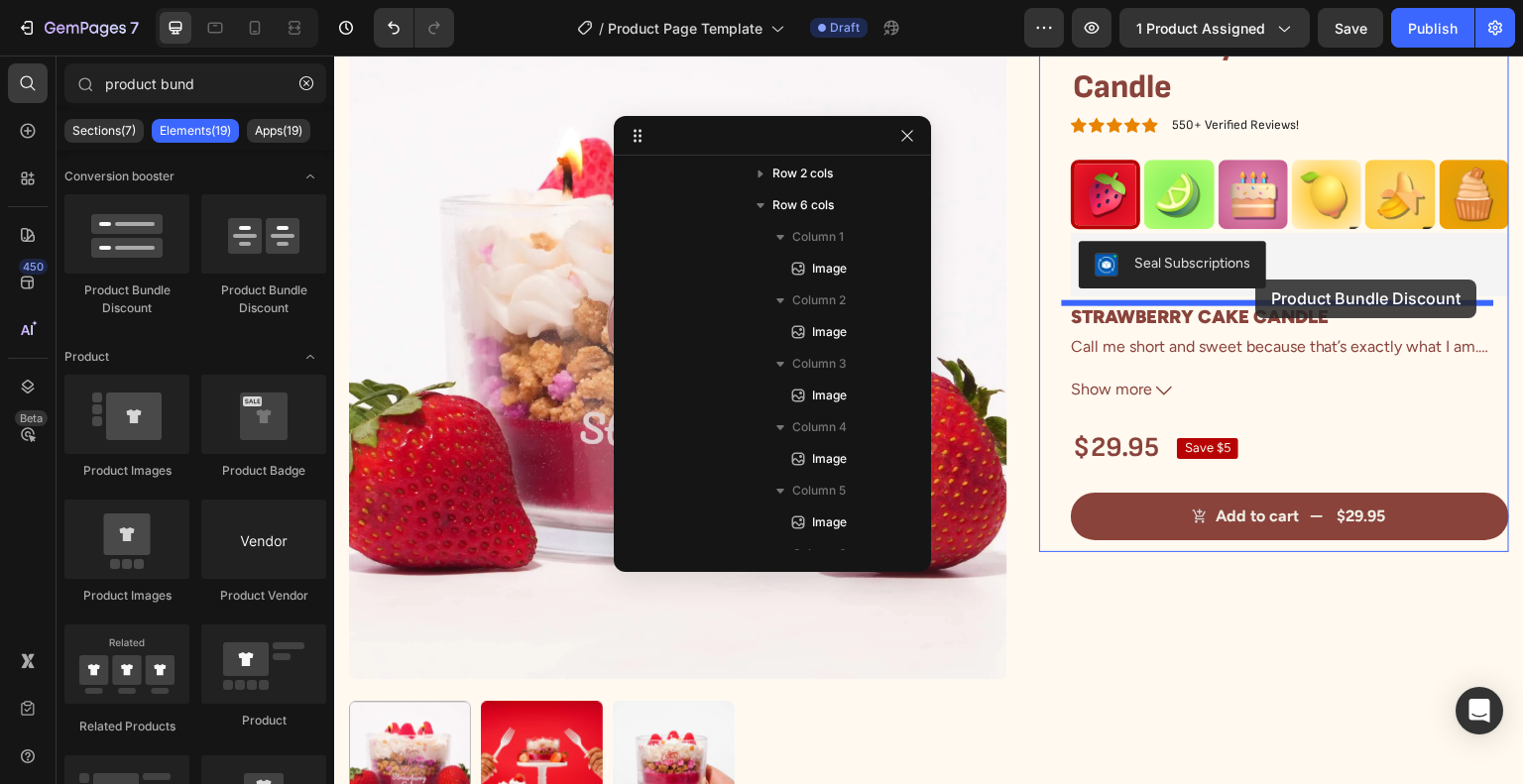 drag, startPoint x: 619, startPoint y: 304, endPoint x: 1256, endPoint y: 280, distance: 637.45196 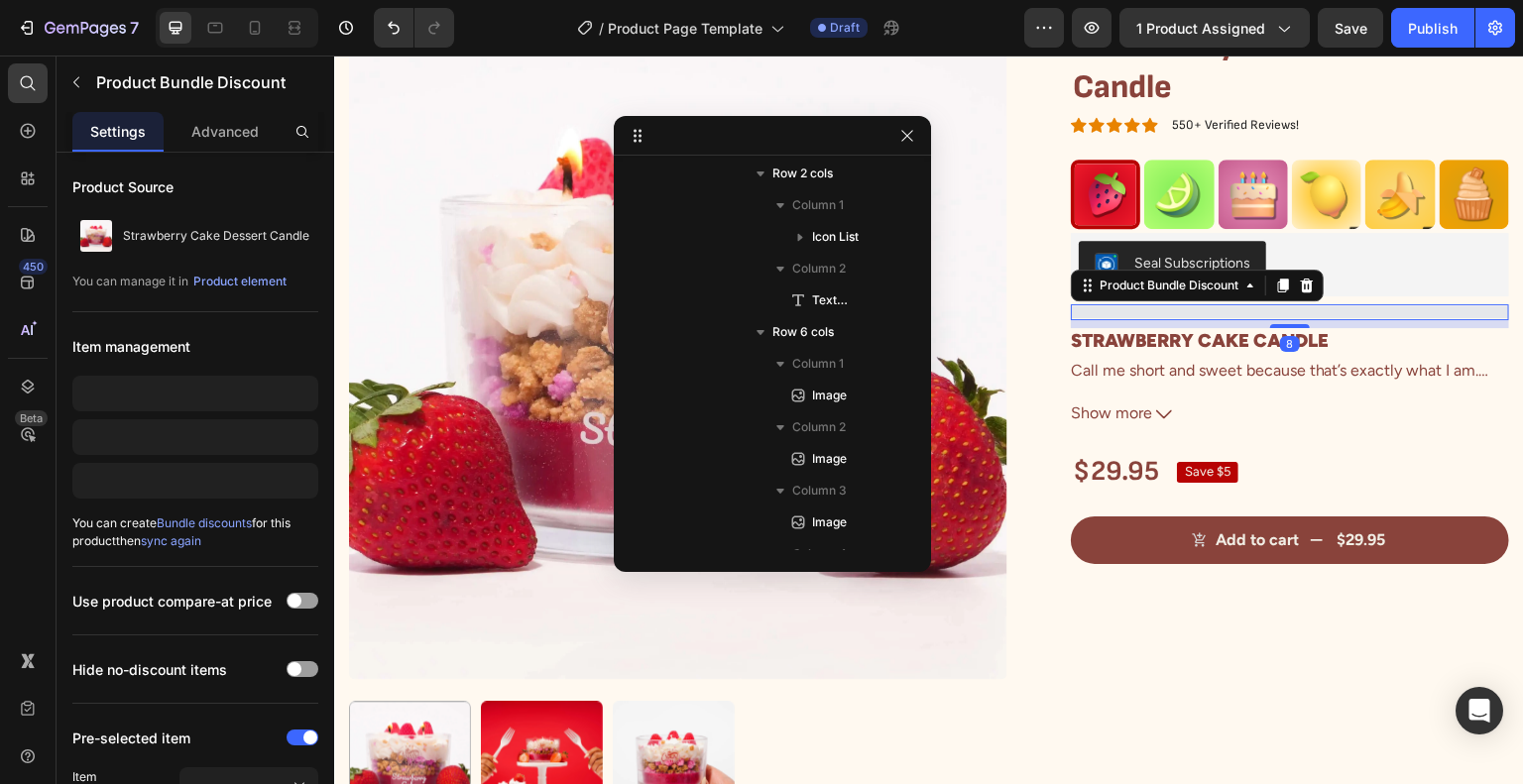 scroll, scrollTop: 735, scrollLeft: 0, axis: vertical 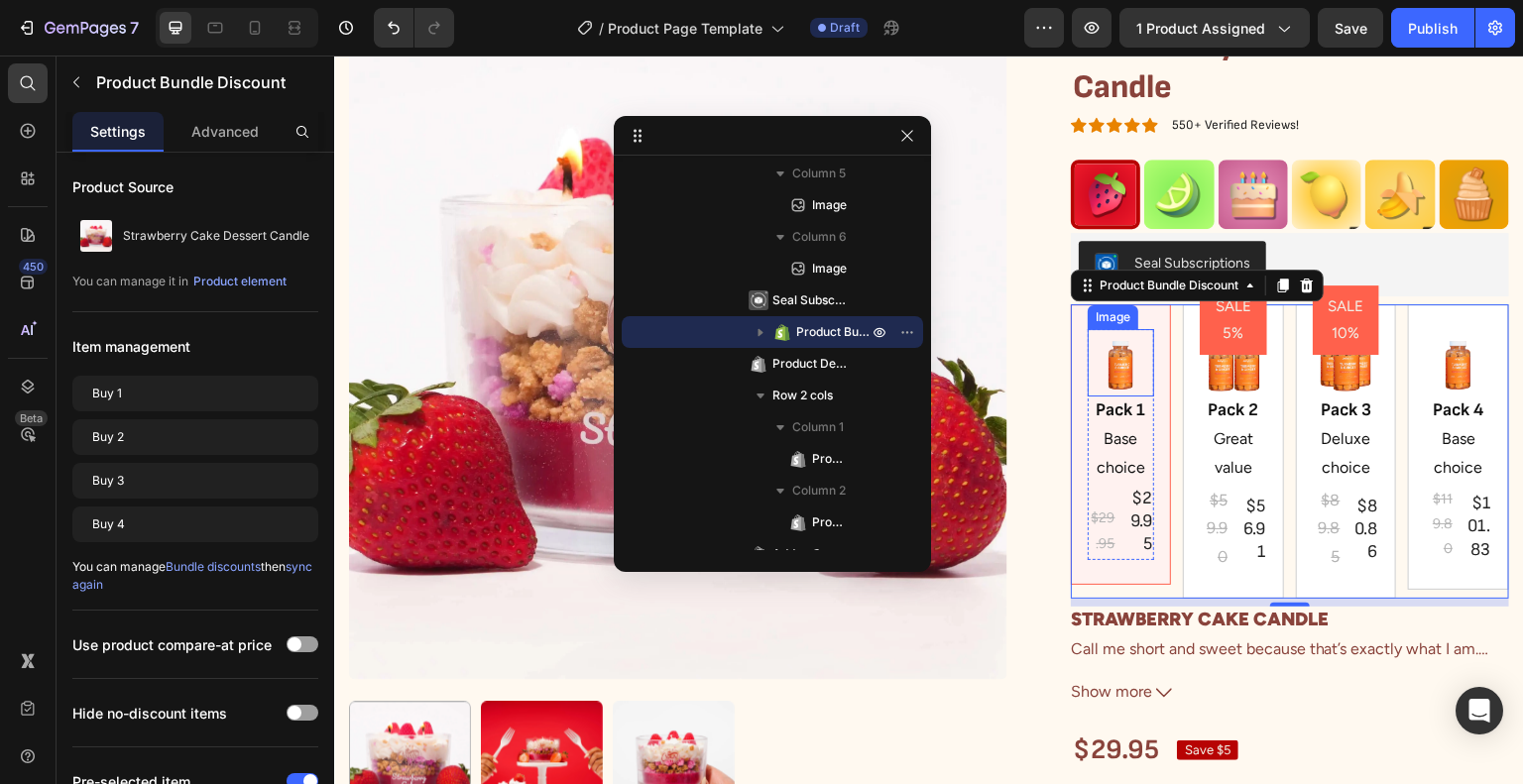 click at bounding box center [1121, 362] 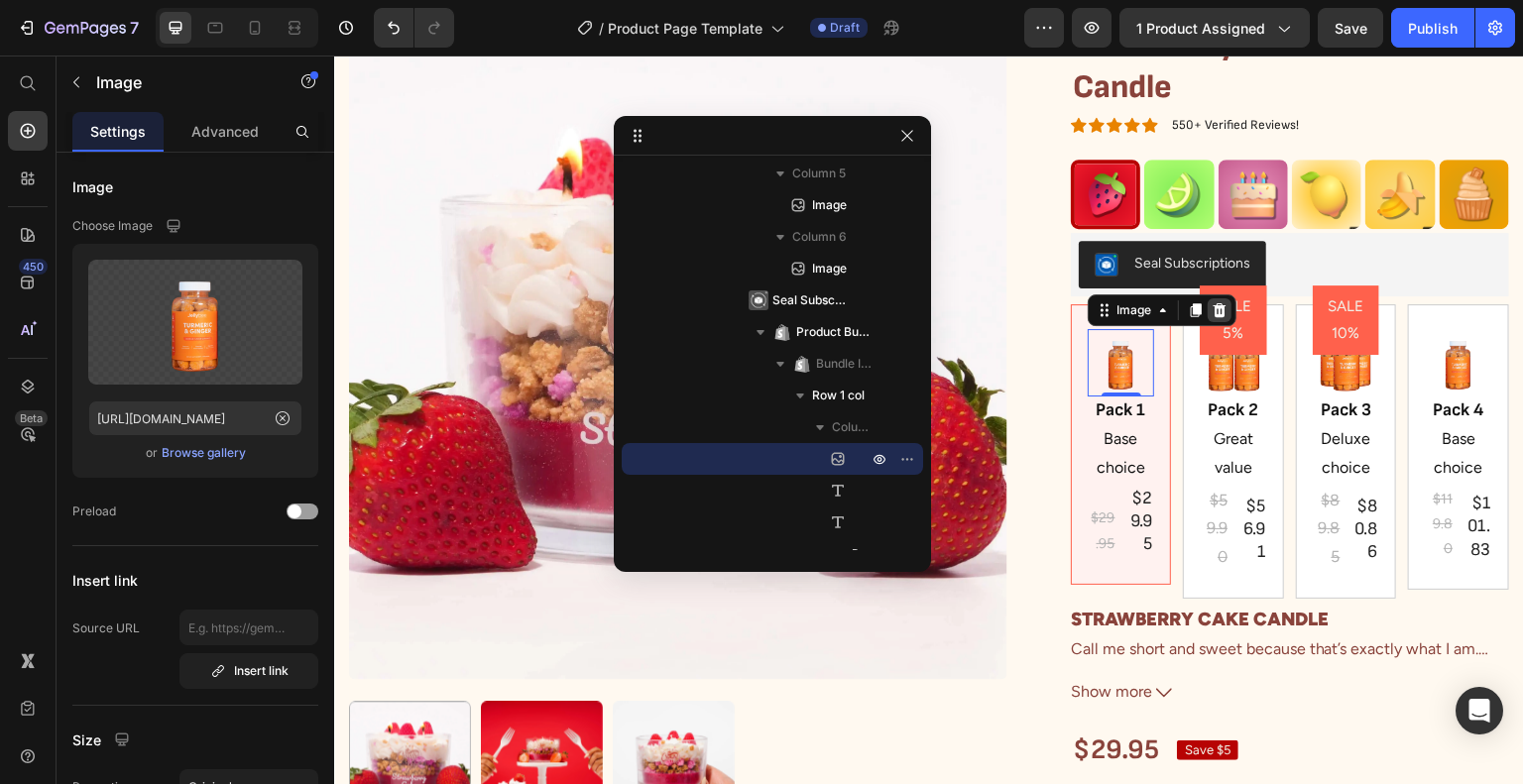 click 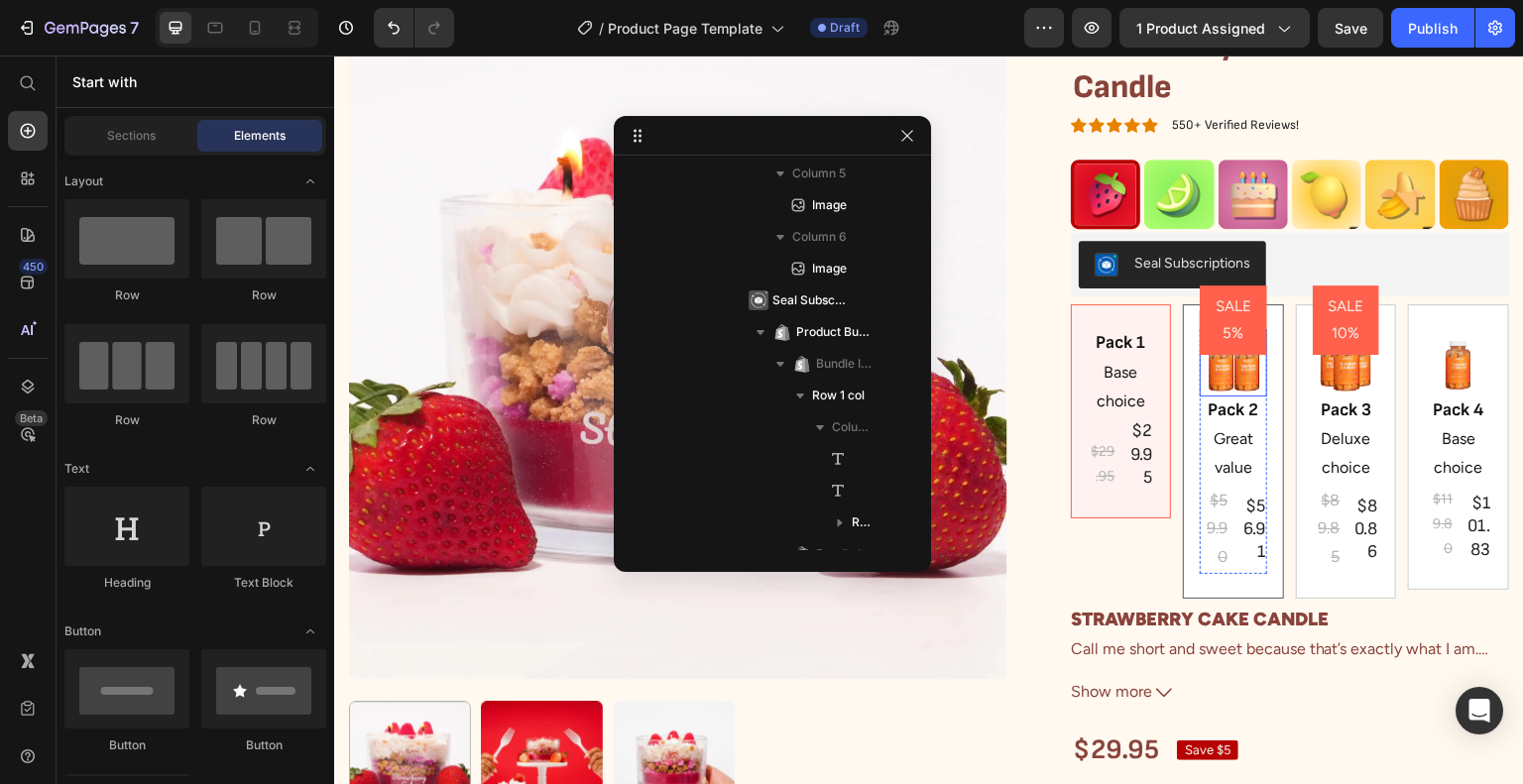click at bounding box center [1233, 362] 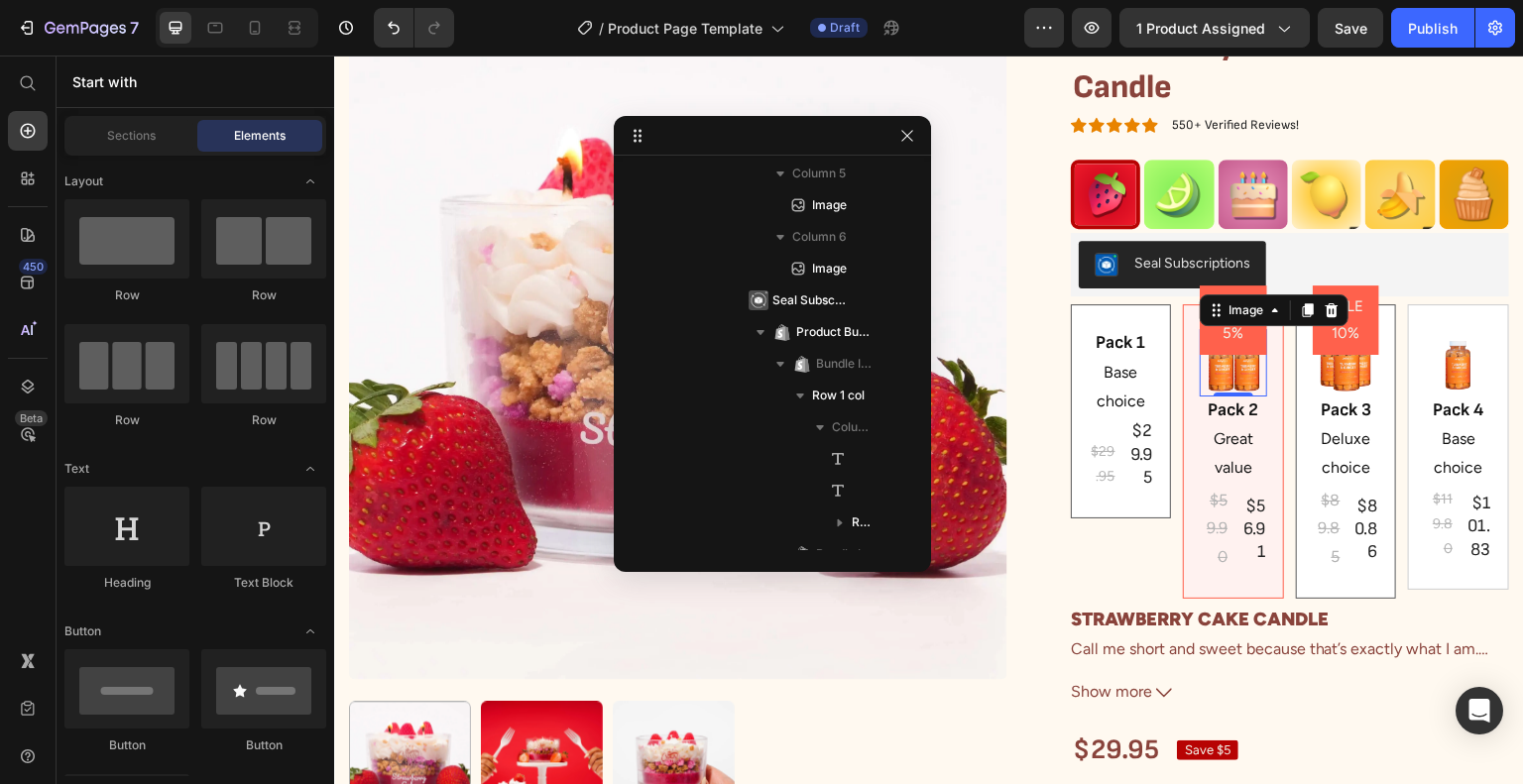 scroll, scrollTop: 1528, scrollLeft: 0, axis: vertical 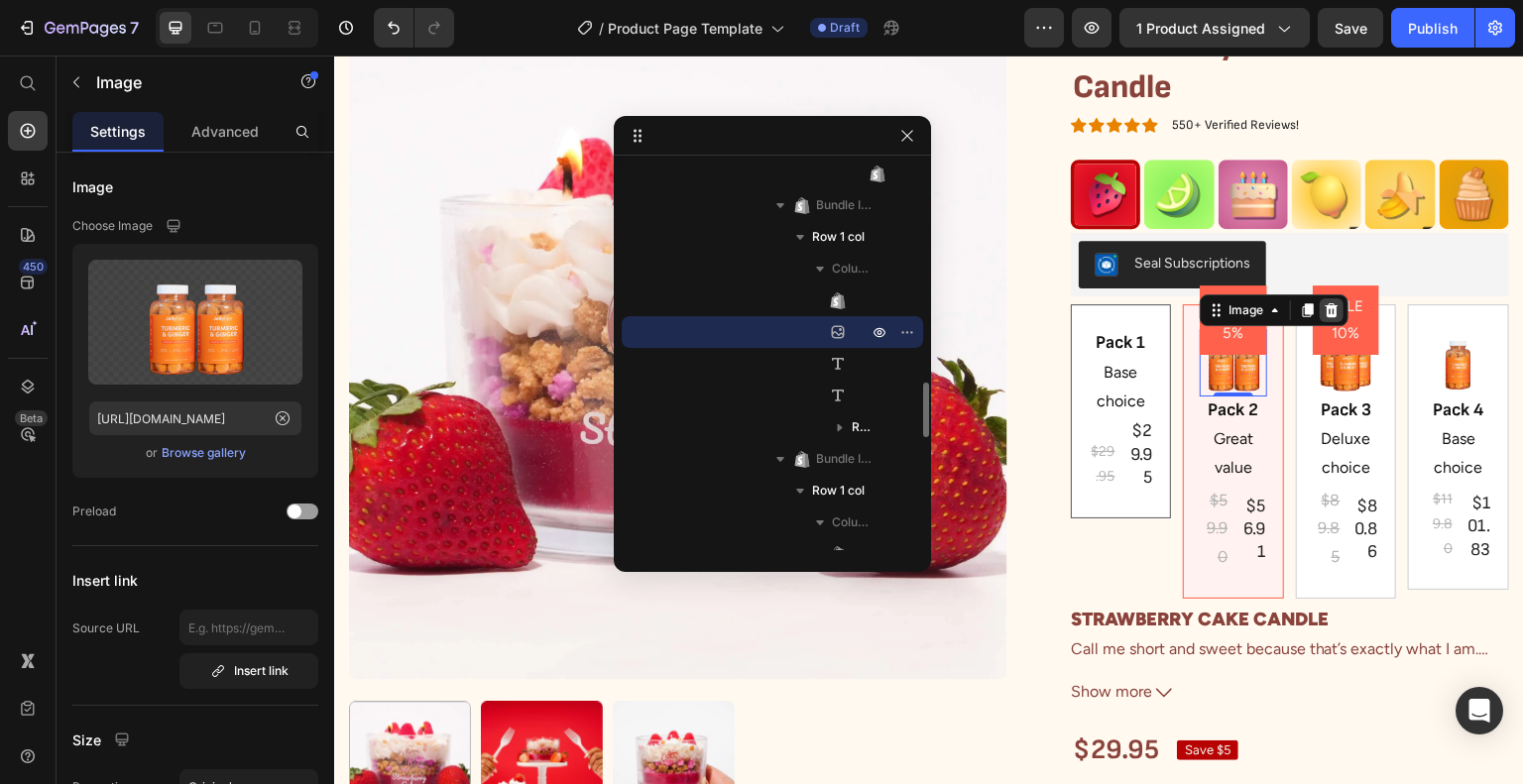 click 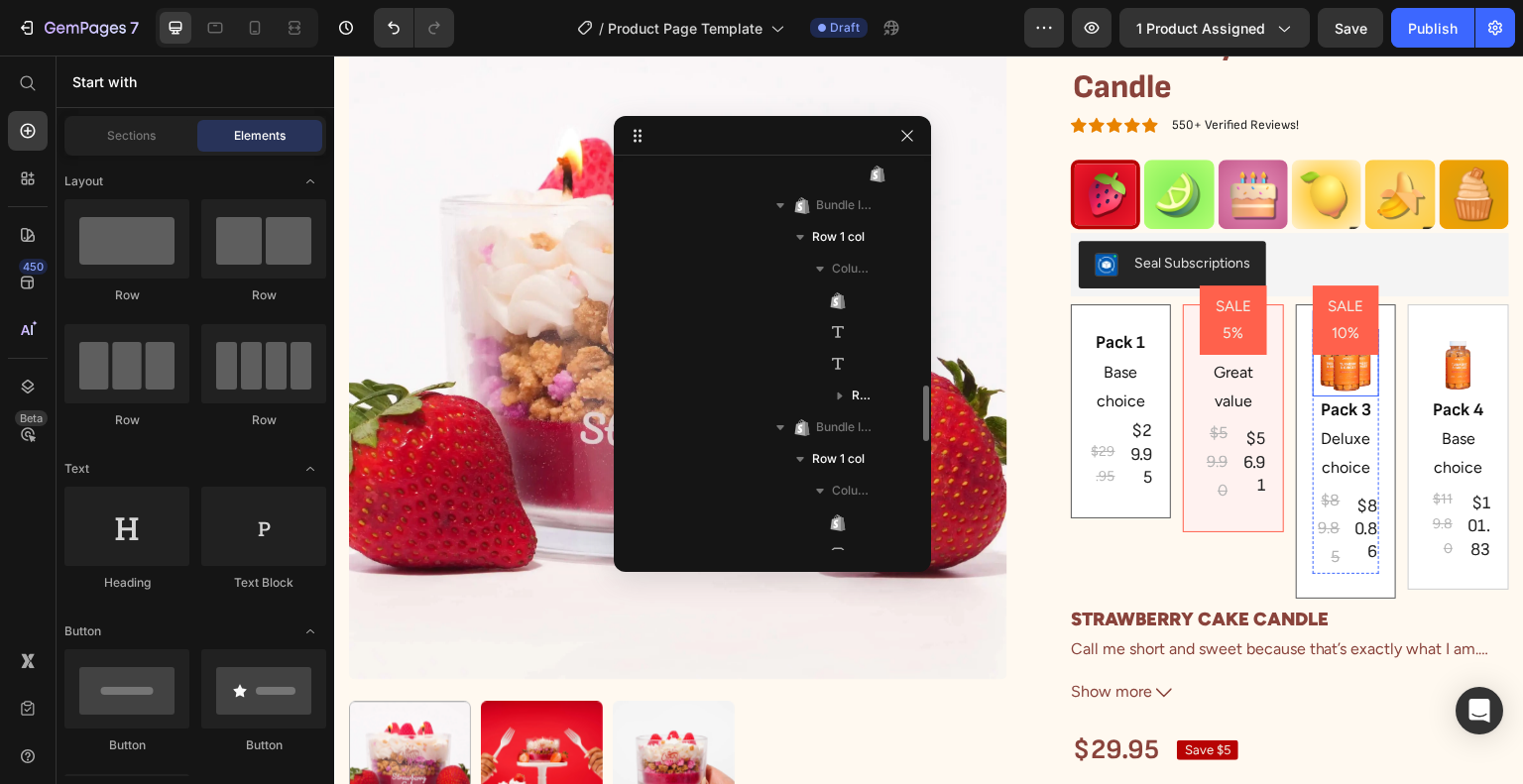 click on "Image" at bounding box center [1347, 362] 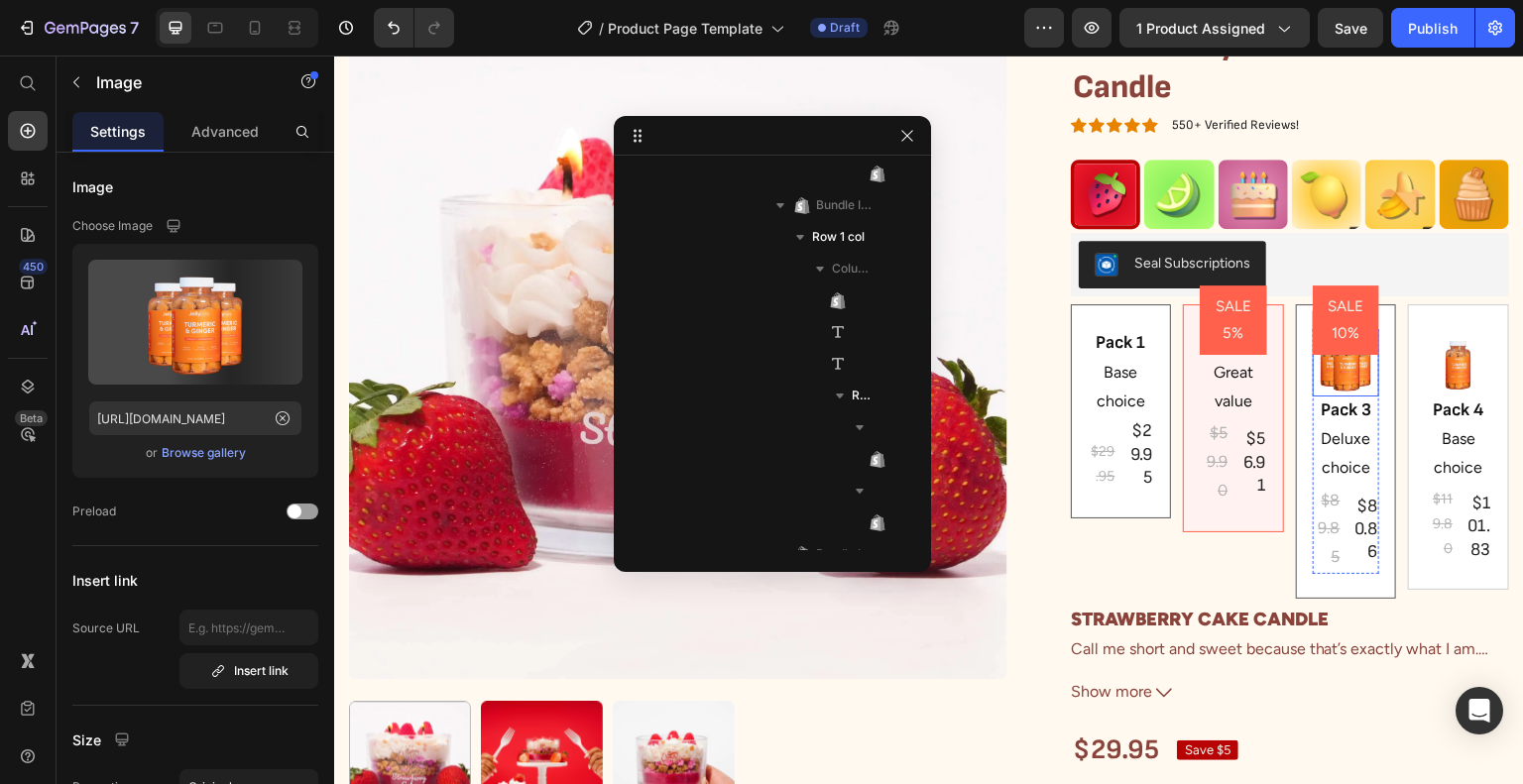 scroll, scrollTop: 1877, scrollLeft: 0, axis: vertical 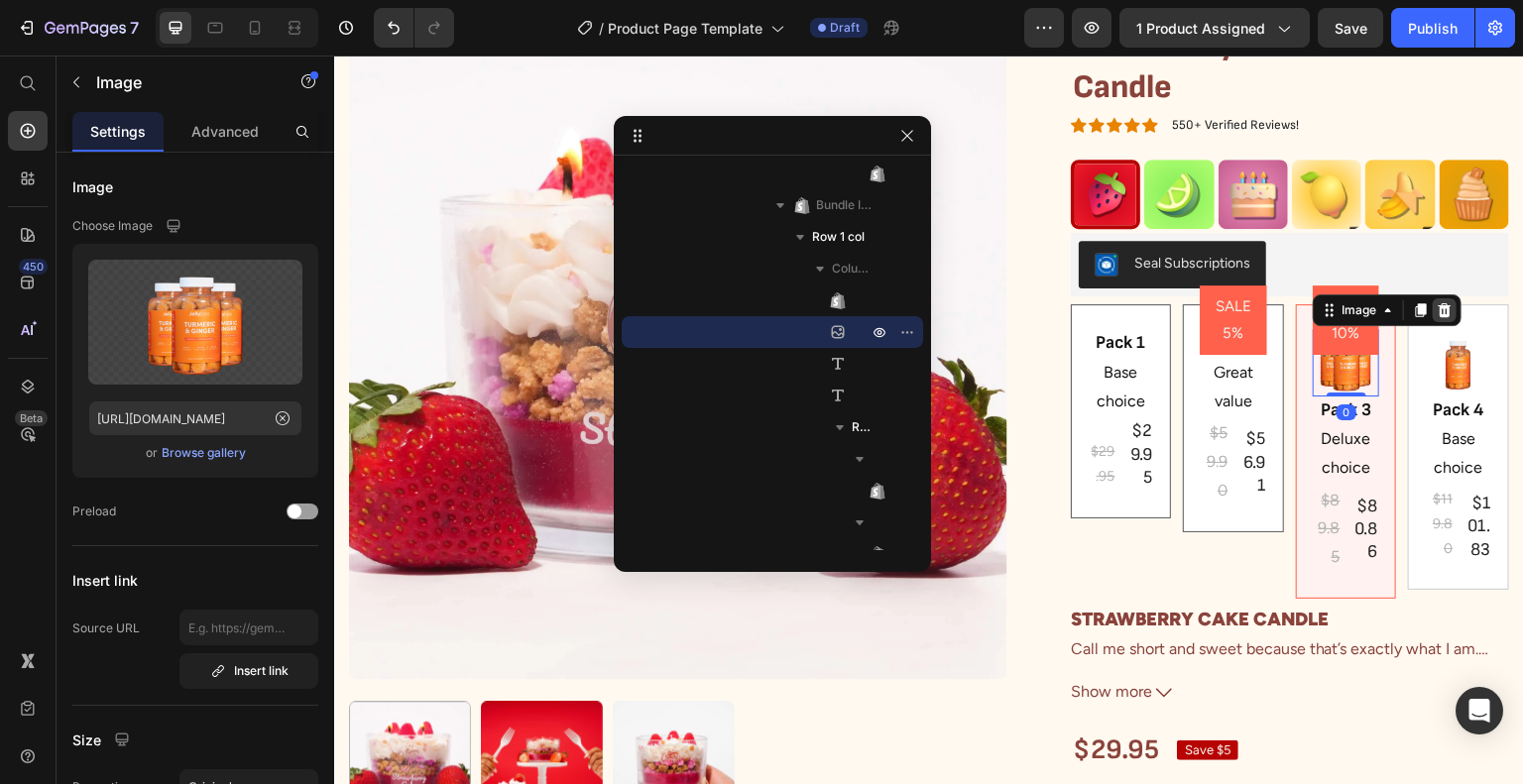 click 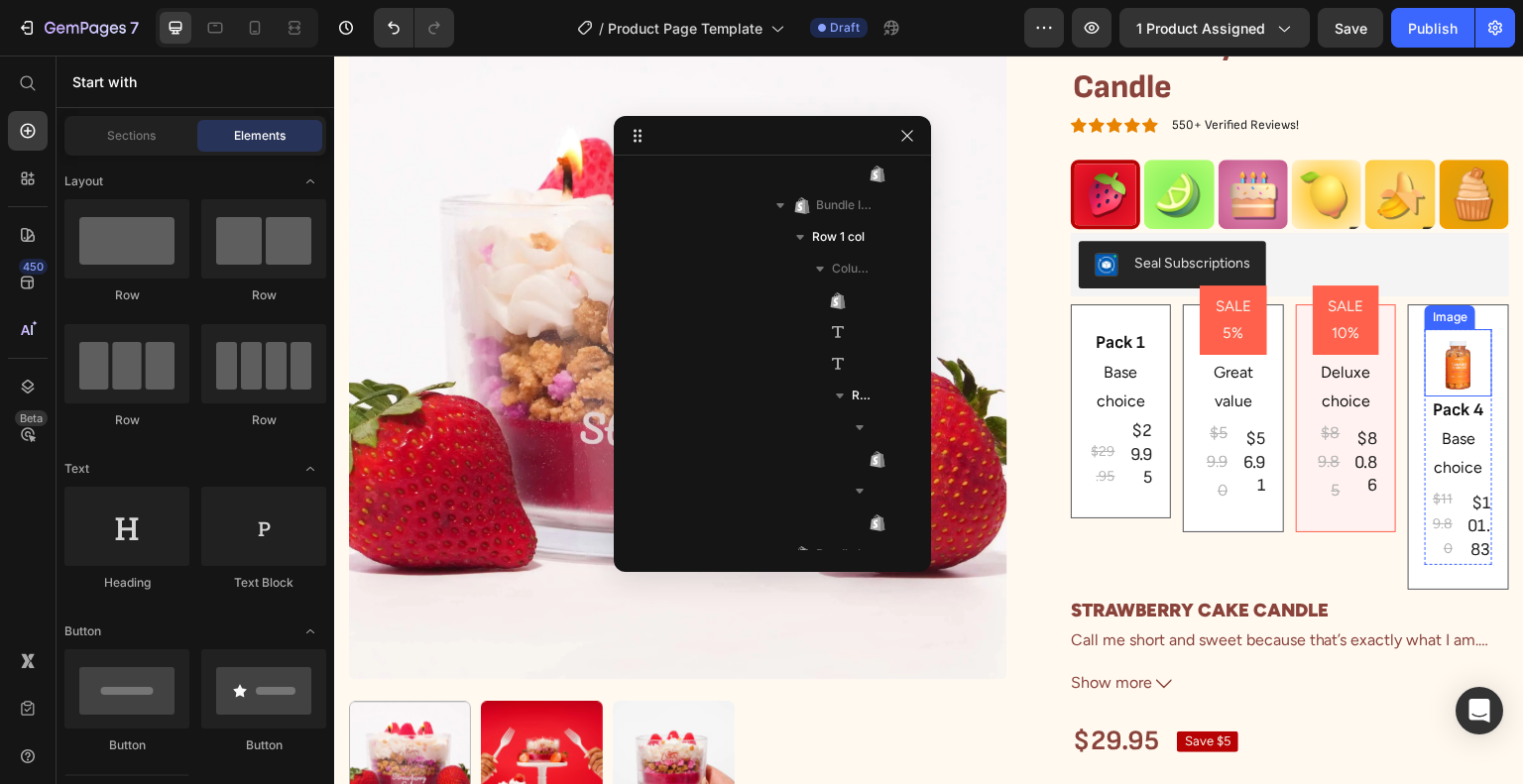 click at bounding box center (1459, 362) 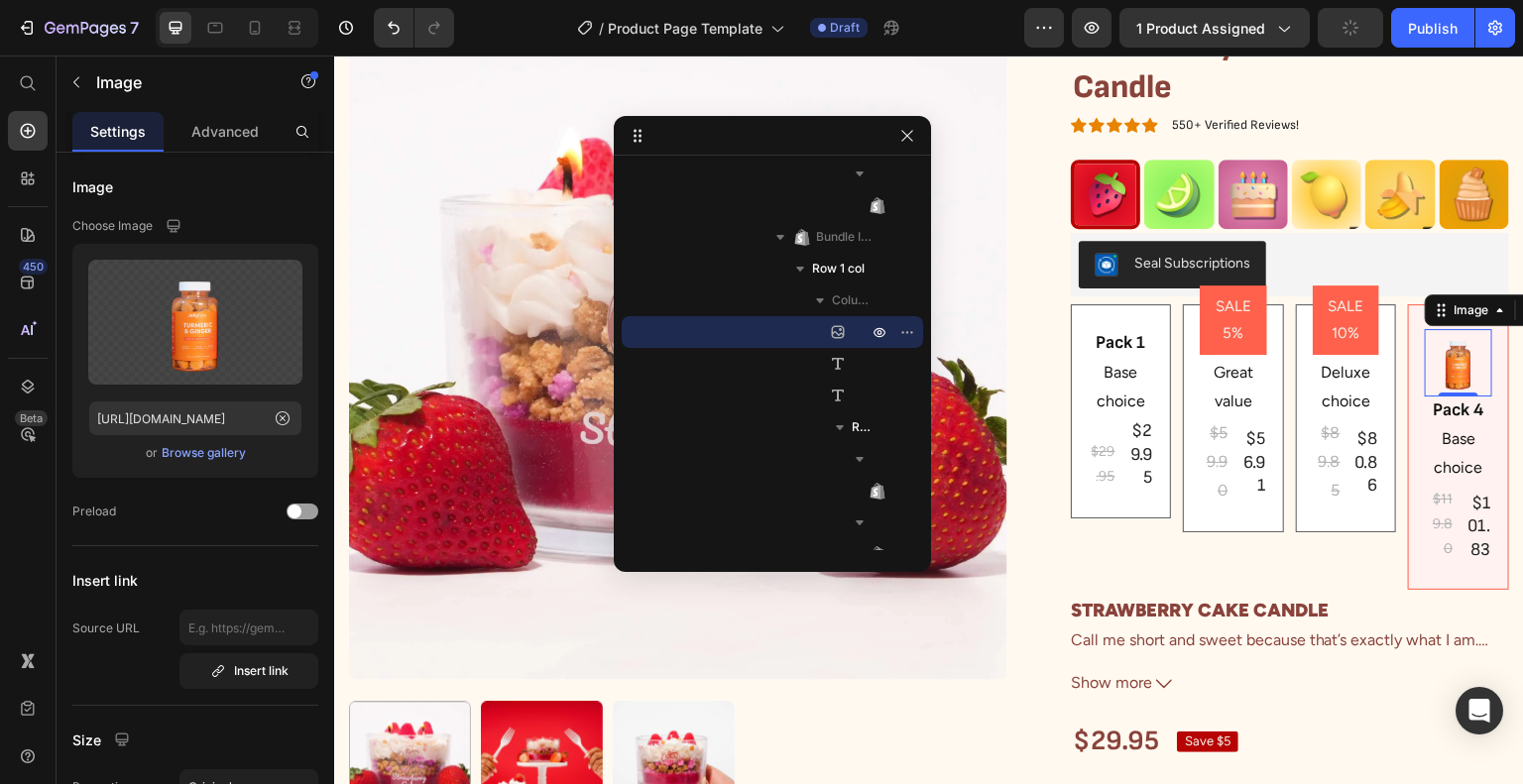 click at bounding box center [1459, 362] 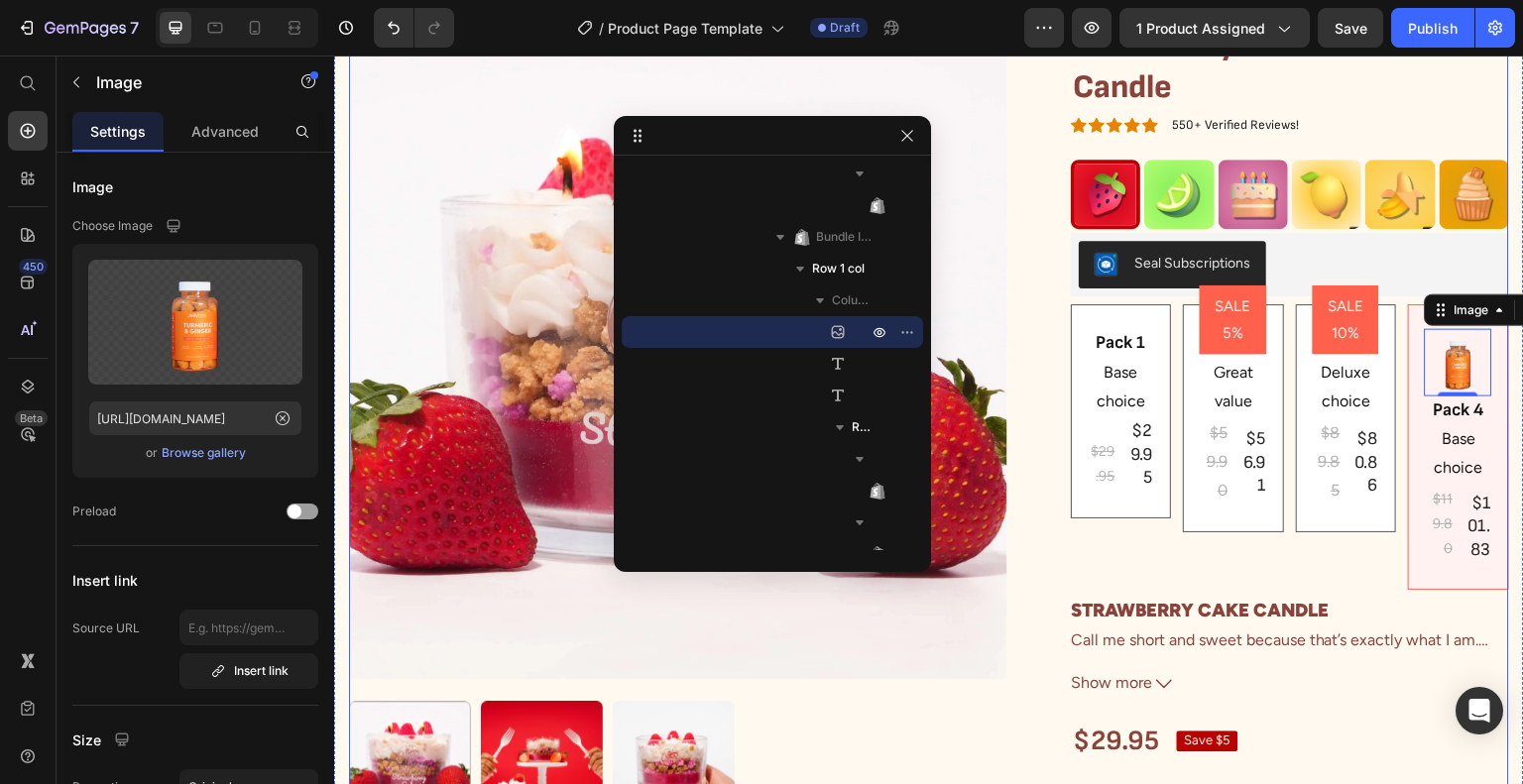 click on "Product Images Strawberry Cake Dessert Candle Product Title Icon Icon Icon Icon Icon Icon List 550+ Verified Reviews! Text Block Row Image Image Image Image Image Image Row Seal Subscriptions Seal Subscriptions Pack 1 Text Block Base choice Text Block $29.95 Product Price $29.95 Product Price Row Row SALE 5% Product Badge Pack 2 Text Block Great value Text Block $59.90 Product Price $56.91 Product Price Row Row SALE 10% Product Badge Pack 3 Text Block Deluxe choice Text Block $89.85 Product Price $80.86 Product Price Row Row Image   0 Pack 4 Text Block Base choice Text Block $119.80 Product Price $101.83 Product Price Row Row Product Bundle Discount STRAWBERRY CAKE CANDLE
Call me short and sweet because that’s exactly what I am. With my fluffy cake, soft whipped cream, and juicy strawberries, I’ll have you craving dessert with just my scent.
Scent Notes: Top:  Juicy Strawberries Middle:  Whipped Cream, Vanilla Cake Base:  Sugar Show more Product Description $29.95 Product Price Save $5 Row" at bounding box center (929, 433) 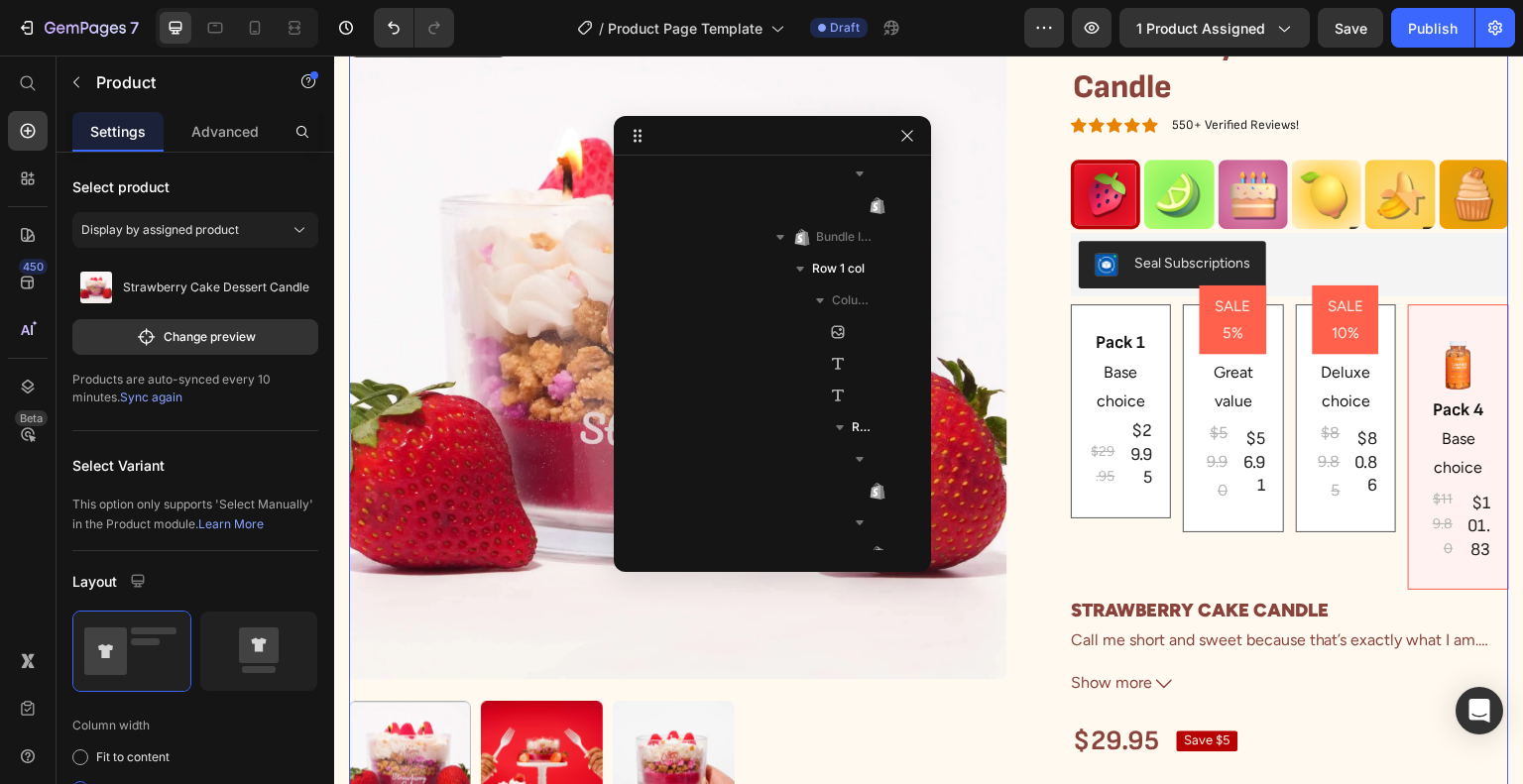 scroll, scrollTop: 0, scrollLeft: 0, axis: both 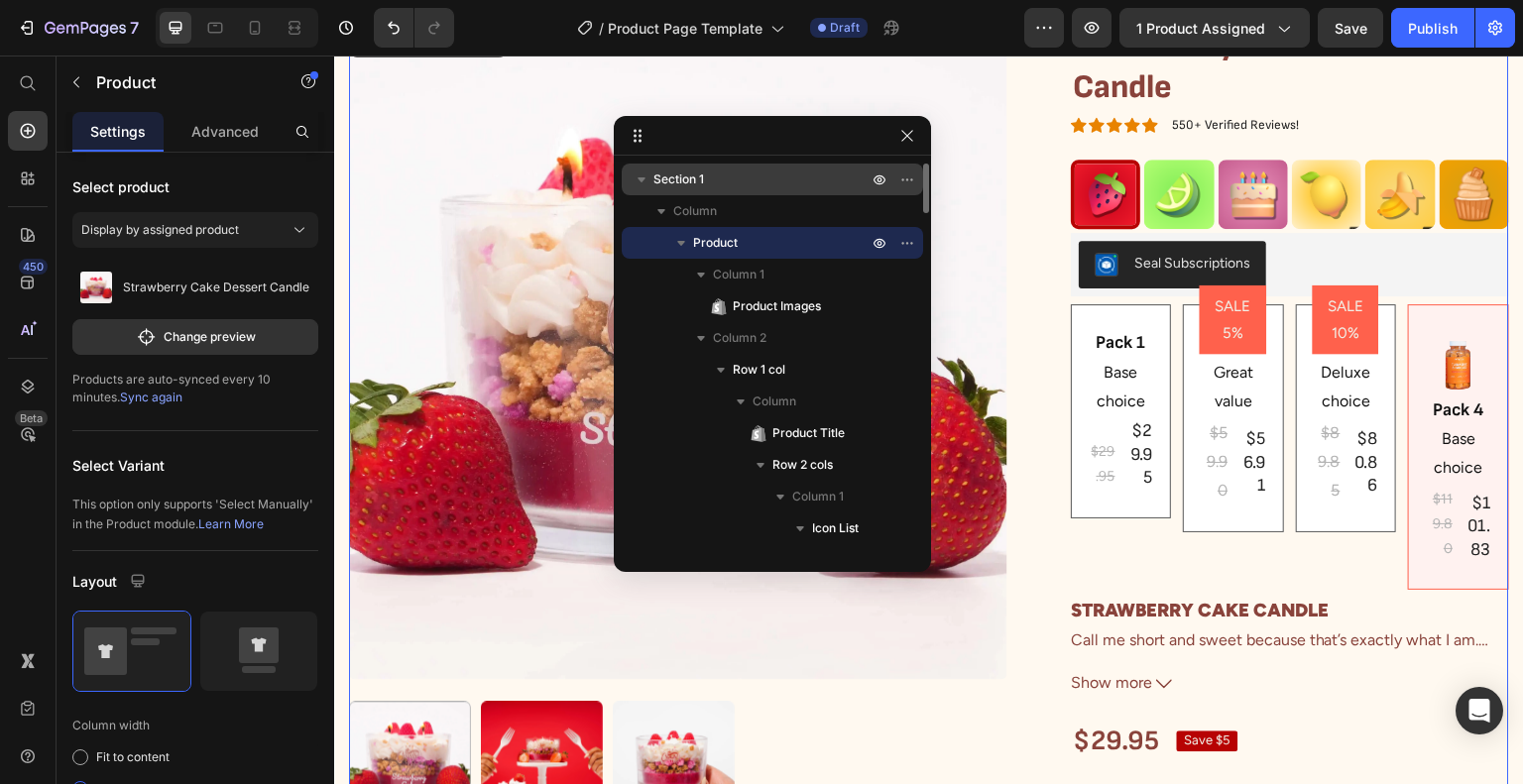 click on "Section 1" at bounding box center (762, 179) 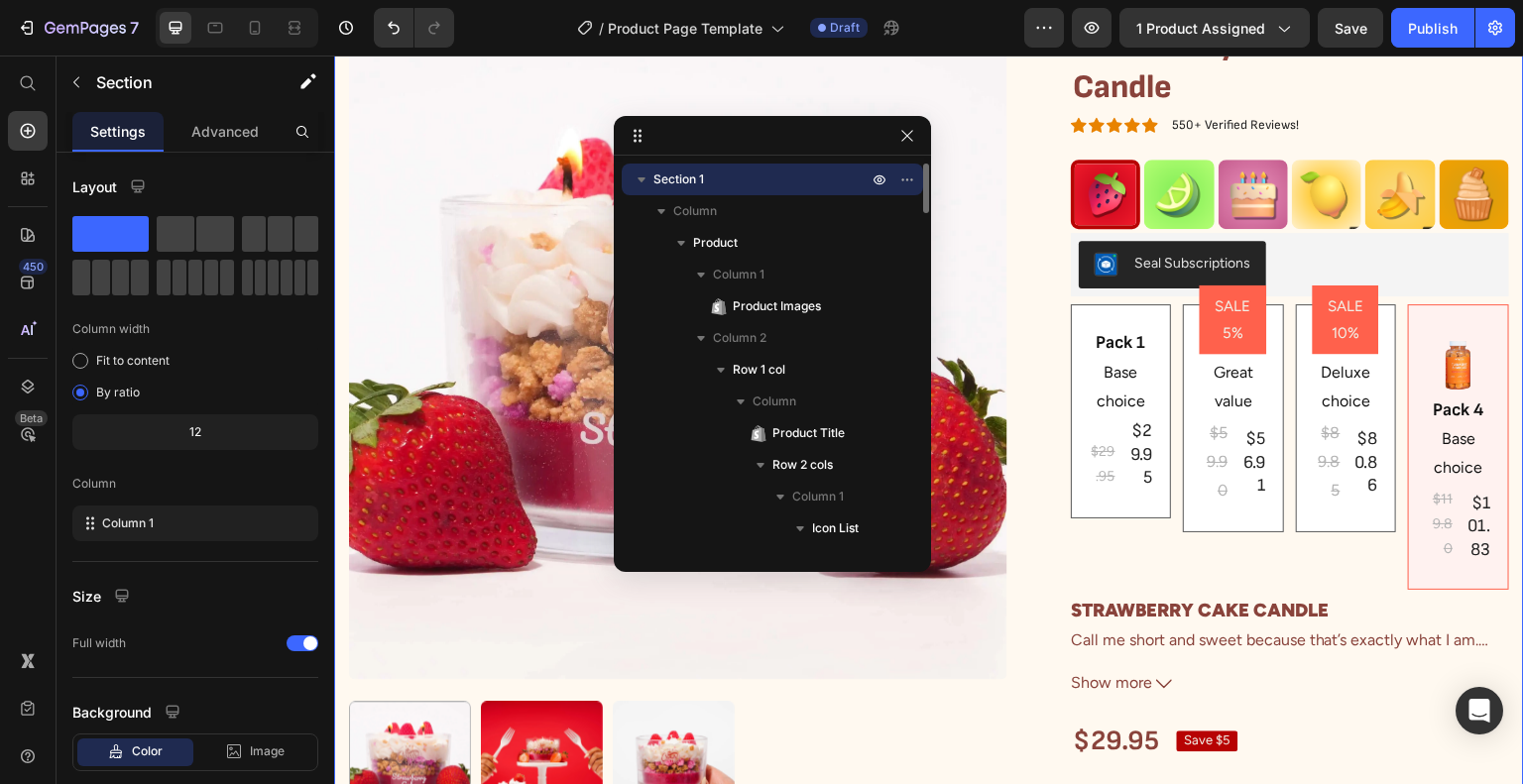 click on "Section 1" at bounding box center [762, 179] 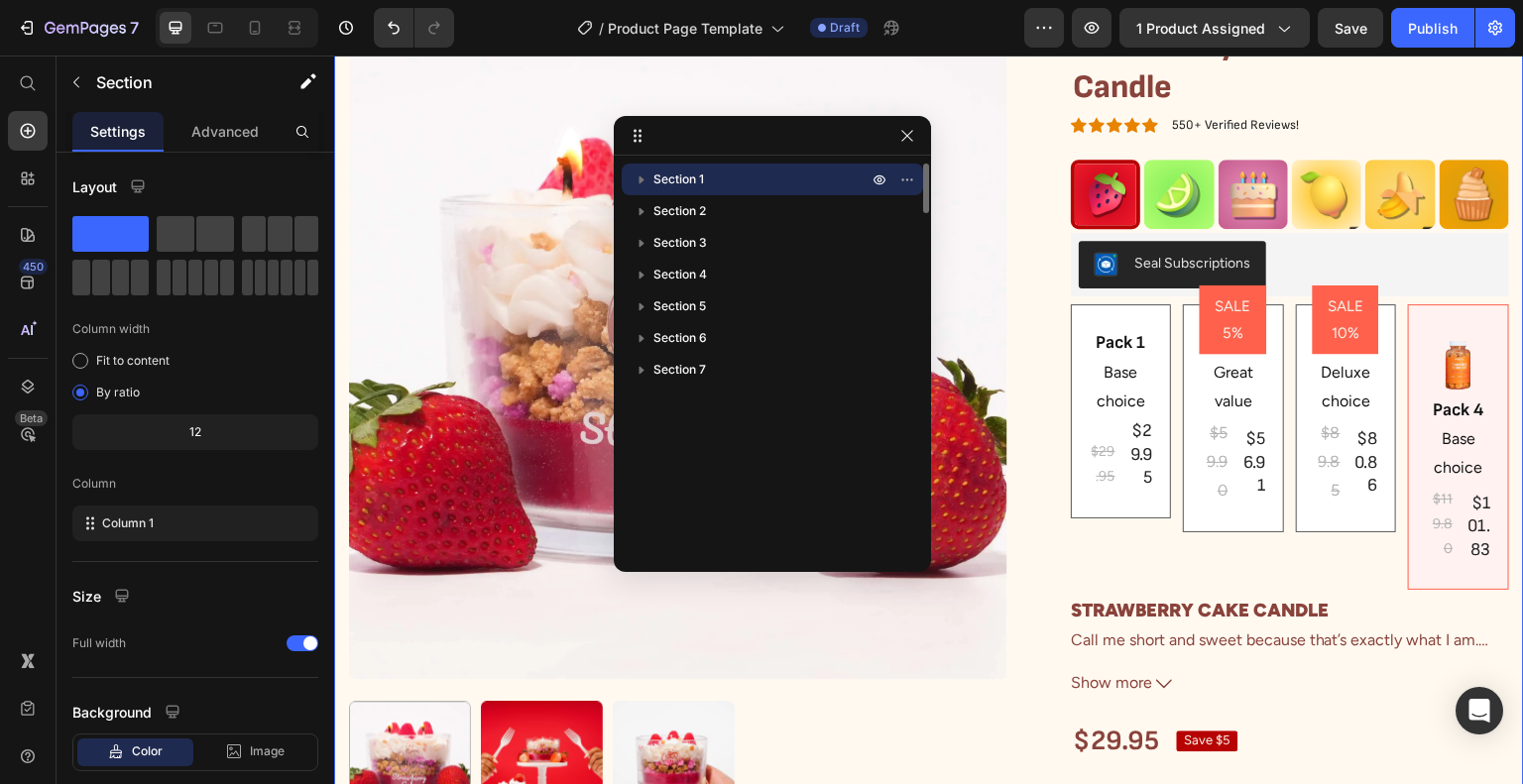 click on "Section 1" at bounding box center [678, 179] 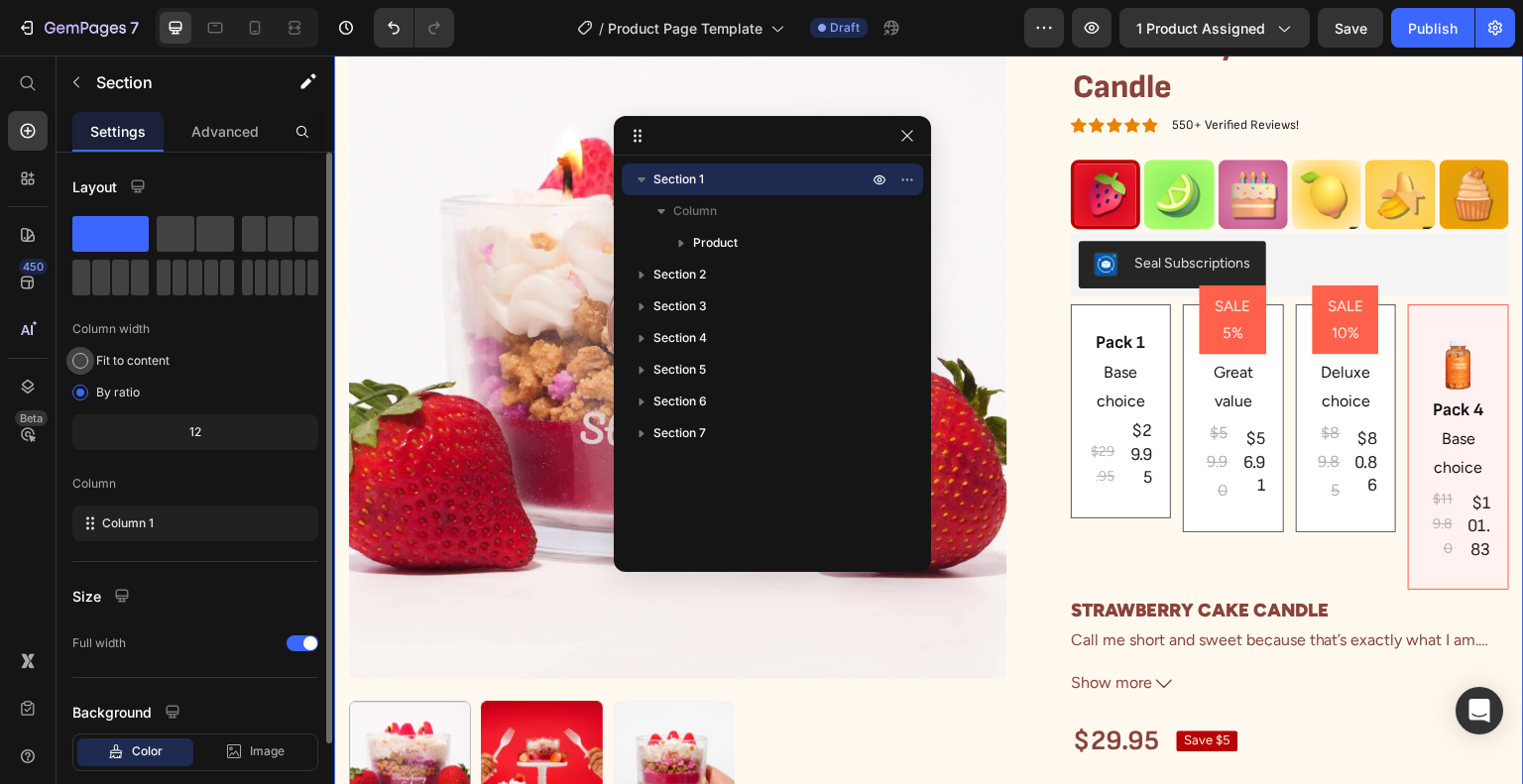 click on "Fit to content" at bounding box center [133, 361] 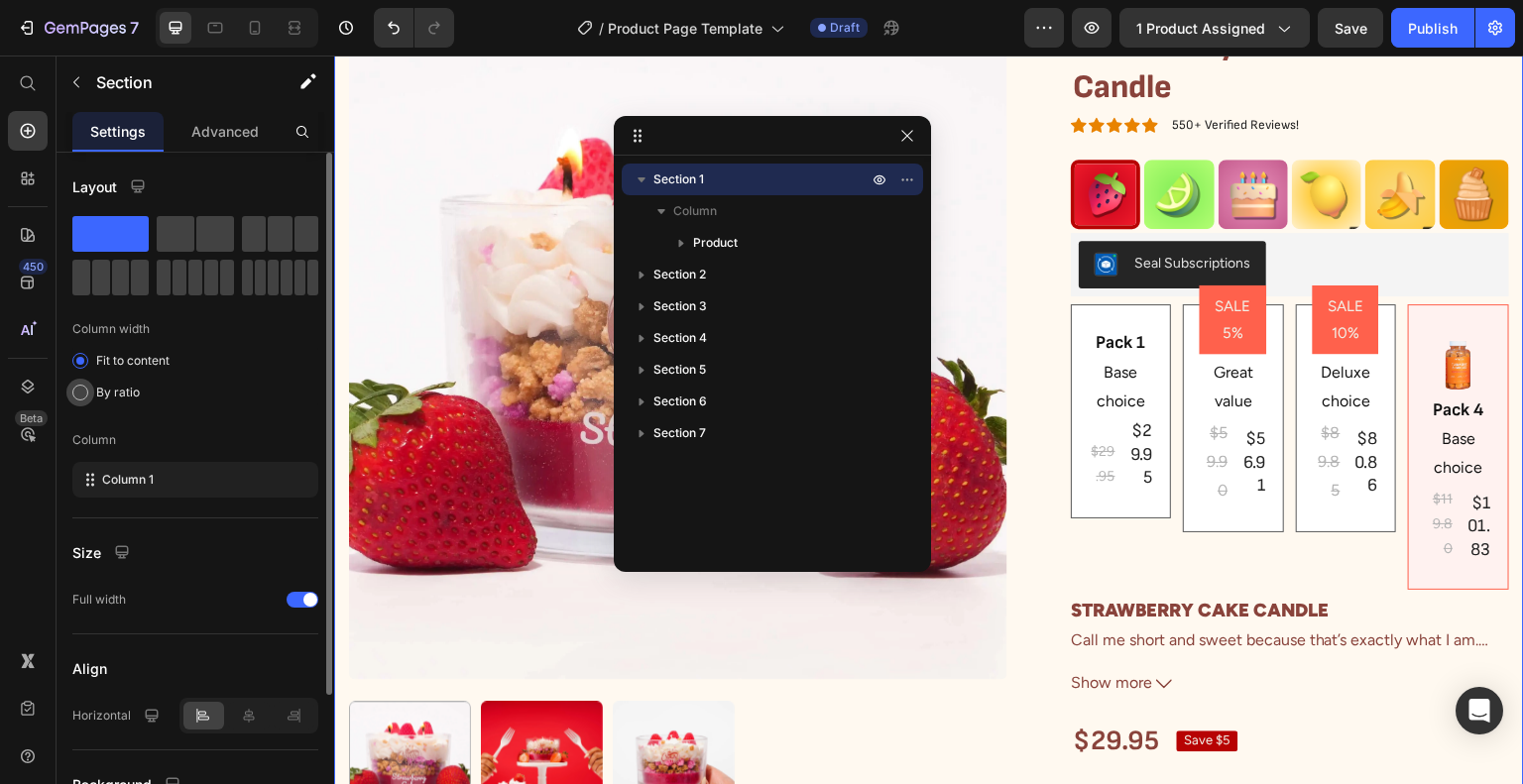 click on "By ratio" at bounding box center (118, 392) 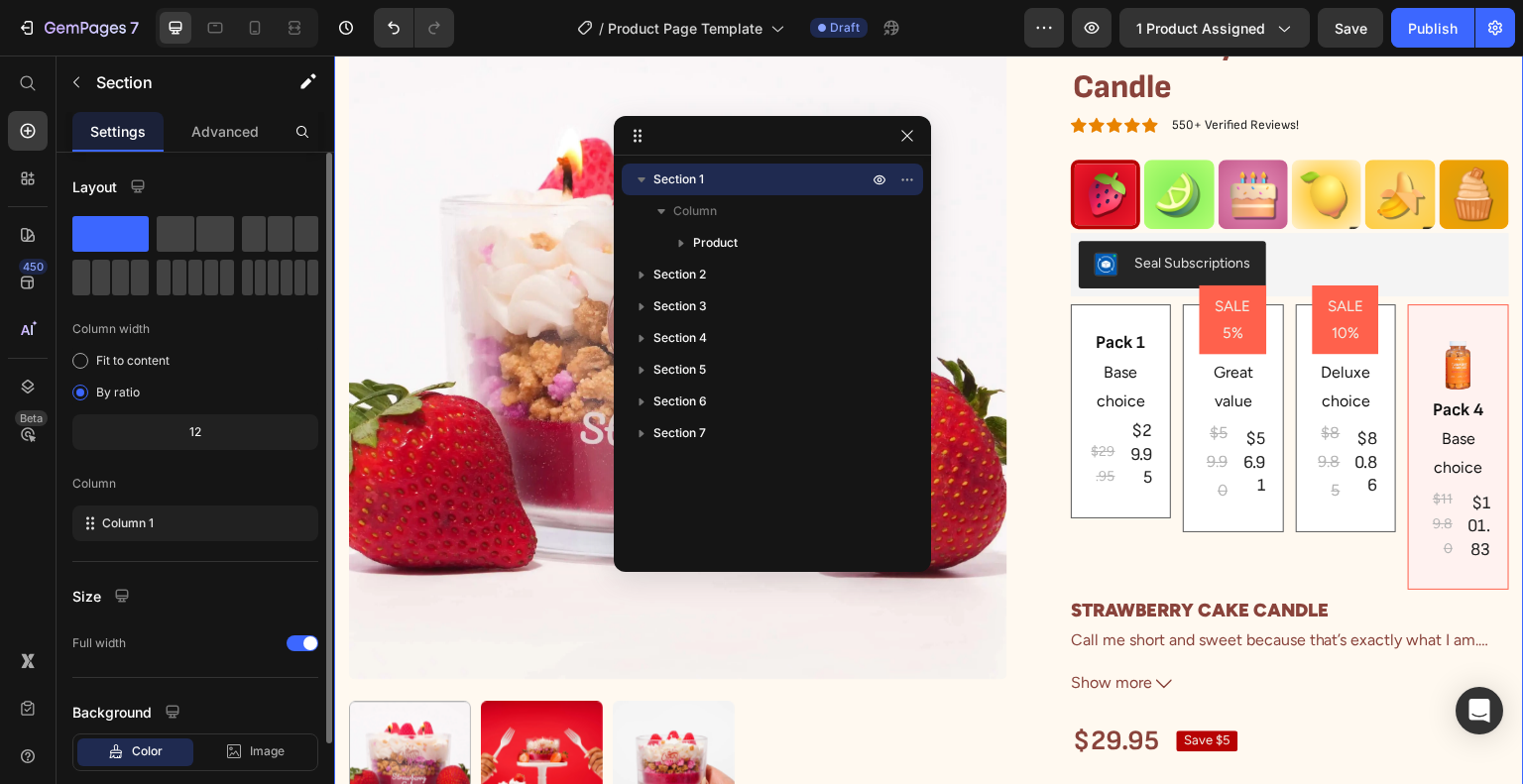 scroll, scrollTop: 99, scrollLeft: 0, axis: vertical 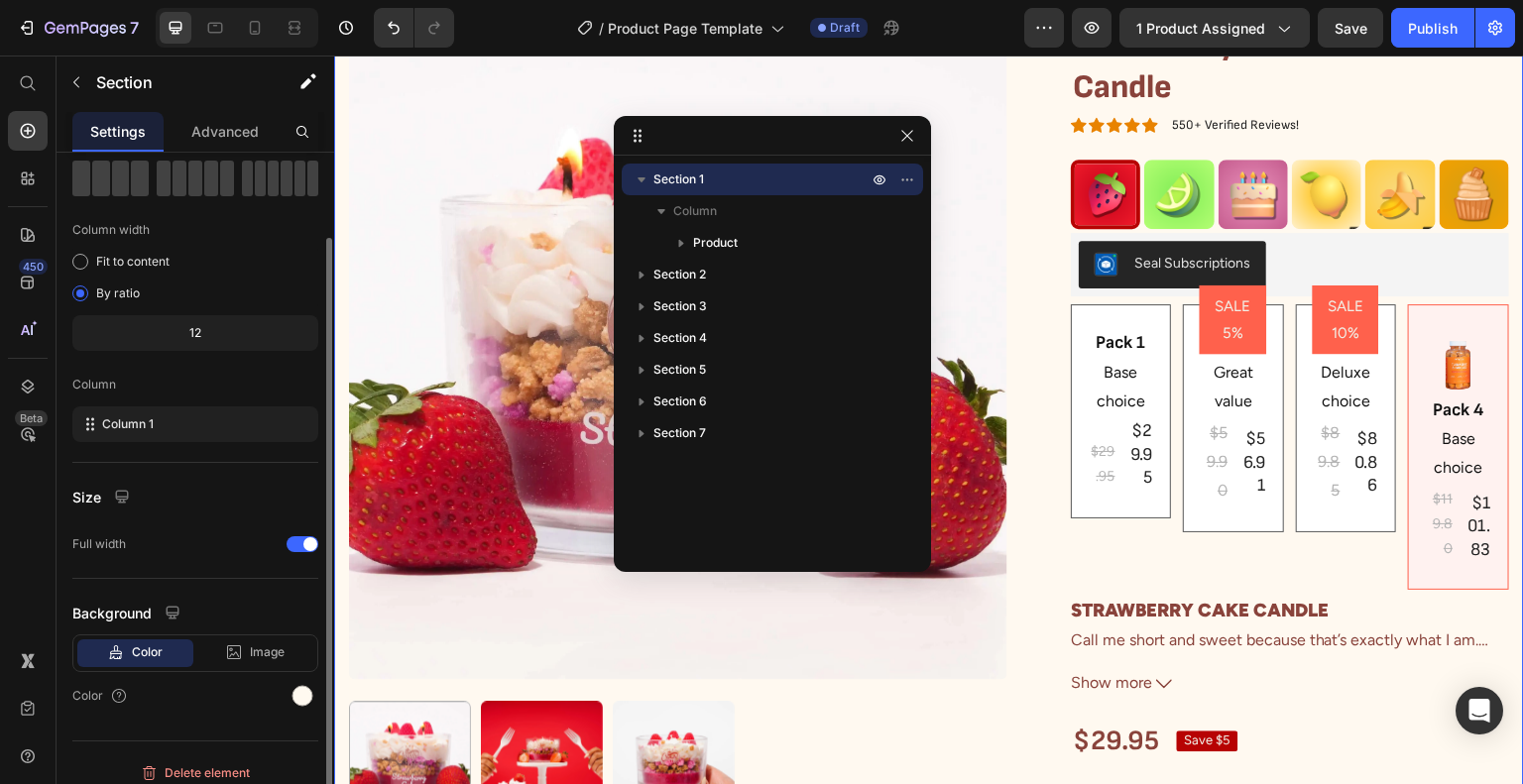 click on "12" 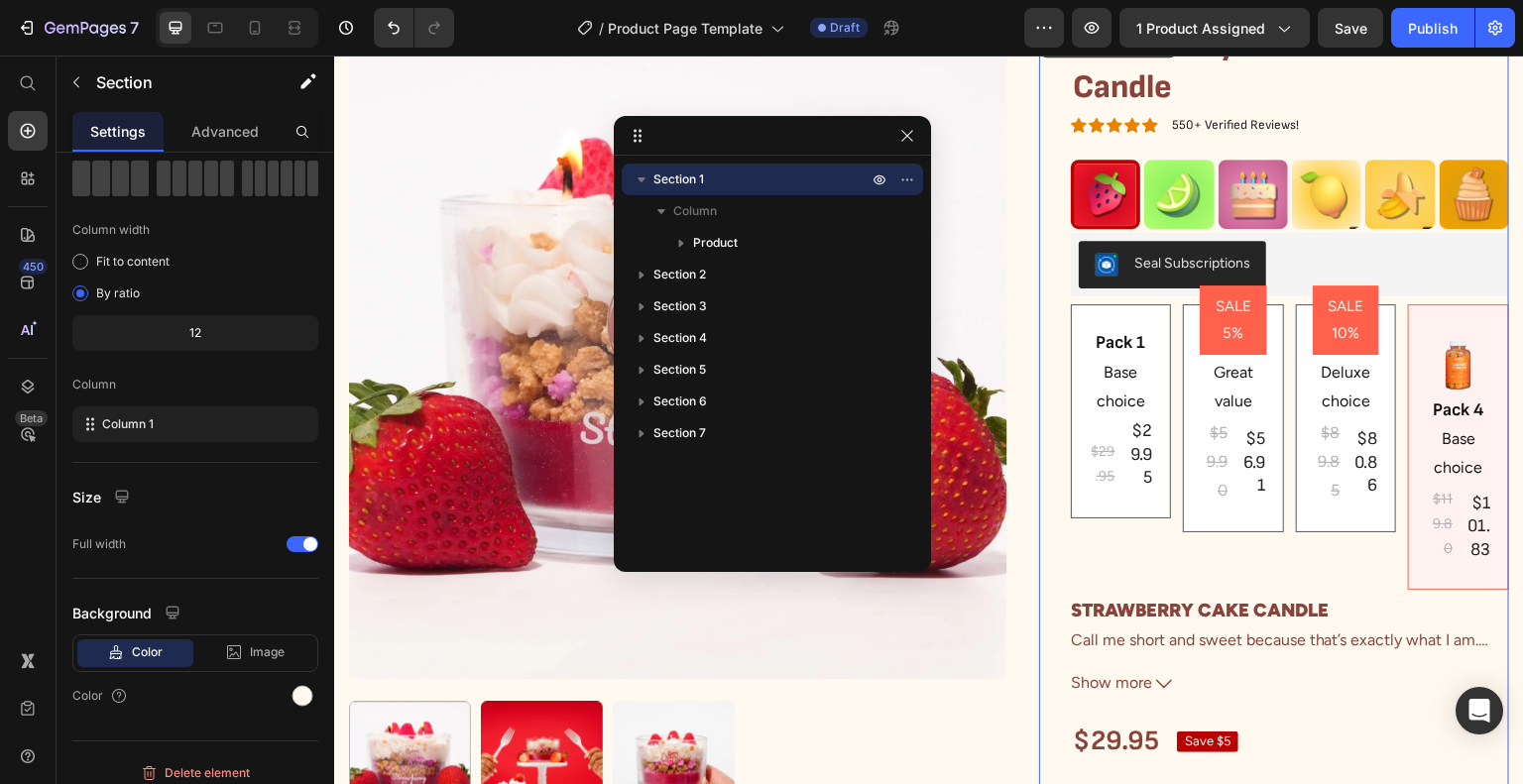 click on "Strawberry Cake Dessert Candle Product Title Icon Icon Icon Icon Icon Icon List 550+ Verified Reviews! Text Block Row Image Image Image Image Image Image Row Seal Subscriptions Seal Subscriptions Pack 1 Text Block Base choice Text Block $29.95 Product Price $29.95 Product Price Row Row SALE 5% Product Badge Pack 2 Text Block Great value Text Block $59.90 Product Price $56.91 Product Price Row Row SALE 10% Product Badge Pack 3 Text Block Deluxe choice Text Block $89.85 Product Price $80.86 Product Price Row Row Image Pack 4 Text Block Base choice Text Block $119.80 Product Price $101.83 Product Price Row Row Product Bundle Discount STRAWBERRY CAKE CANDLE
Call me short and sweet because that’s exactly what I am. With my fluffy cake, soft whipped cream, and juicy strawberries, I’ll have you craving dessert with just my scent.
Scent Notes: Top:  Juicy Strawberries Middle:  Whipped Cream, Vanilla Cake Base:  Sugar Show more Product Description $29.95 Product Price Save $5 Product Badge Row" at bounding box center (1274, 433) 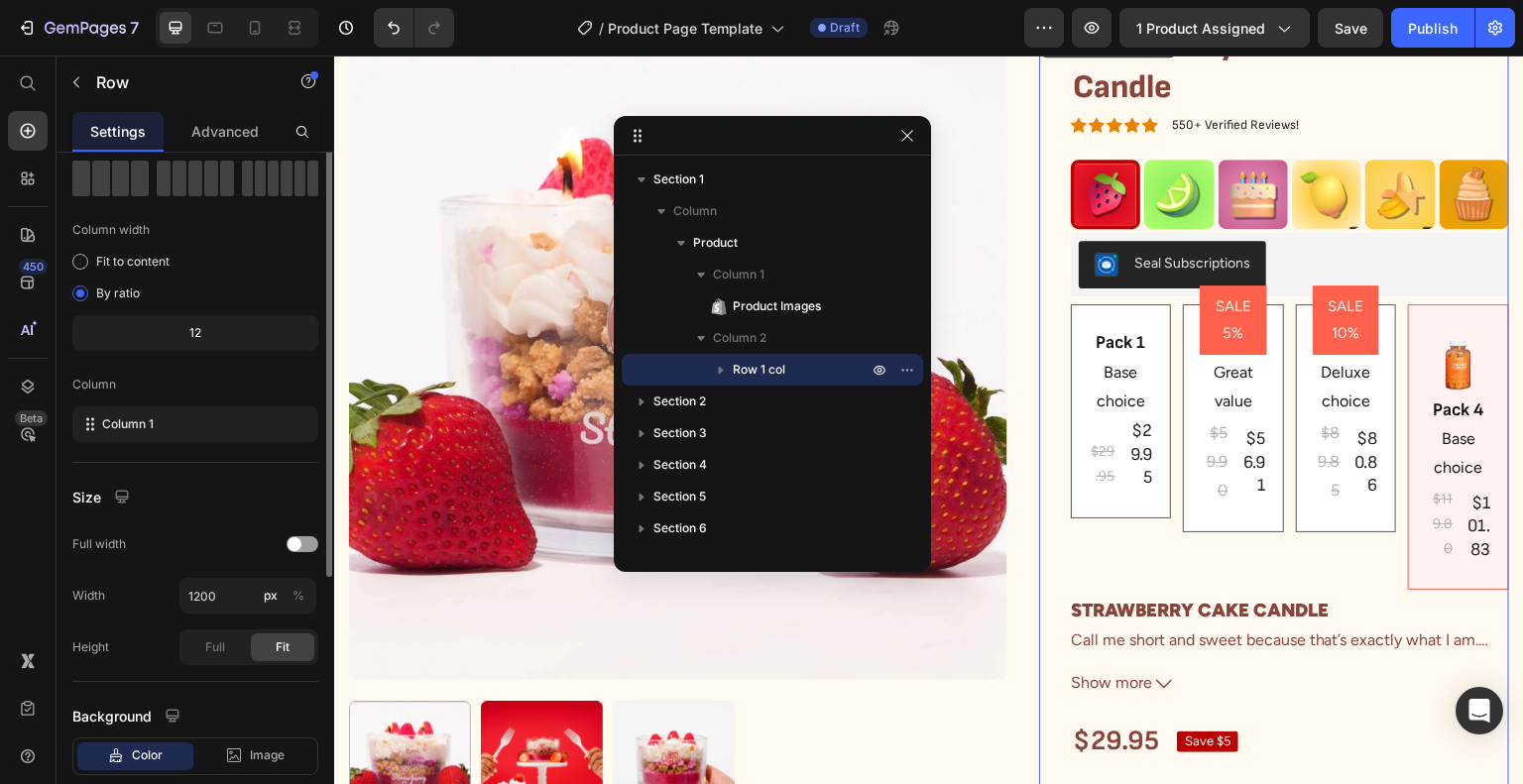 scroll, scrollTop: 0, scrollLeft: 0, axis: both 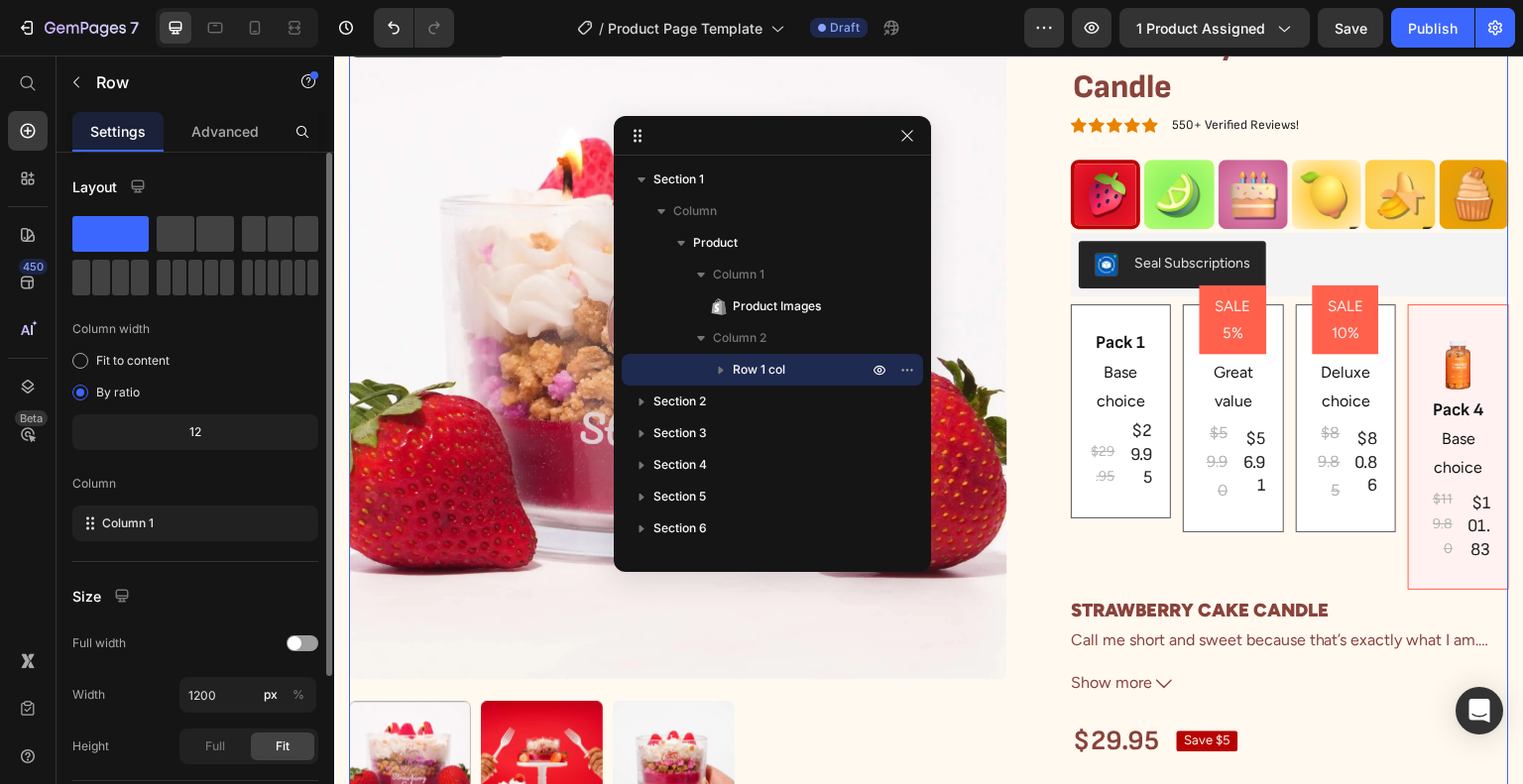 click on "Product Images Strawberry Cake Dessert Candle Product Title Icon Icon Icon Icon Icon Icon List 550+ Verified Reviews! Text Block Row Image Image Image Image Image Image Row Seal Subscriptions Seal Subscriptions Pack 1 Text Block Base choice Text Block $29.95 Product Price $29.95 Product Price Row Row SALE 5% Product Badge Pack 2 Text Block Great value Text Block $59.90 Product Price $56.91 Product Price Row Row SALE 10% Product Badge Pack 3 Text Block Deluxe choice Text Block $89.85 Product Price $80.86 Product Price Row Row Image Pack 4 Text Block Base choice Text Block $119.80 Product Price $101.83 Product Price Row Row Product Bundle Discount STRAWBERRY CAKE CANDLE
Call me short and sweet because that’s exactly what I am. With my fluffy cake, soft whipped cream, and juicy strawberries, I’ll have you craving dessert with just my scent.
Scent Notes: Top:  Juicy Strawberries Middle:  Whipped Cream, Vanilla Cake Base:  Sugar Show more Product Description $29.95 Product Price Save $5 Product Badge" at bounding box center (929, 433) 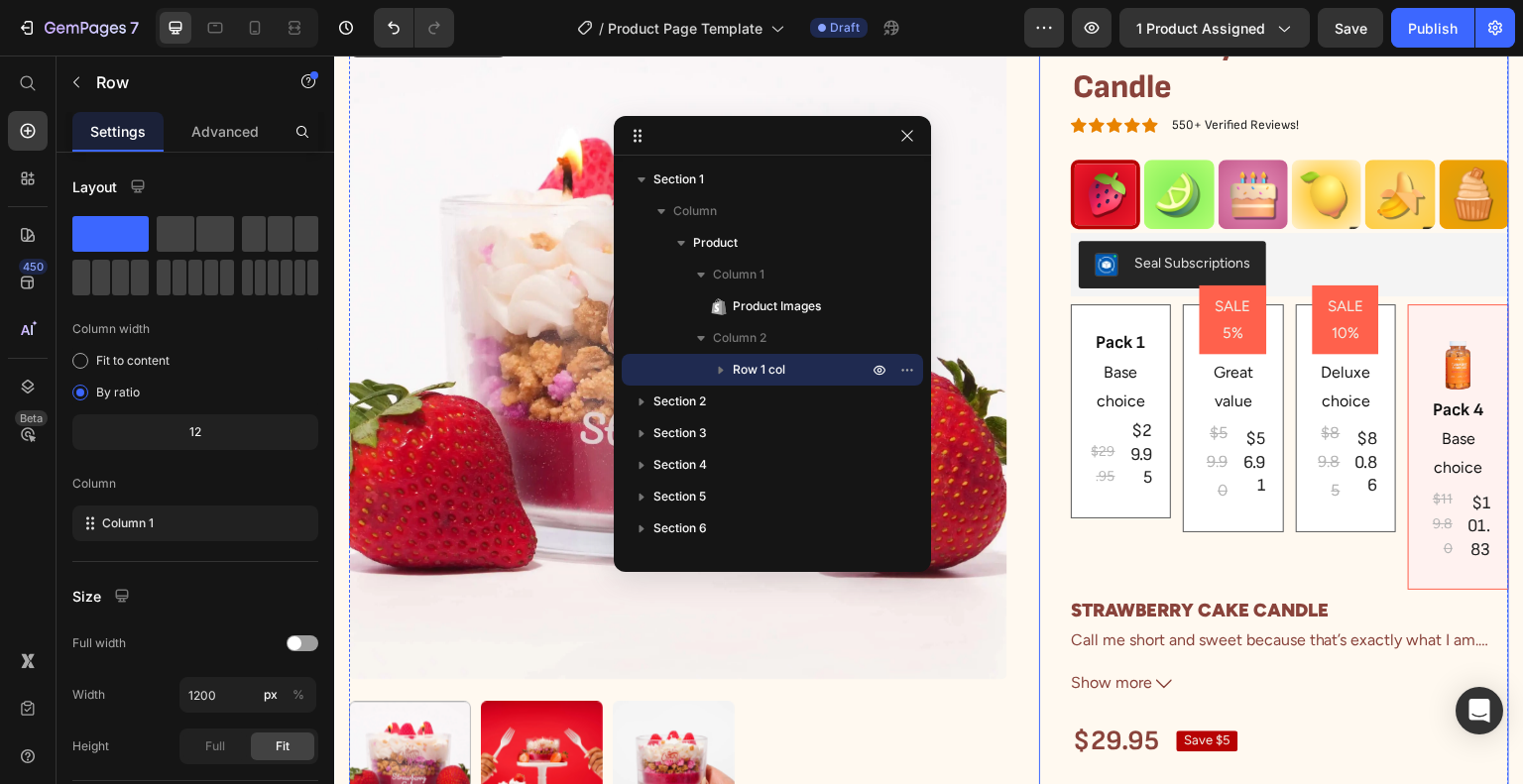click on "Strawberry Cake Dessert Candle Product Title Icon Icon Icon Icon Icon Icon List 550+ Verified Reviews! Text Block Row Image Image Image Image Image Image Row Seal Subscriptions Seal Subscriptions Pack 1 Text Block Base choice Text Block $29.95 Product Price $29.95 Product Price Row Row SALE 5% Product Badge Pack 2 Text Block Great value Text Block $59.90 Product Price $56.91 Product Price Row Row SALE 10% Product Badge Pack 3 Text Block Deluxe choice Text Block $89.85 Product Price $80.86 Product Price Row Row Image Pack 4 Text Block Base choice Text Block $119.80 Product Price $101.83 Product Price Row Row Product Bundle Discount STRAWBERRY CAKE CANDLE
Call me short and sweet because that’s exactly what I am. With my fluffy cake, soft whipped cream, and juicy strawberries, I’ll have you craving dessert with just my scent.
Scent Notes: Top:  Juicy Strawberries Middle:  Whipped Cream, Vanilla Cake Base:  Sugar Show more Product Description $29.95 Product Price Save $5 Product Badge Row" at bounding box center [1274, 433] 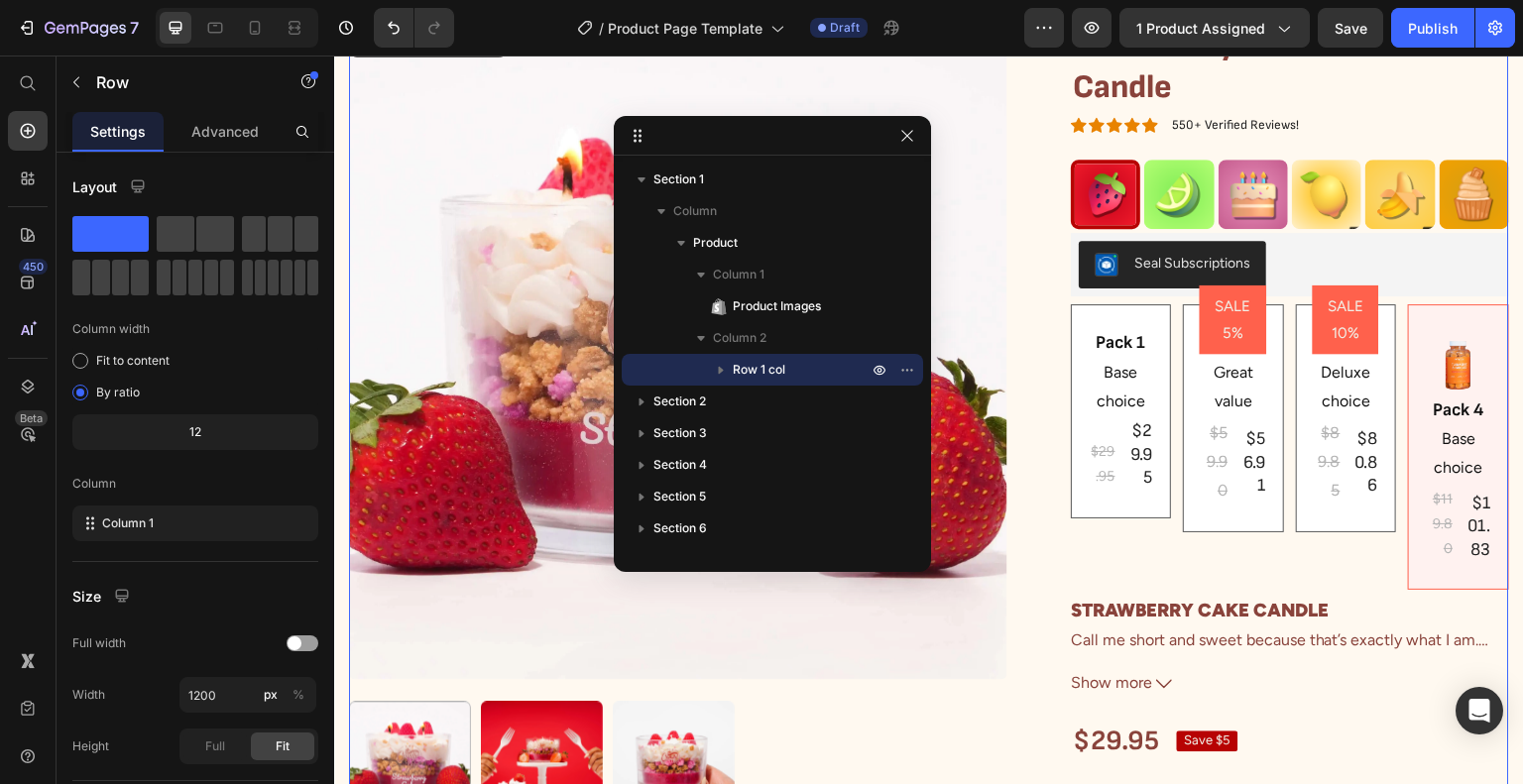 click on "Product Images Strawberry Cake Dessert Candle Product Title Icon Icon Icon Icon Icon Icon List 550+ Verified Reviews! Text Block Row Image Image Image Image Image Image Row Seal Subscriptions Seal Subscriptions Pack 1 Text Block Base choice Text Block $29.95 Product Price $29.95 Product Price Row Row SALE 5% Product Badge Pack 2 Text Block Great value Text Block $59.90 Product Price $56.91 Product Price Row Row SALE 10% Product Badge Pack 3 Text Block Deluxe choice Text Block $89.85 Product Price $80.86 Product Price Row Row Image Pack 4 Text Block Base choice Text Block $119.80 Product Price $101.83 Product Price Row Row Product Bundle Discount STRAWBERRY CAKE CANDLE
Call me short and sweet because that’s exactly what I am. With my fluffy cake, soft whipped cream, and juicy strawberries, I’ll have you craving dessert with just my scent.
Scent Notes: Top:  Juicy Strawberries Middle:  Whipped Cream, Vanilla Cake Base:  Sugar Show more Product Description $29.95 Product Price Save $5 Product Badge" at bounding box center [929, 433] 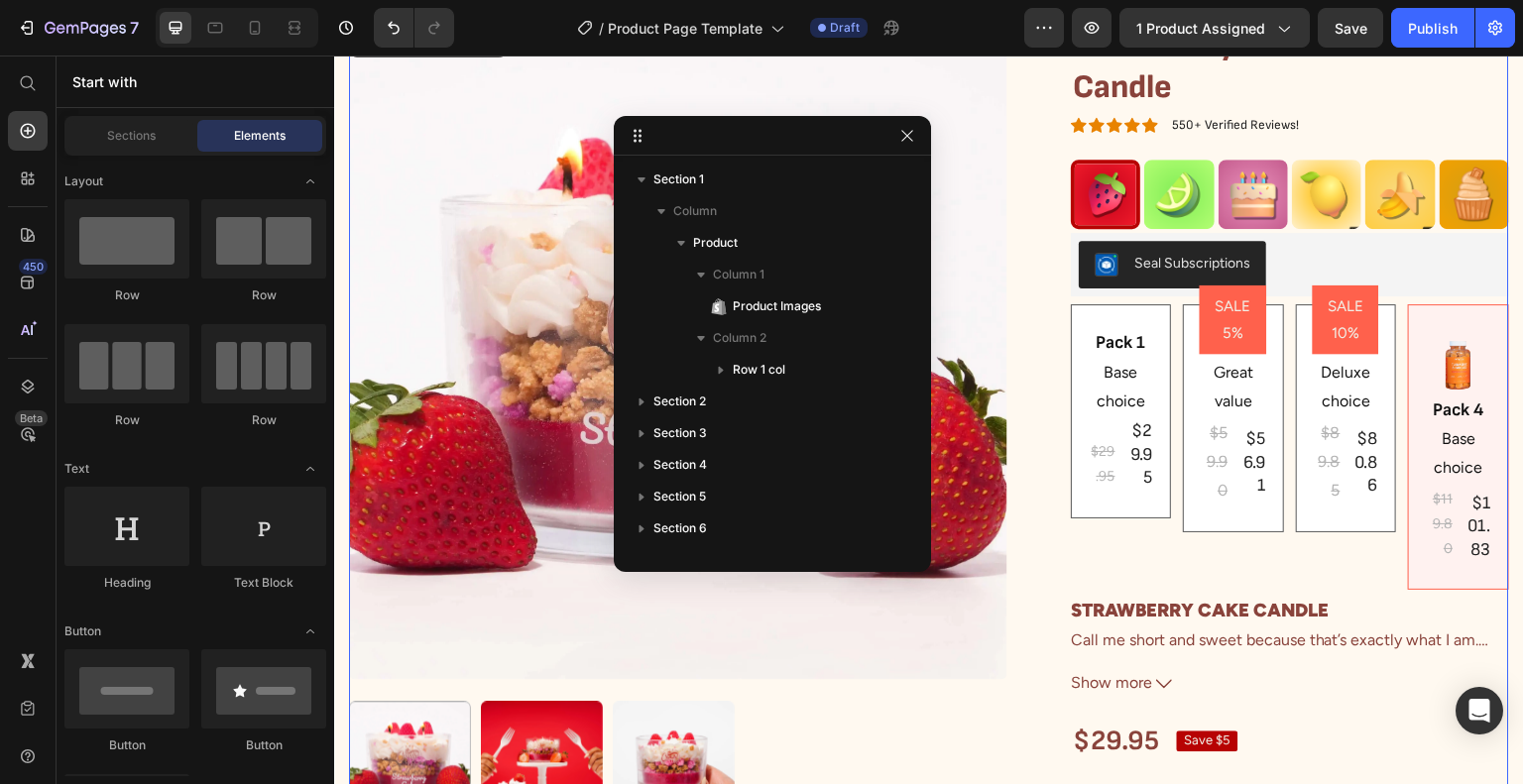 scroll, scrollTop: 0, scrollLeft: 0, axis: both 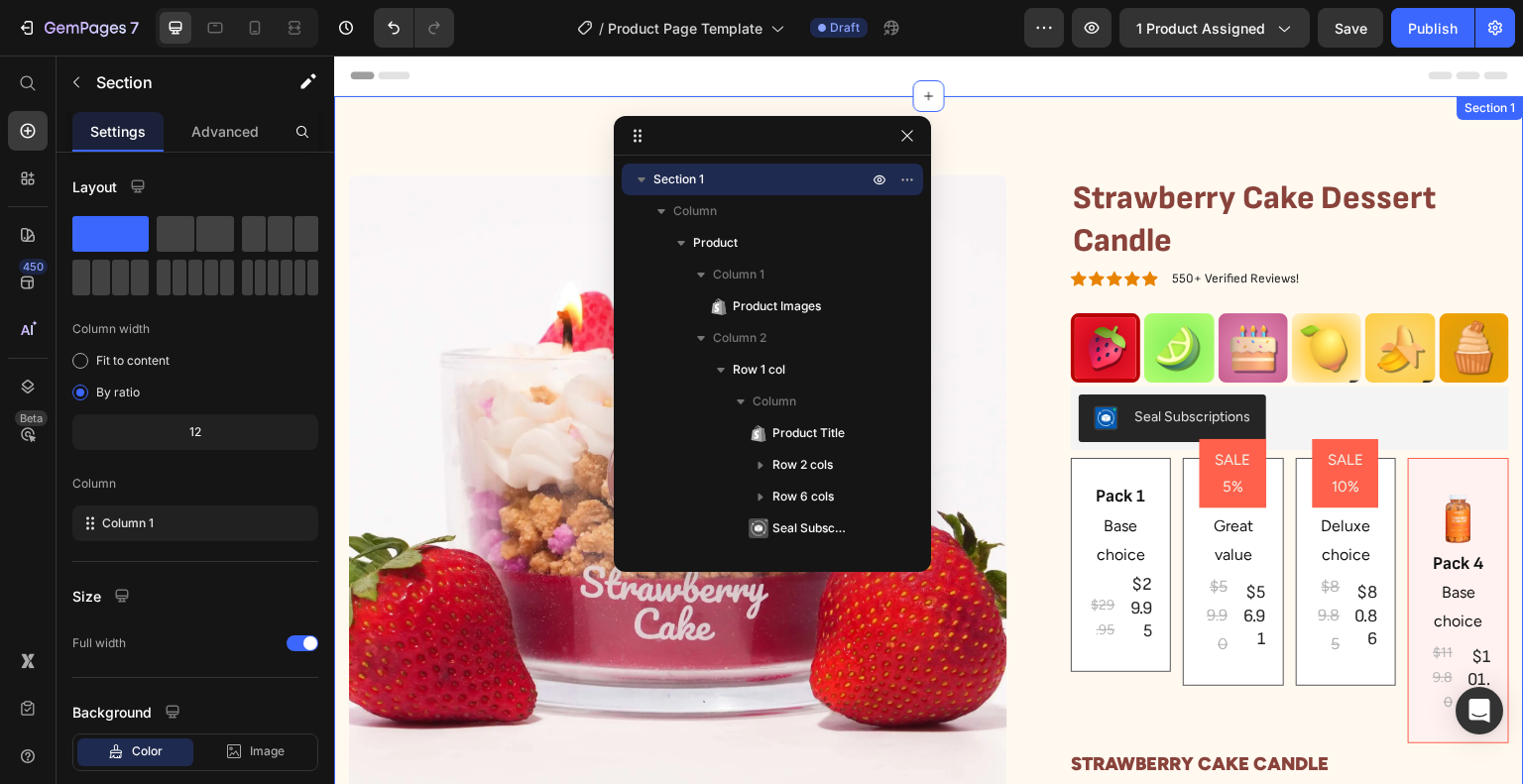 click on "Product Images Strawberry Cake Dessert Candle Product Title Icon Icon Icon Icon Icon Icon List 550+ Verified Reviews! Text Block Row Image Image Image Image Image Image Row Seal Subscriptions Seal Subscriptions Pack 1 Text Block Base choice Text Block $29.95 Product Price $29.95 Product Price Row Row SALE 5% Product Badge Pack 2 Text Block Great value Text Block $59.90 Product Price $56.91 Product Price Row Row SALE 10% Product Badge Pack 3 Text Block Deluxe choice Text Block $89.85 Product Price $80.86 Product Price Row Row Image Pack 4 Text Block Base choice Text Block $119.80 Product Price $101.83 Product Price Row Row Product Bundle Discount STRAWBERRY CAKE CANDLE
Call me short and sweet because that’s exactly what I am. With my fluffy cake, soft whipped cream, and juicy strawberries, I’ll have you craving dessert with just my scent.
Scent Notes: Top:  Juicy Strawberries Middle:  Whipped Cream, Vanilla Cake Base:  Sugar Show more Product Description $29.95 Product Price Save $5 Product Badge" at bounding box center (929, 579) 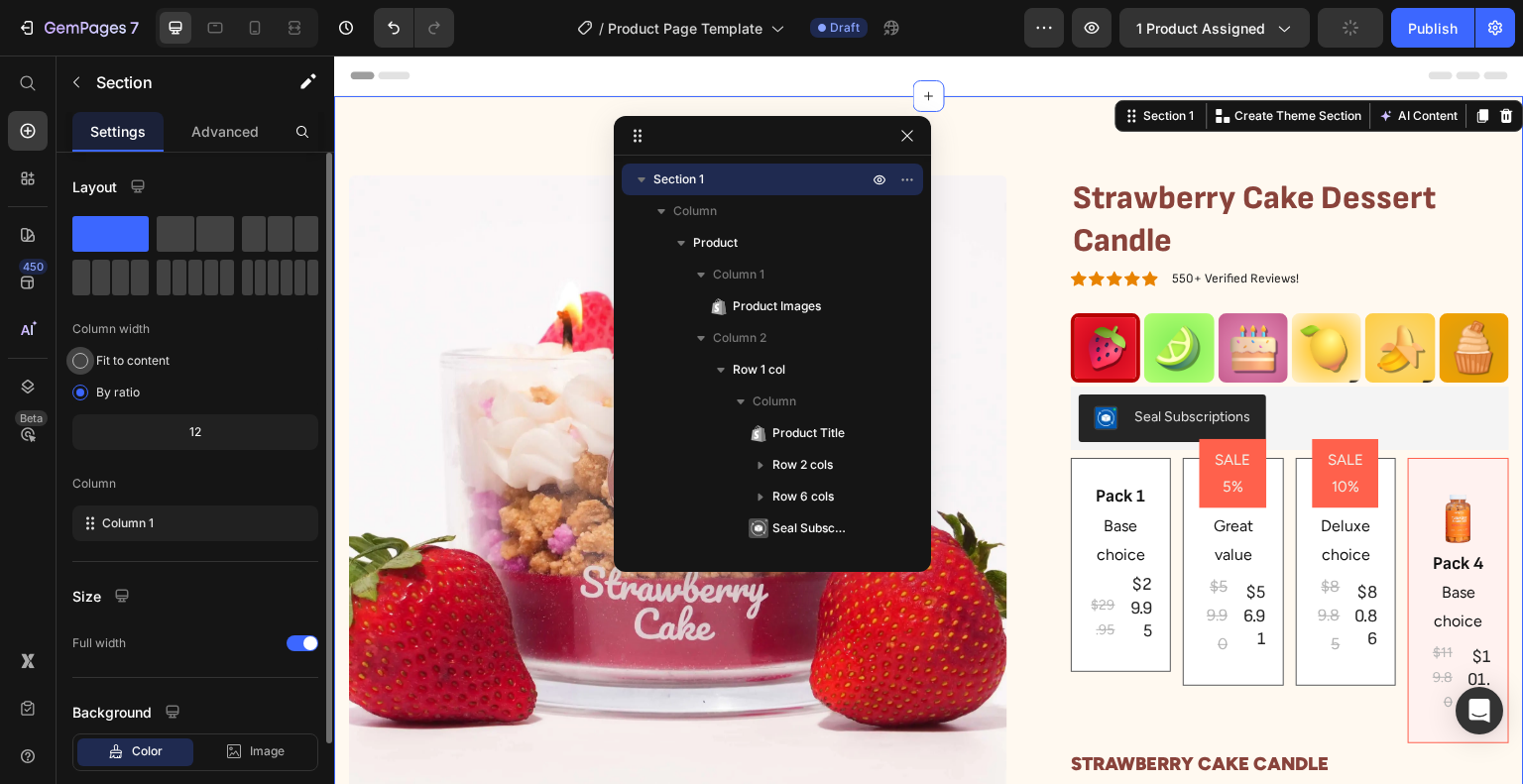 click on "Fit to content" at bounding box center [133, 361] 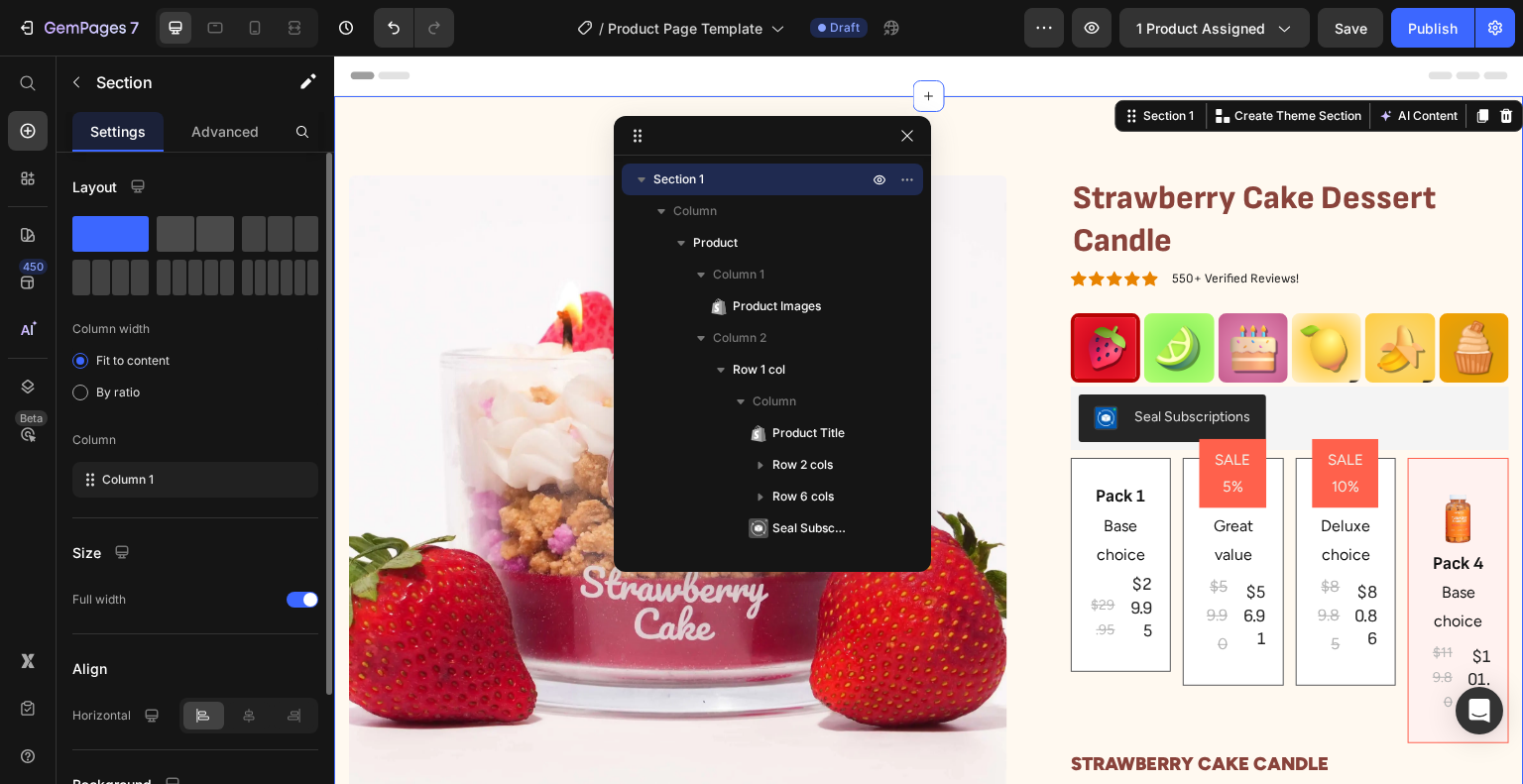 click 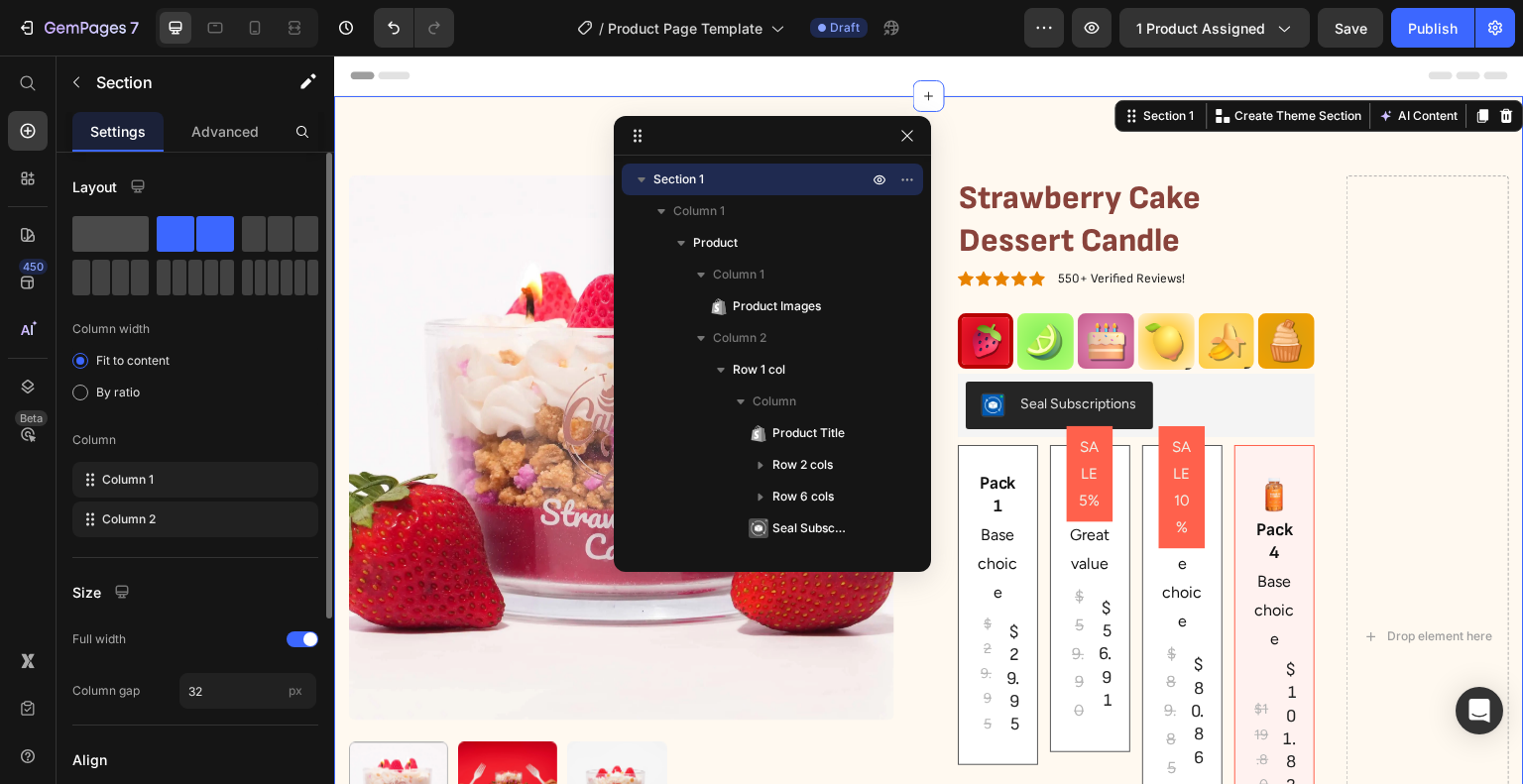click 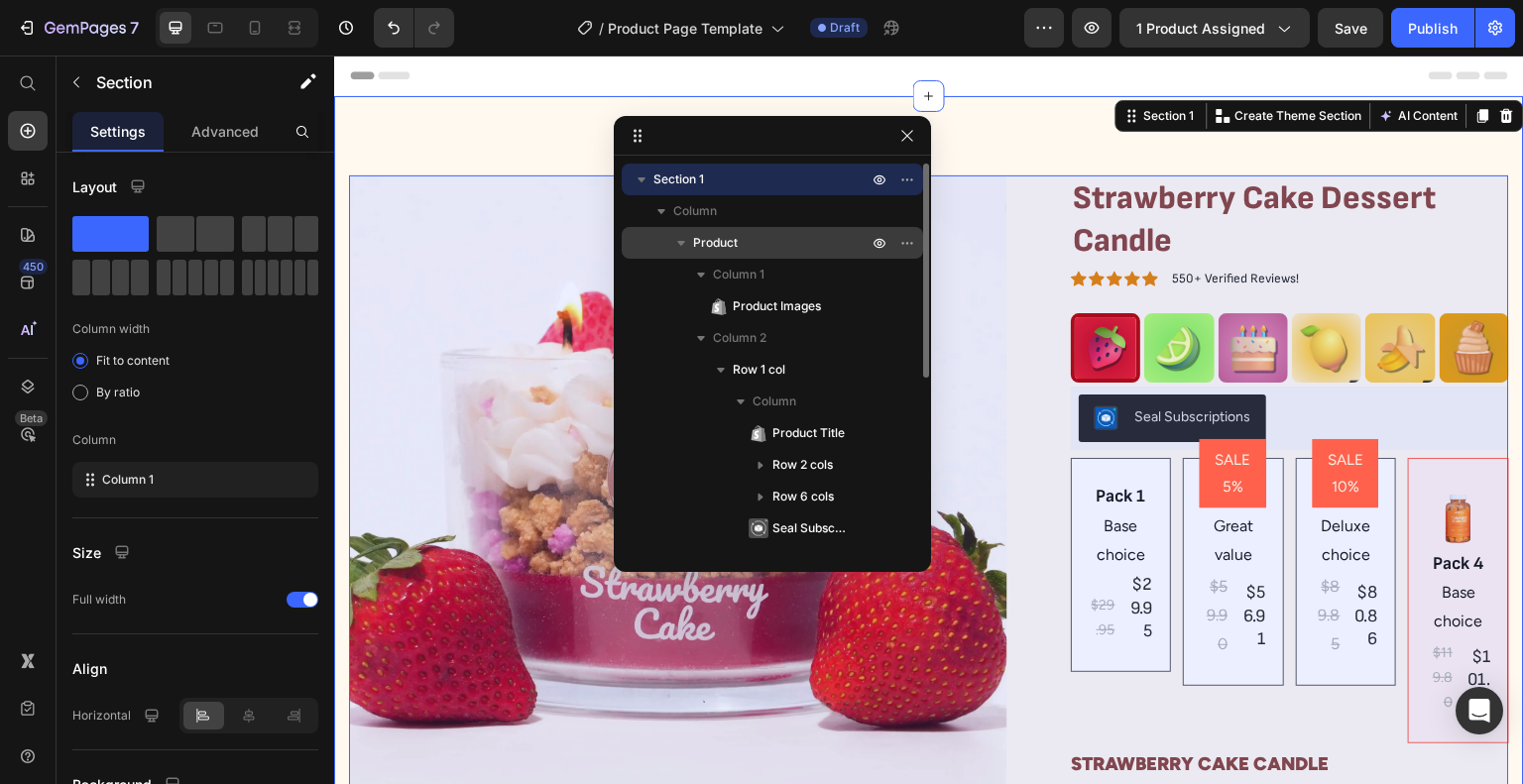 click on "Product" at bounding box center (782, 243) 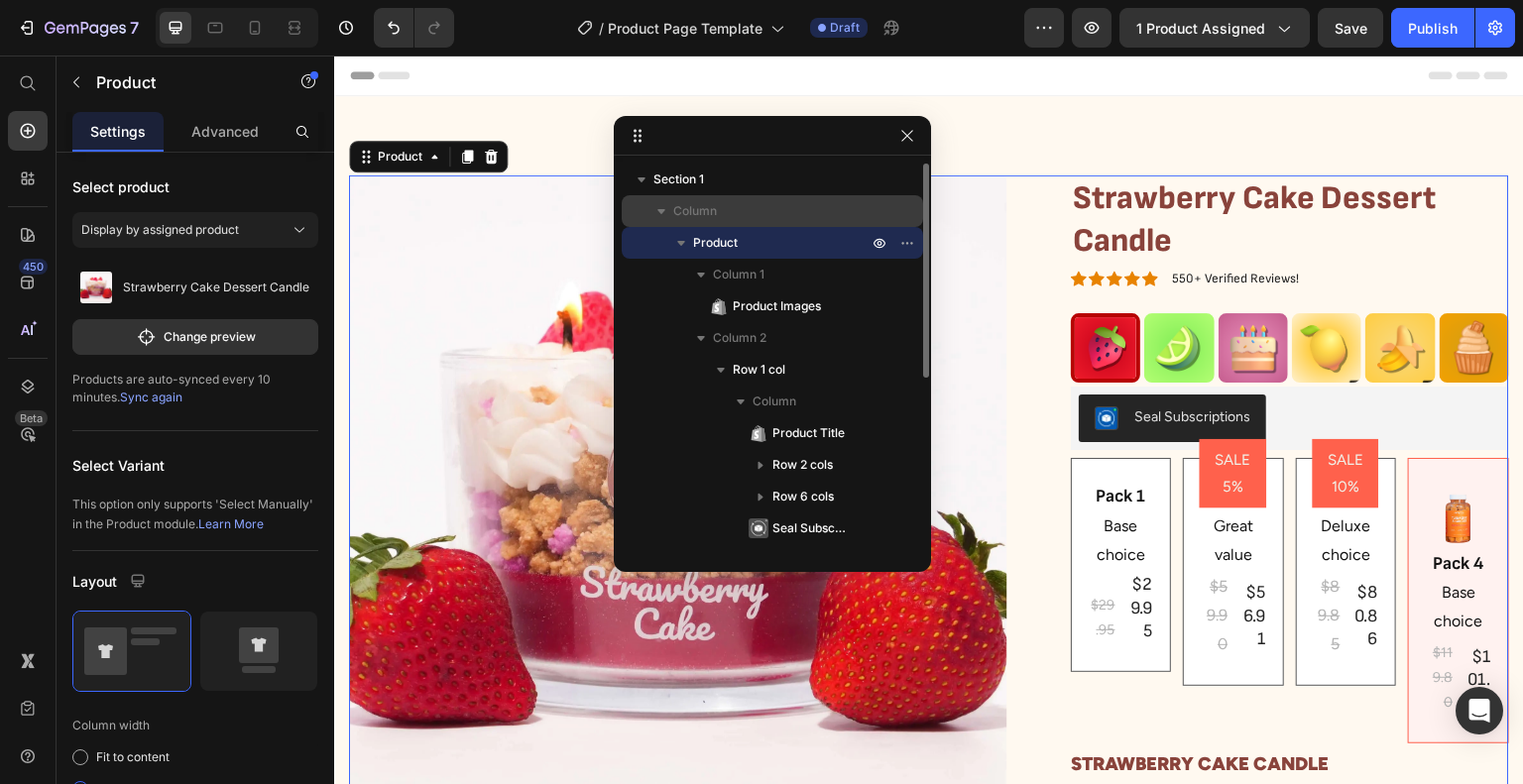 click on "Column" at bounding box center [772, 211] 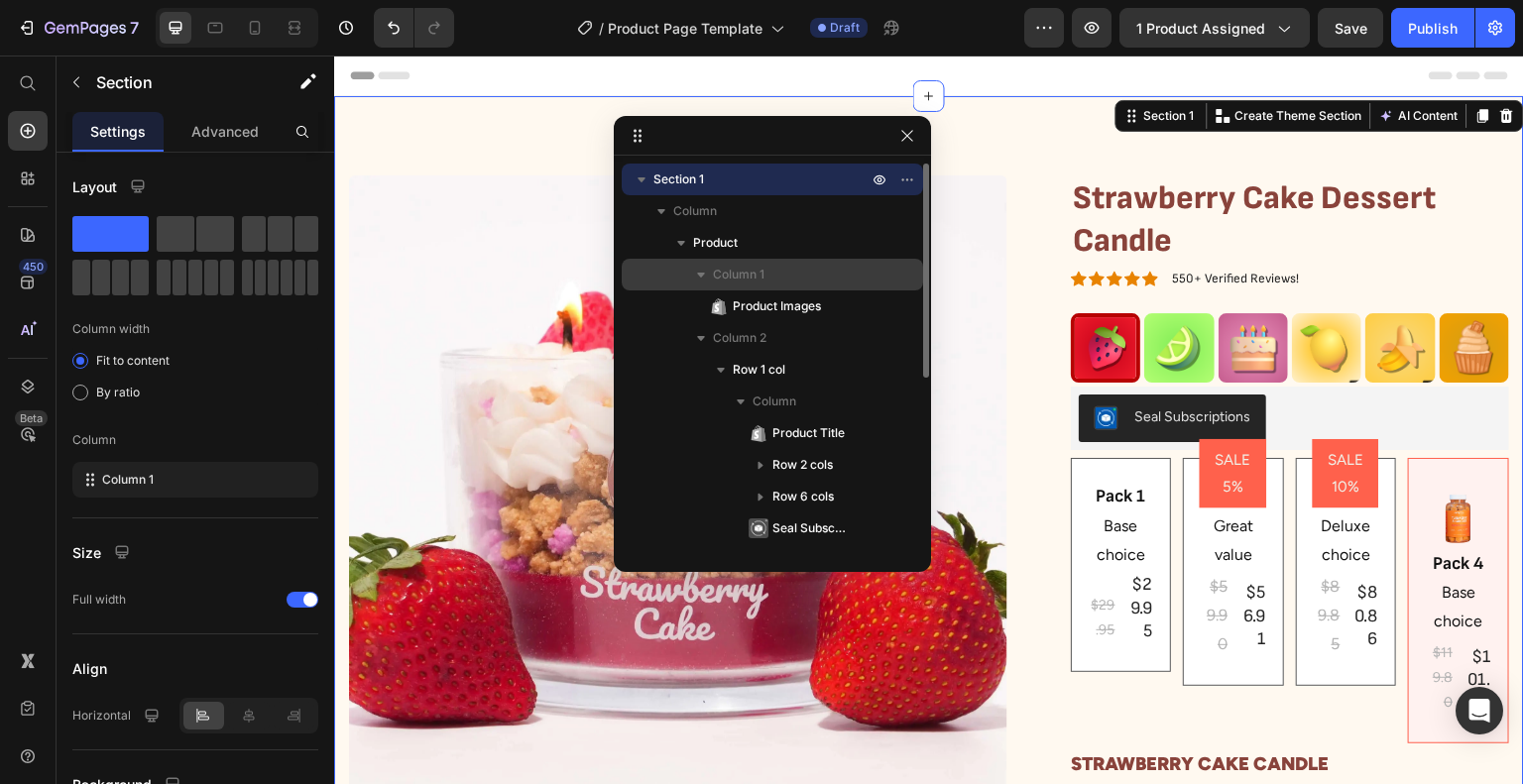 click on "Column 1" at bounding box center (739, 275) 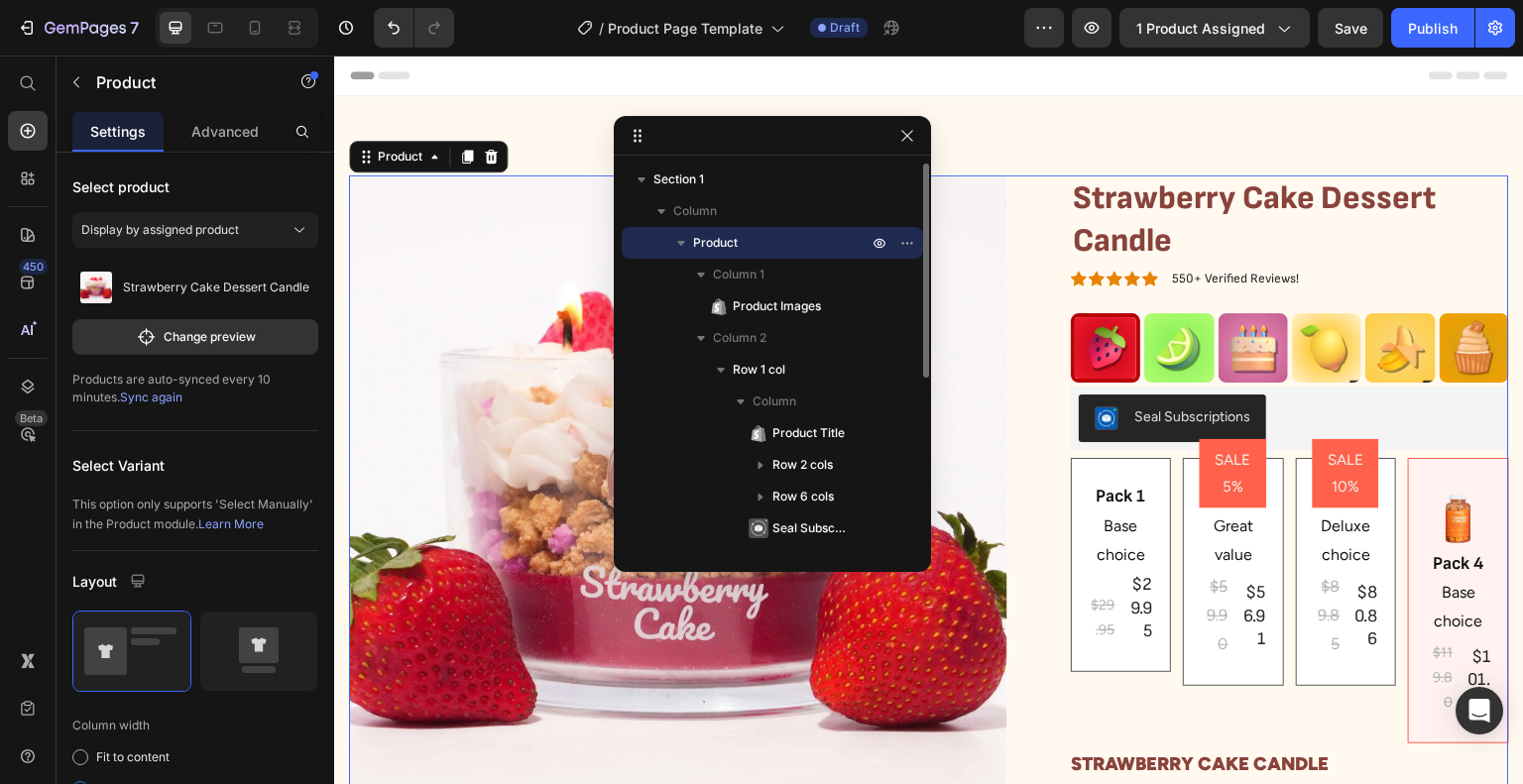 click on "Product" at bounding box center (782, 243) 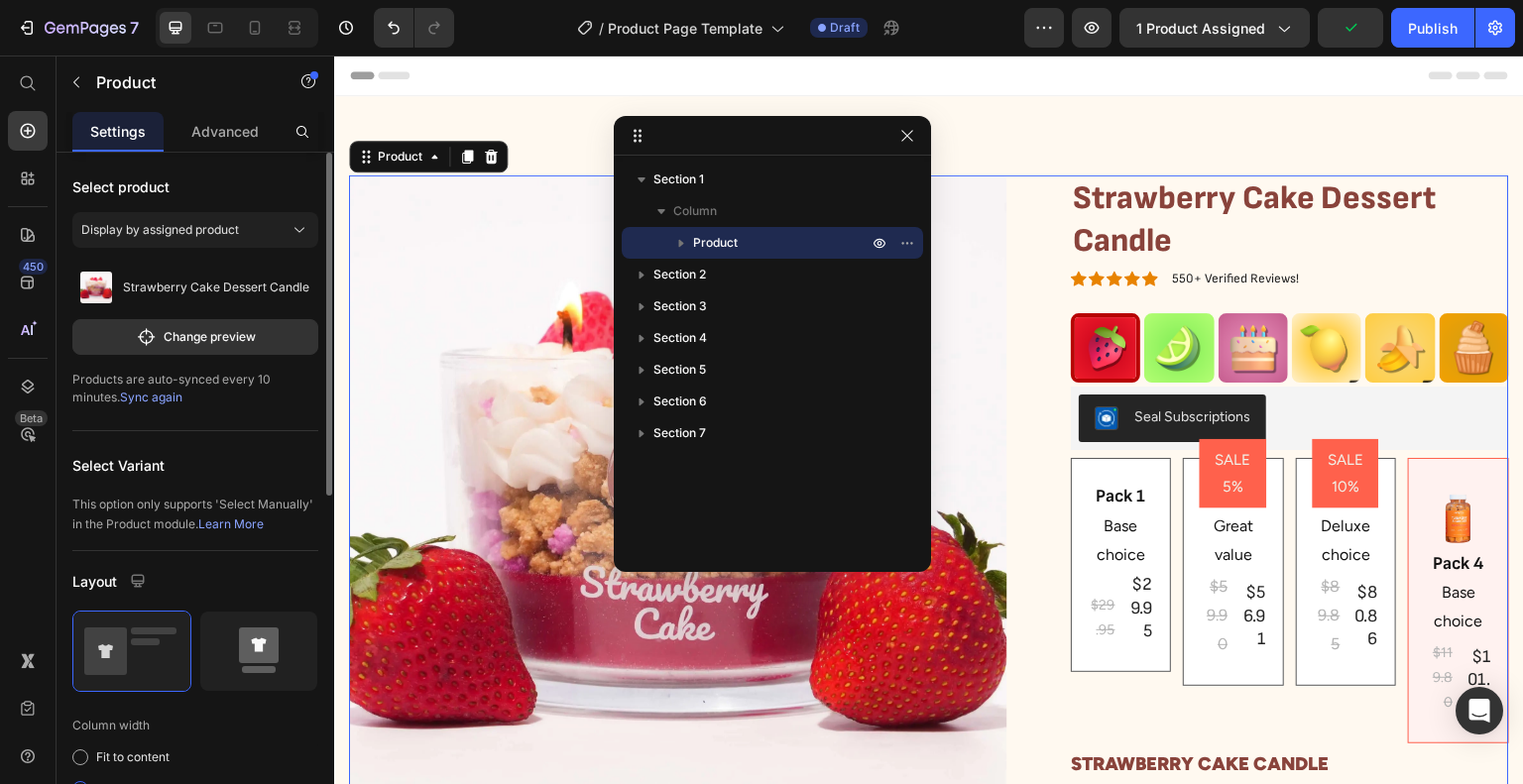 click 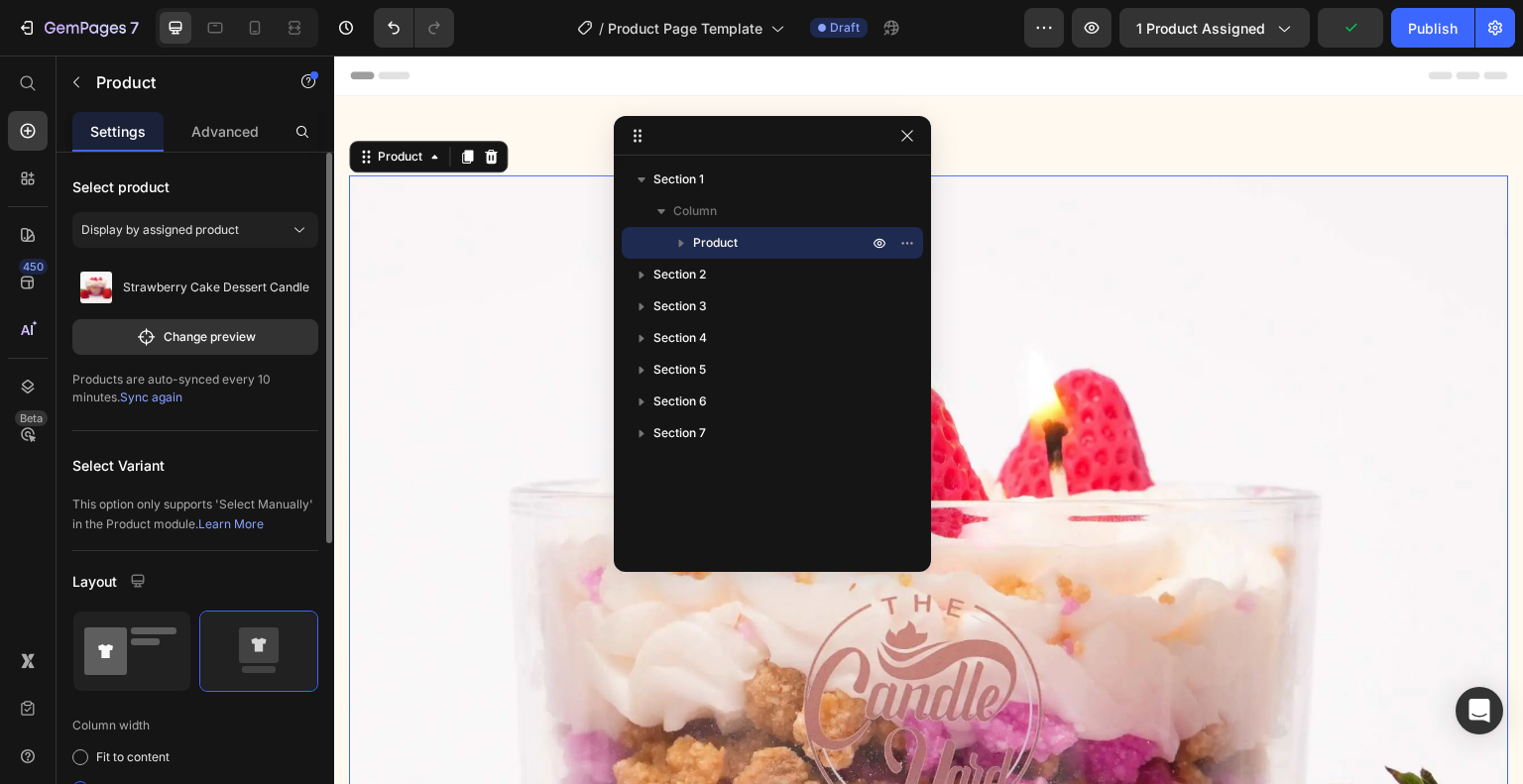 click 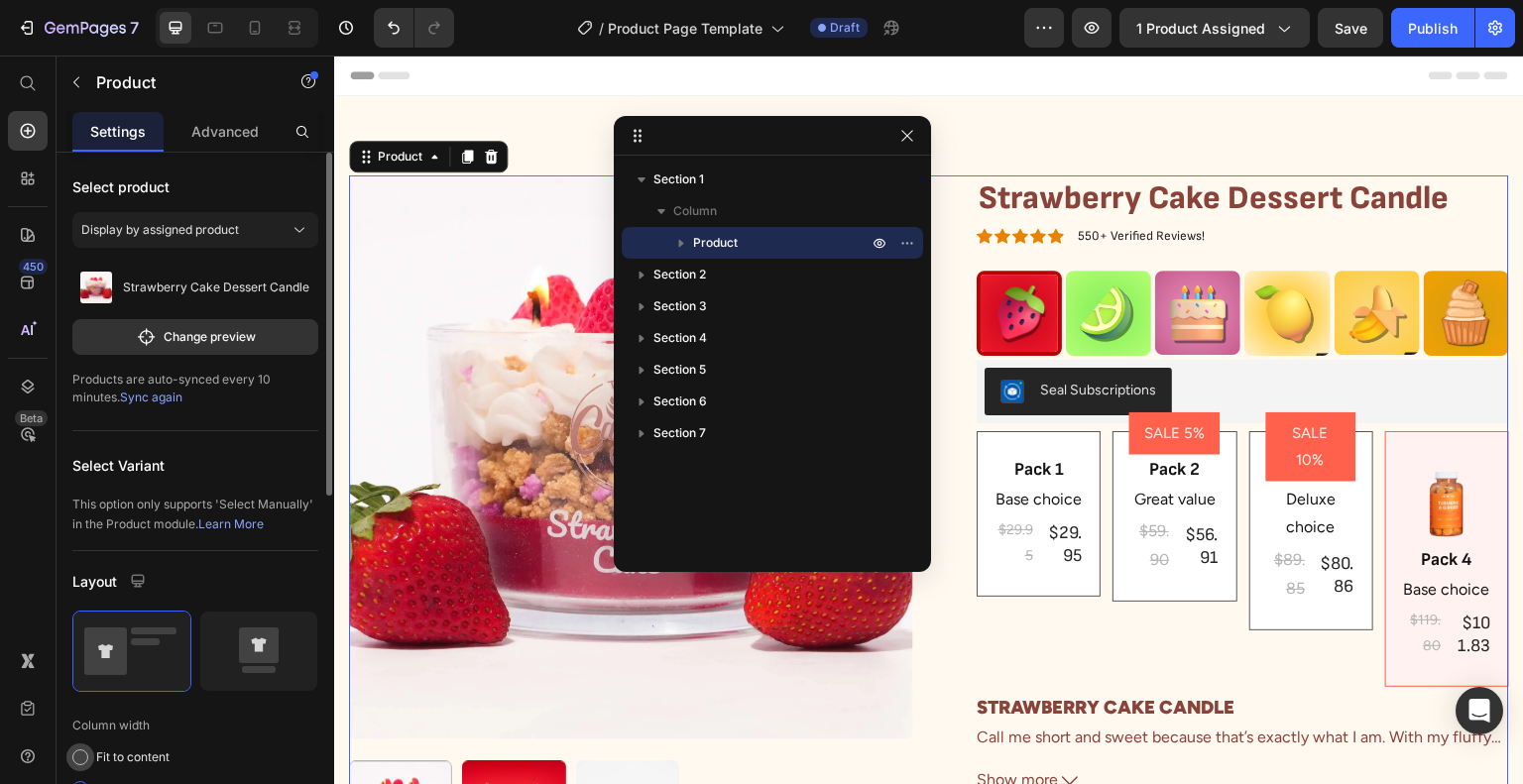 click on "Fit to content" at bounding box center [133, 757] 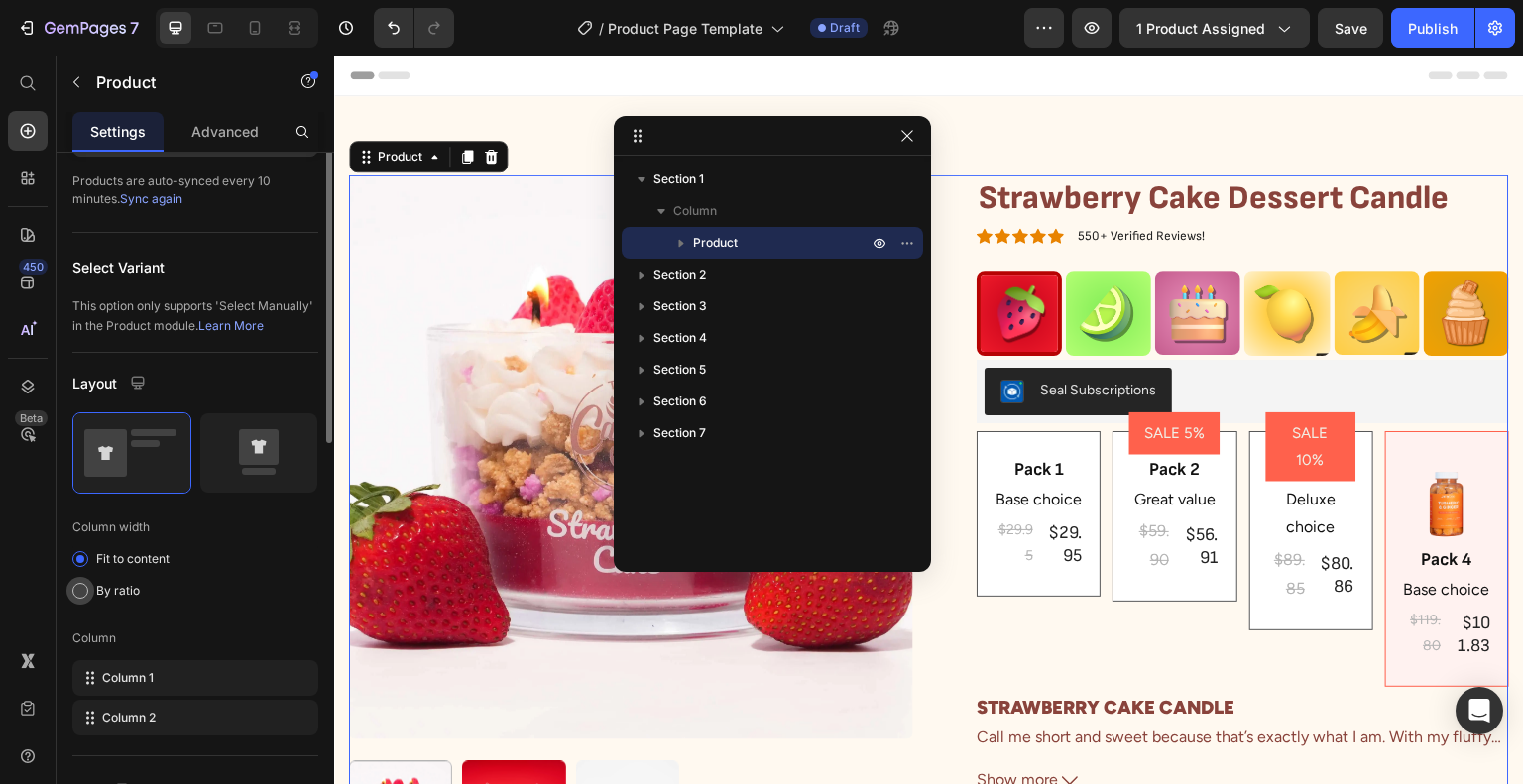 scroll, scrollTop: 99, scrollLeft: 0, axis: vertical 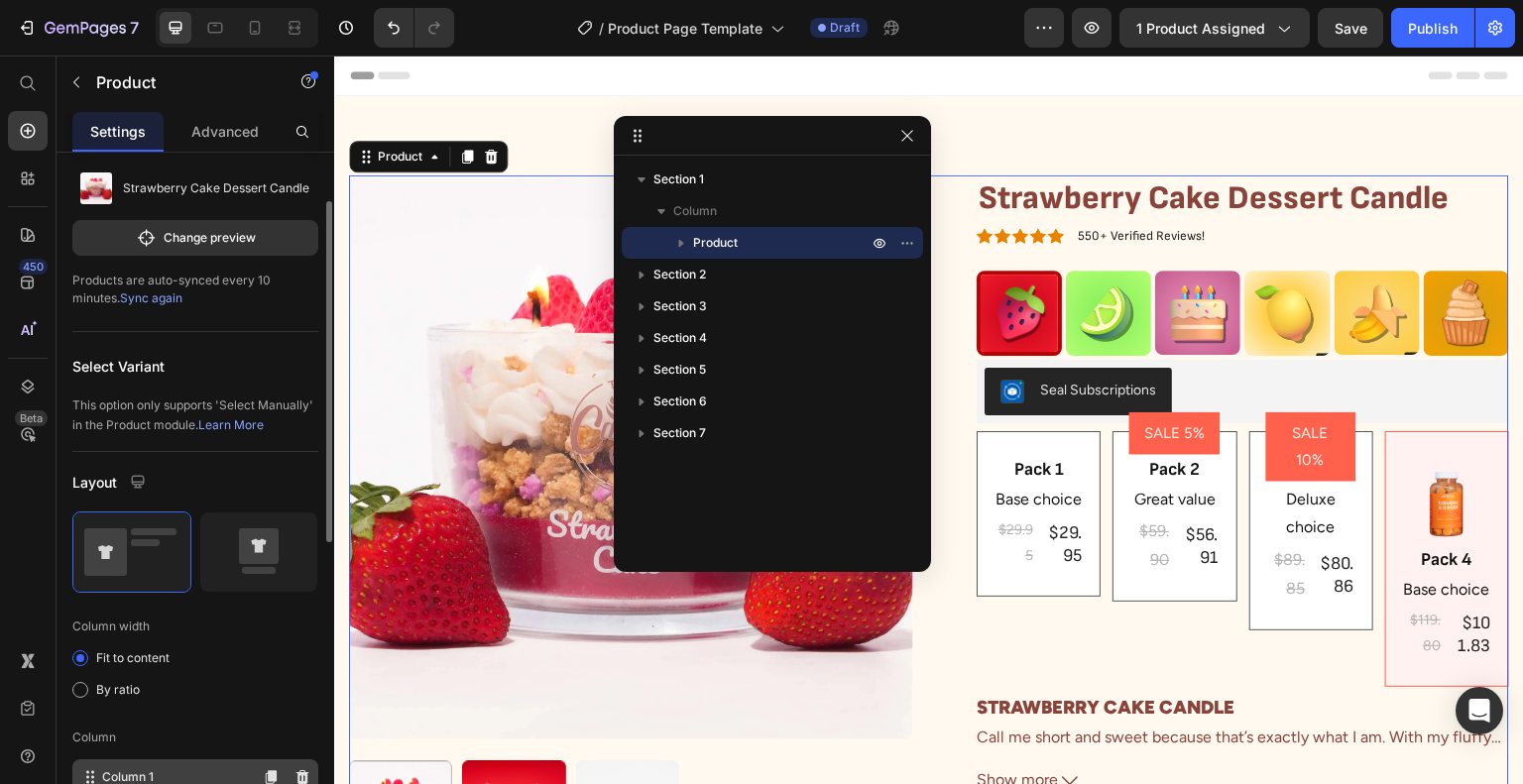 click on "Column 1" 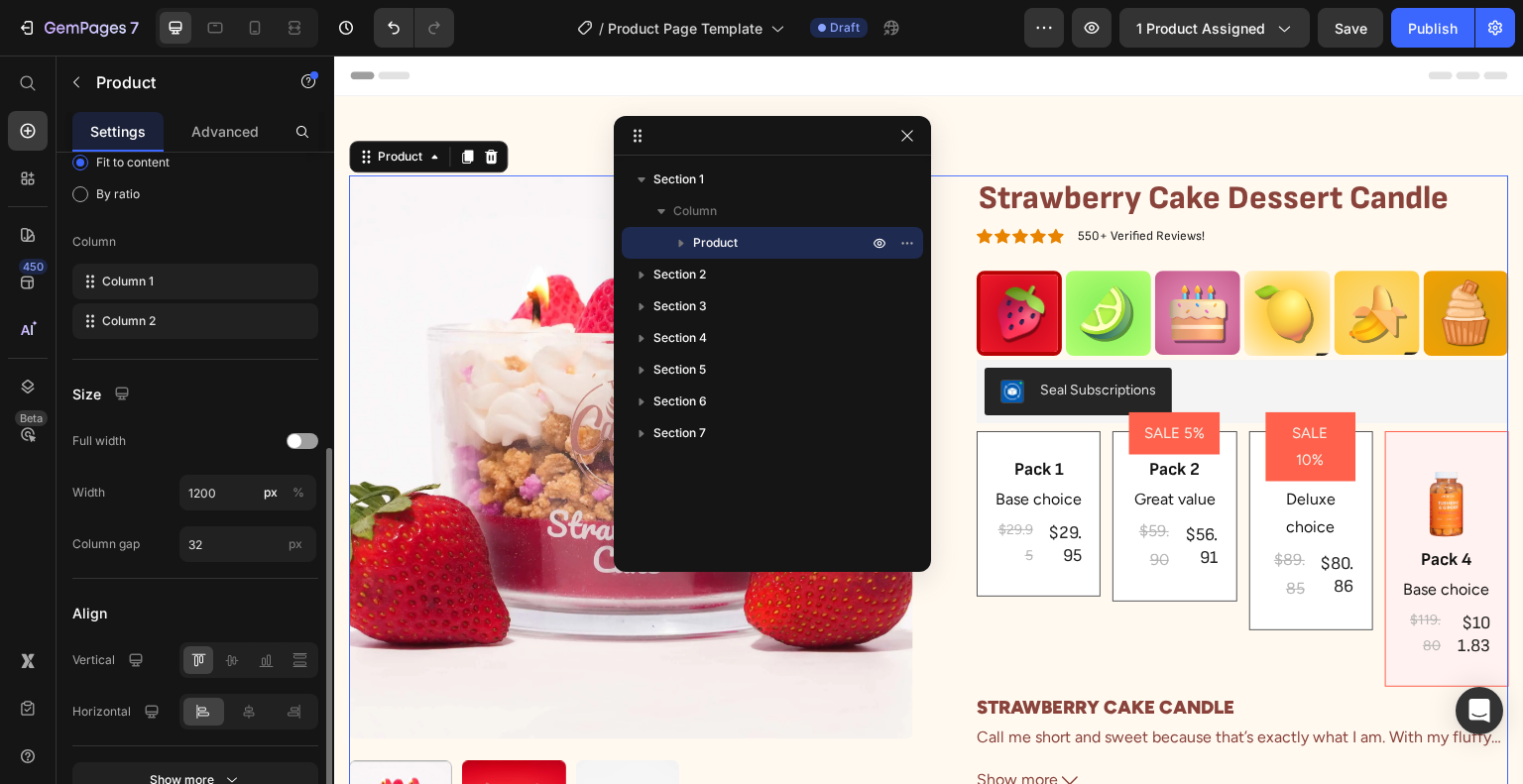 scroll, scrollTop: 694, scrollLeft: 0, axis: vertical 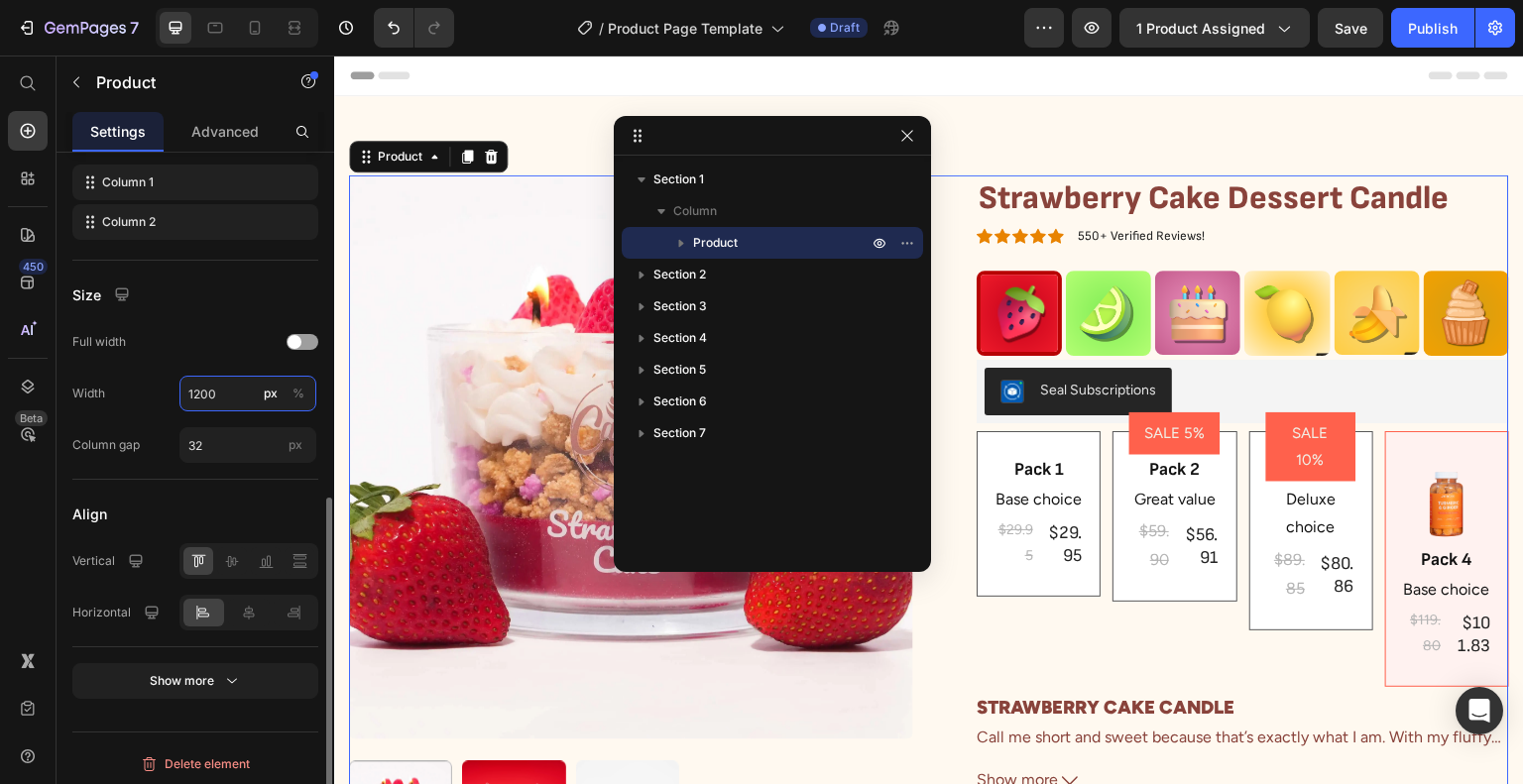 click on "1200" at bounding box center [248, 393] 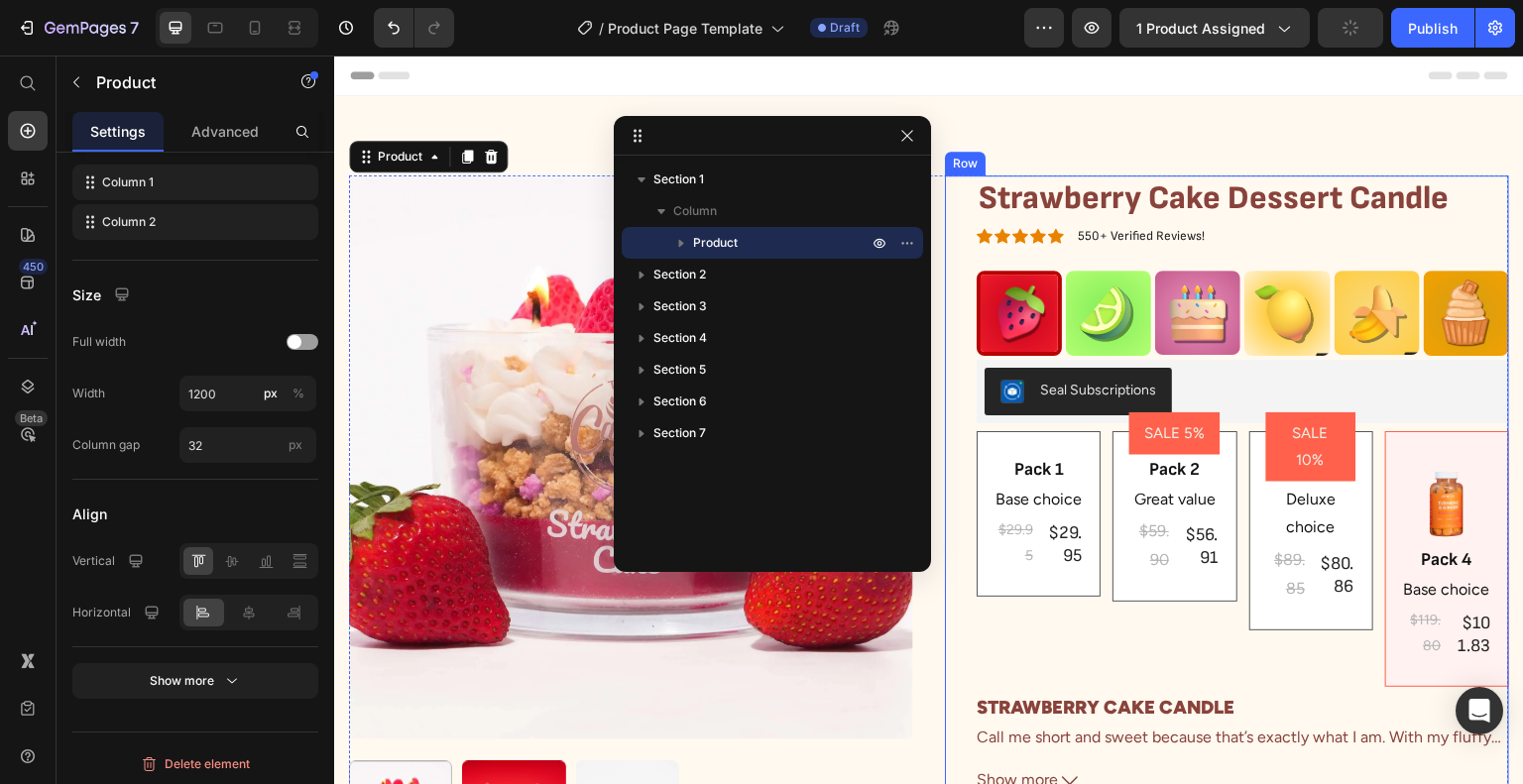 click on "Strawberry Cake Dessert Candle Product Title Icon Icon Icon Icon Icon Icon List 550+ Verified Reviews! Text Block Row Image Image Image Image Image Image Row Seal Subscriptions Seal Subscriptions Pack 1 Text Block Base choice Text Block $29.95 Product Price $29.95 Product Price Row Row SALE 5% Product Badge Pack 2 Text Block Great value Text Block $59.90 Product Price $56.91 Product Price Row Row SALE 10% Product Badge Pack 3 Text Block Deluxe choice Text Block $89.85 Product Price $80.86 Product Price Row Row Image Pack 4 Text Block Base choice Text Block $119.80 Product Price $101.83 Product Price Row Row Product Bundle Discount STRAWBERRY CAKE CANDLE
Call me short and sweet because that’s exactly what I am. With my fluffy cake, soft whipped cream, and juicy strawberries, I’ll have you craving dessert with just my scent.
Scent Notes: Top:  Juicy Strawberries Middle:  Whipped Cream, Vanilla Cake Base:  Sugar Show more Product Description $29.95 Product Price Save $5 Product Badge Row" at bounding box center [1227, 559] 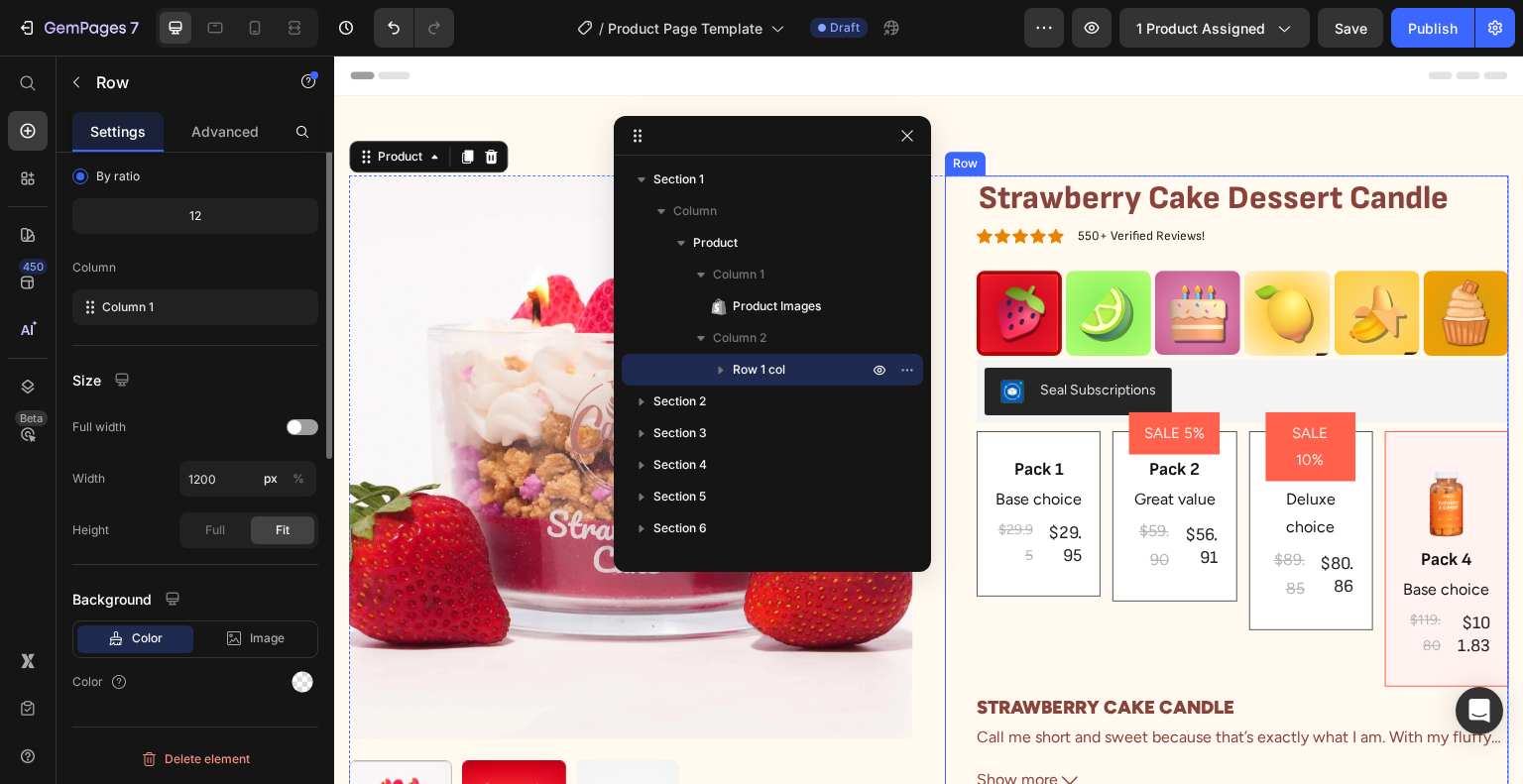 scroll, scrollTop: 0, scrollLeft: 0, axis: both 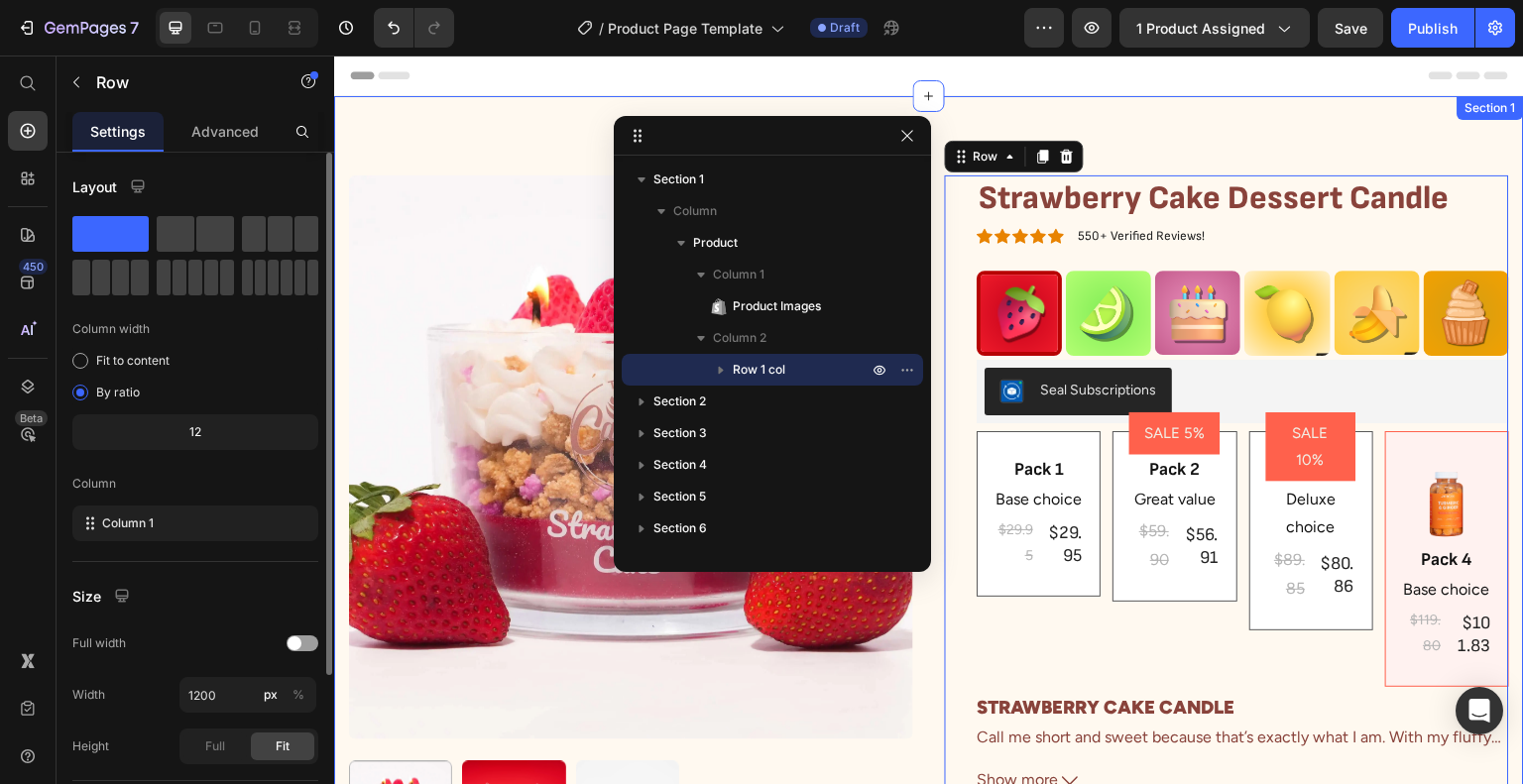 click on "Product Images Strawberry Cake Dessert Candle Product Title Icon Icon Icon Icon Icon Icon List 550+ Verified Reviews! Text Block Row Image Image Image Image Image Image Row Seal Subscriptions Seal Subscriptions Pack 1 Text Block Base choice Text Block $29.95 Product Price $29.95 Product Price Row Row SALE 5% Product Badge Pack 2 Text Block Great value Text Block $59.90 Product Price $56.91 Product Price Row Row SALE 10% Product Badge Pack 3 Text Block Deluxe choice Text Block $89.85 Product Price $80.86 Product Price Row Row Image Pack 4 Text Block Base choice Text Block $119.80 Product Price $101.83 Product Price Row Row Product Bundle Discount STRAWBERRY CAKE CANDLE
Call me short and sweet because that’s exactly what I am. With my fluffy cake, soft whipped cream, and juicy strawberries, I’ll have you craving dessert with just my scent.
Scent Notes: Top:  Juicy Strawberries Middle:  Whipped Cream, Vanilla Cake Base:  Sugar Show more Product Description $29.95 Product Price Save $5 Product Badge" at bounding box center [929, 551] 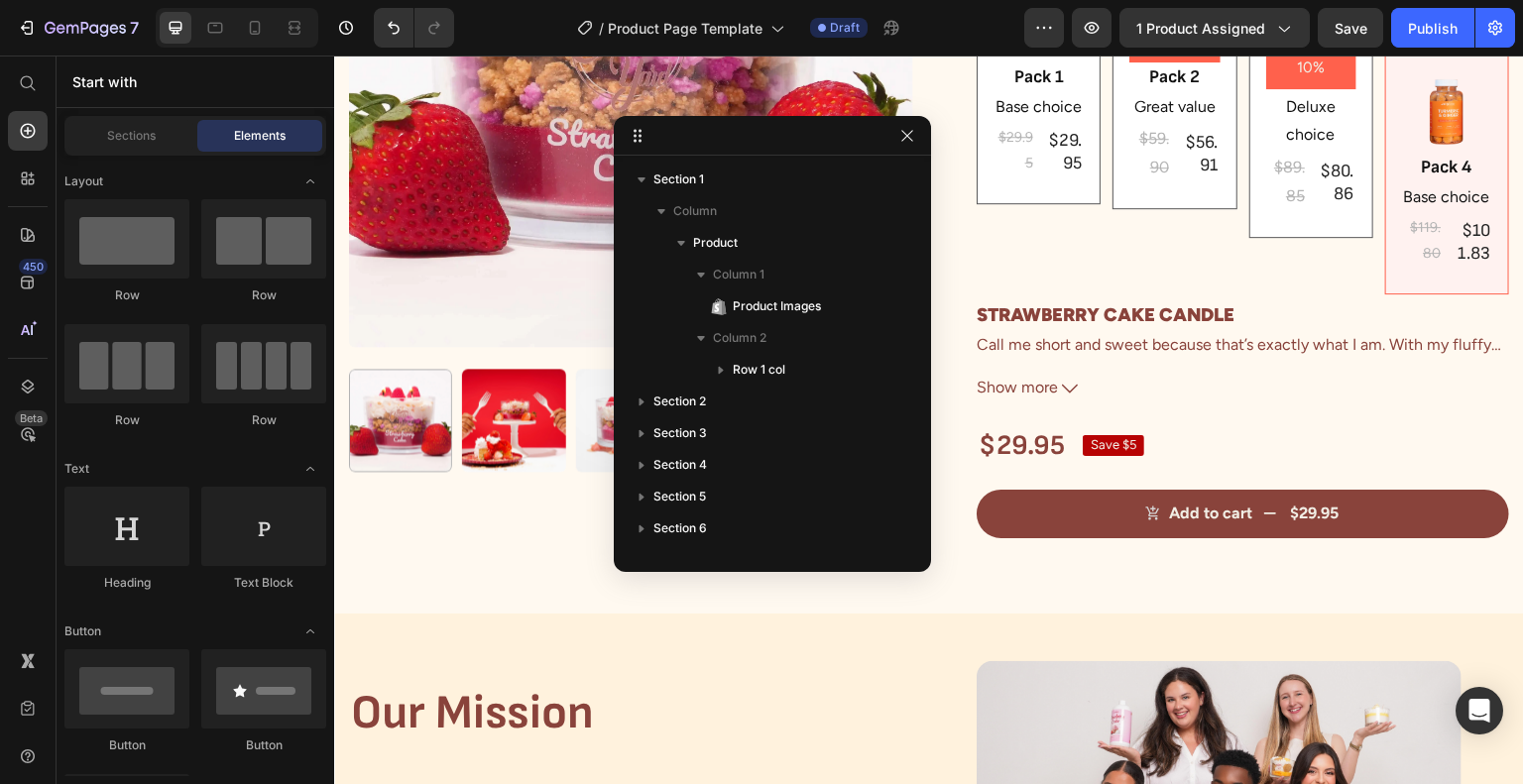 scroll, scrollTop: 269, scrollLeft: 0, axis: vertical 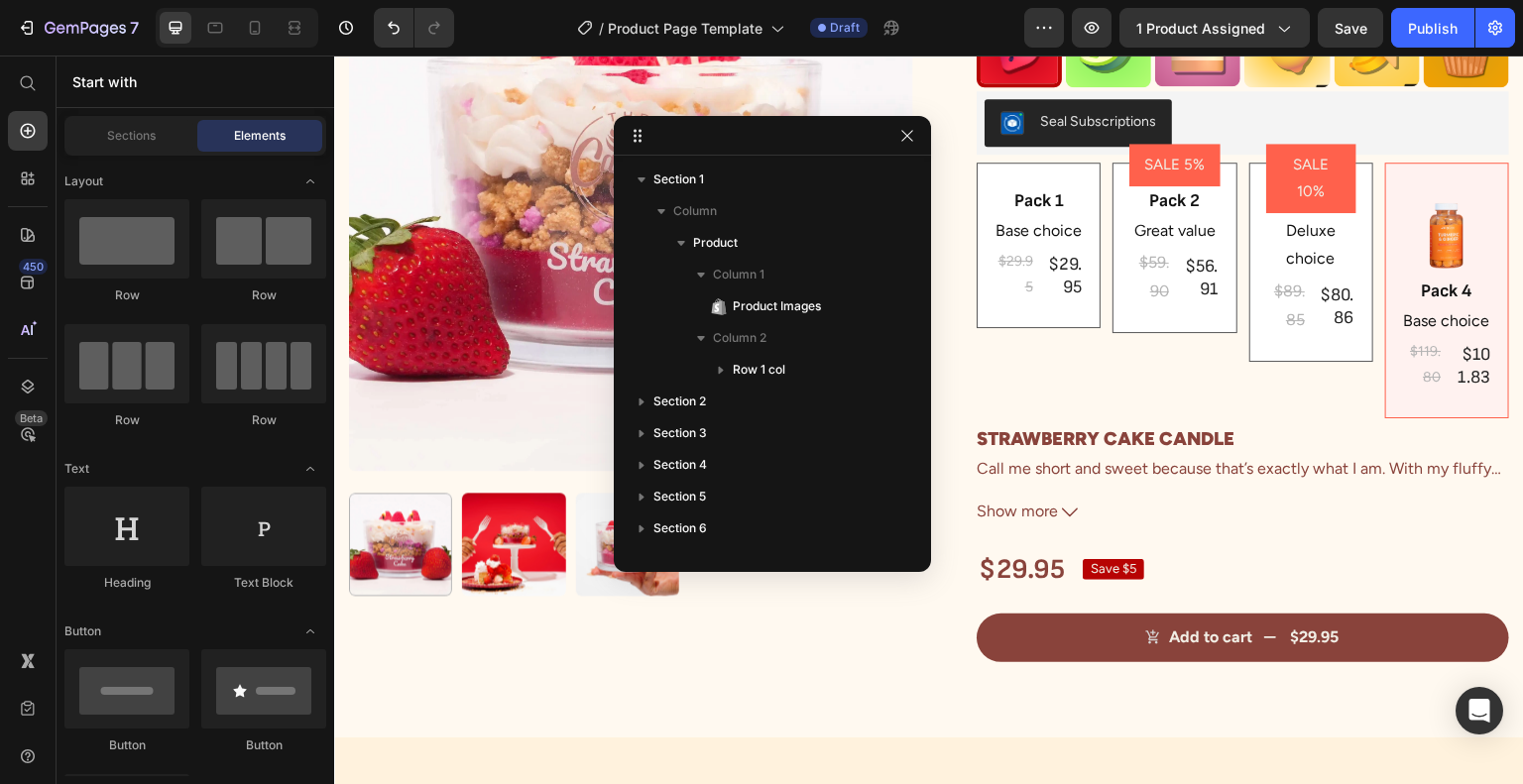 click at bounding box center (237, 28) 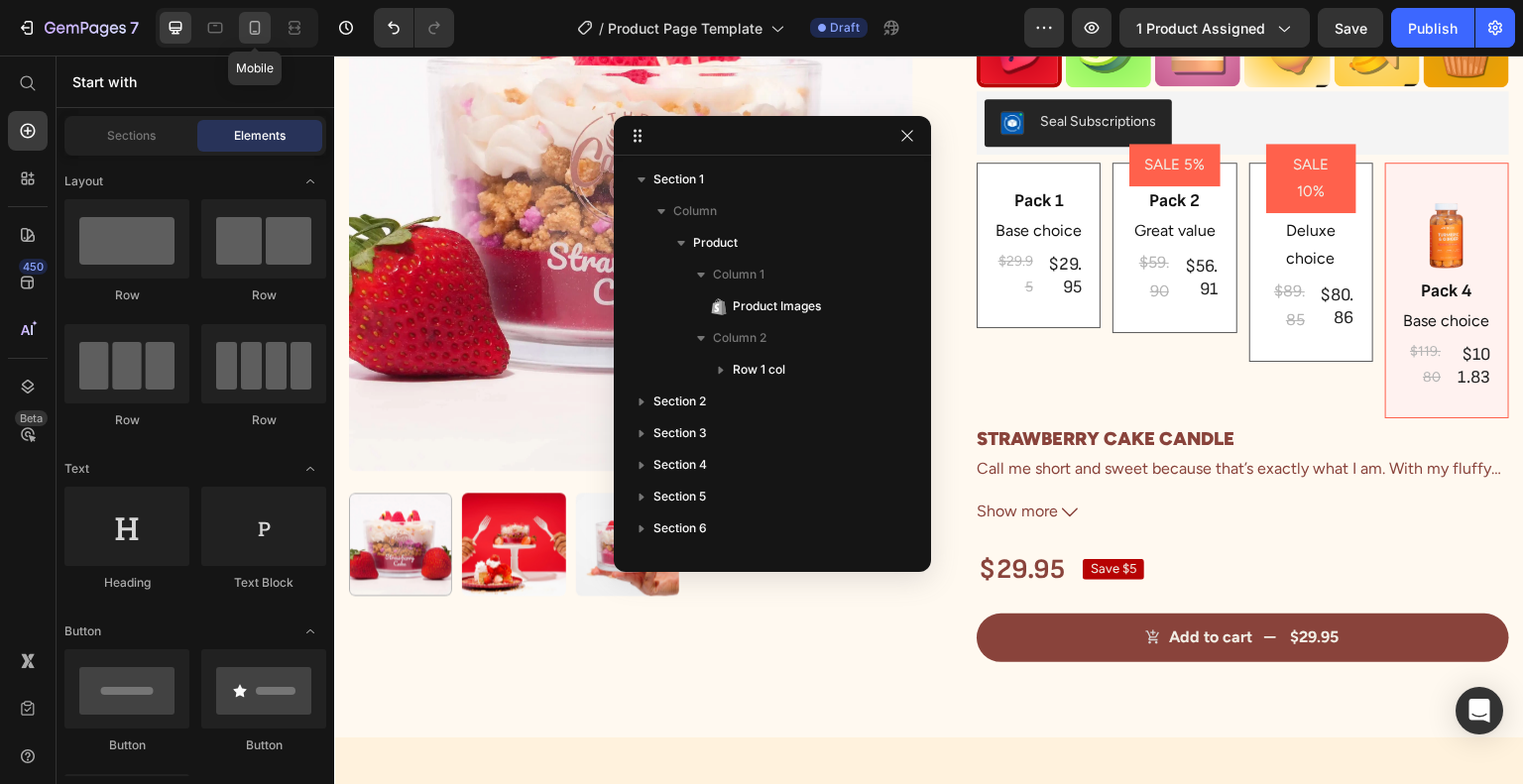 click 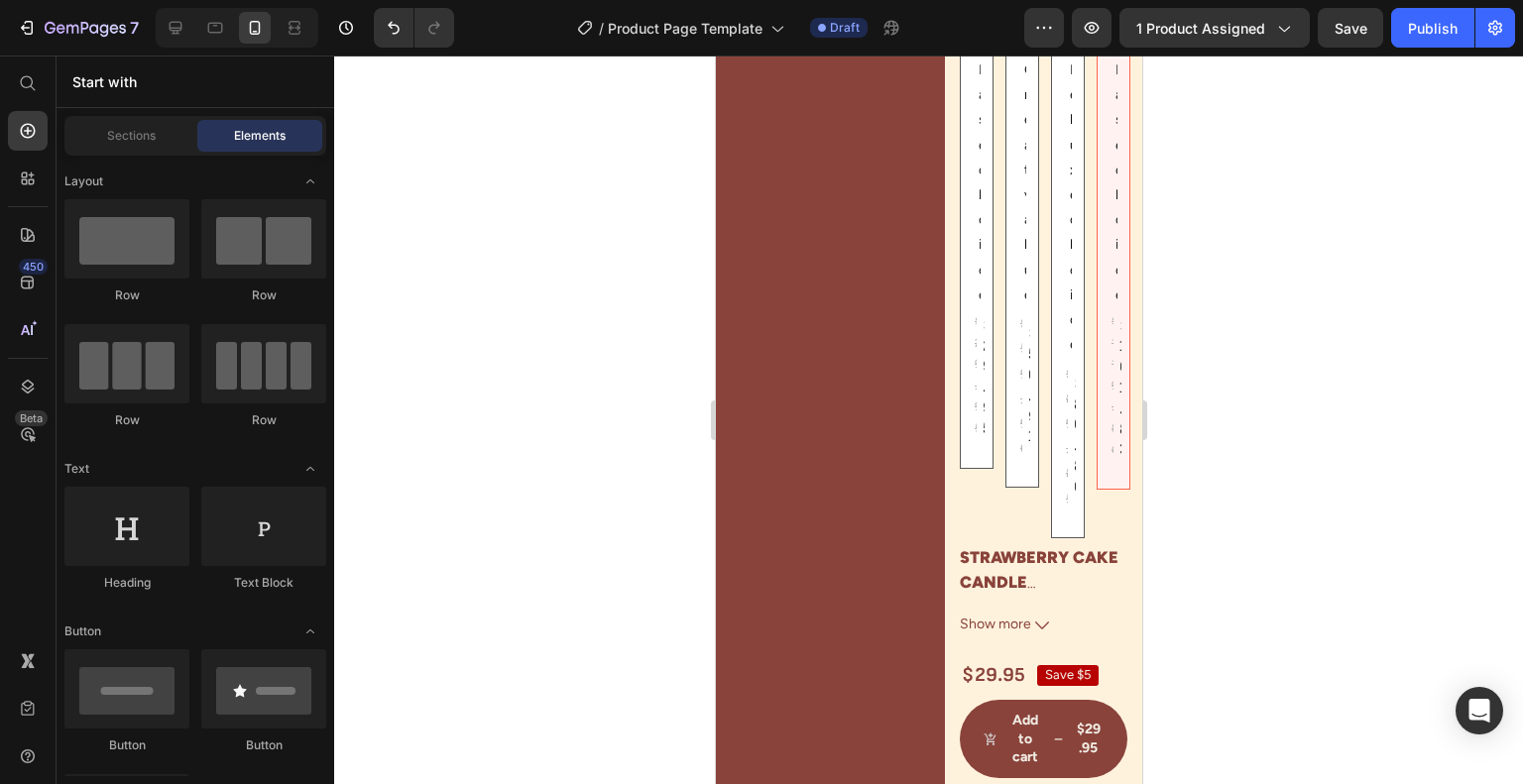 scroll, scrollTop: 0, scrollLeft: 0, axis: both 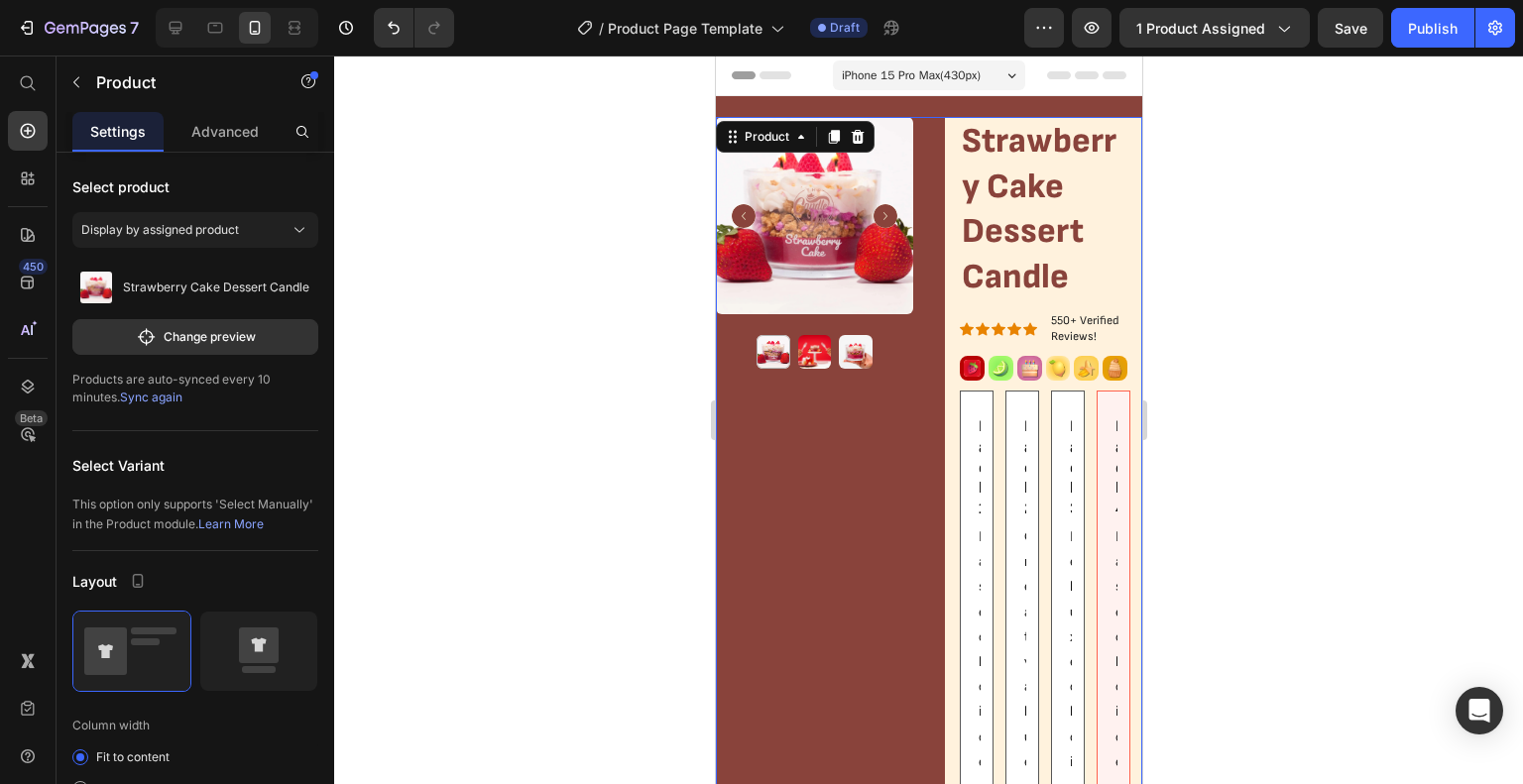 click on "Product Images Strawberry Cake Dessert Candle Product Title Icon Icon Icon Icon Icon Icon List 550+ Verified Reviews! Text Block Row Image Image Image Image Image Image Row Seal Subscriptions Seal Subscriptions Pack 1 Text Block Base choice Text Block $29.95 Product Price $29.95 Product Price Row Row SALE 5% Product Badge Pack 2 Text Block Great value Text Block $59.90 Product Price $56.91 Product Price Row Row SALE 10% Product Badge Pack 3 Text Block Deluxe choice Text Block $89.85 Product Price $80.86 Product Price Row Row Image Pack 4 Text Block Base choice Text Block $119.80 Product Price $101.83 Product Price Row Row Product Bundle Discount STRAWBERRY CAKE CANDLE
Call me short and sweet because that’s exactly what I am. With my fluffy cake, soft whipped cream, and juicy strawberries, I’ll have you craving dessert with just my scent.
Scent Notes: Top:  Juicy Strawberries Middle:  Whipped Cream, Vanilla Cake Base:  Sugar Show more Product Description $29.95 Product Price" at bounding box center (928, 693) 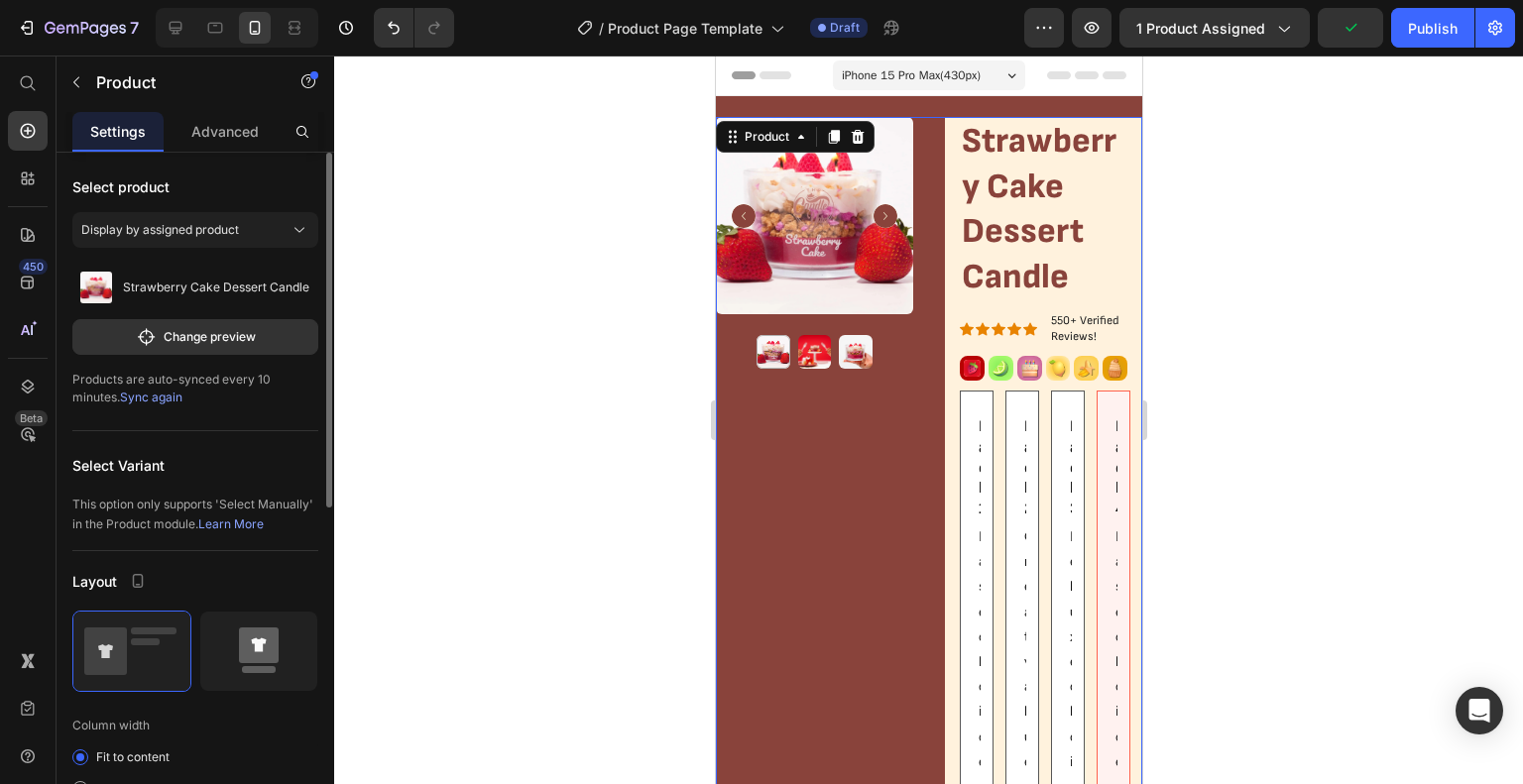 click 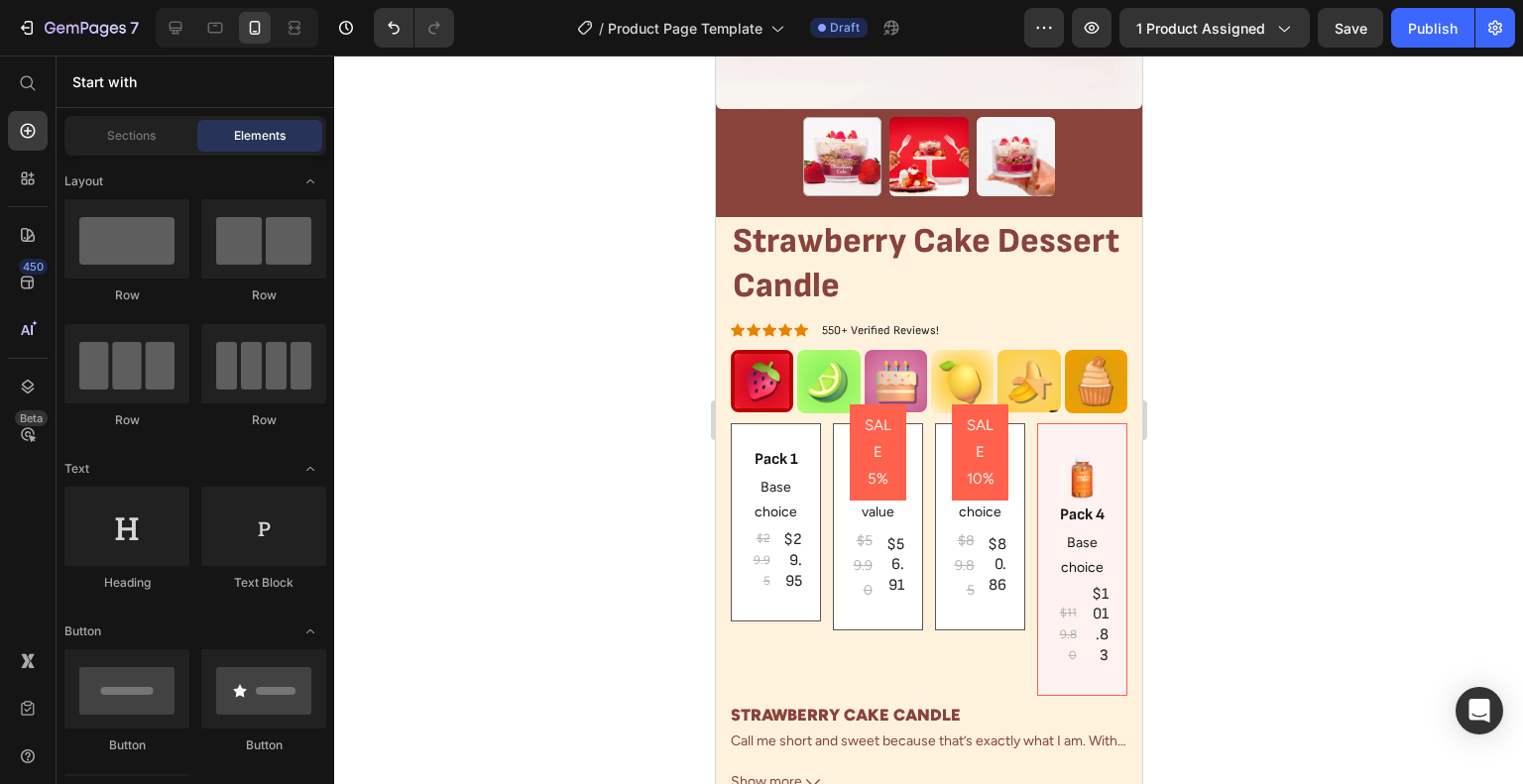 scroll, scrollTop: 538, scrollLeft: 0, axis: vertical 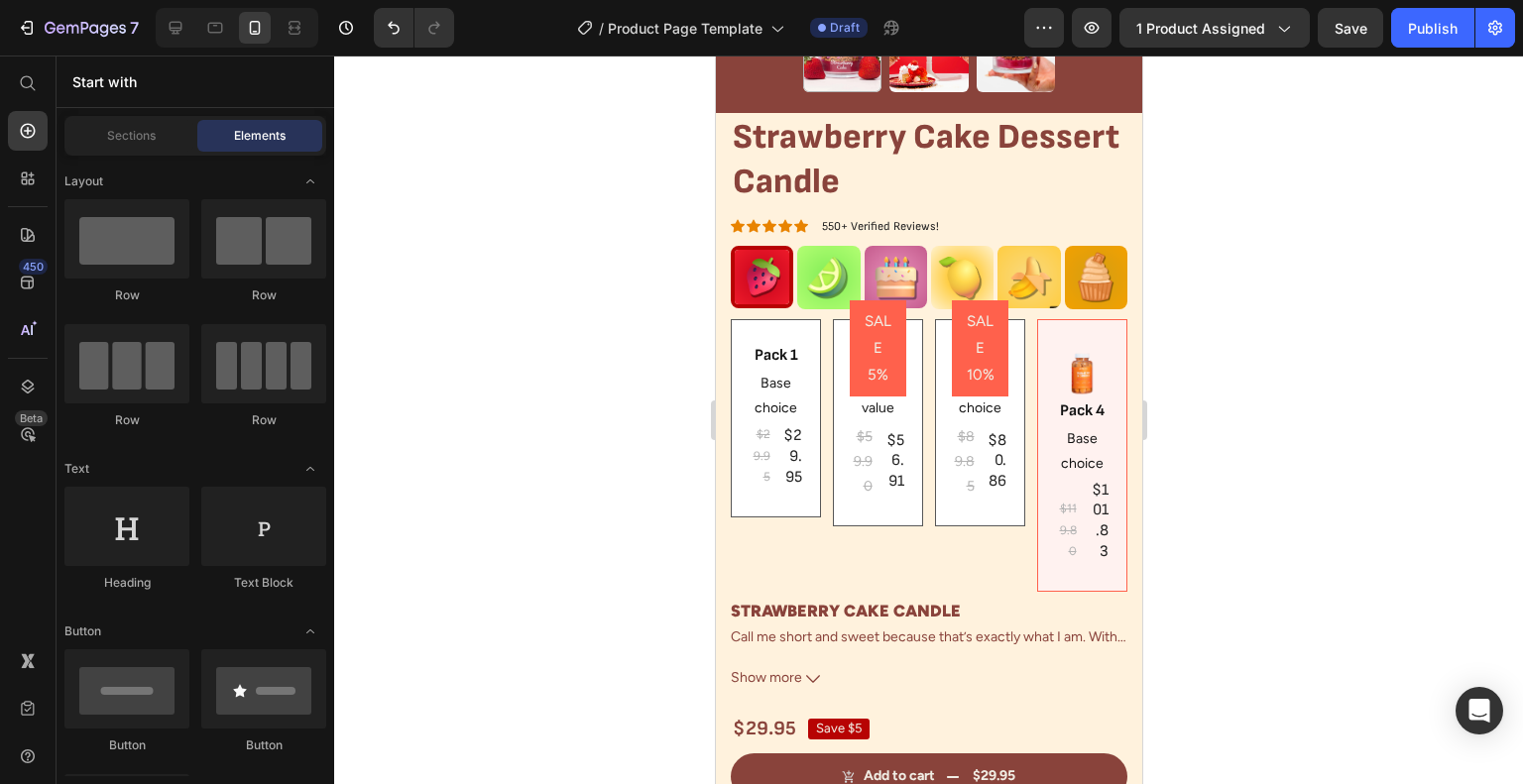 drag, startPoint x: 1135, startPoint y: 167, endPoint x: 1856, endPoint y: 308, distance: 734.6577 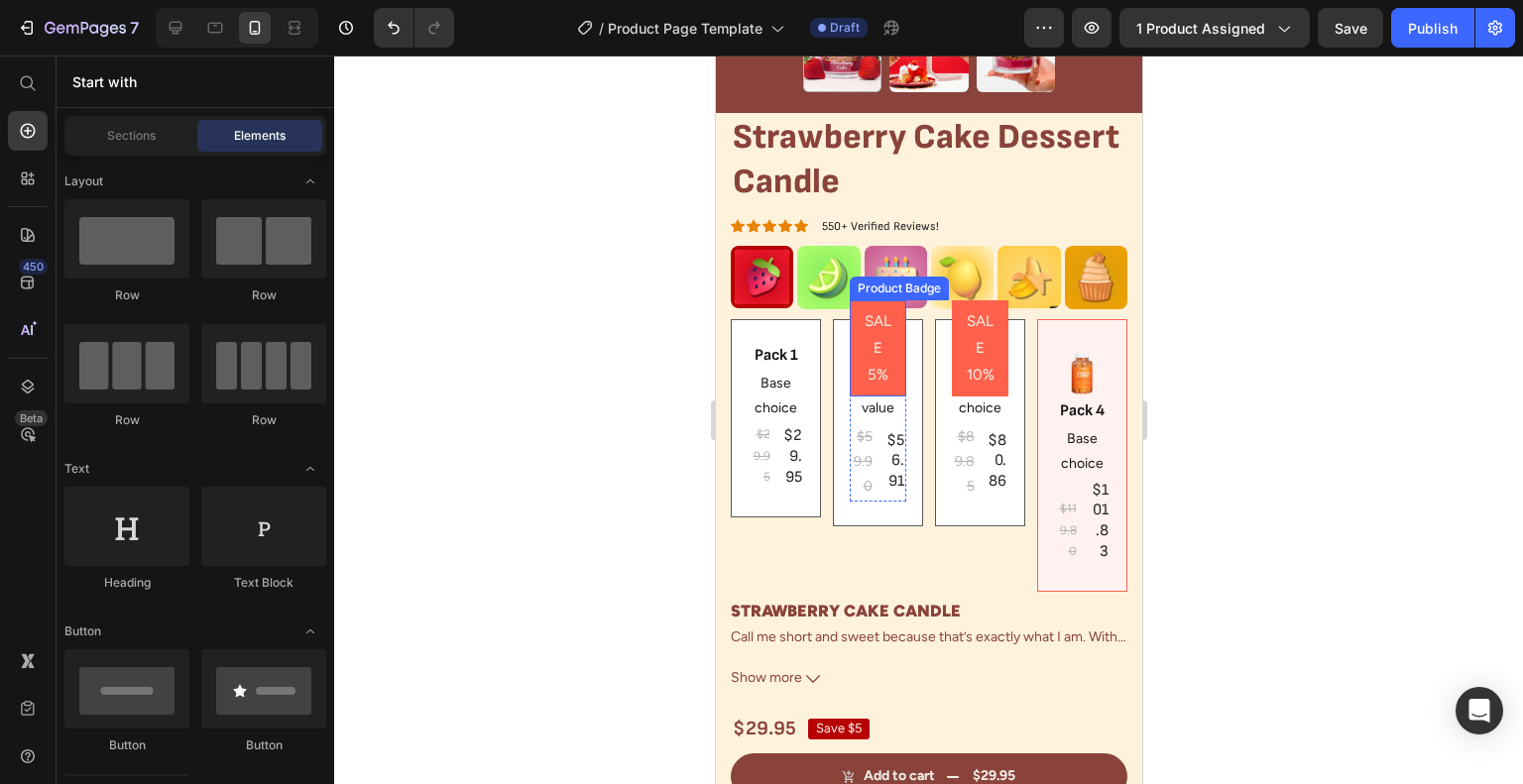 click on "SALE 5%" at bounding box center (877, 348) 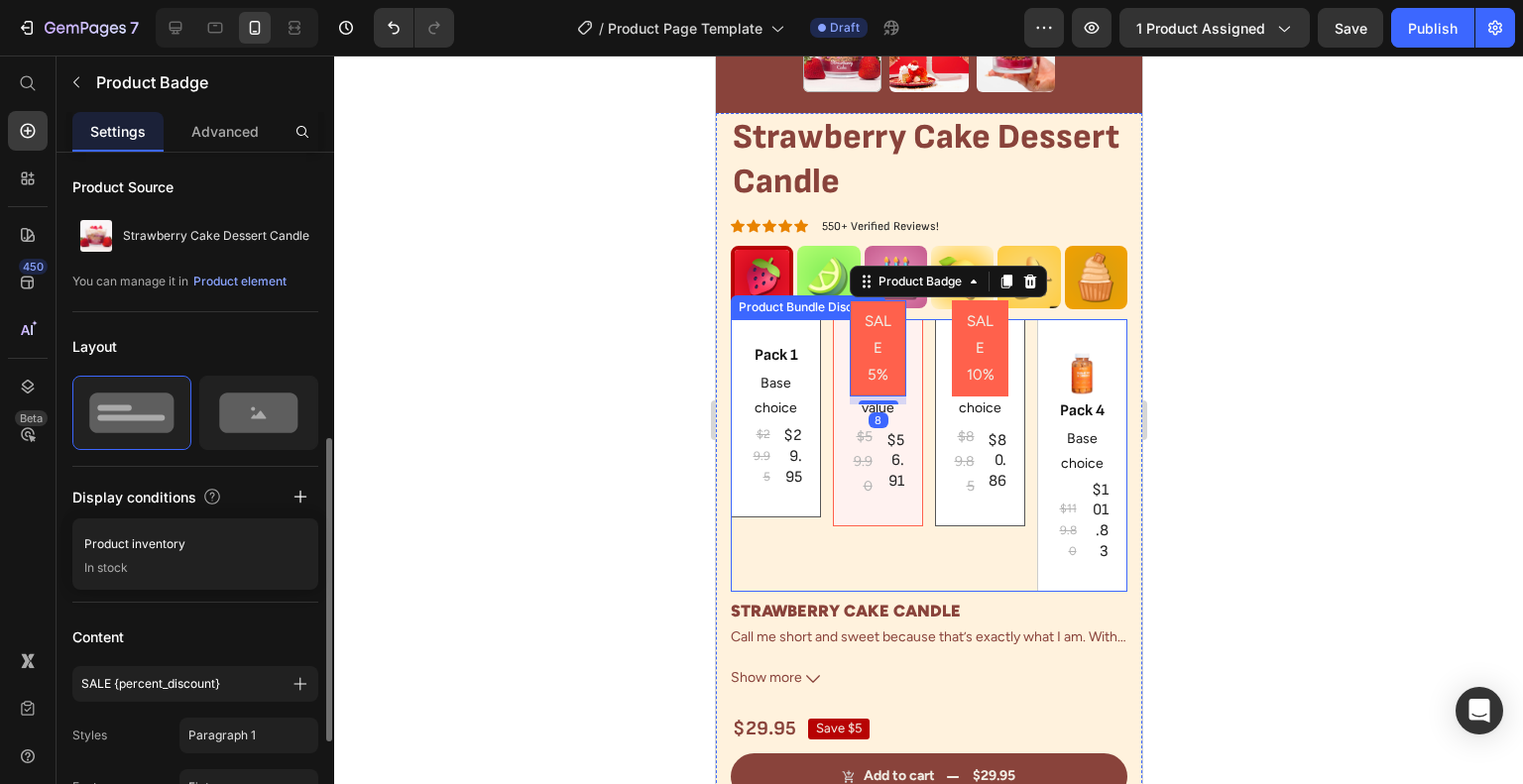 scroll, scrollTop: 297, scrollLeft: 0, axis: vertical 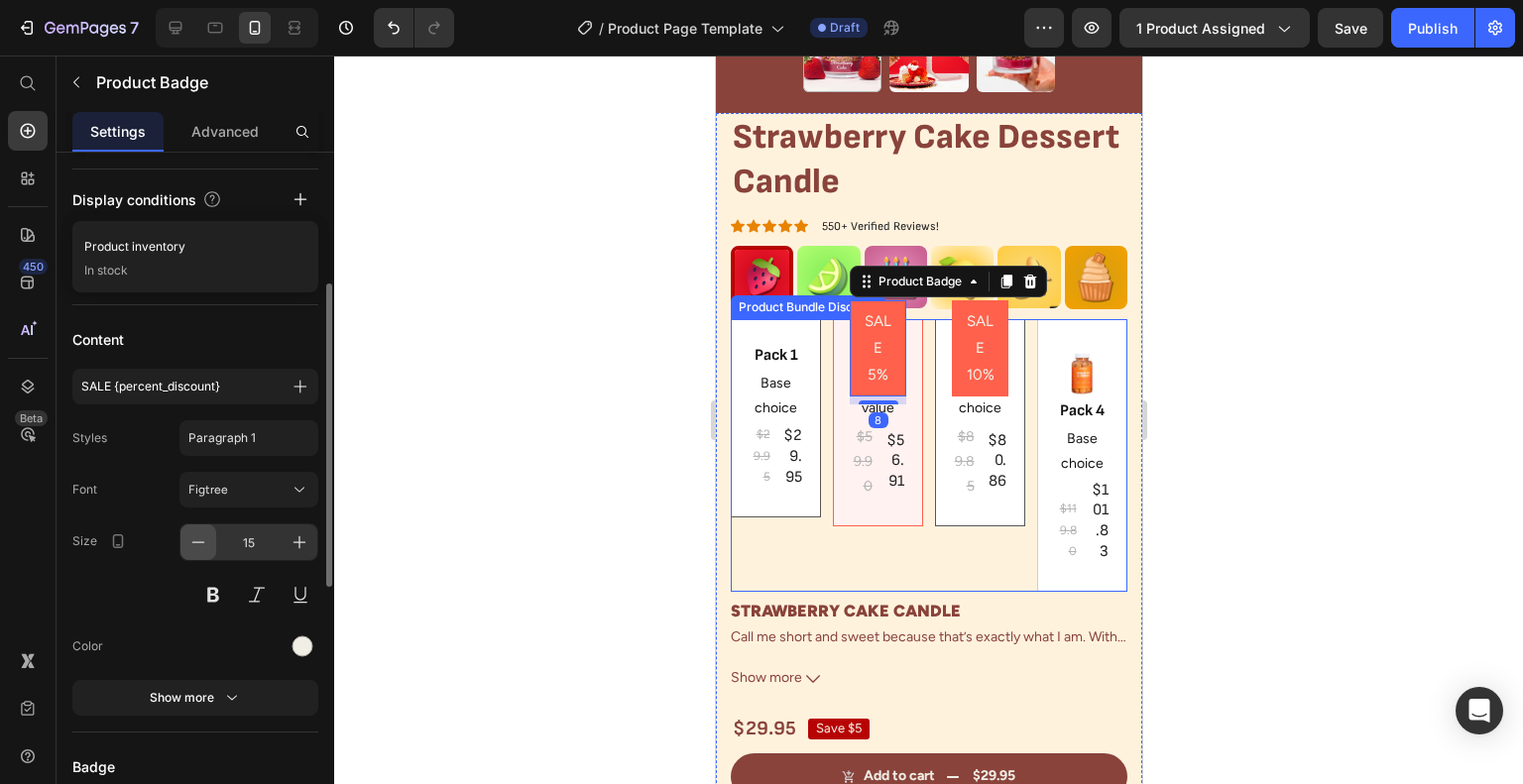 click 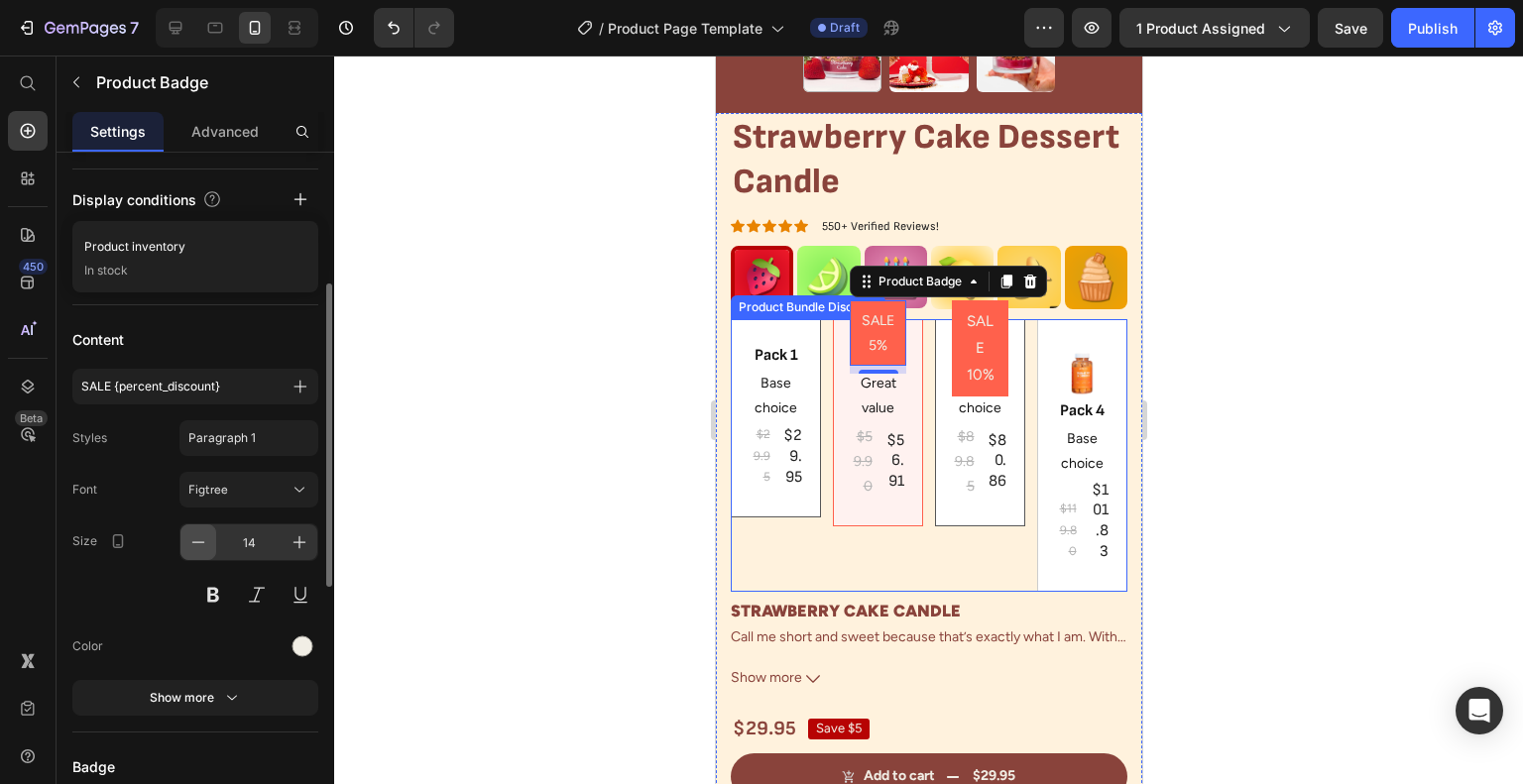 click 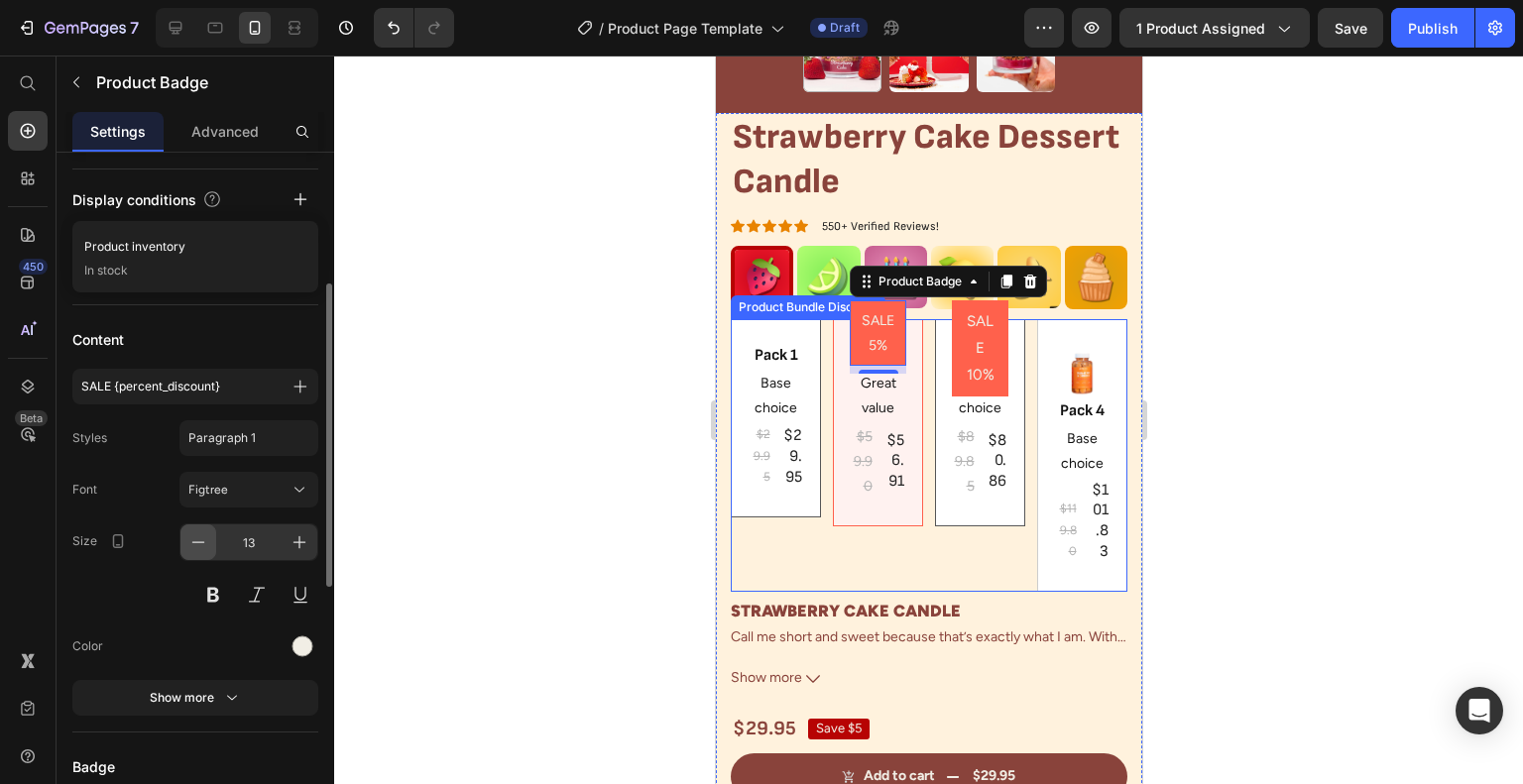 click 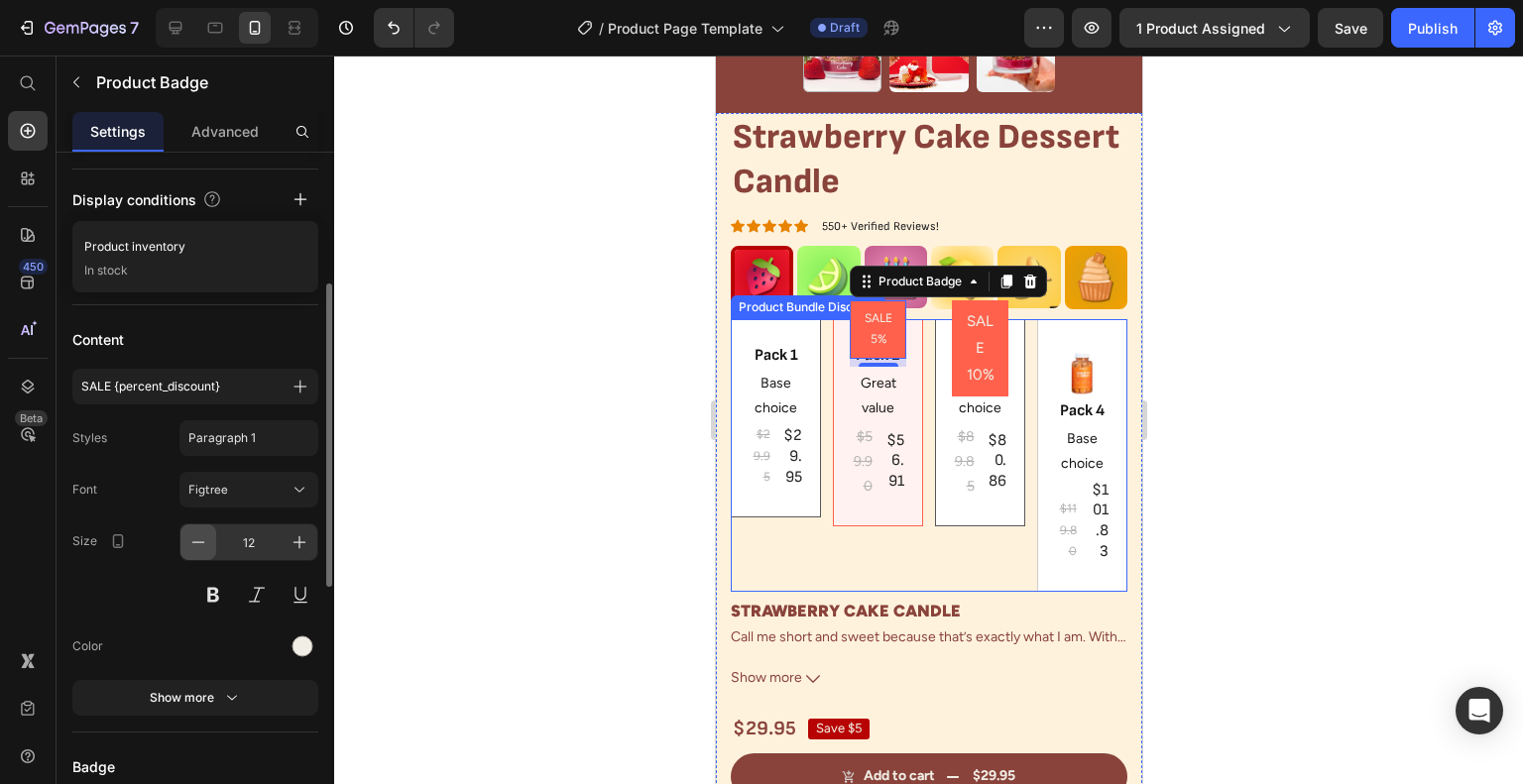 click 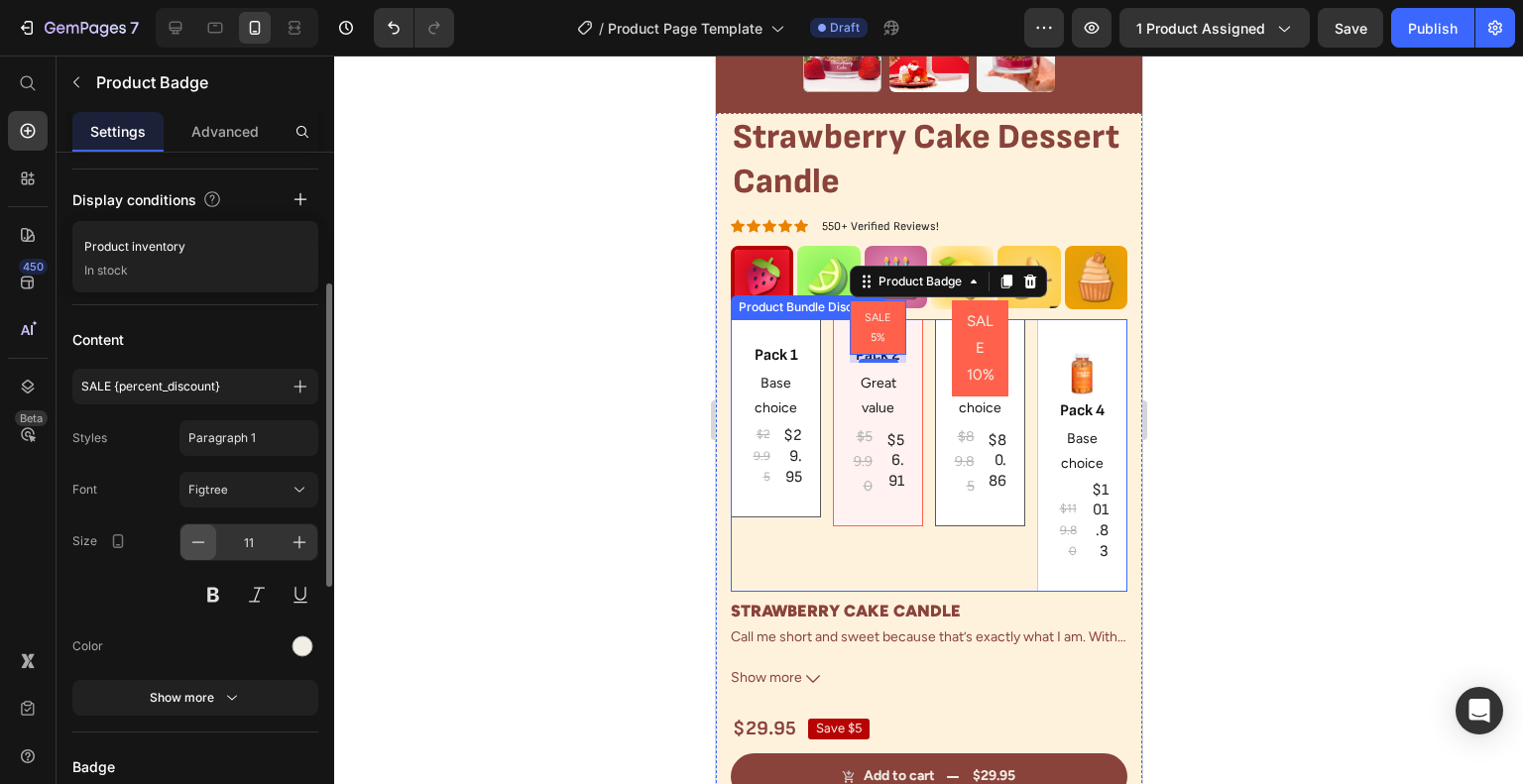 click 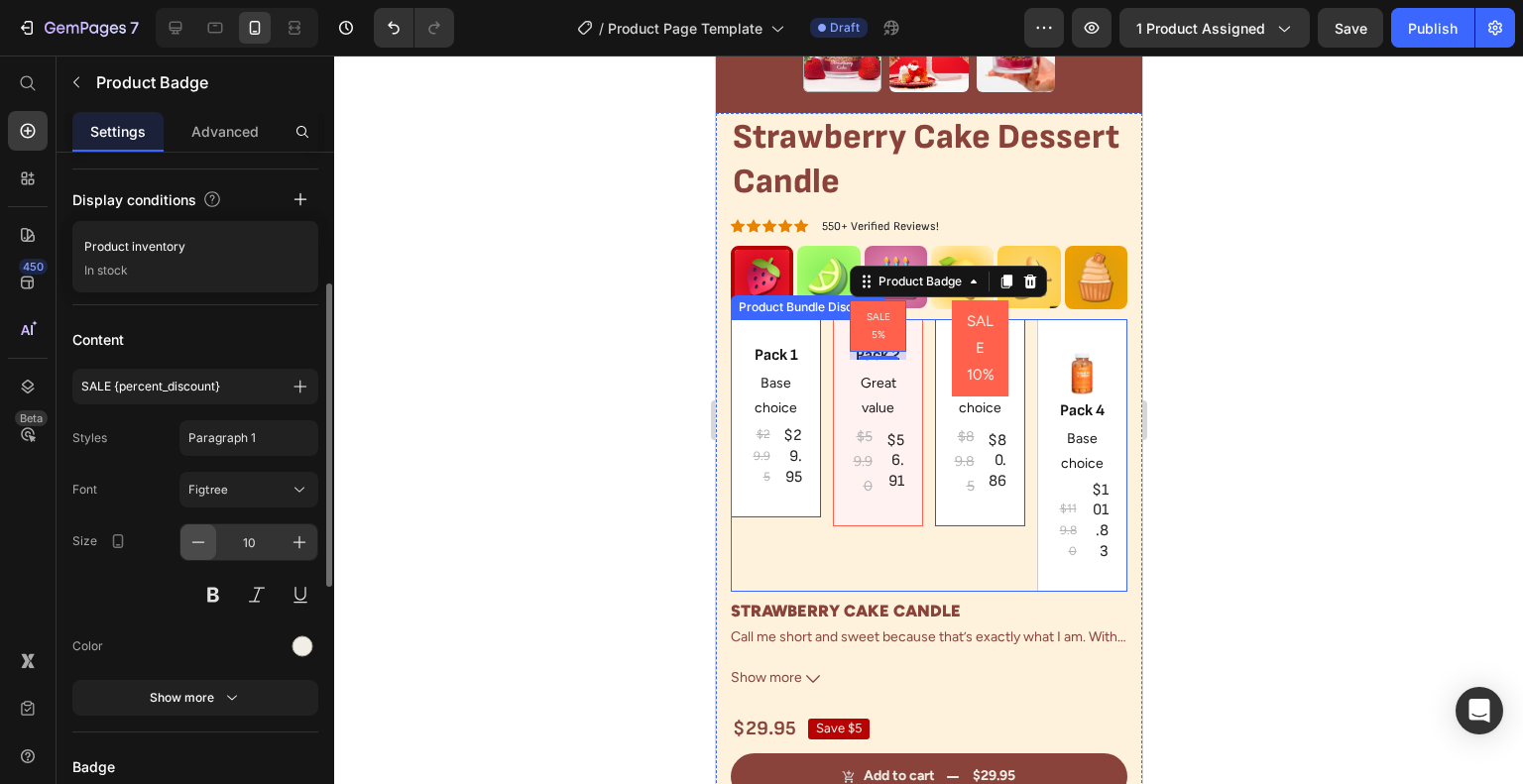 click 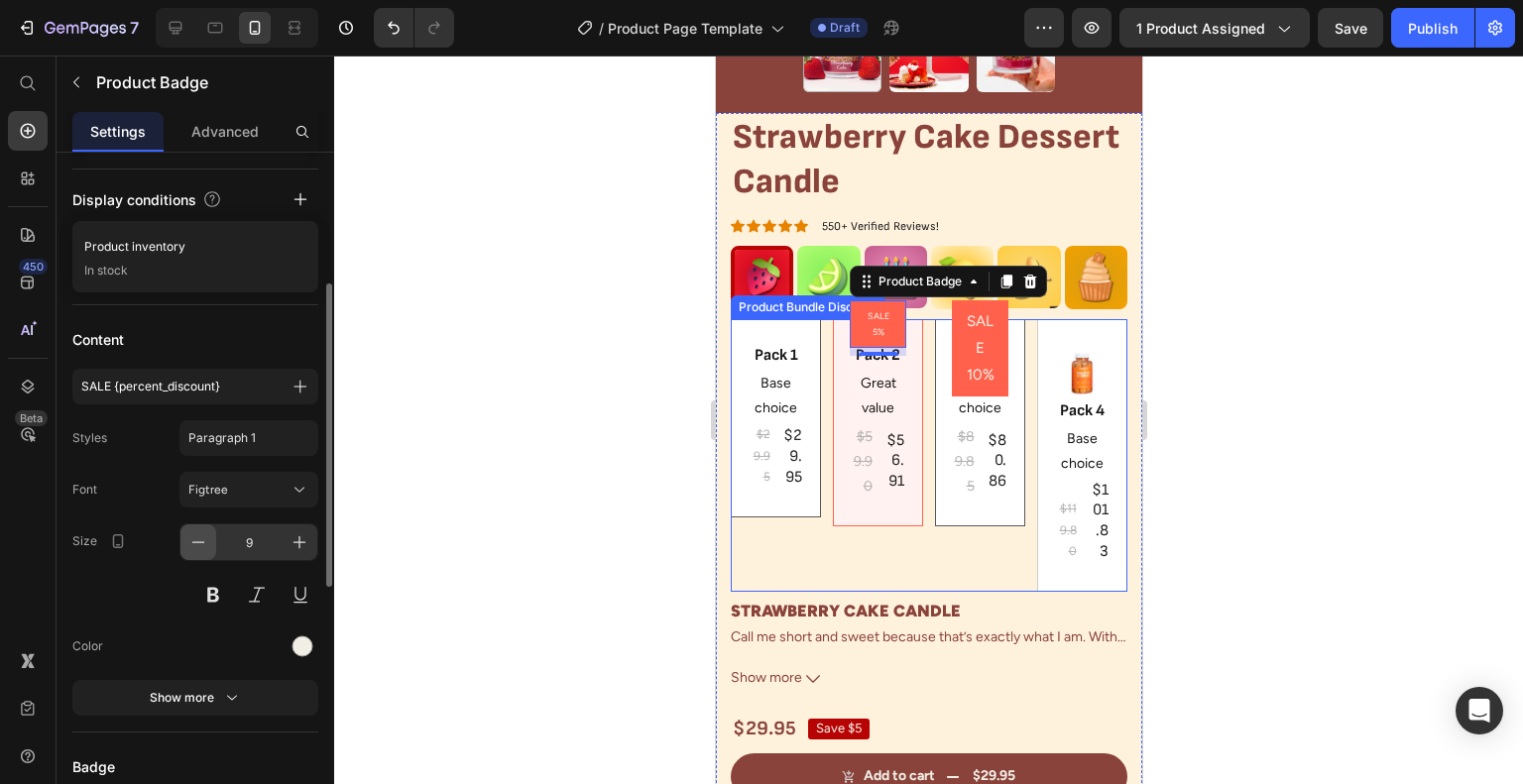 click 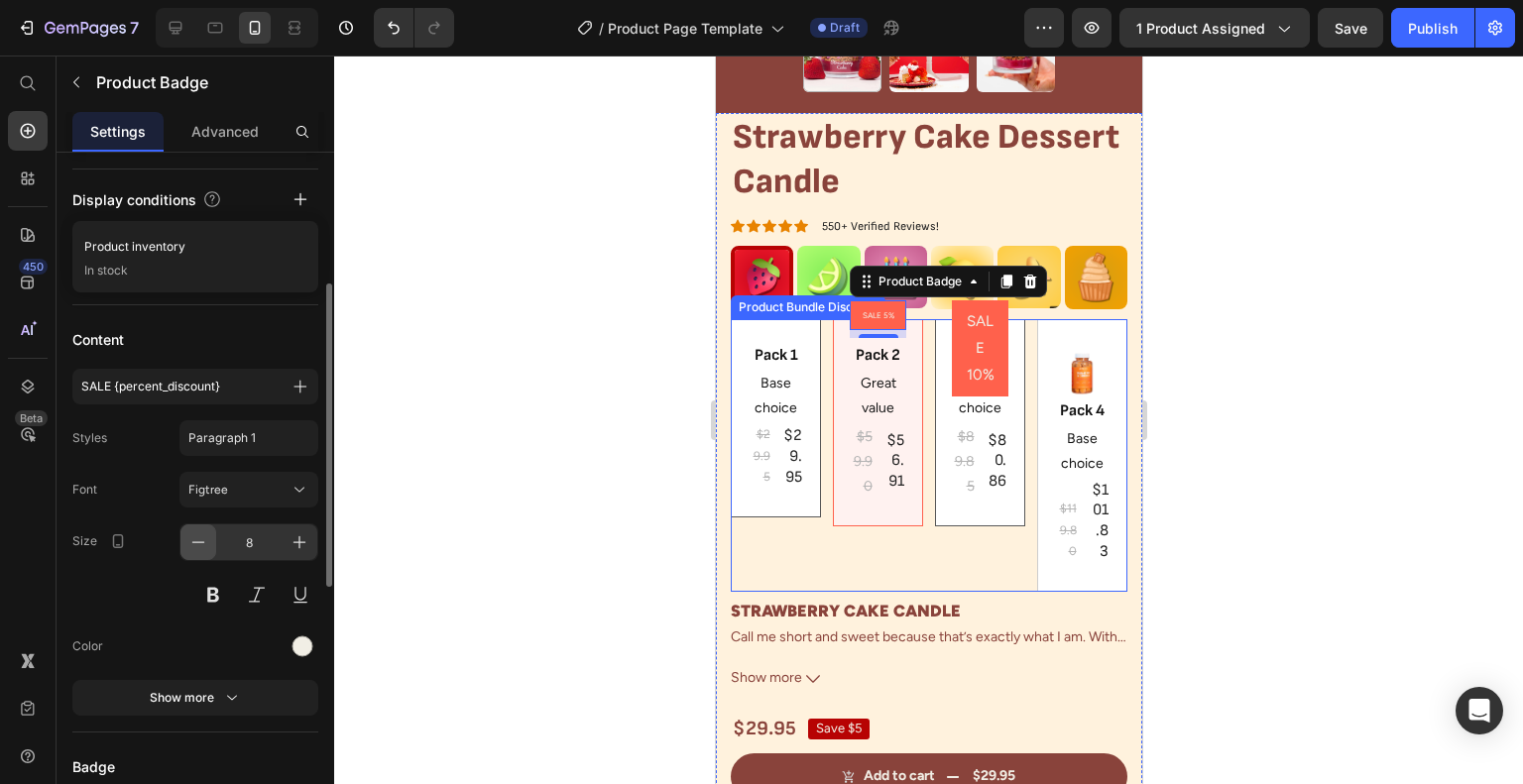 click 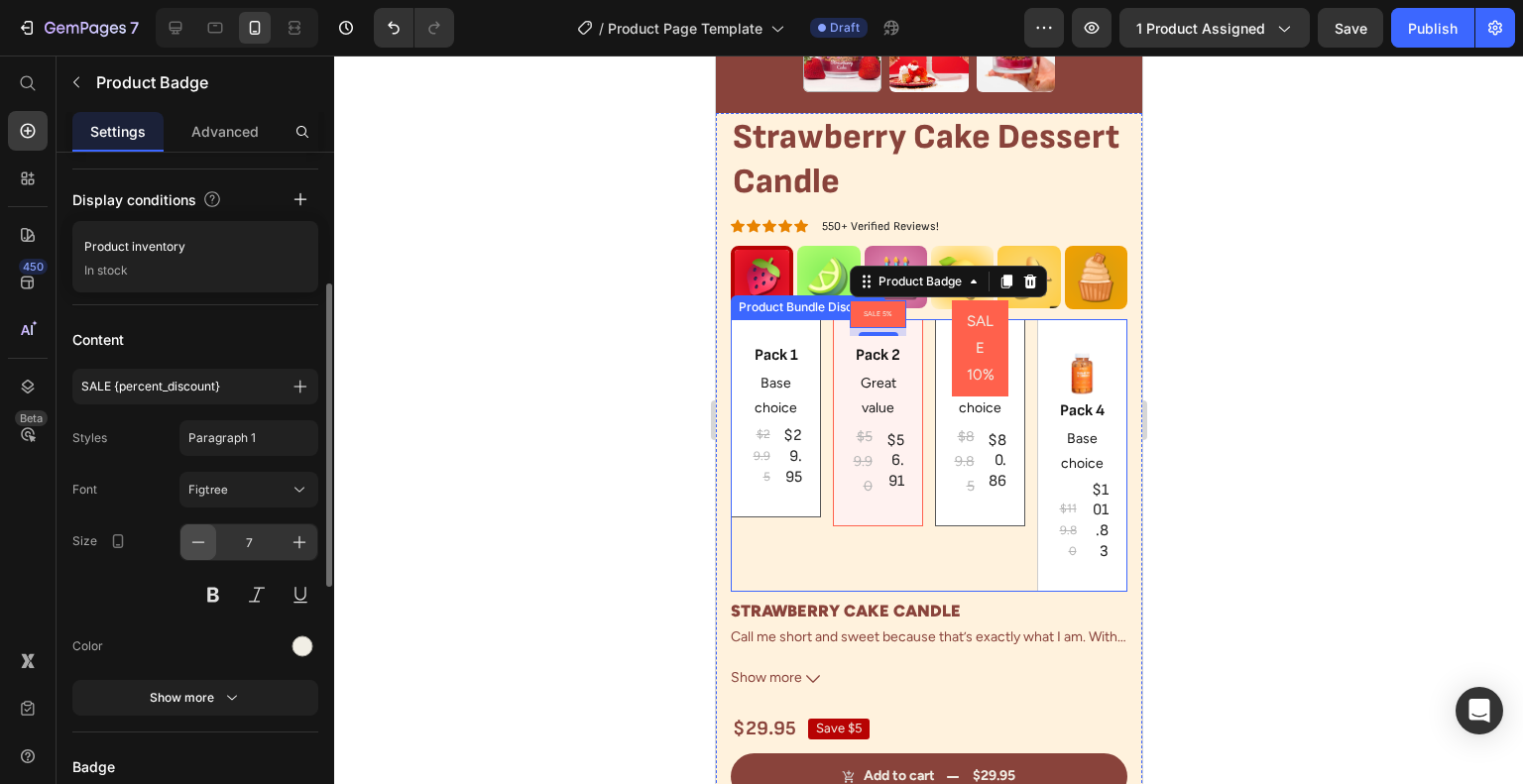 click 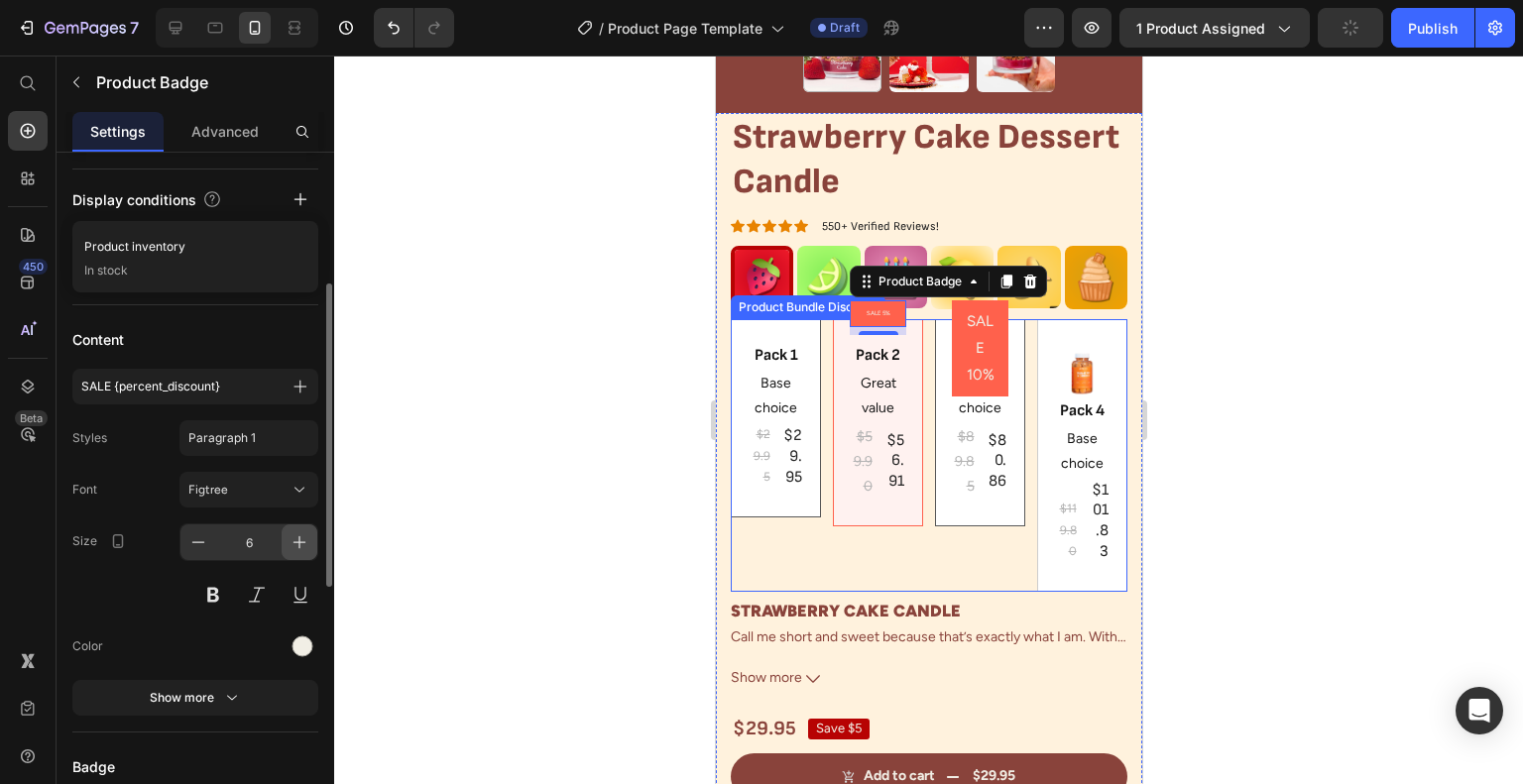 click at bounding box center [299, 542] 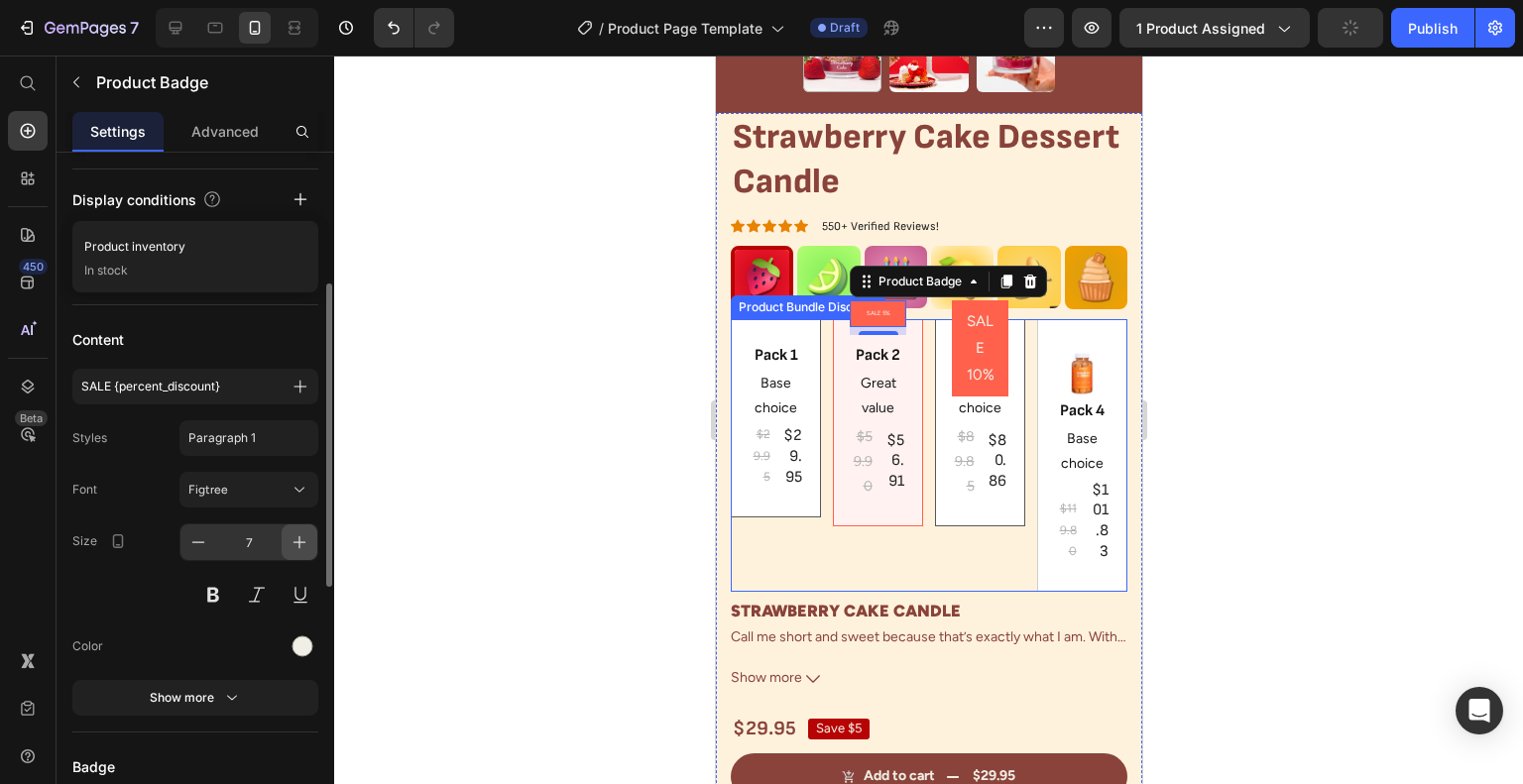 click at bounding box center [299, 542] 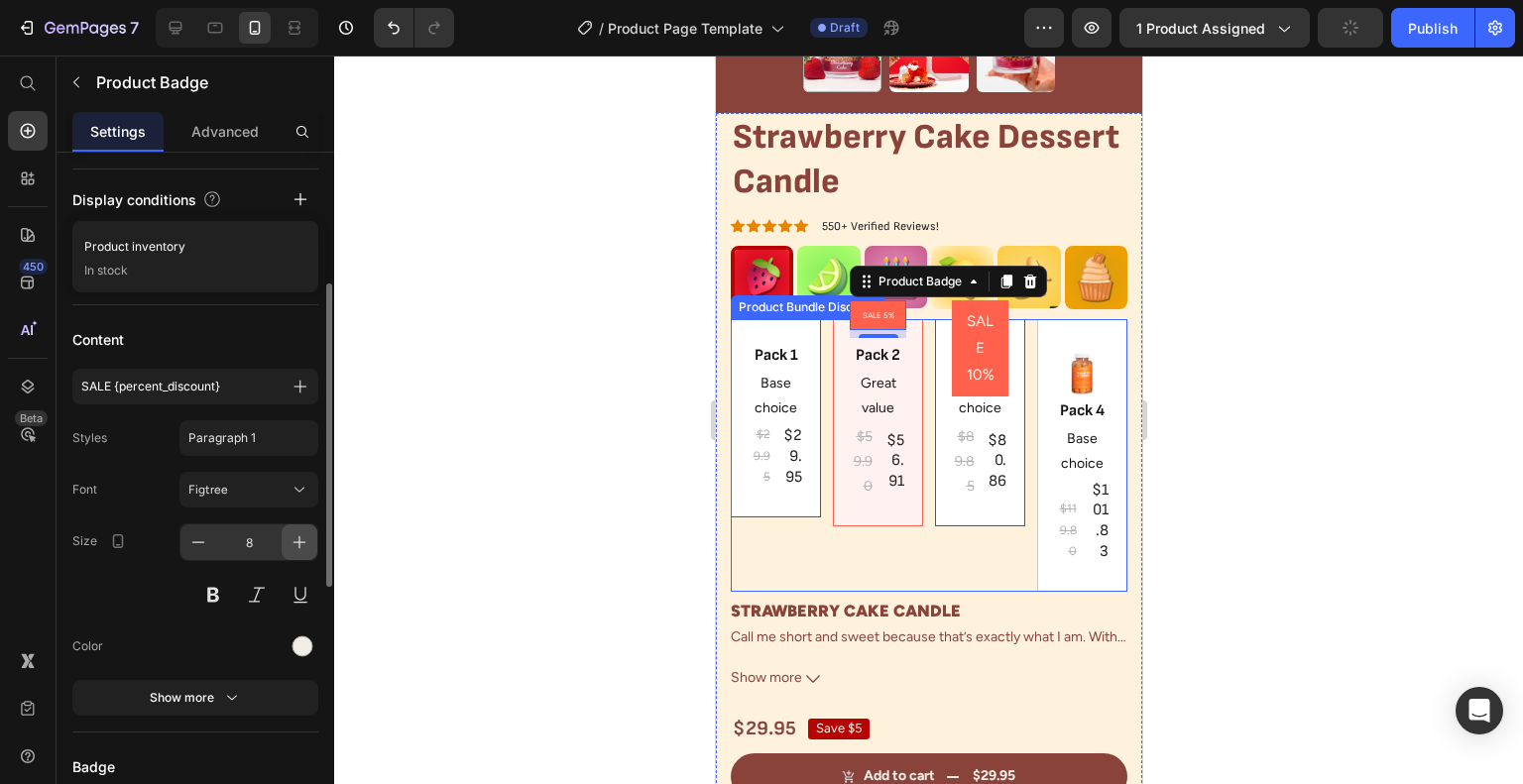 click at bounding box center (299, 542) 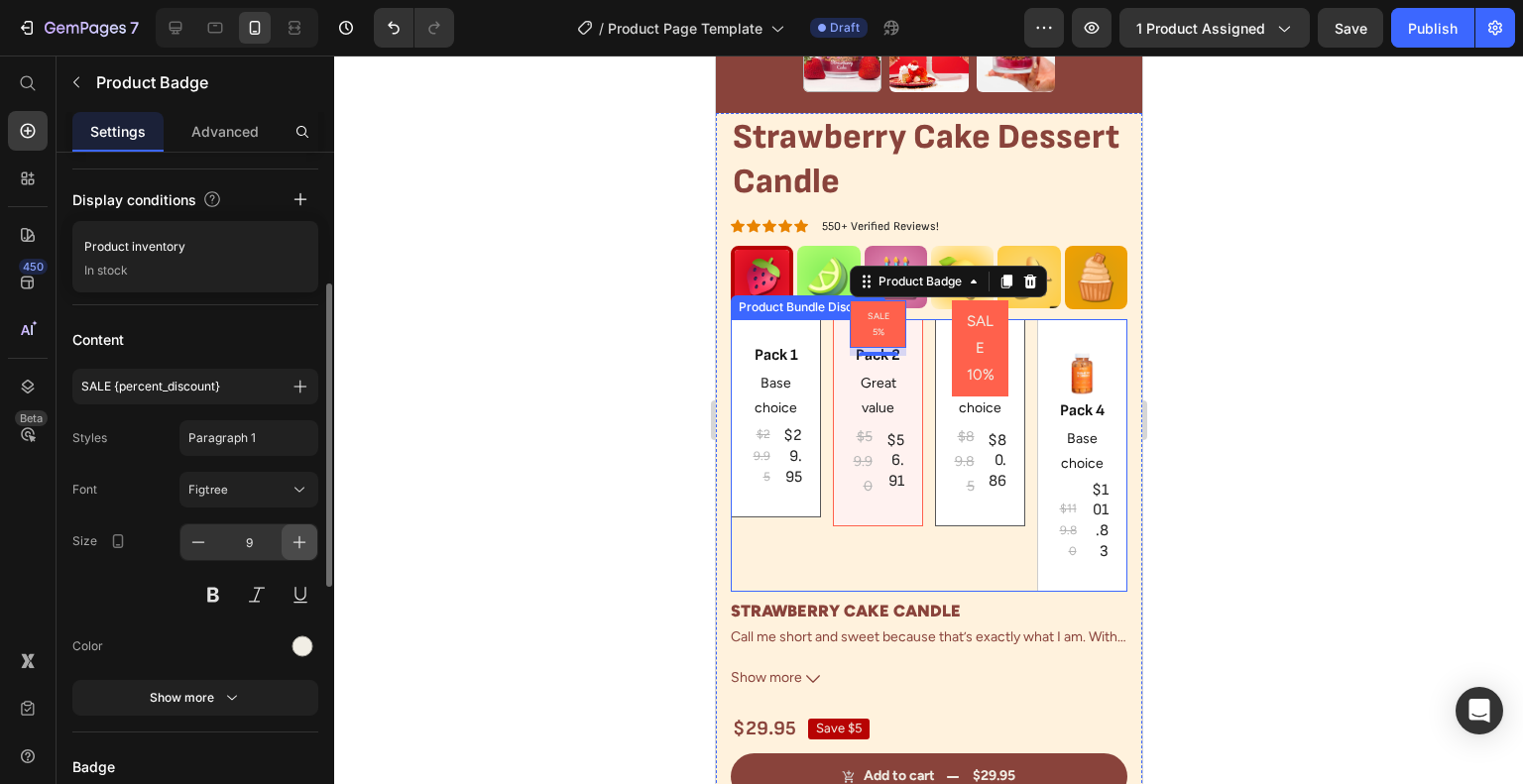click at bounding box center [299, 542] 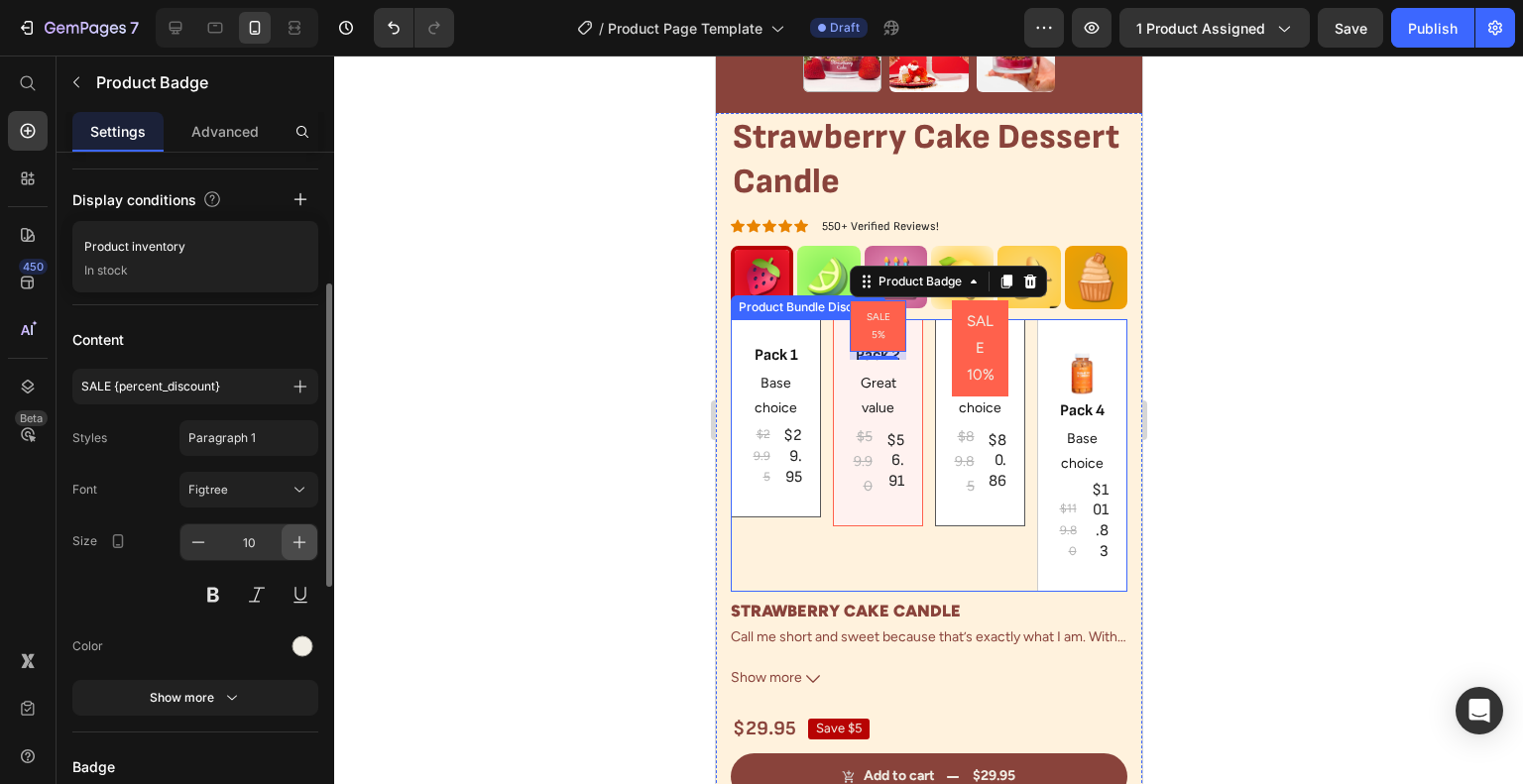click at bounding box center [299, 542] 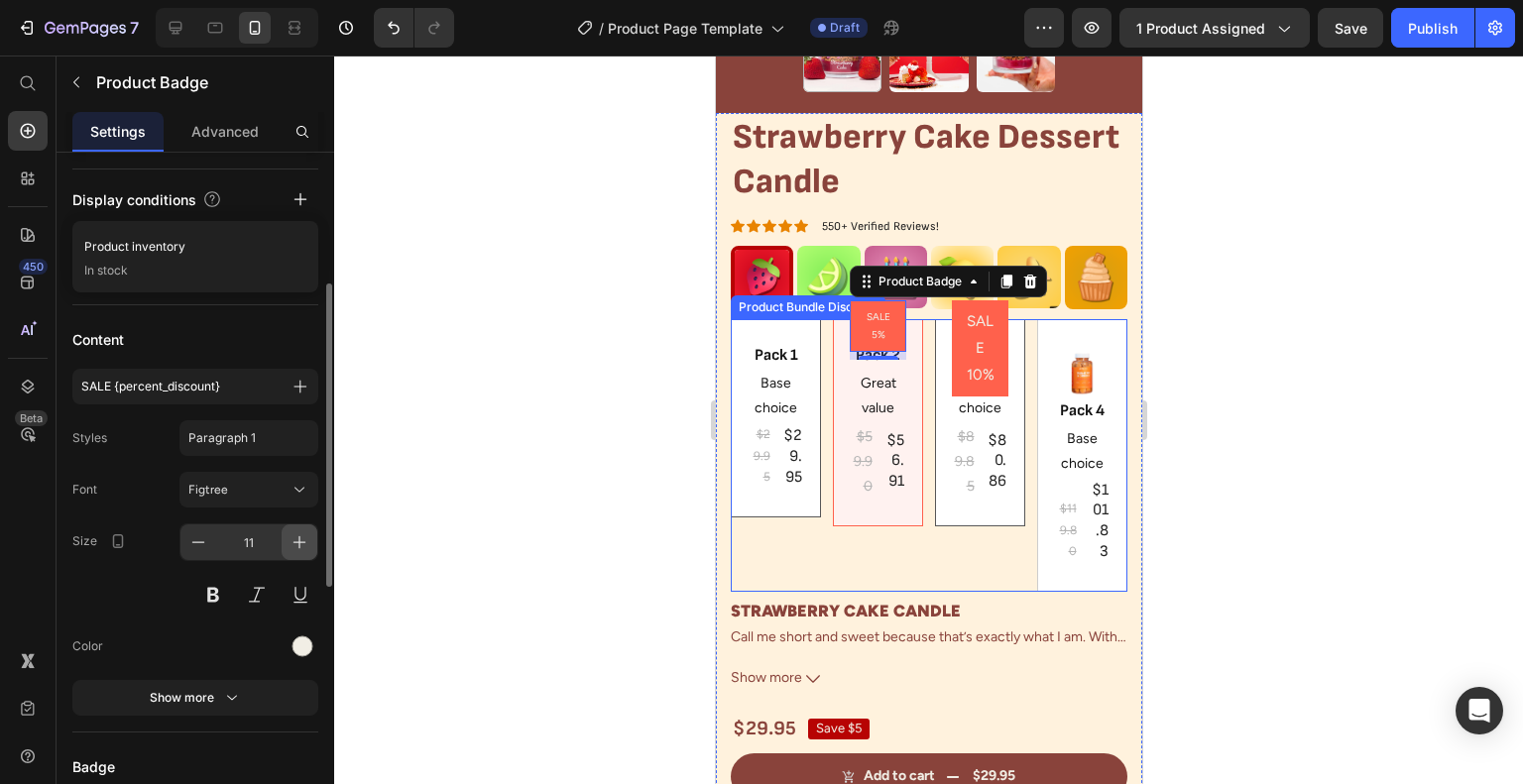 click at bounding box center [299, 542] 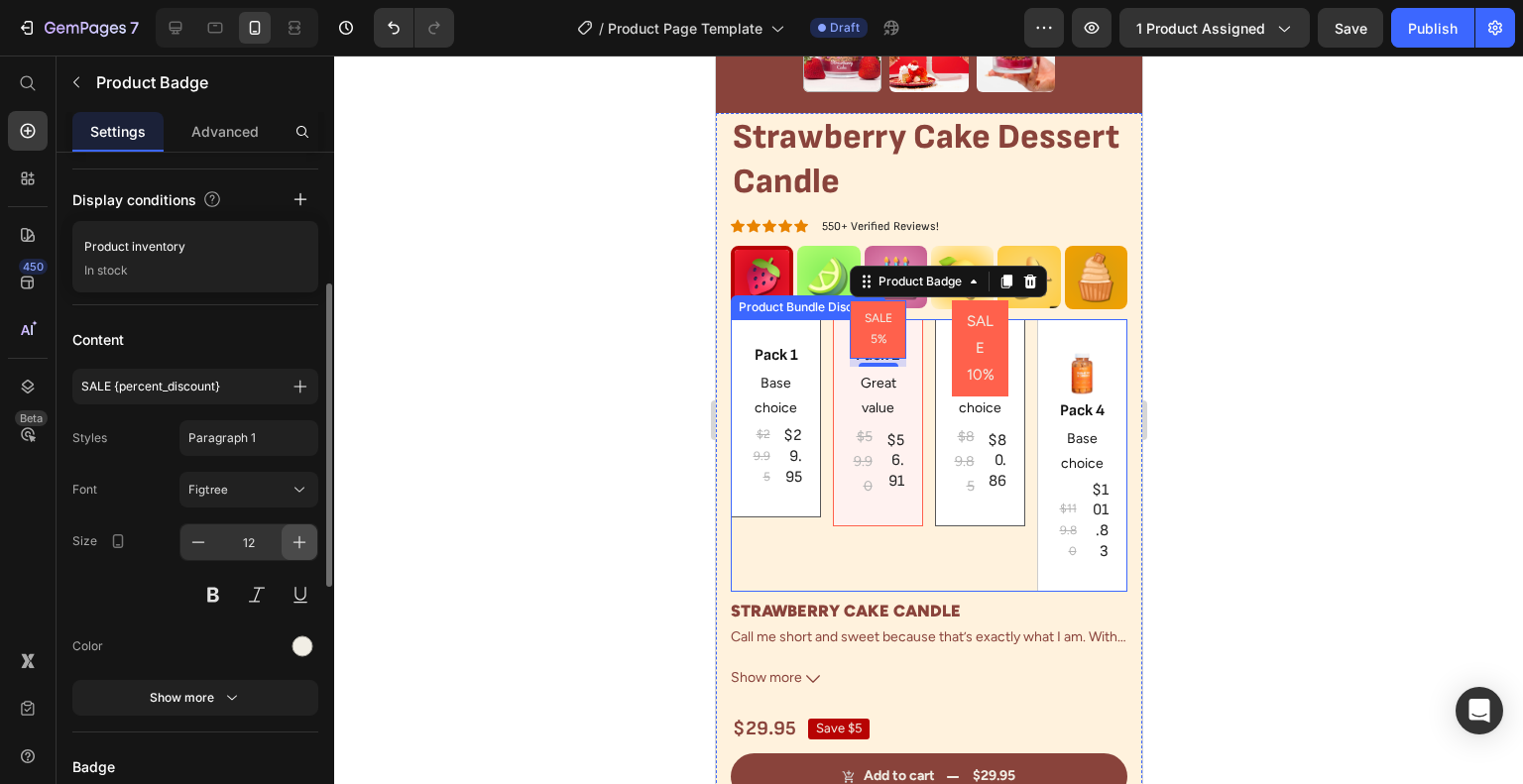 click at bounding box center [299, 542] 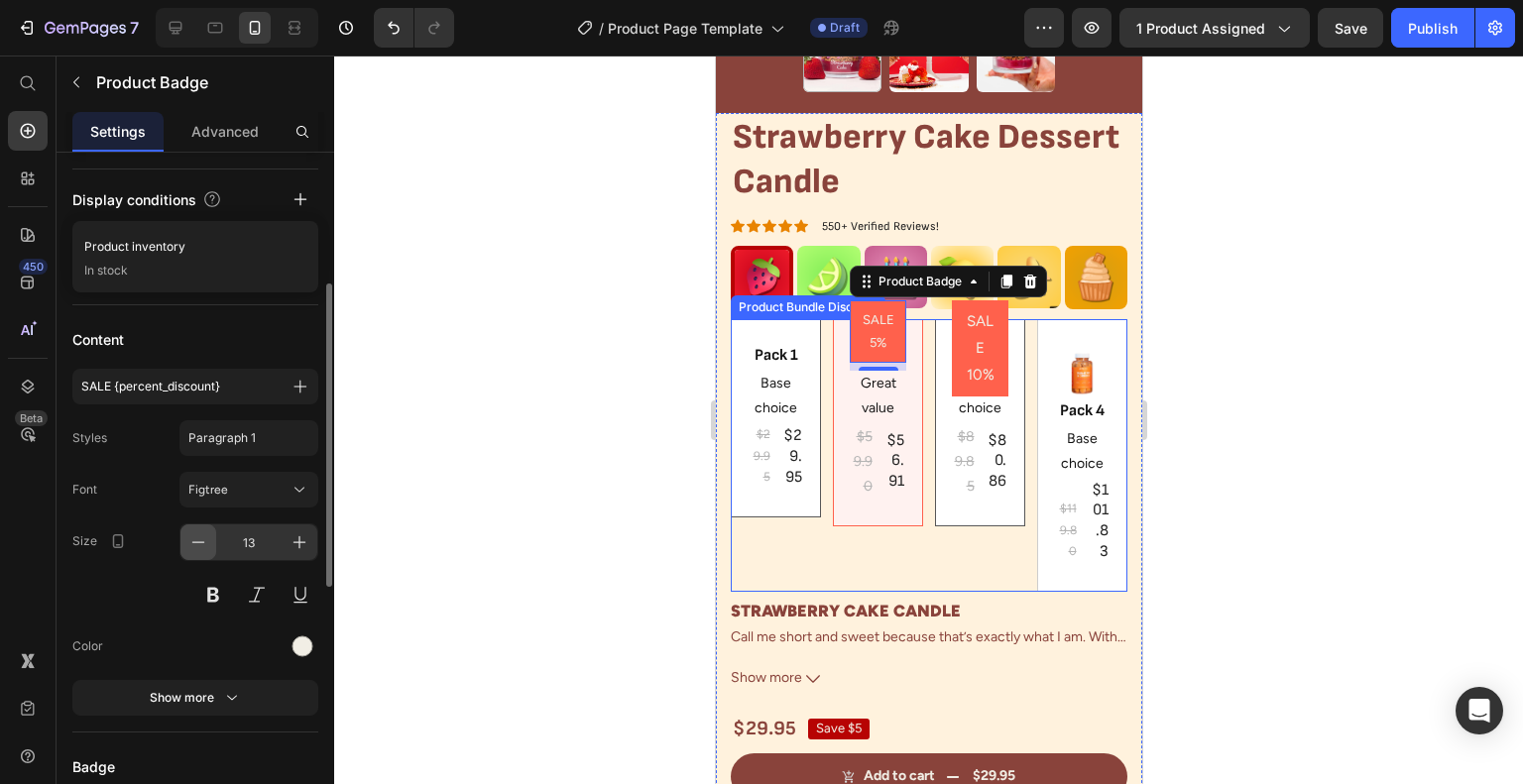 click 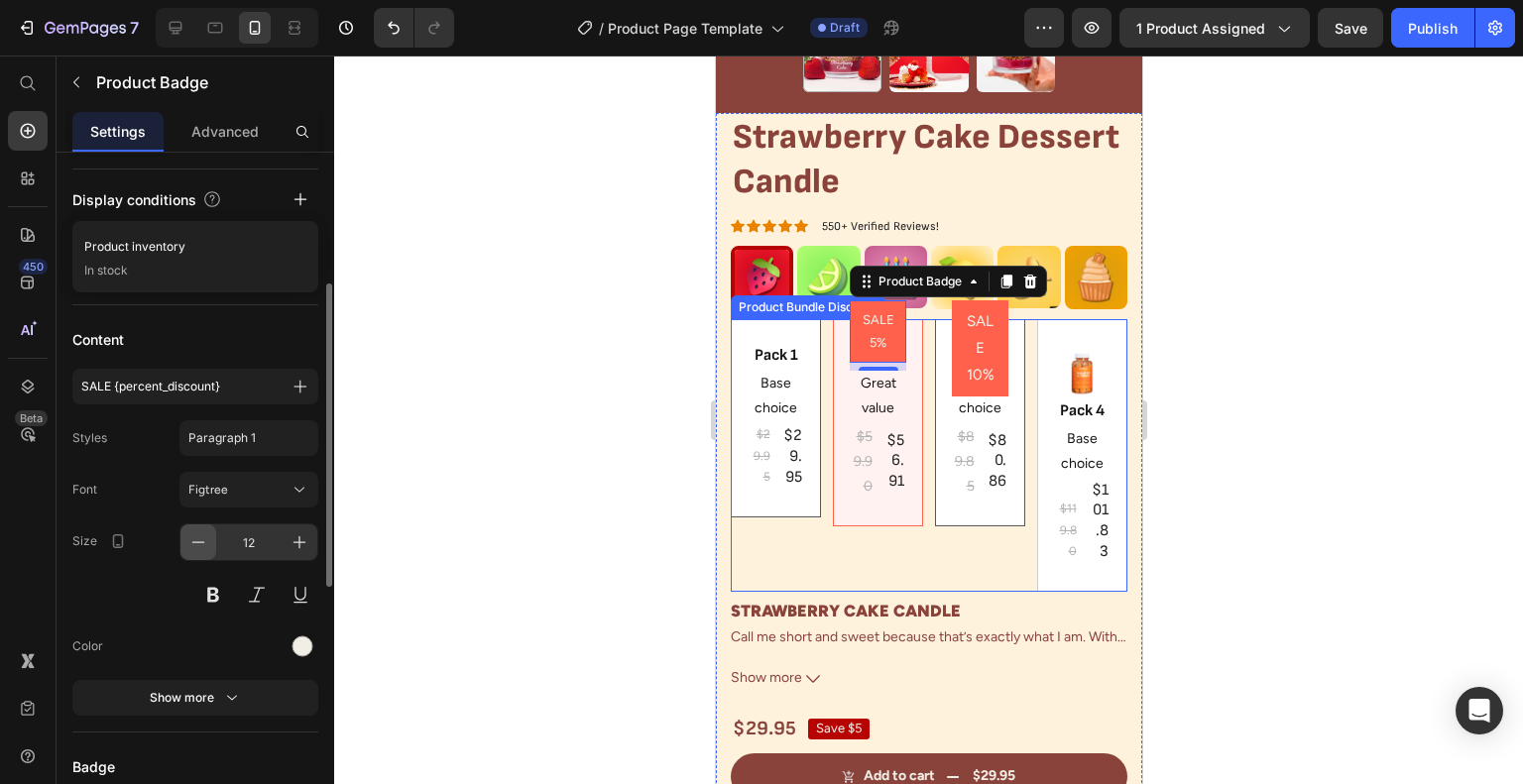 click 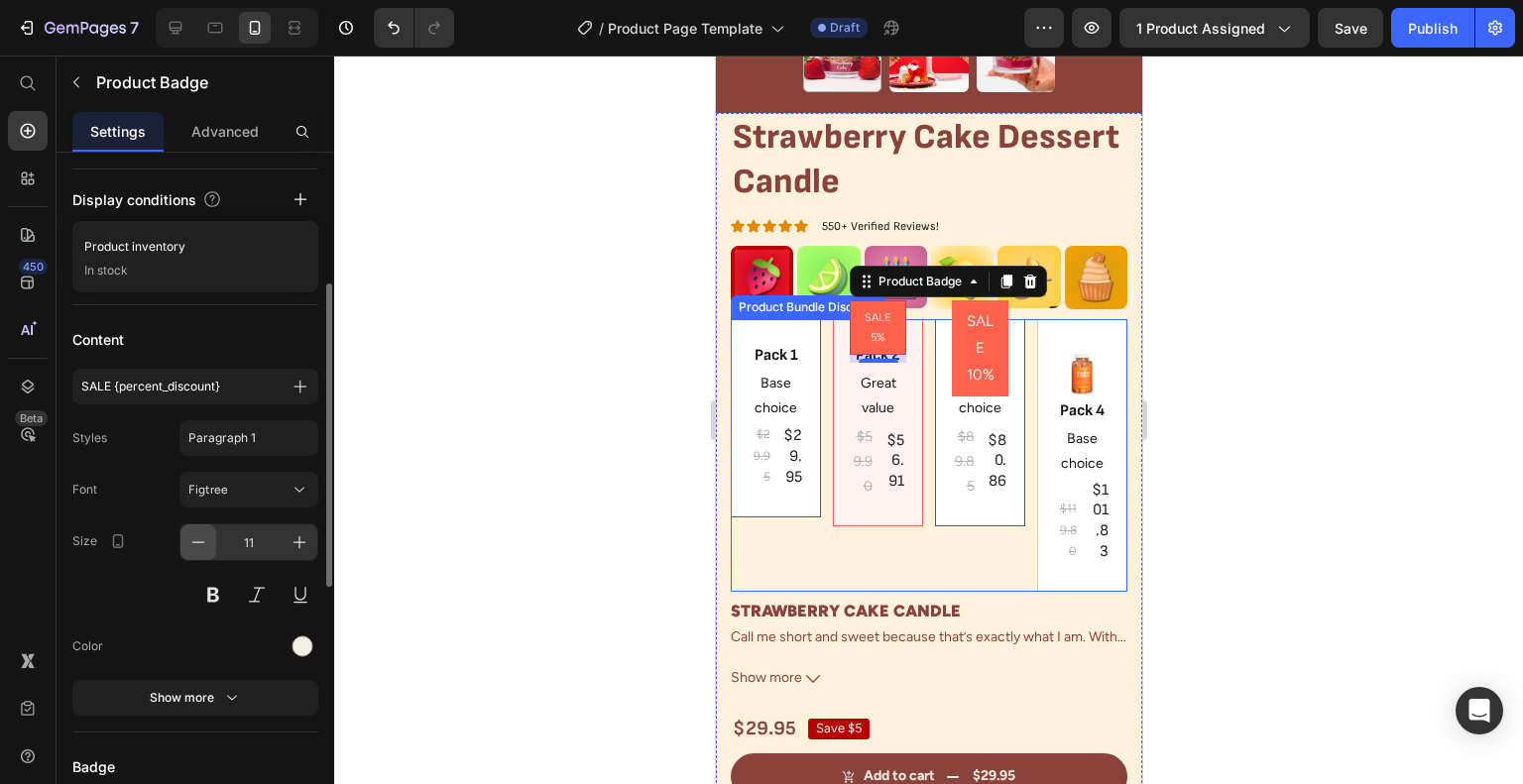 click 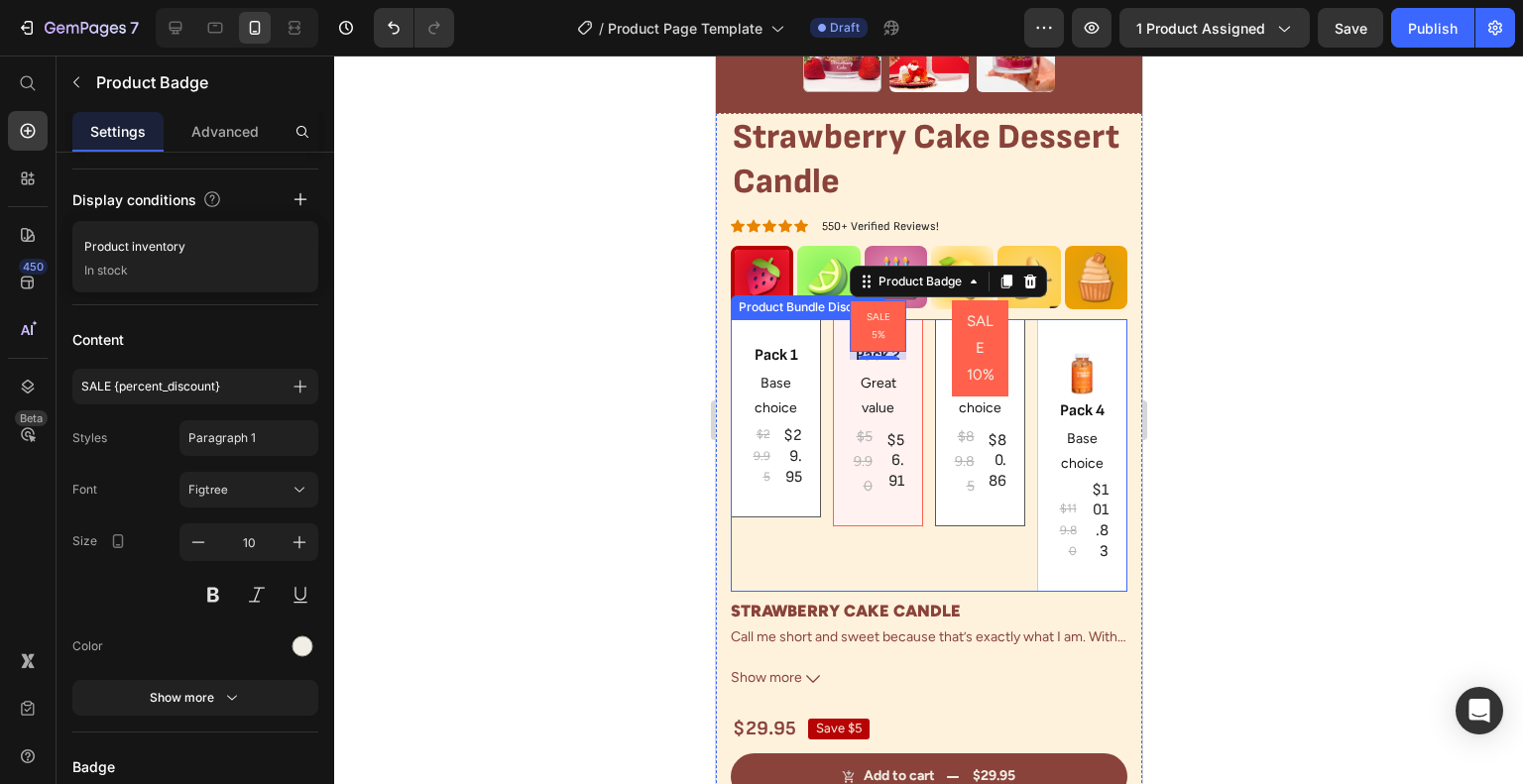 click on "Pack 1 Text Block Base choice Text Block $29.95 Product Price $29.95 Product Price Row Row SALE 5% Product Badge   8 Pack 2 Text Block Great value Text Block $59.90 Product Price $56.91 Product Price Row Row SALE 10% Product Badge Pack 3 Text Block Deluxe choice Text Block $89.85 Product Price $80.86 Product Price Row Row Image Pack 4 Text Block Base choice Text Block $119.80 Product Price $101.83 Product Price Row Row" at bounding box center (928, 455) 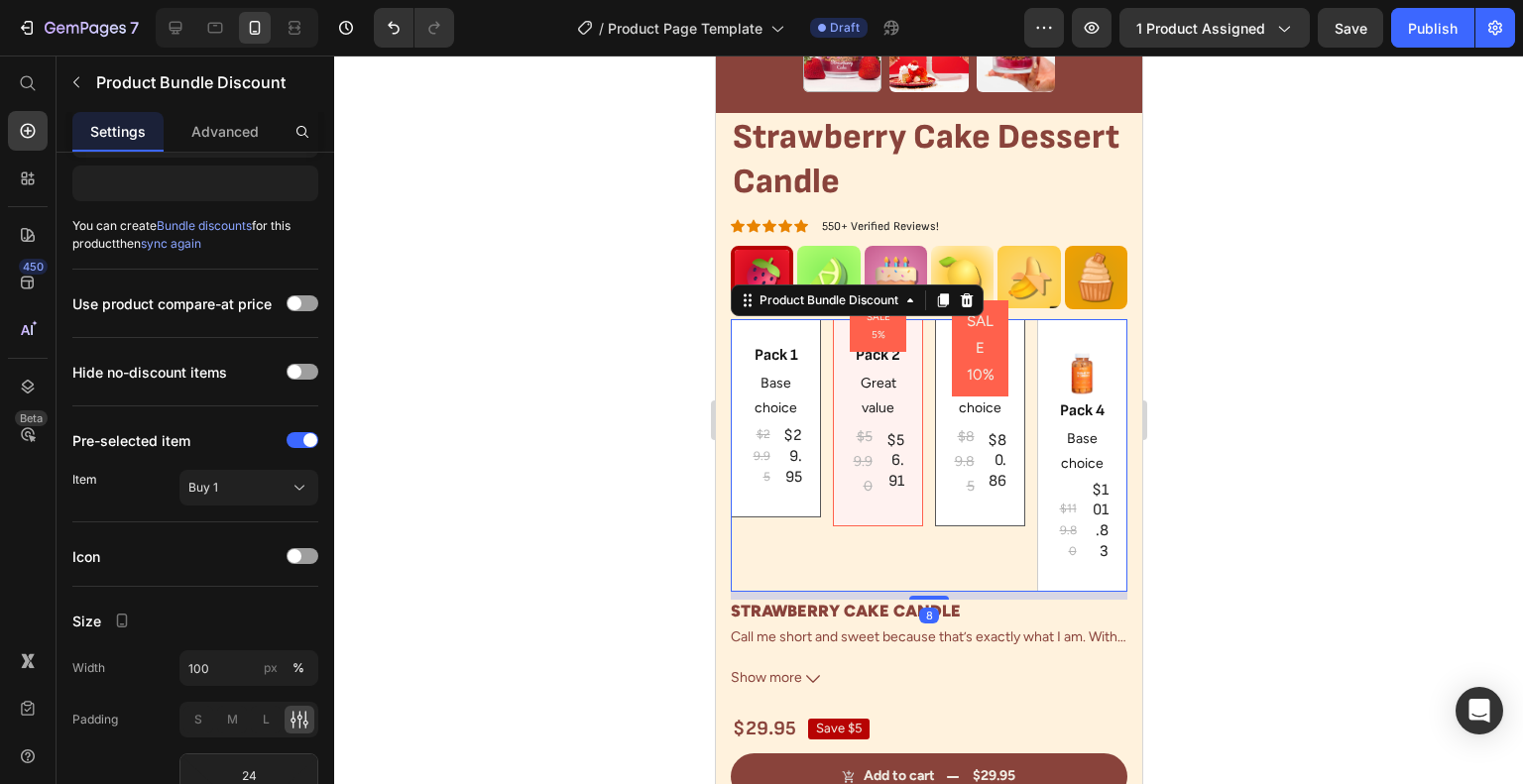 scroll, scrollTop: 0, scrollLeft: 0, axis: both 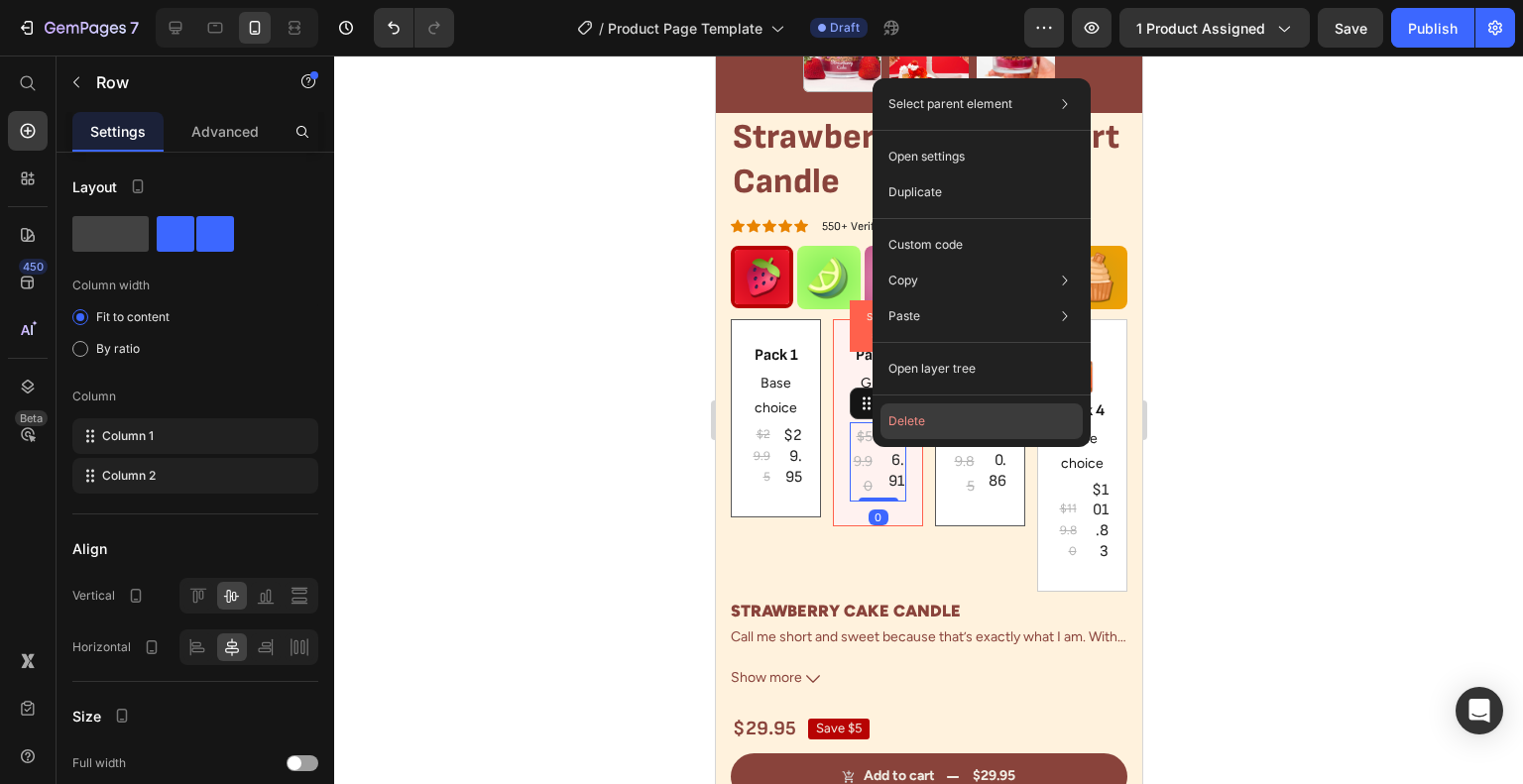click on "Delete" 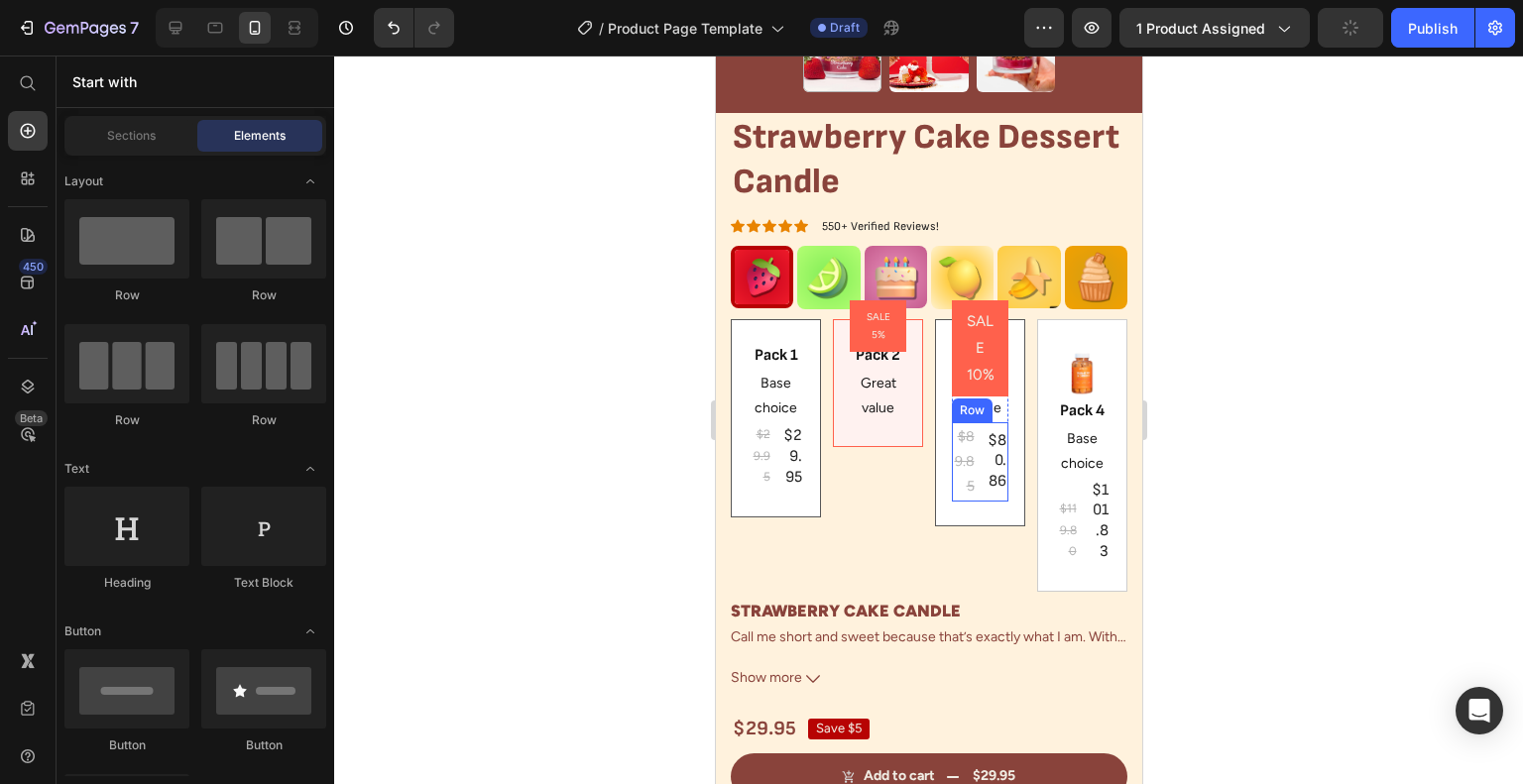 click on "$89.85 Product Price $80.86 Product Price Row" at bounding box center [979, 462] 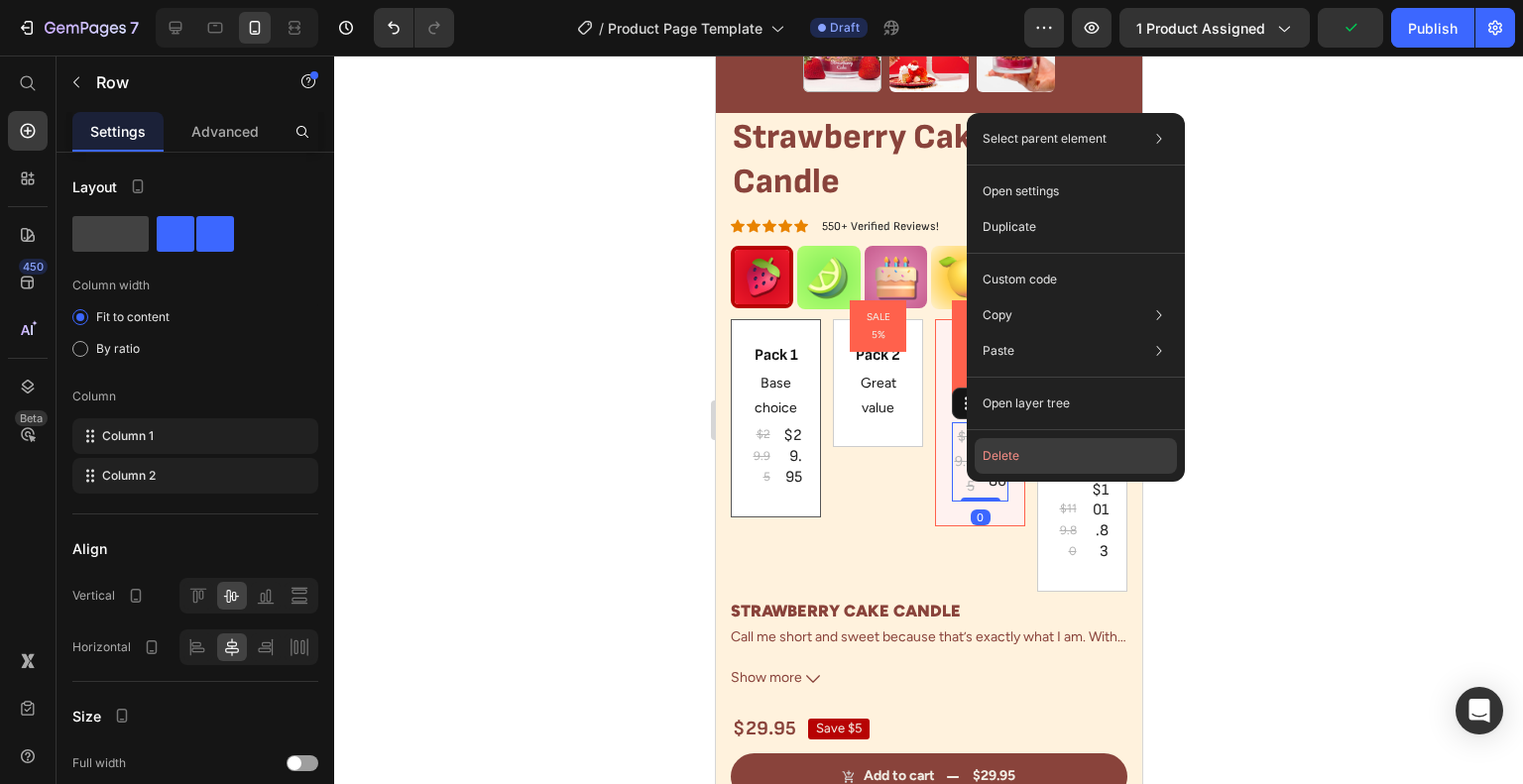 click on "Delete" 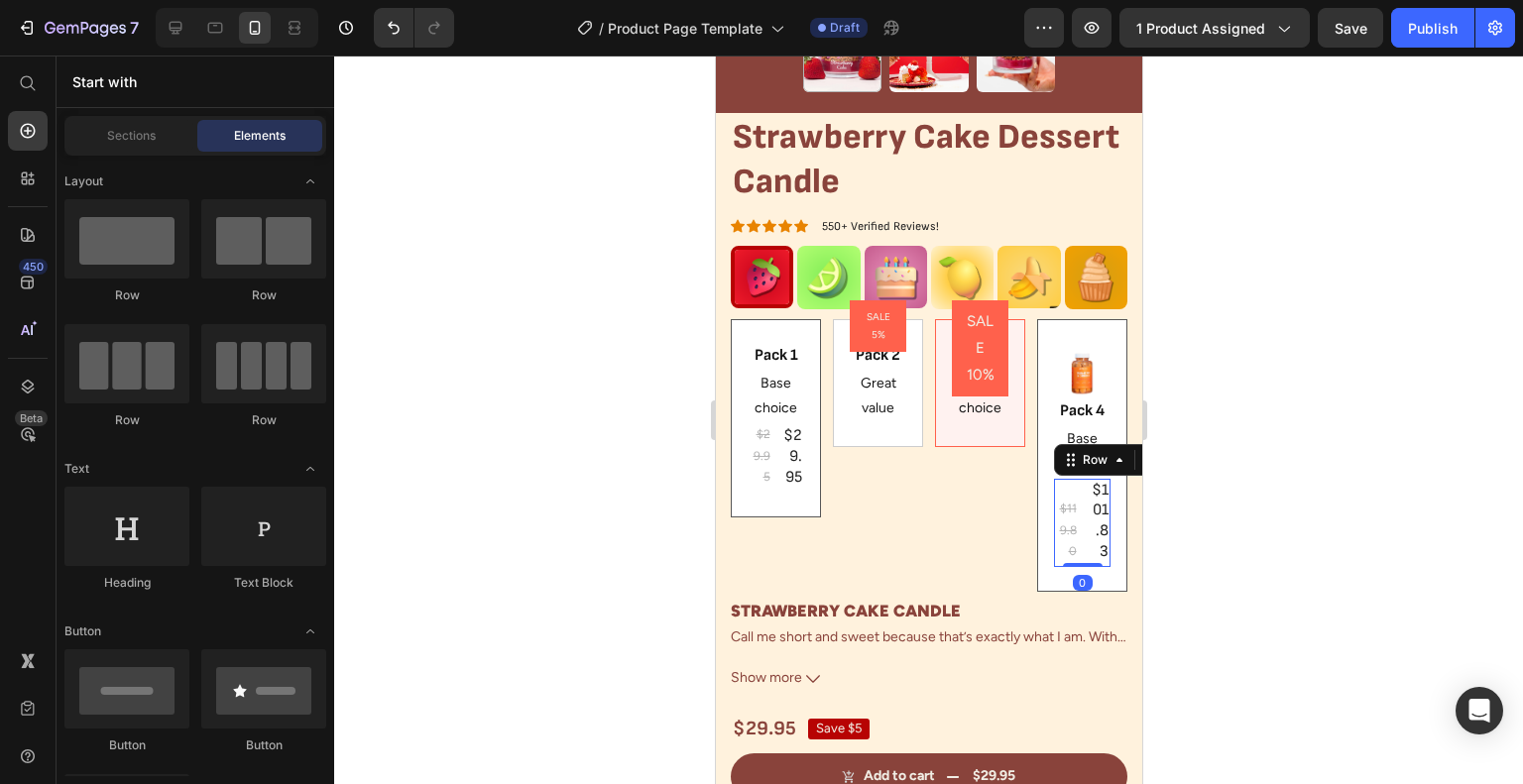 click on "$119.80 Product Price $101.83 Product Price Row   0" at bounding box center [1081, 522] 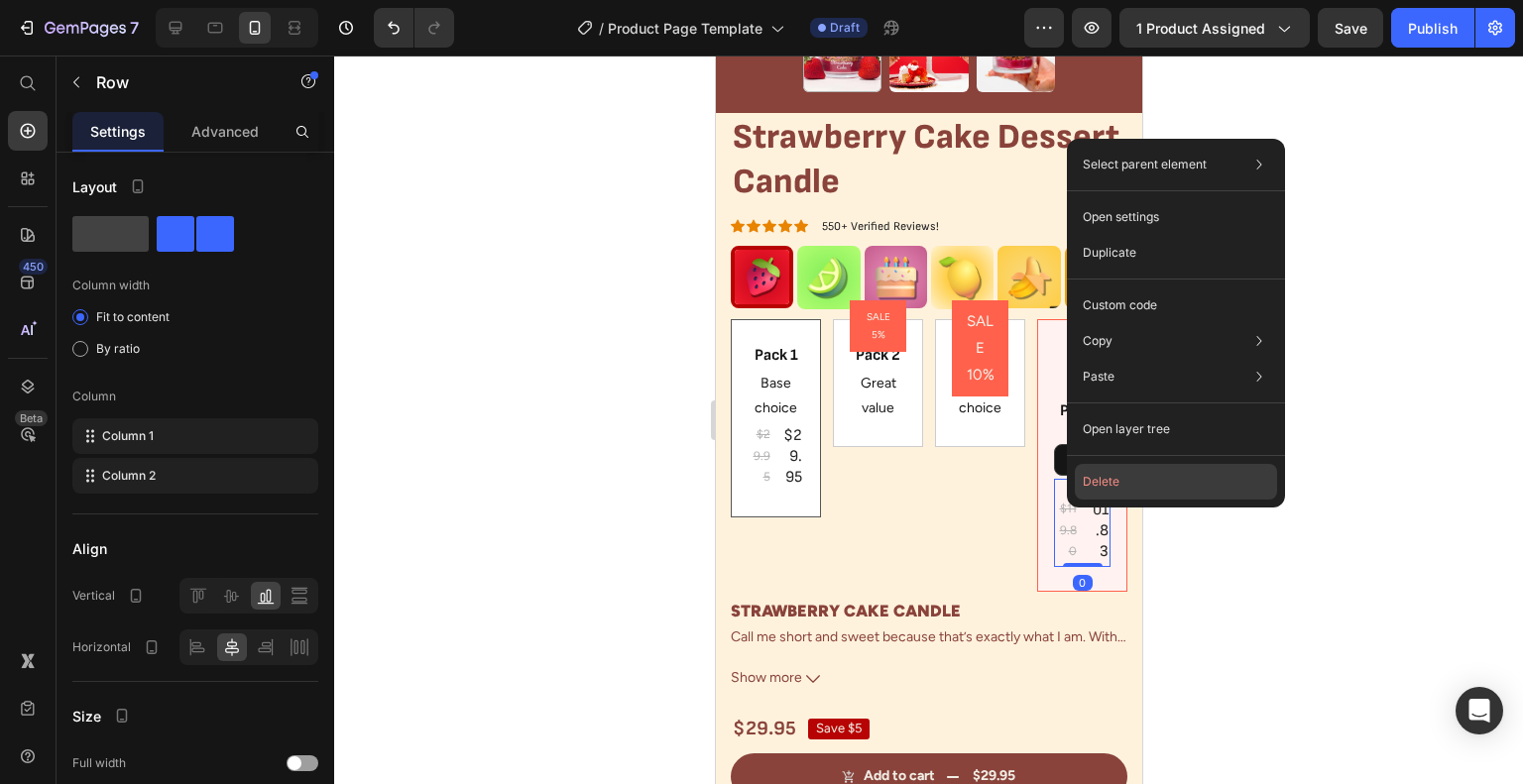 drag, startPoint x: 1110, startPoint y: 483, endPoint x: 132, endPoint y: 403, distance: 981.2665 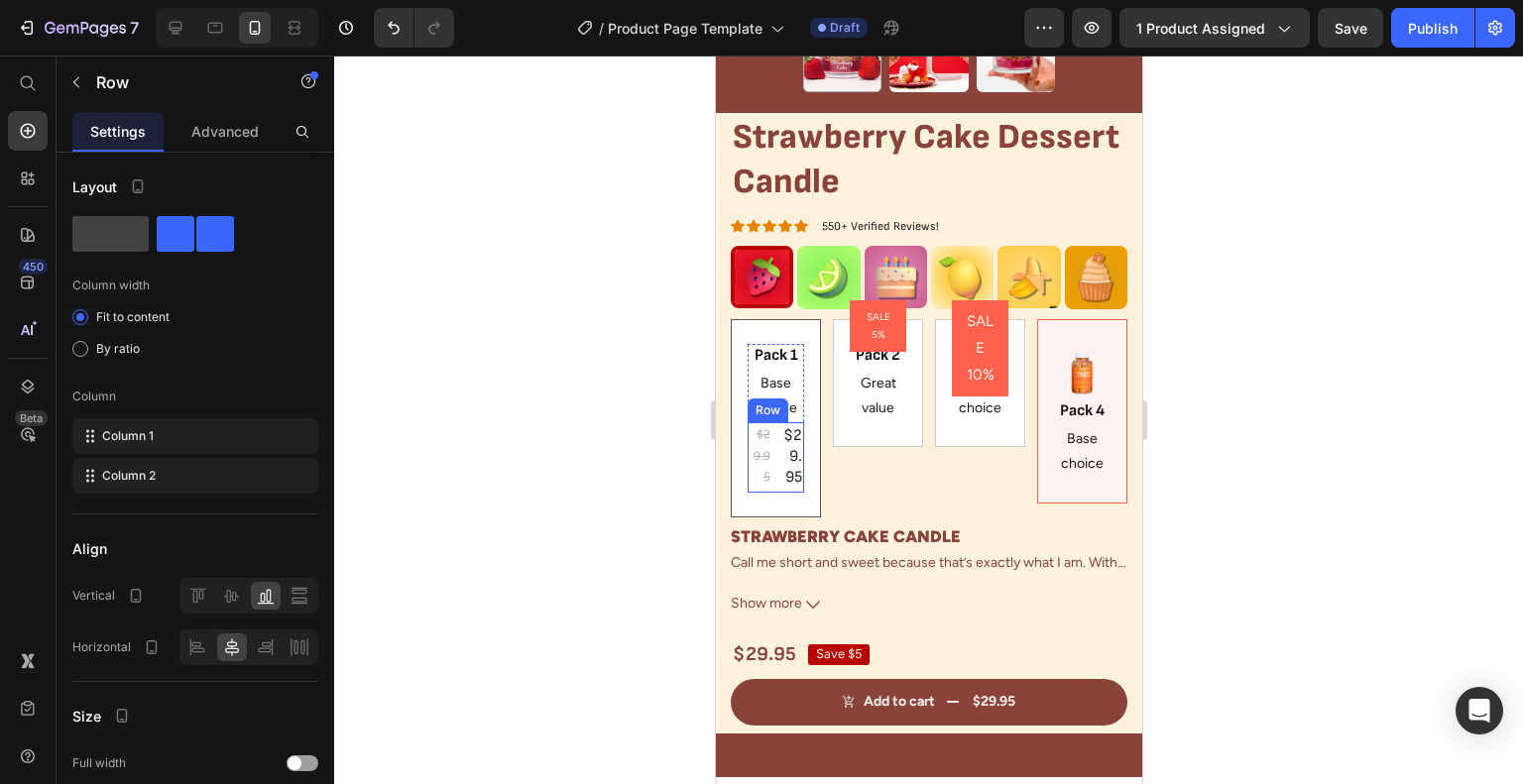 click on "$29.95 Product Price $29.95 Product Price Row" at bounding box center [774, 457] 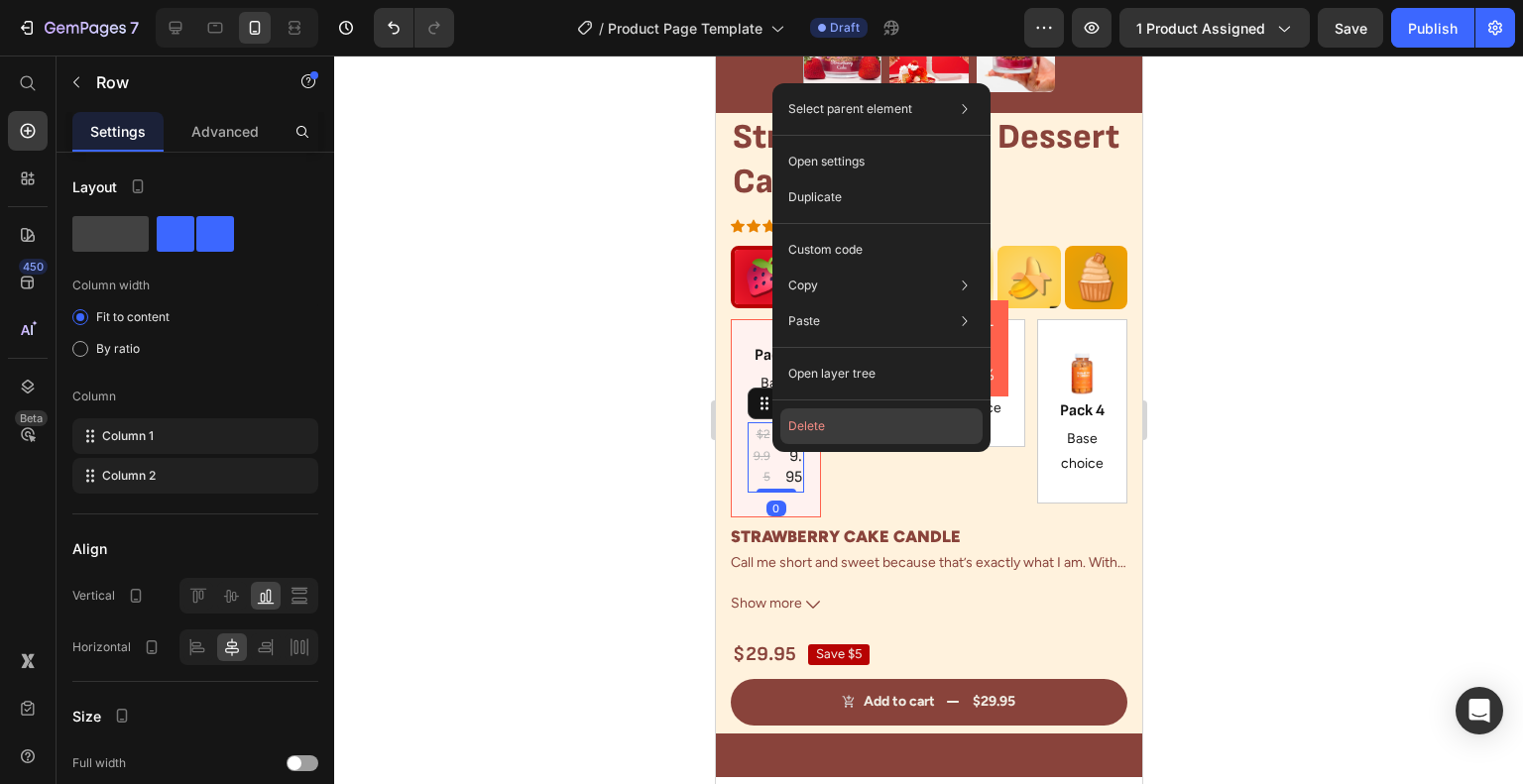 click on "Delete" 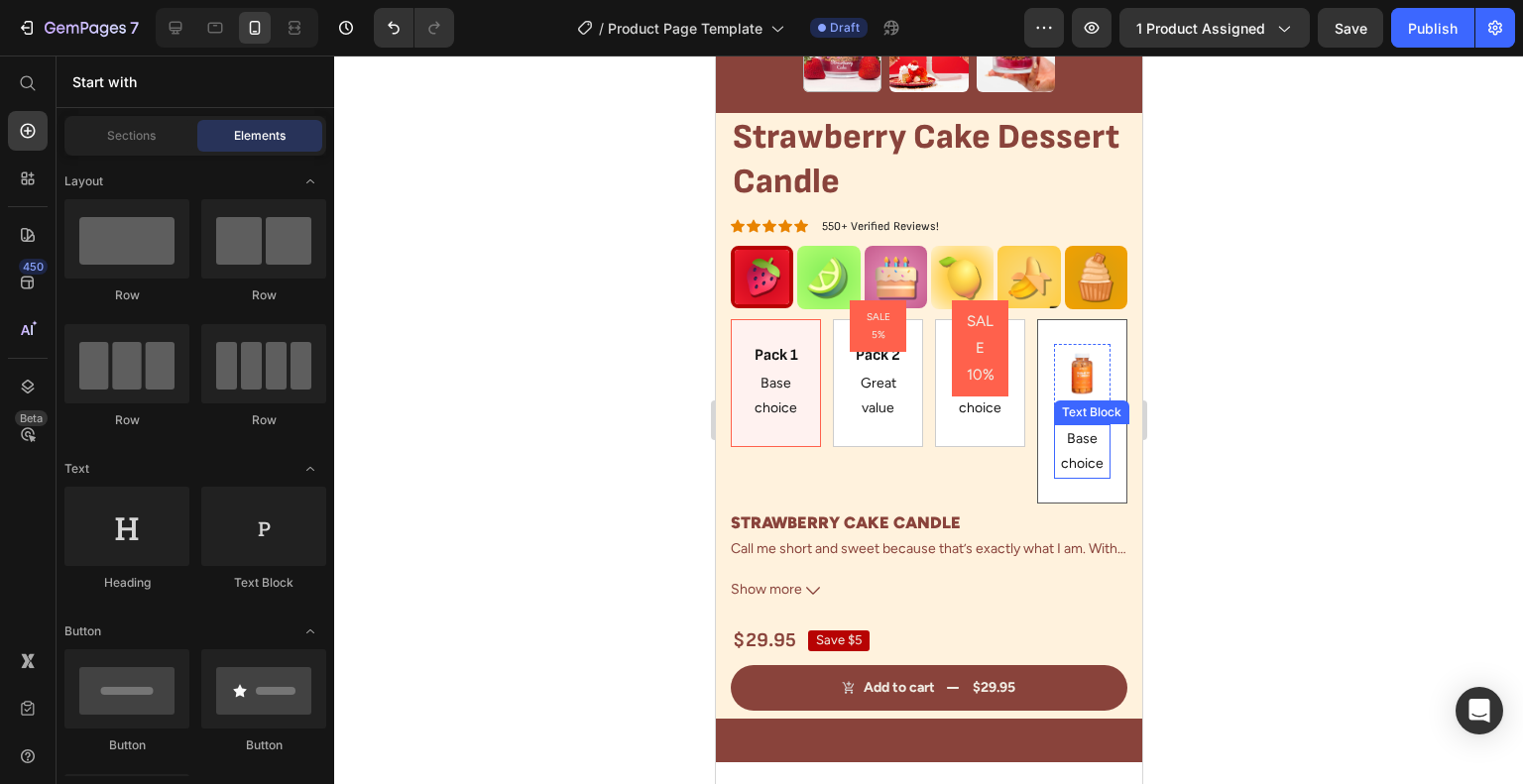 click on "Base choice" at bounding box center [1081, 451] 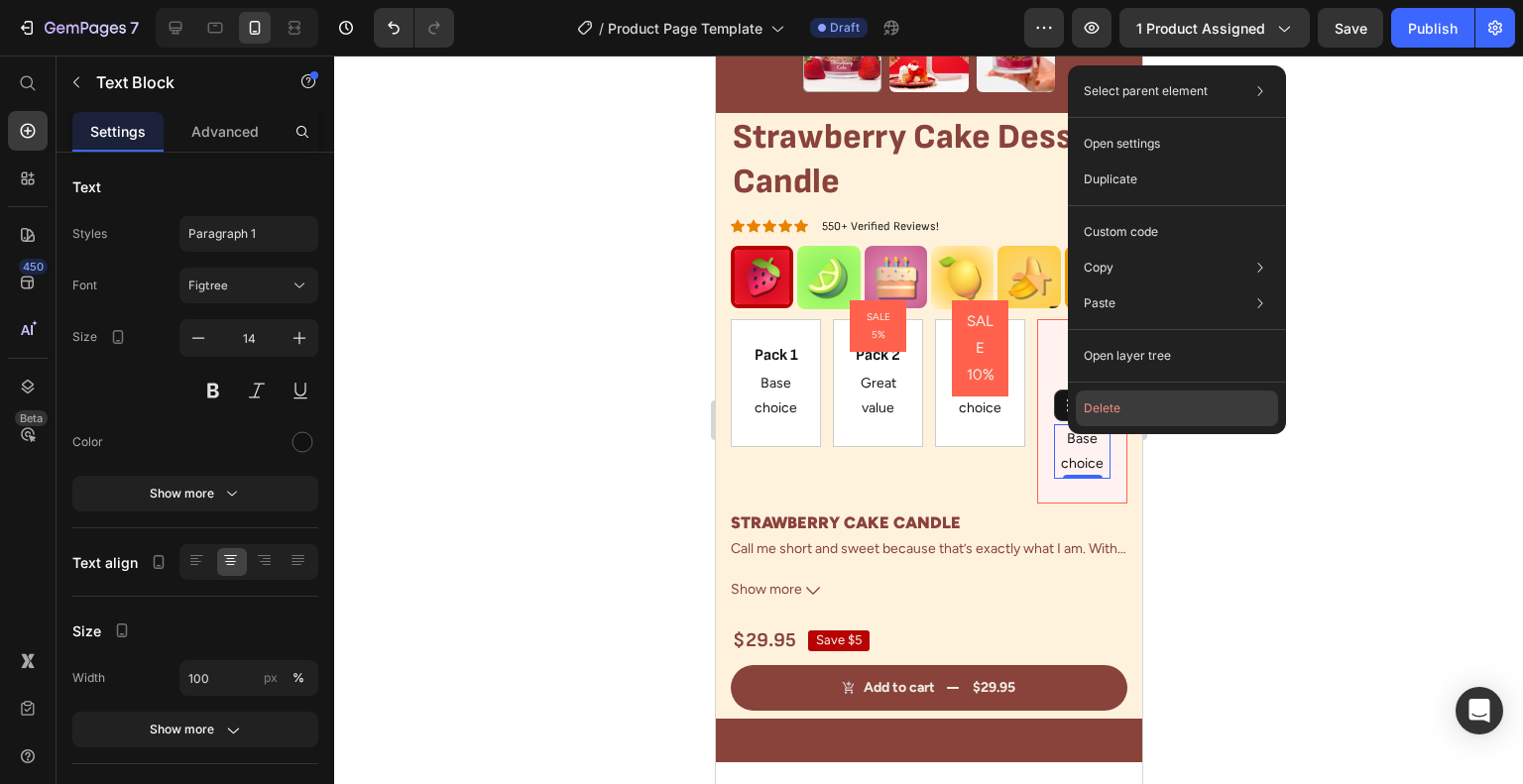 click on "Delete" 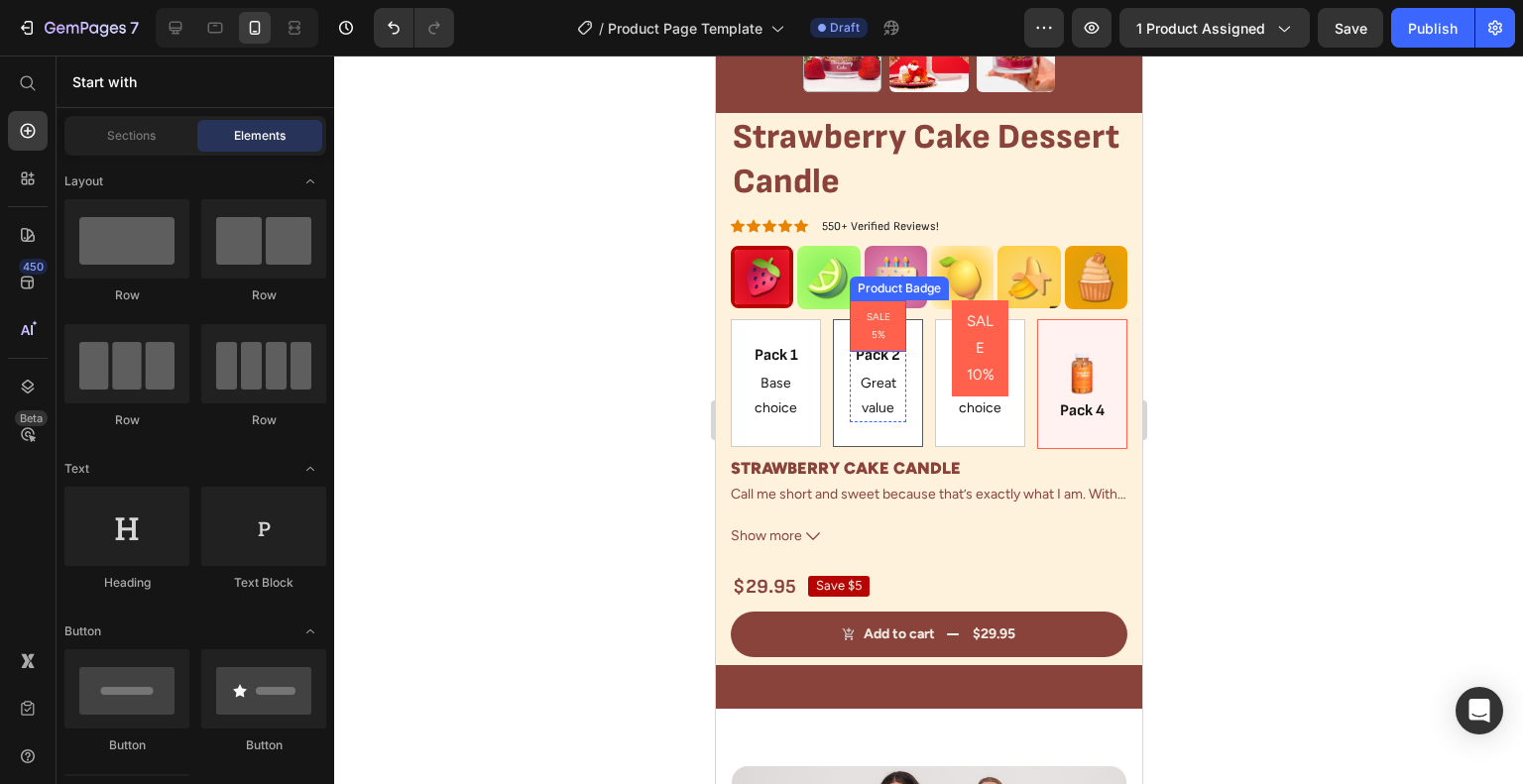 click on "SALE 5%" at bounding box center (877, 326) 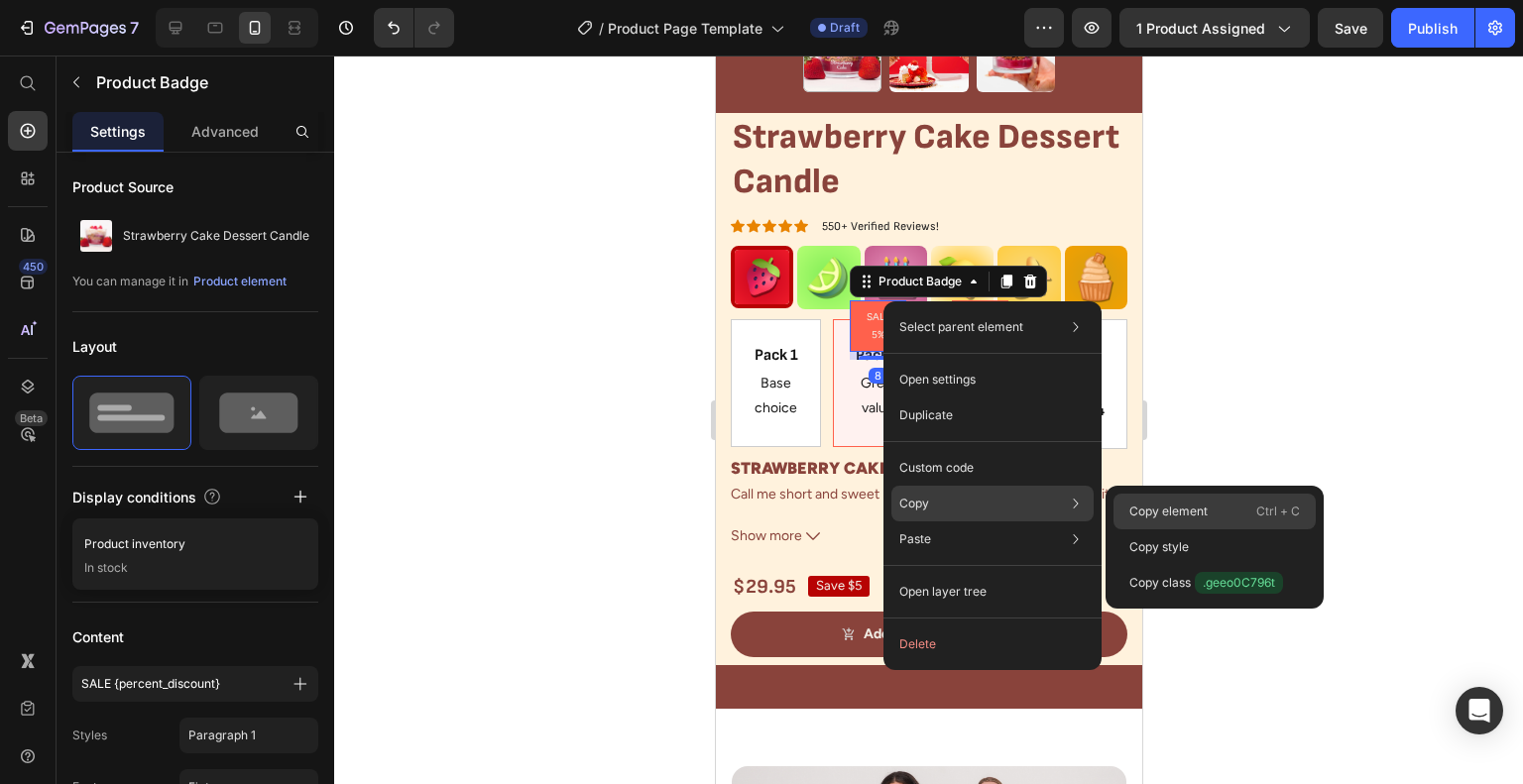 click on "Copy element" at bounding box center (1168, 511) 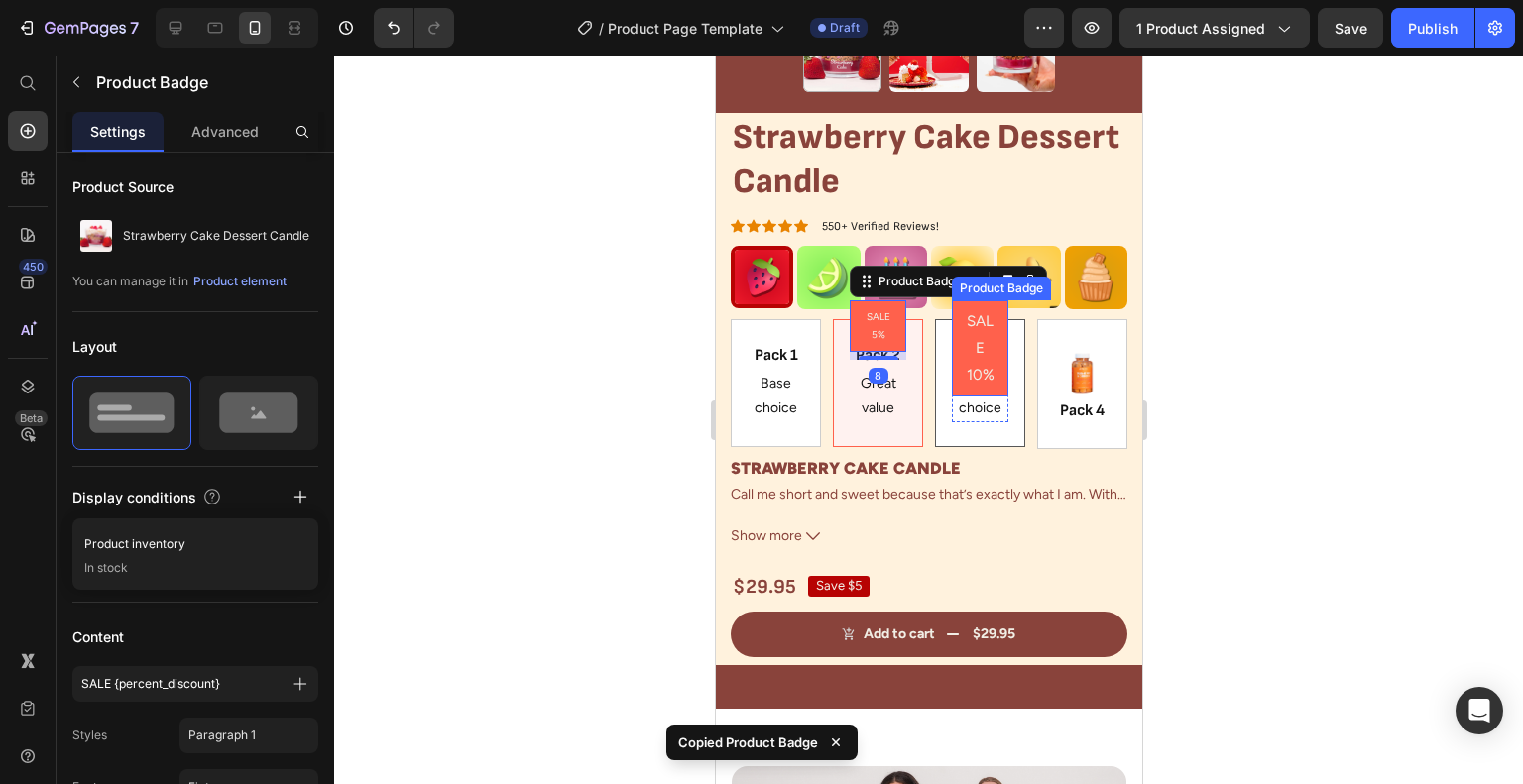 click on "SALE 10%" at bounding box center (979, 348) 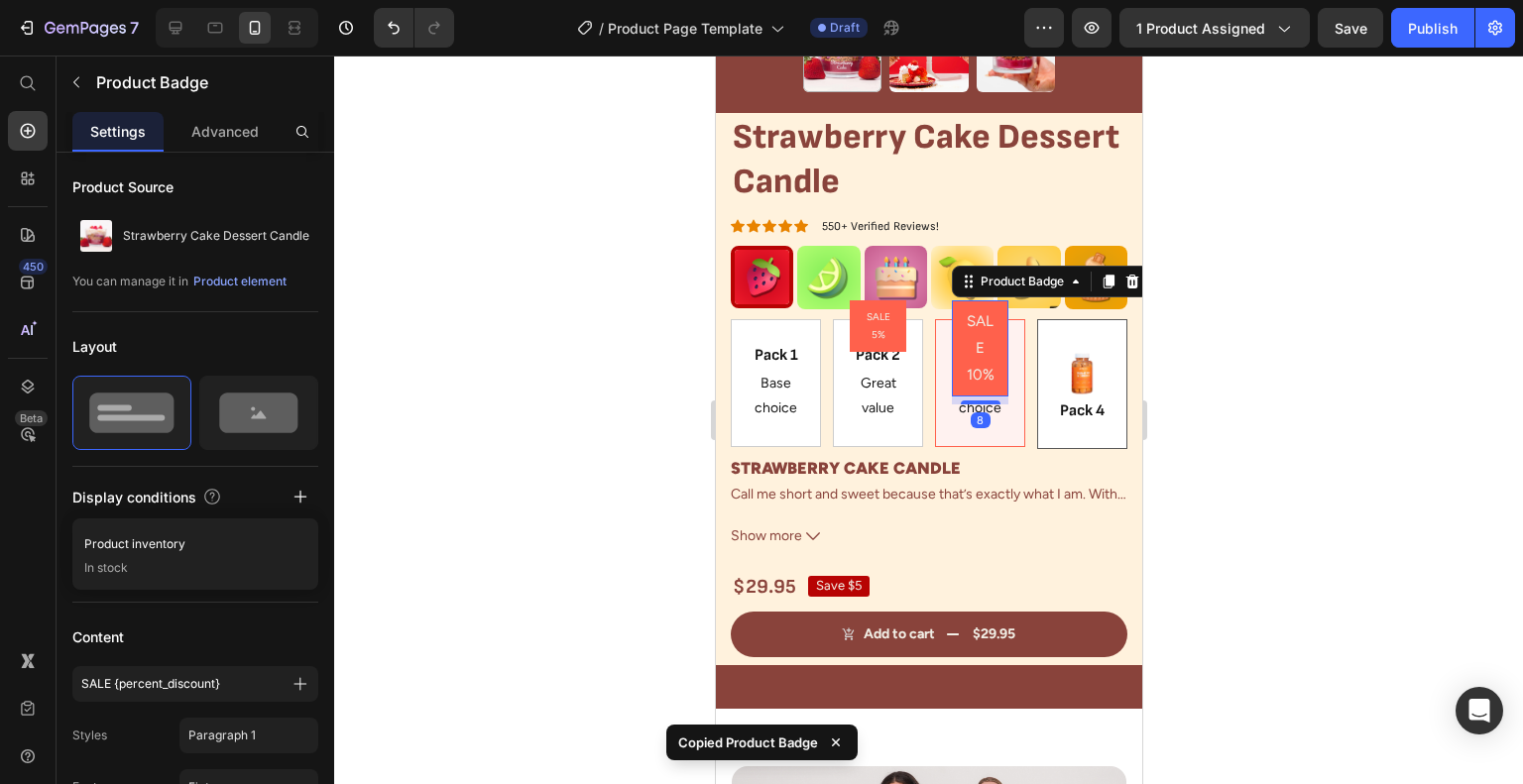 type on "10" 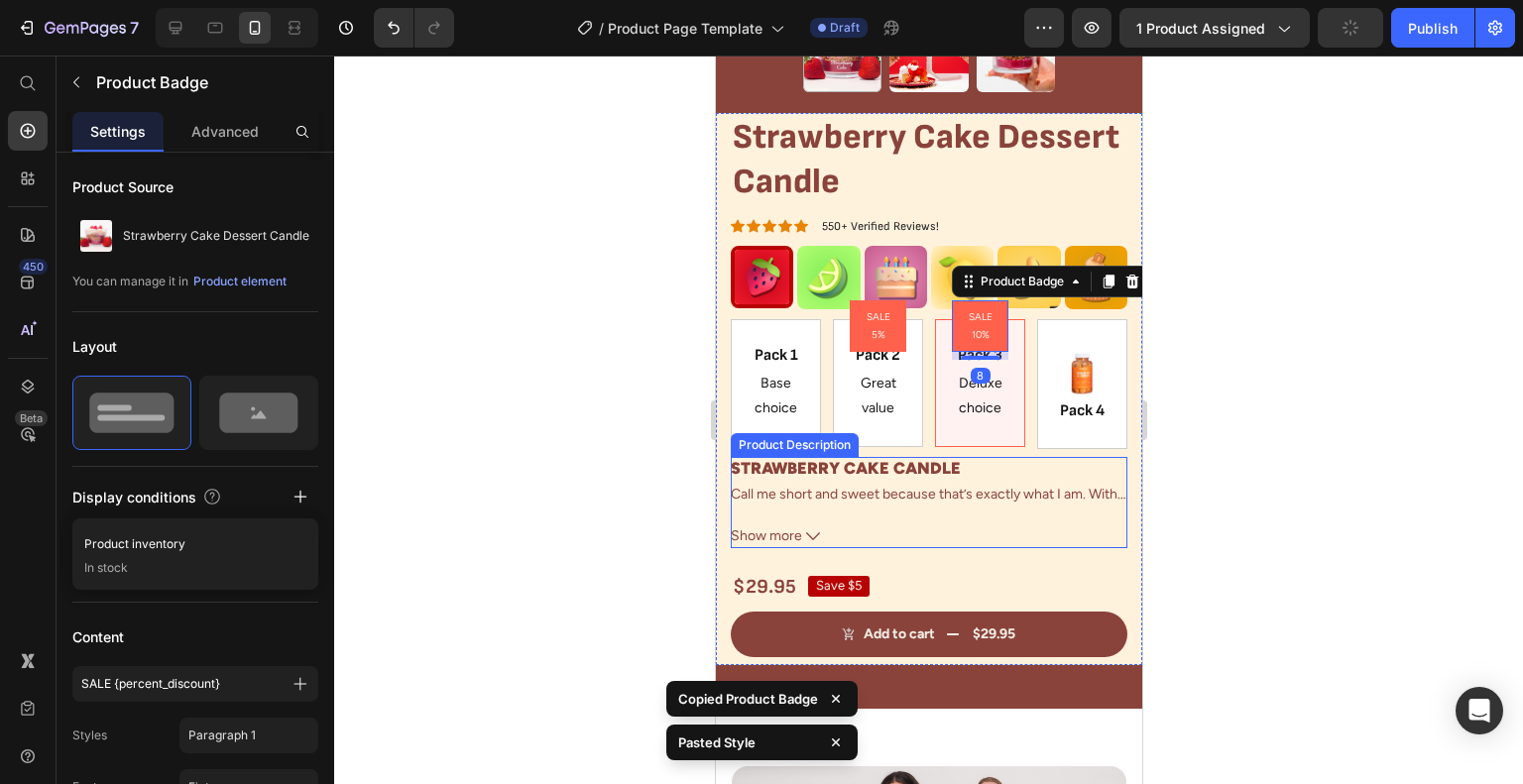 click on "Call me short and sweet because that’s exactly what I am. With my fluffy cake, soft whipped cream, and juicy strawberries, I’ll have you craving dessert with just my scent." at bounding box center (923, 518) 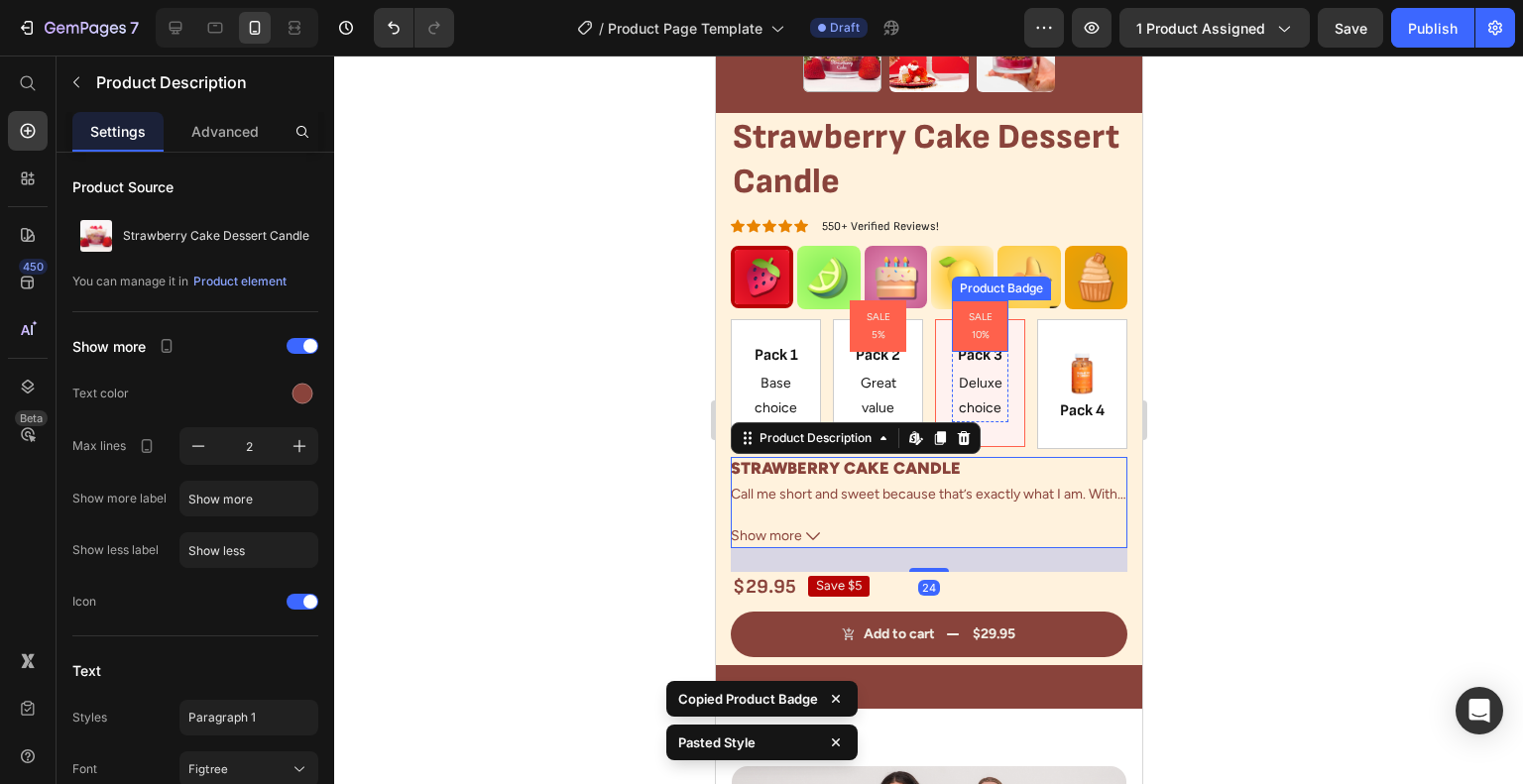 click on "SALE 10%" at bounding box center [979, 326] 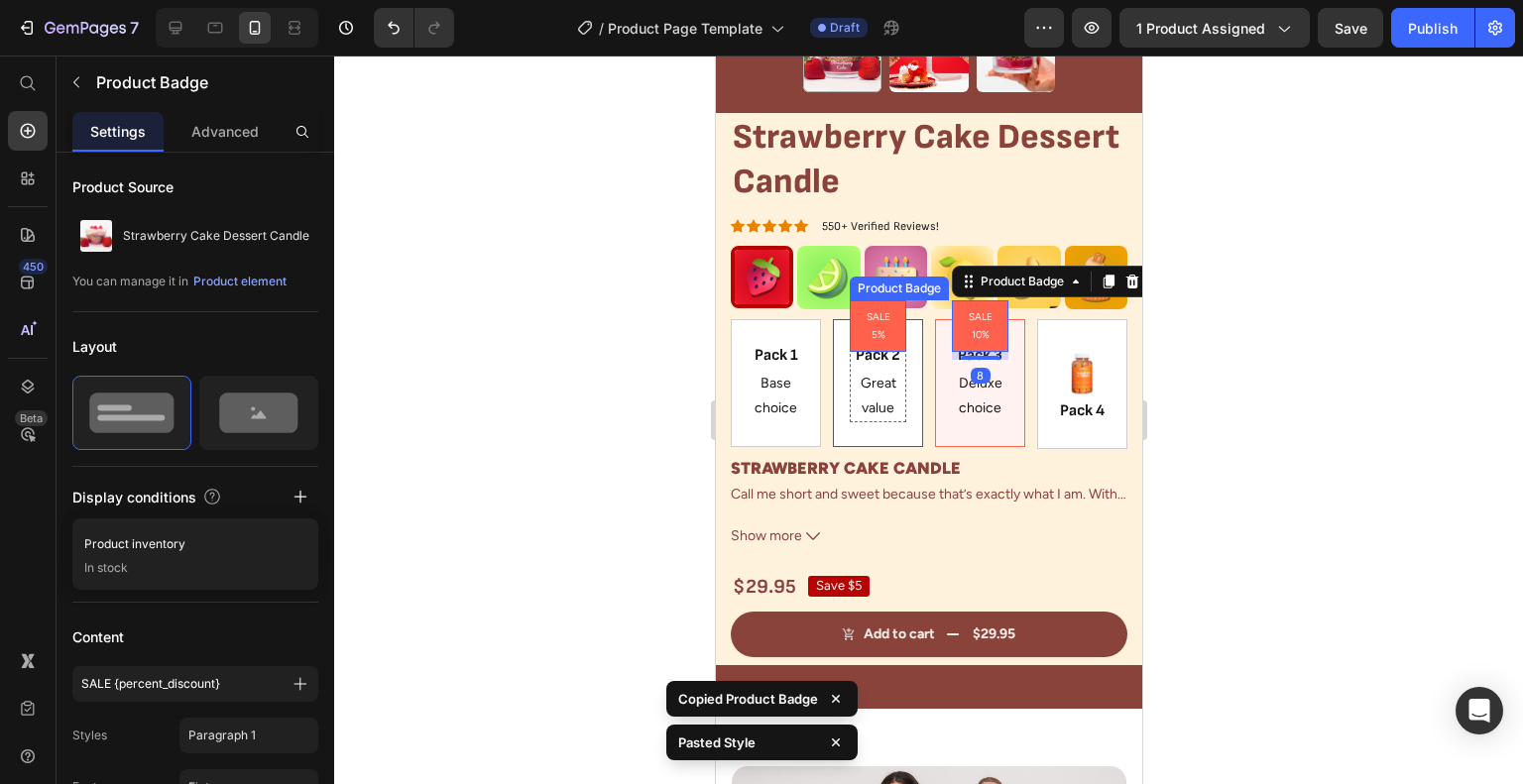 click on "SALE 5%" at bounding box center (877, 326) 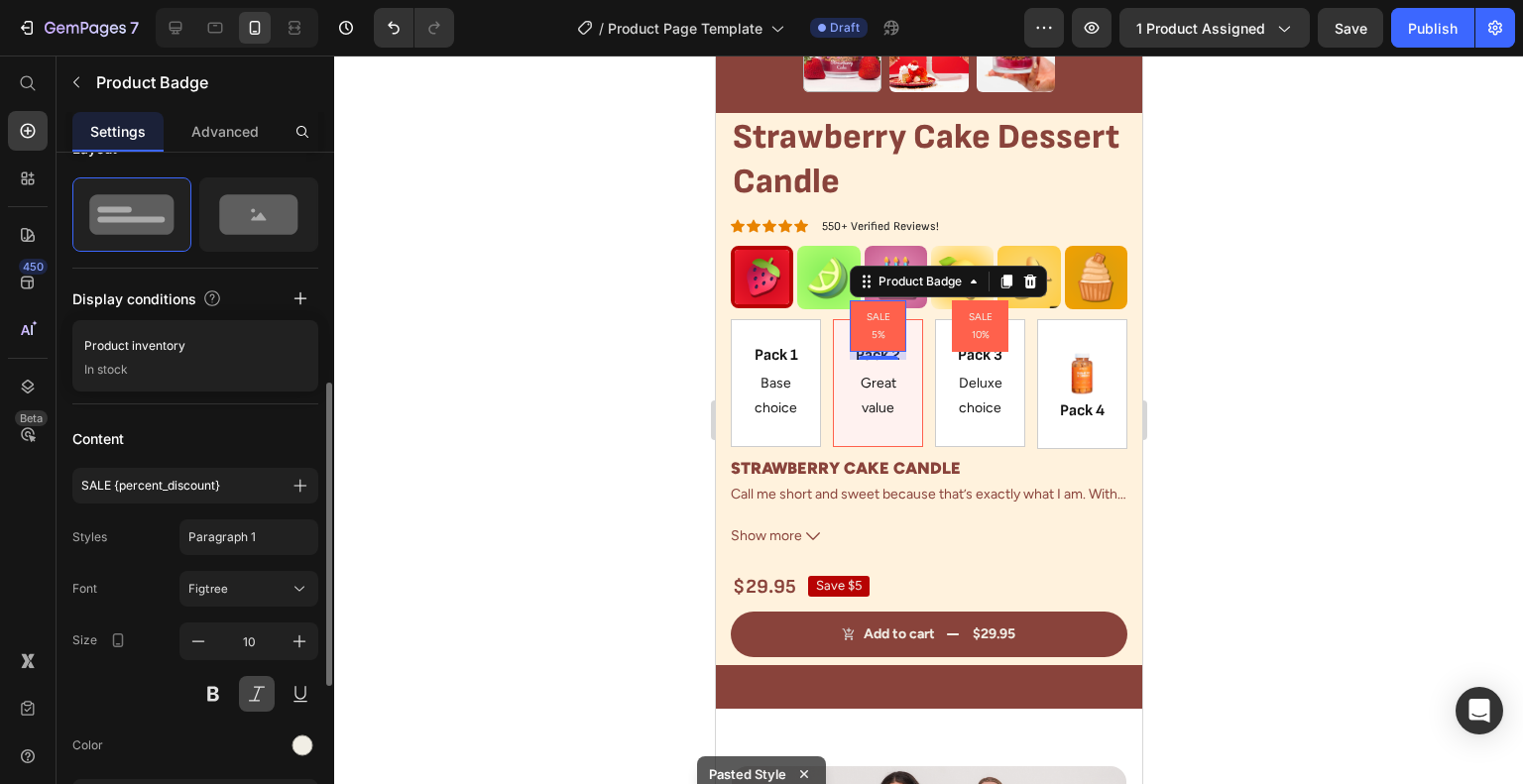 scroll, scrollTop: 396, scrollLeft: 0, axis: vertical 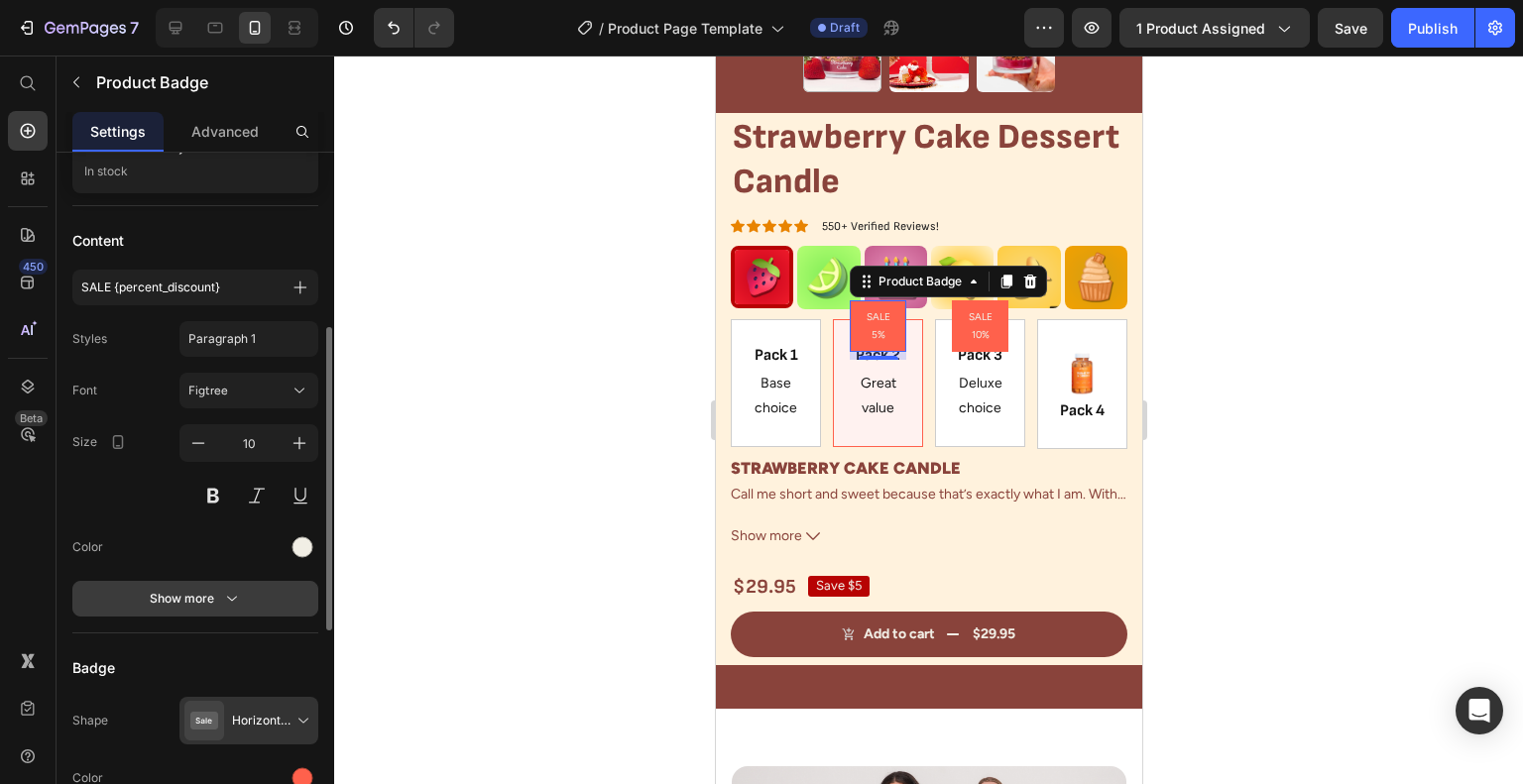 click 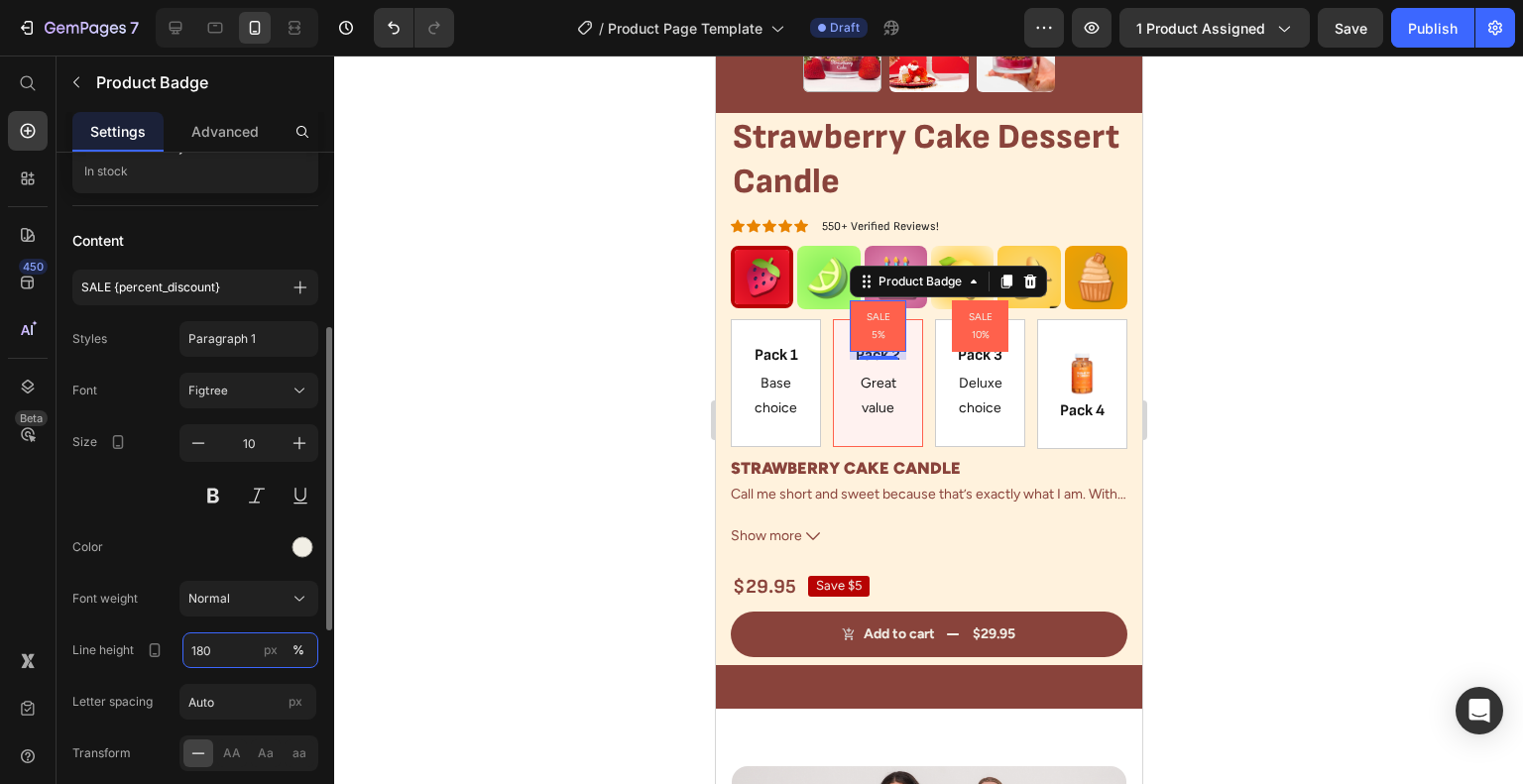 click on "180" at bounding box center (250, 650) 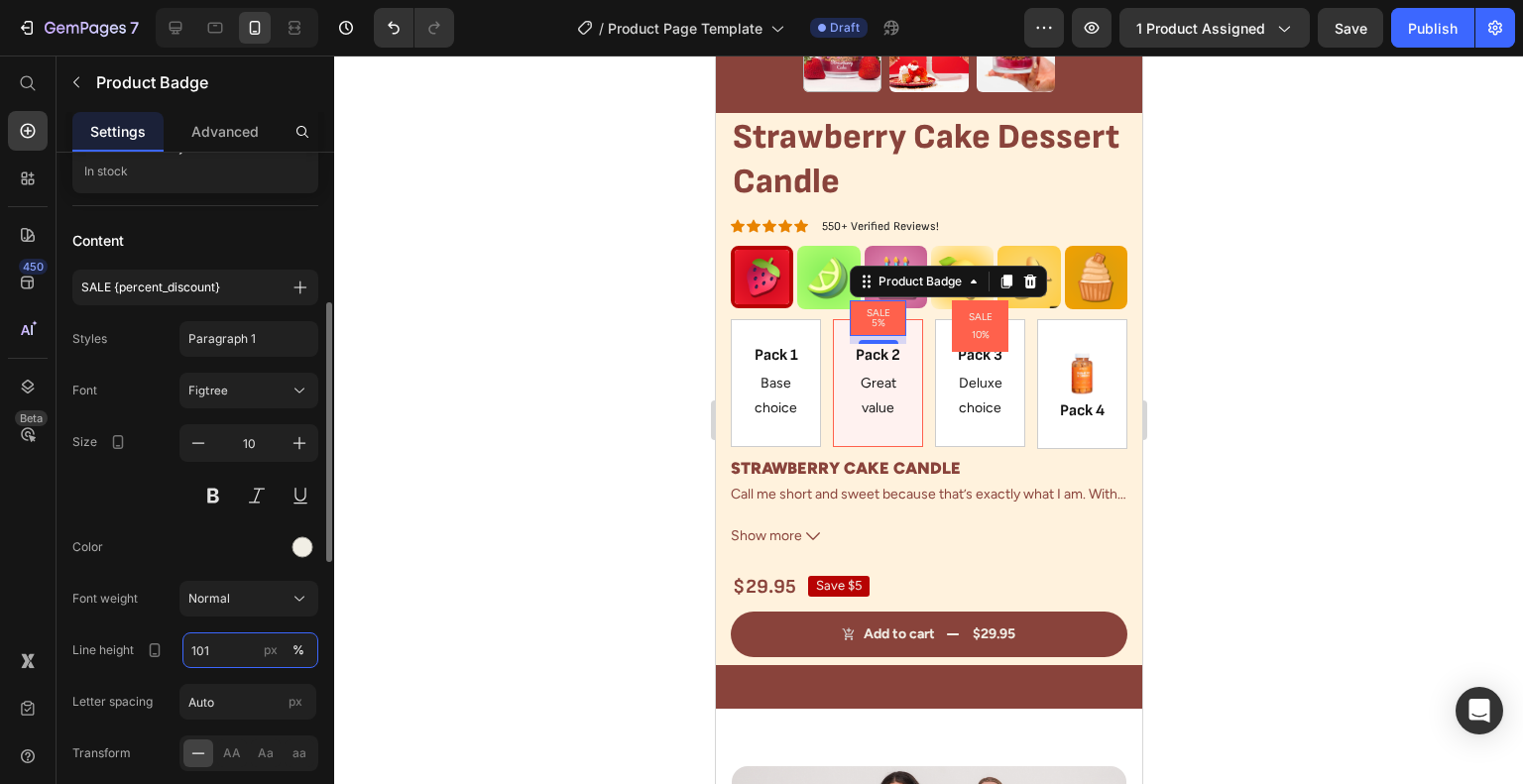 type on "100" 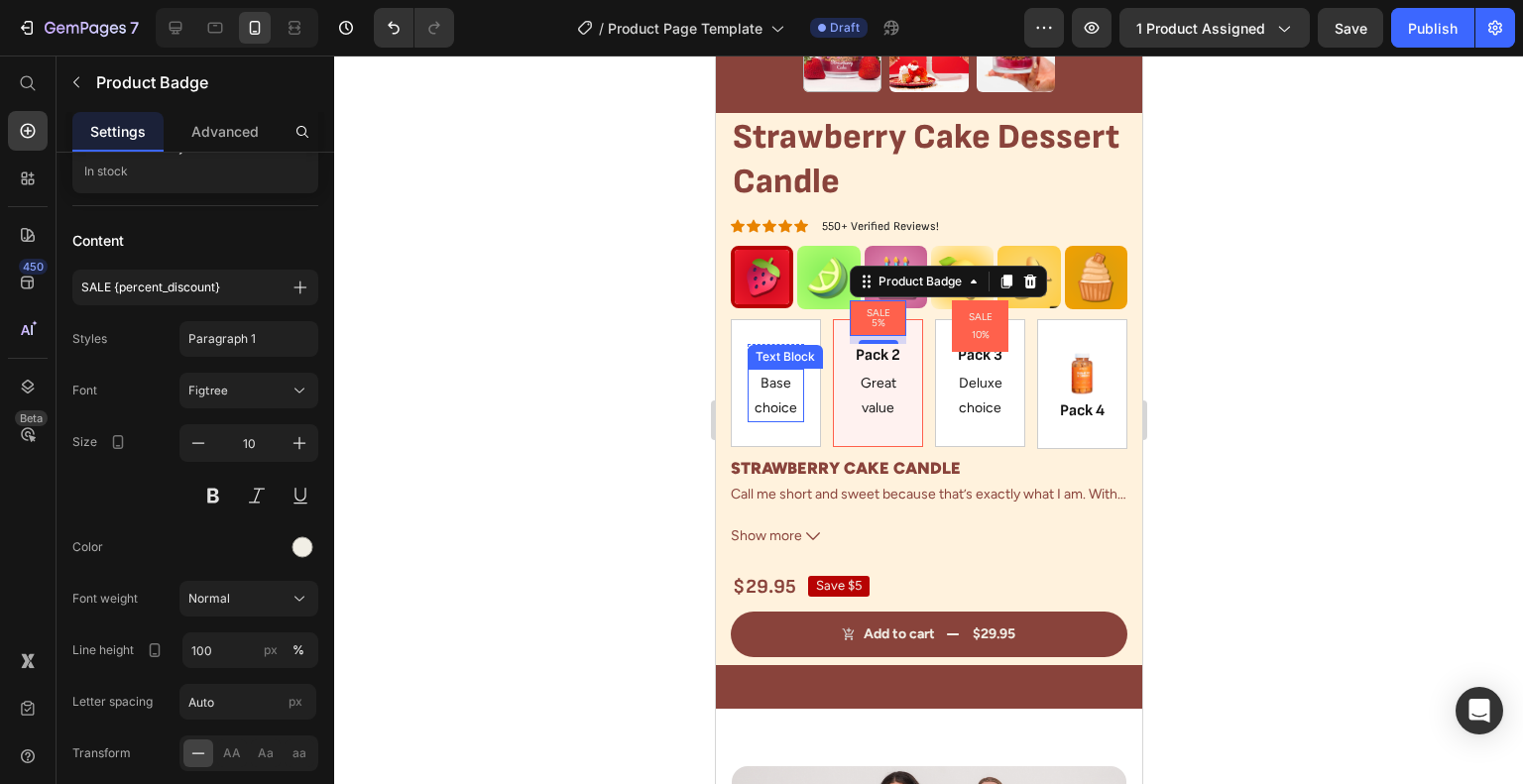 click on "Great value" at bounding box center [877, 395] 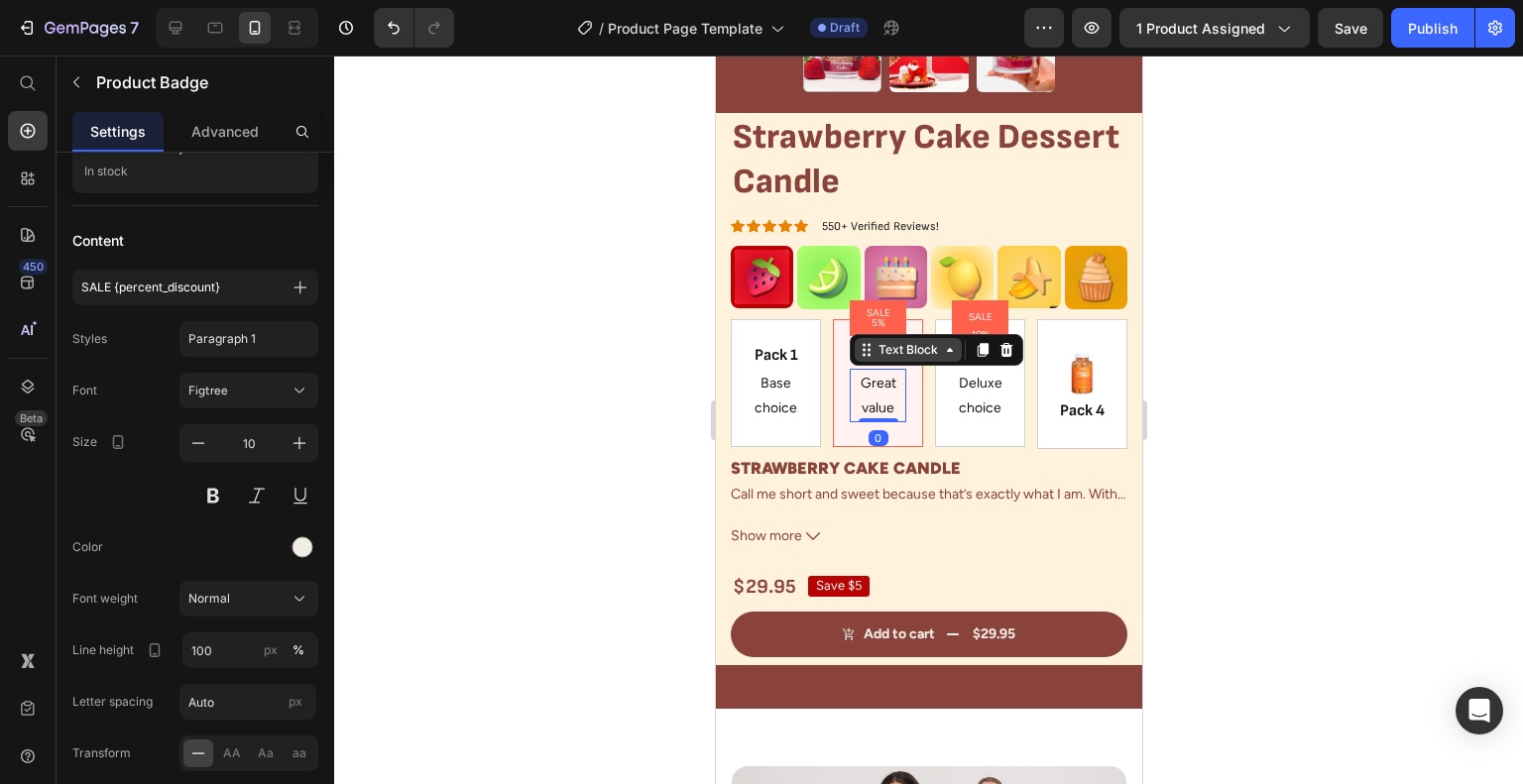 scroll, scrollTop: 0, scrollLeft: 0, axis: both 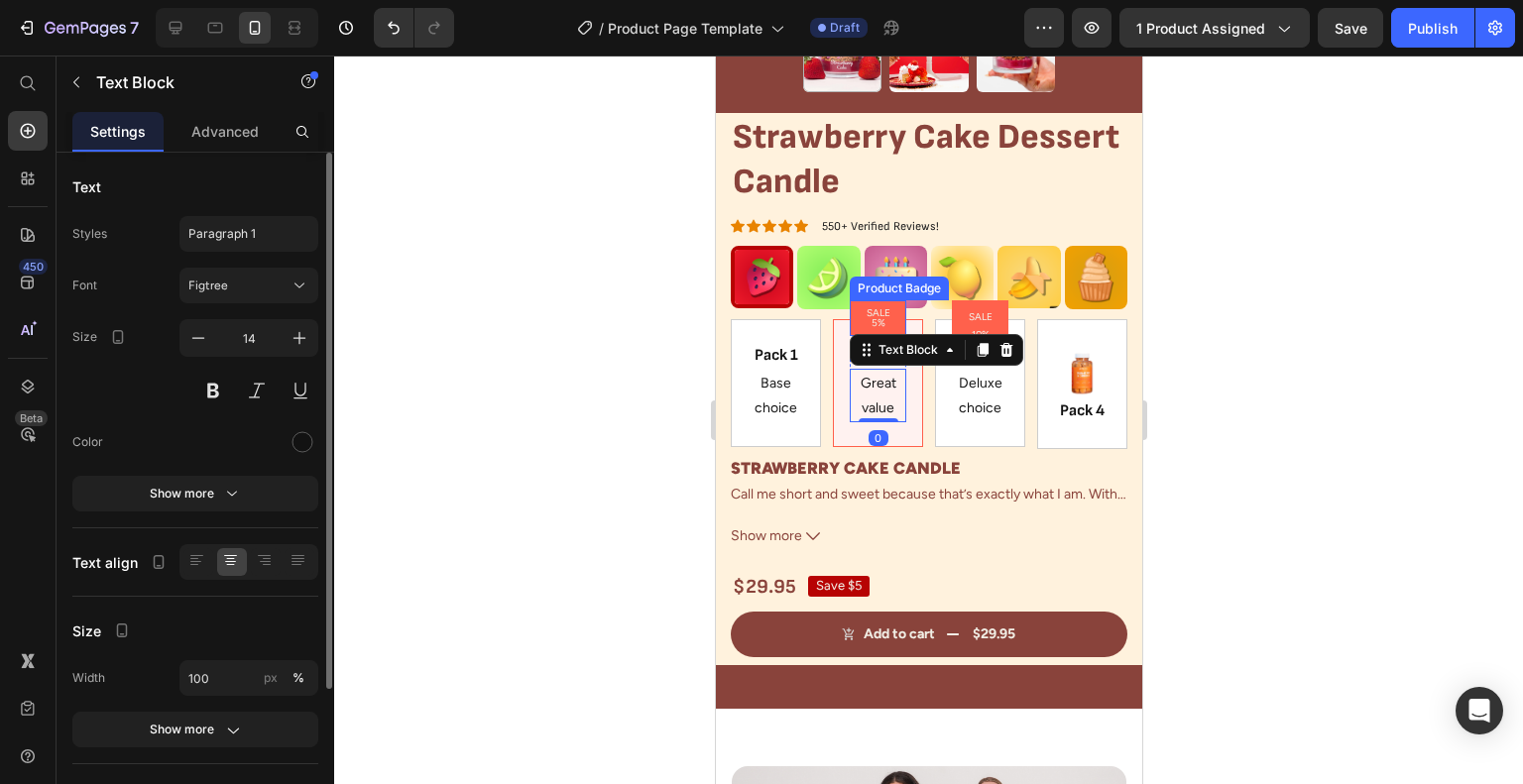 click on "SALE 5%" at bounding box center (877, 318) 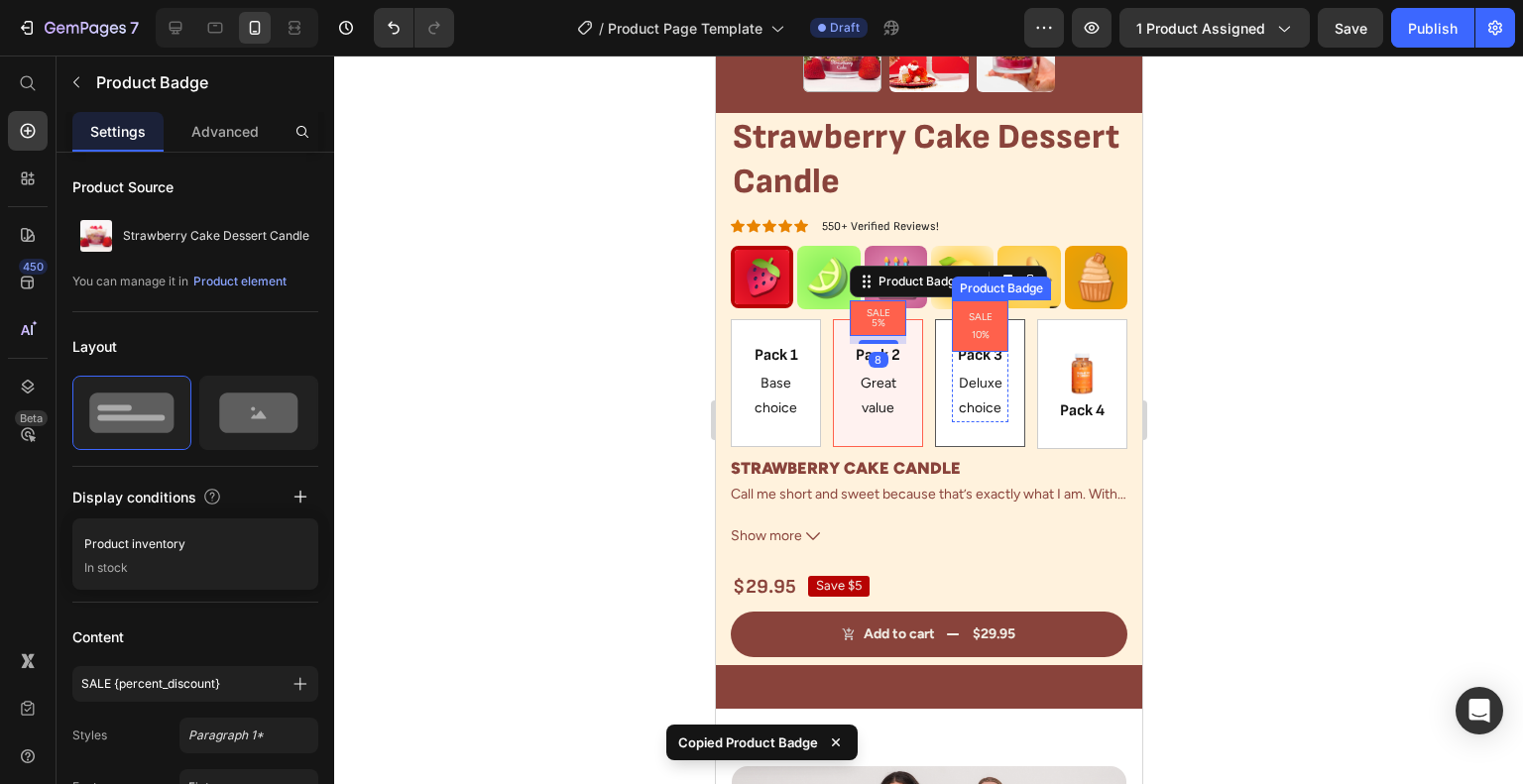 click on "SALE 10%" at bounding box center (979, 326) 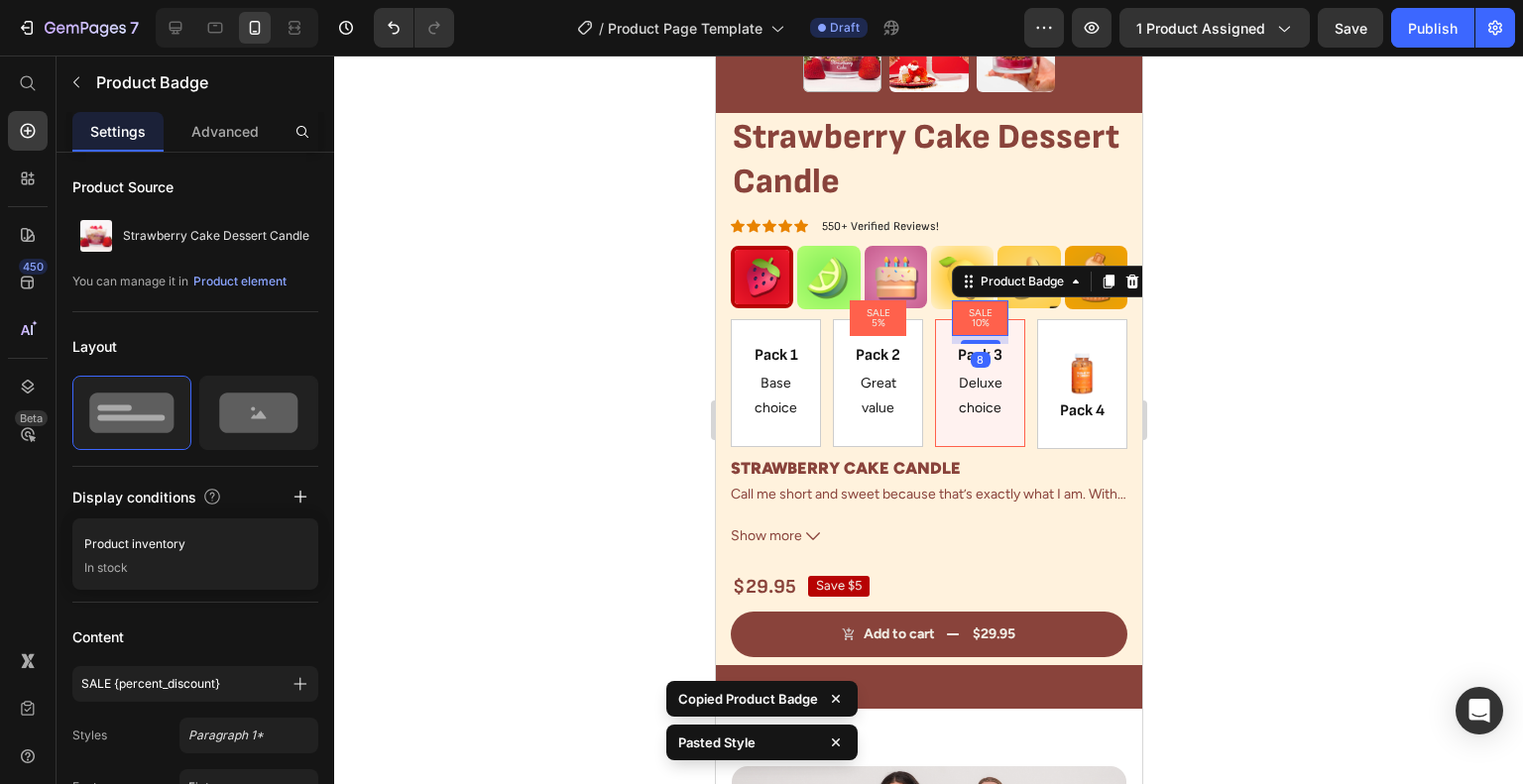 click 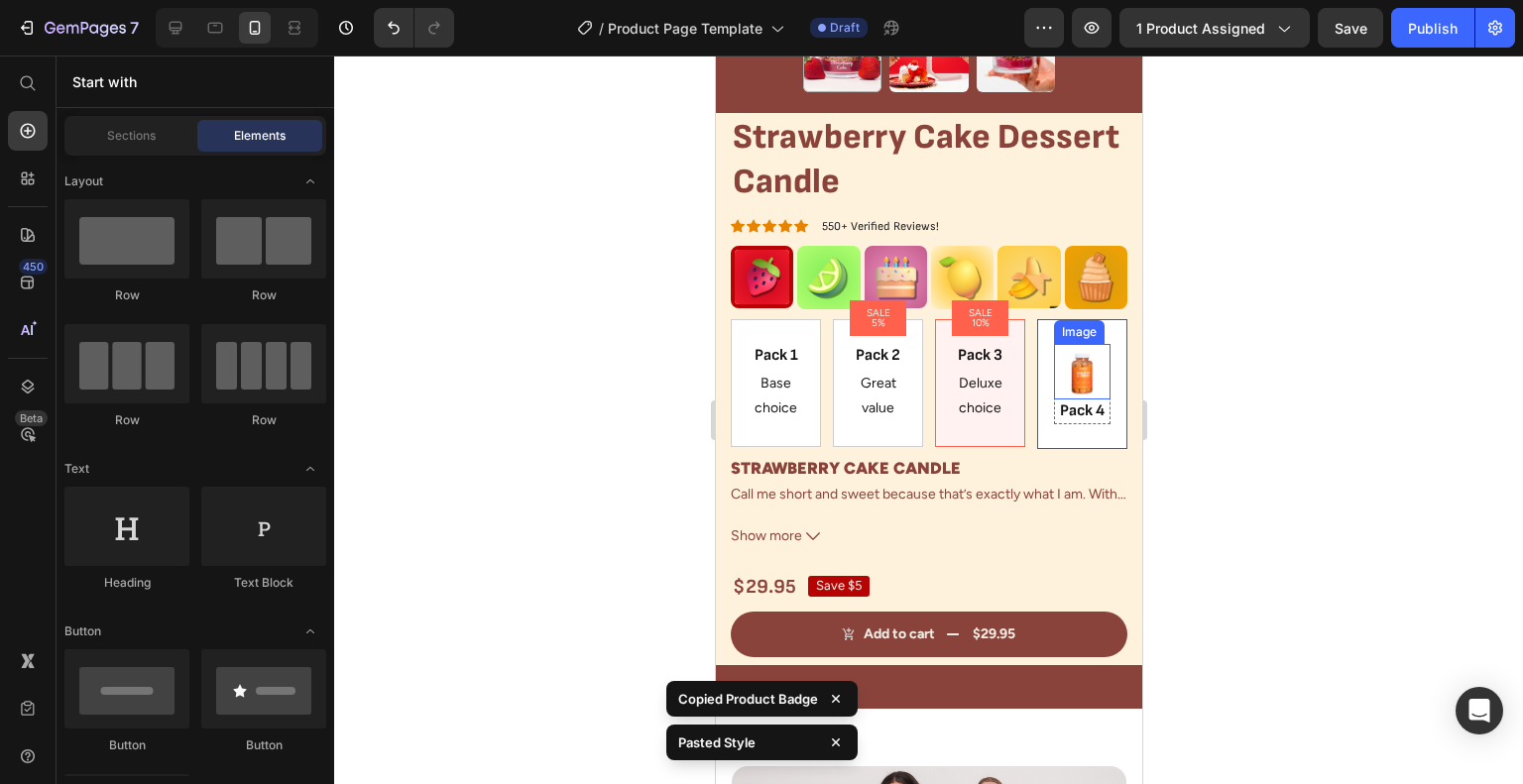 click at bounding box center [1081, 372] 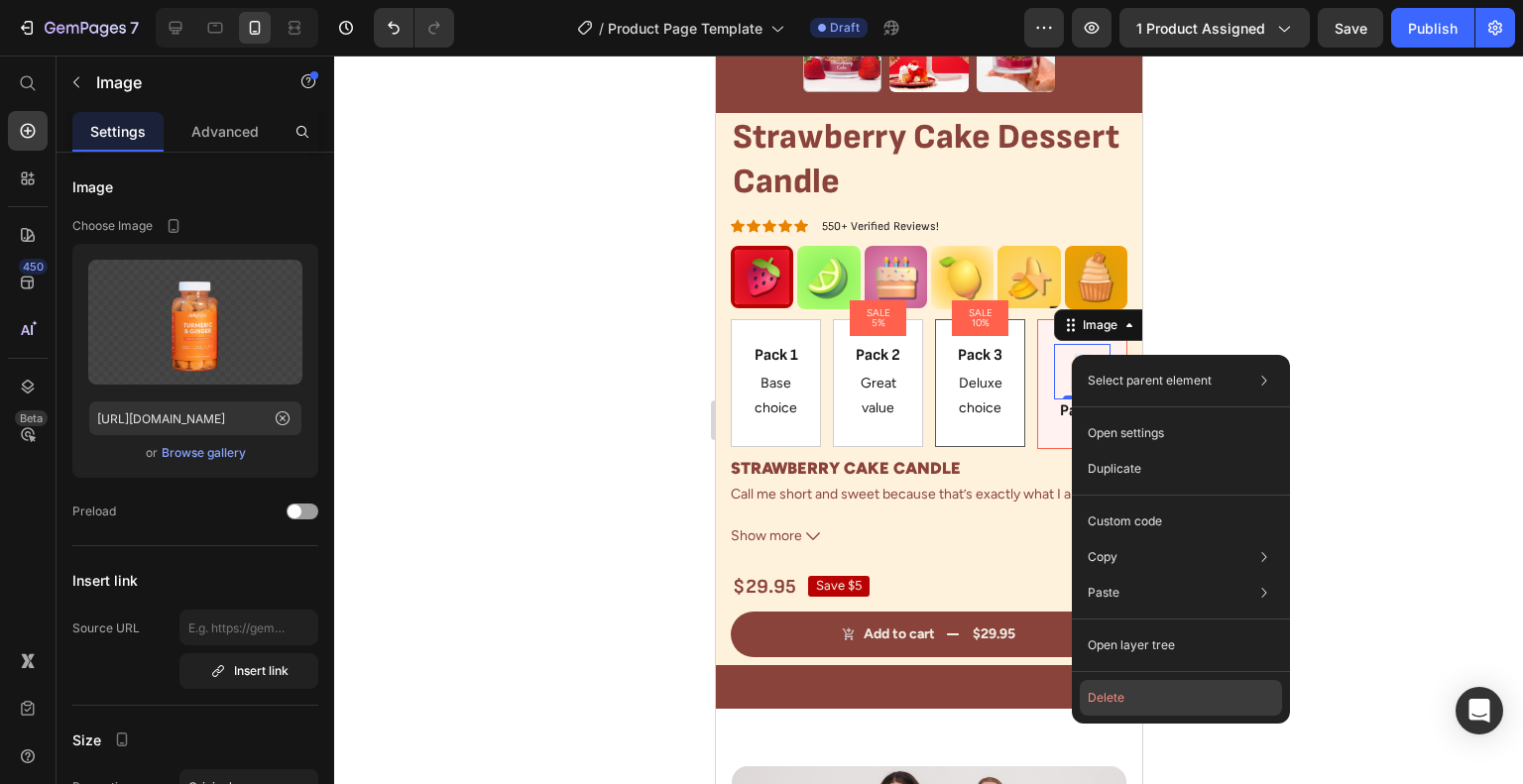 click on "Delete" 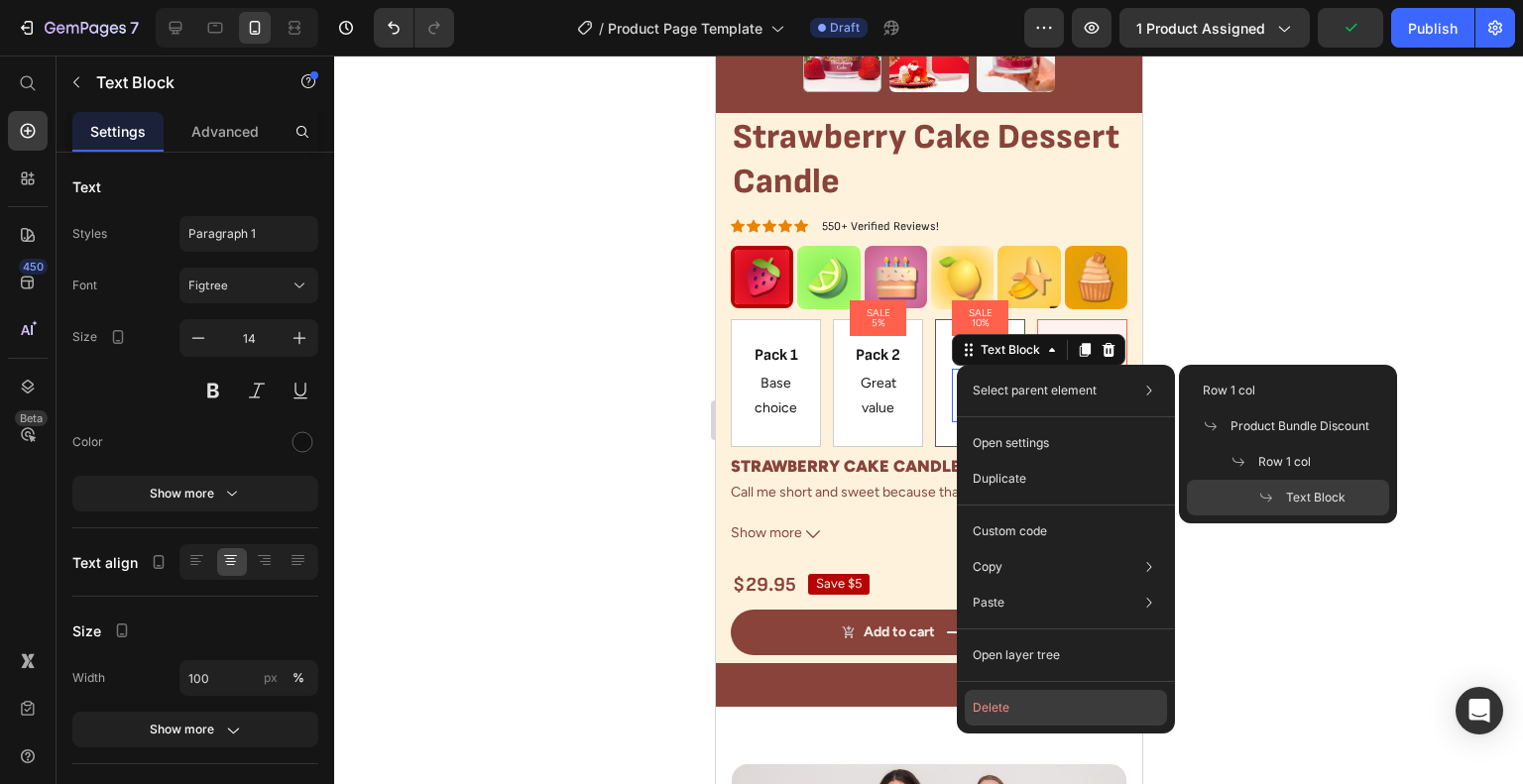 click on "Delete" 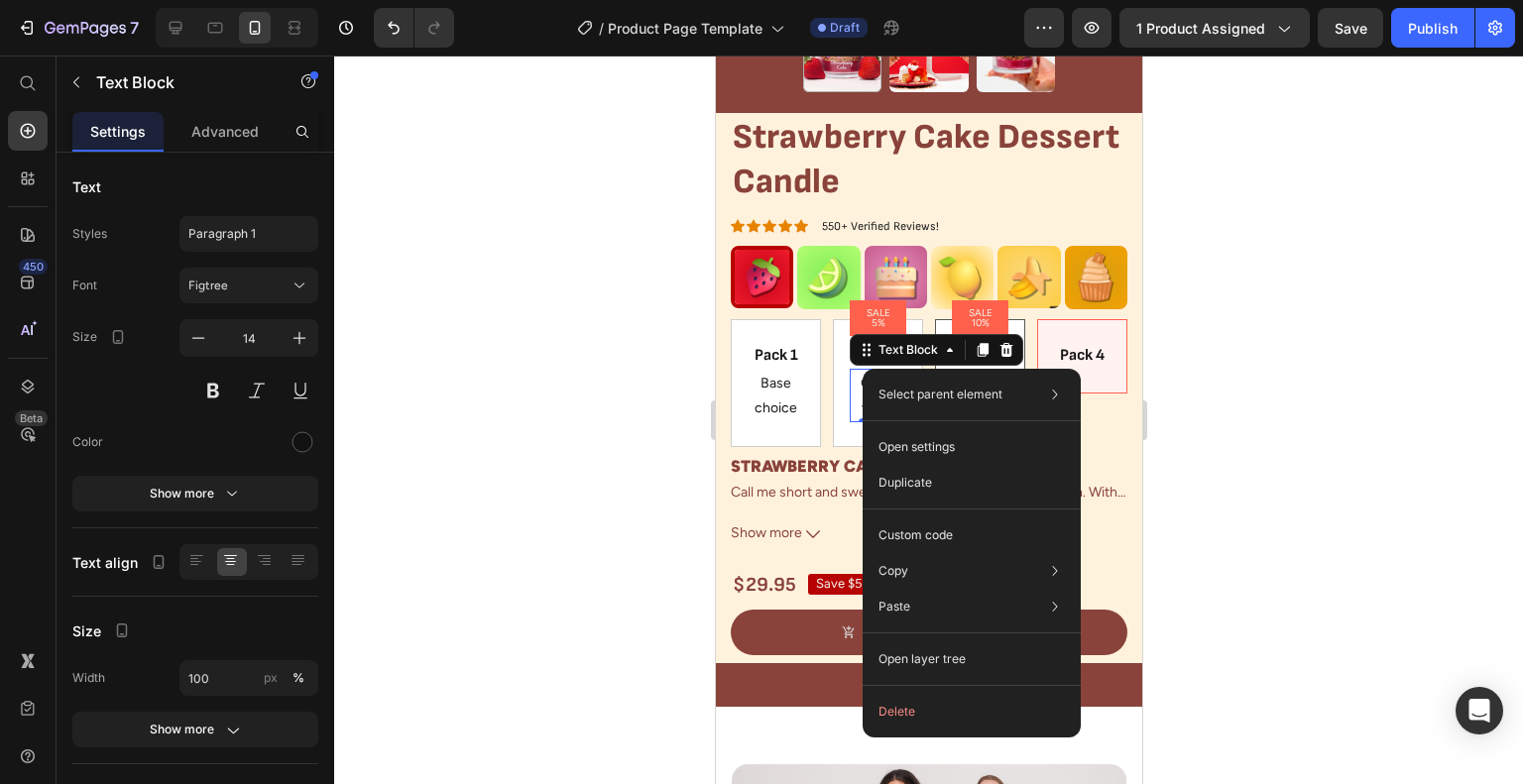 drag, startPoint x: 996, startPoint y: 698, endPoint x: 866, endPoint y: 498, distance: 238.53721 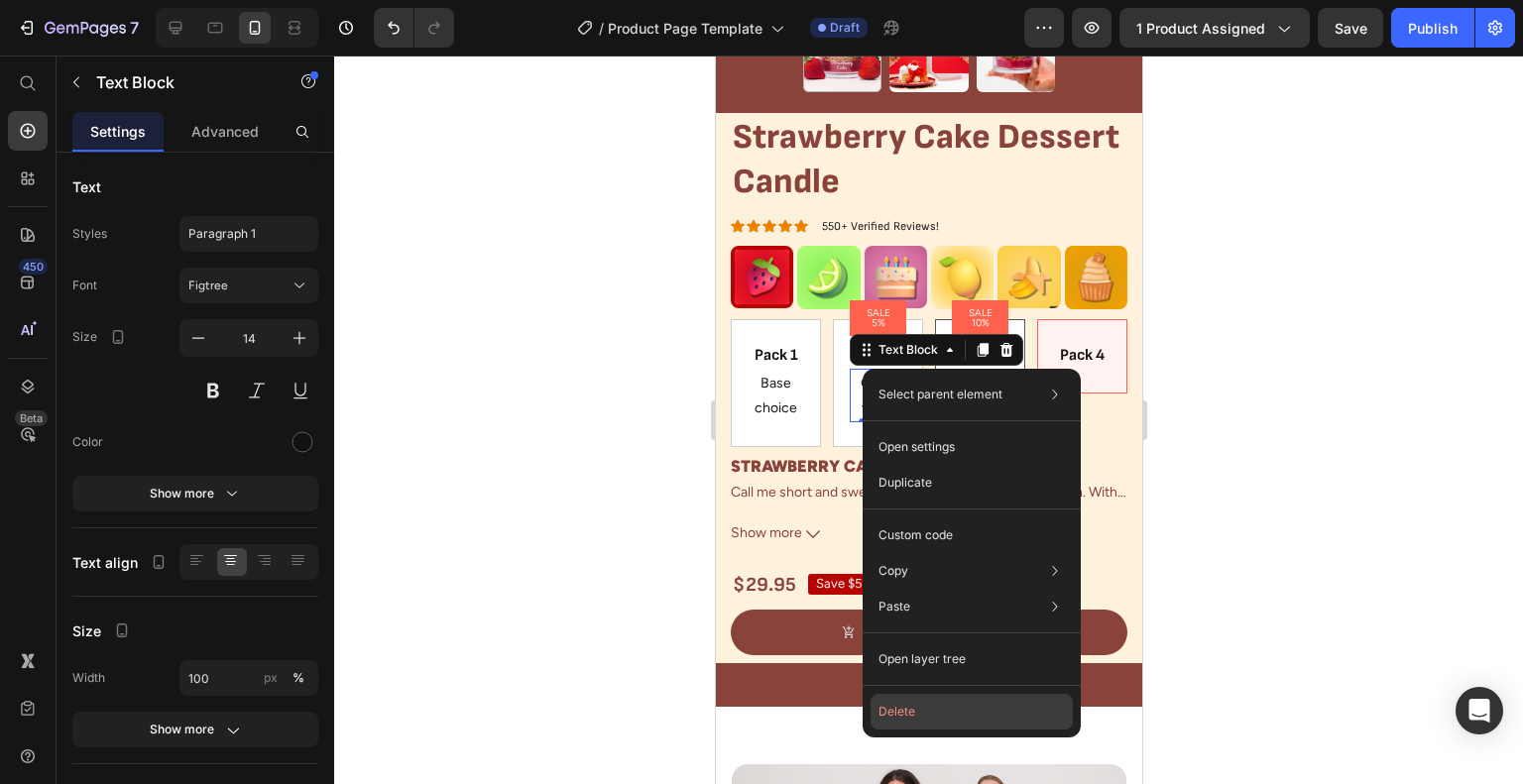 click on "Delete" 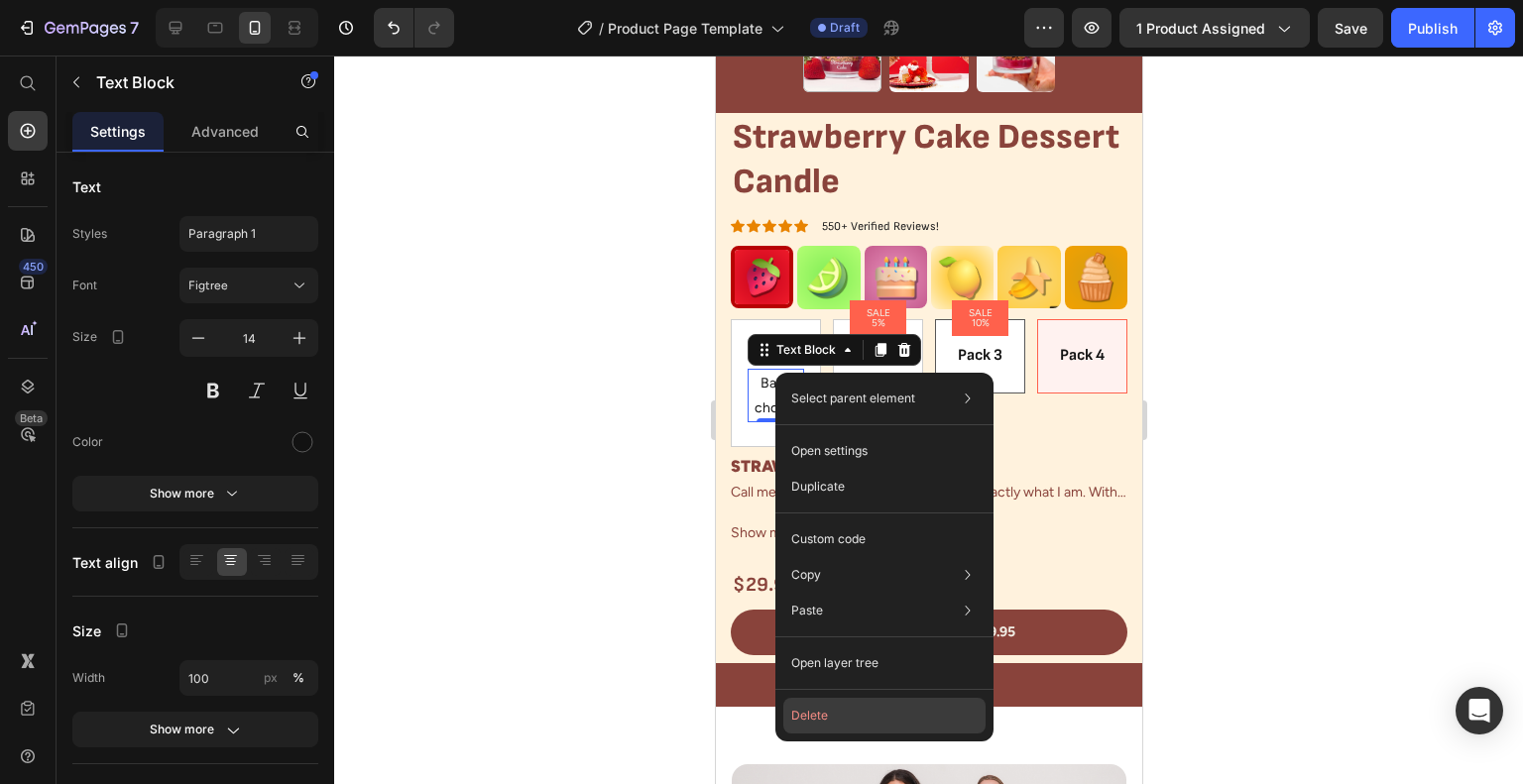 click on "Delete" 